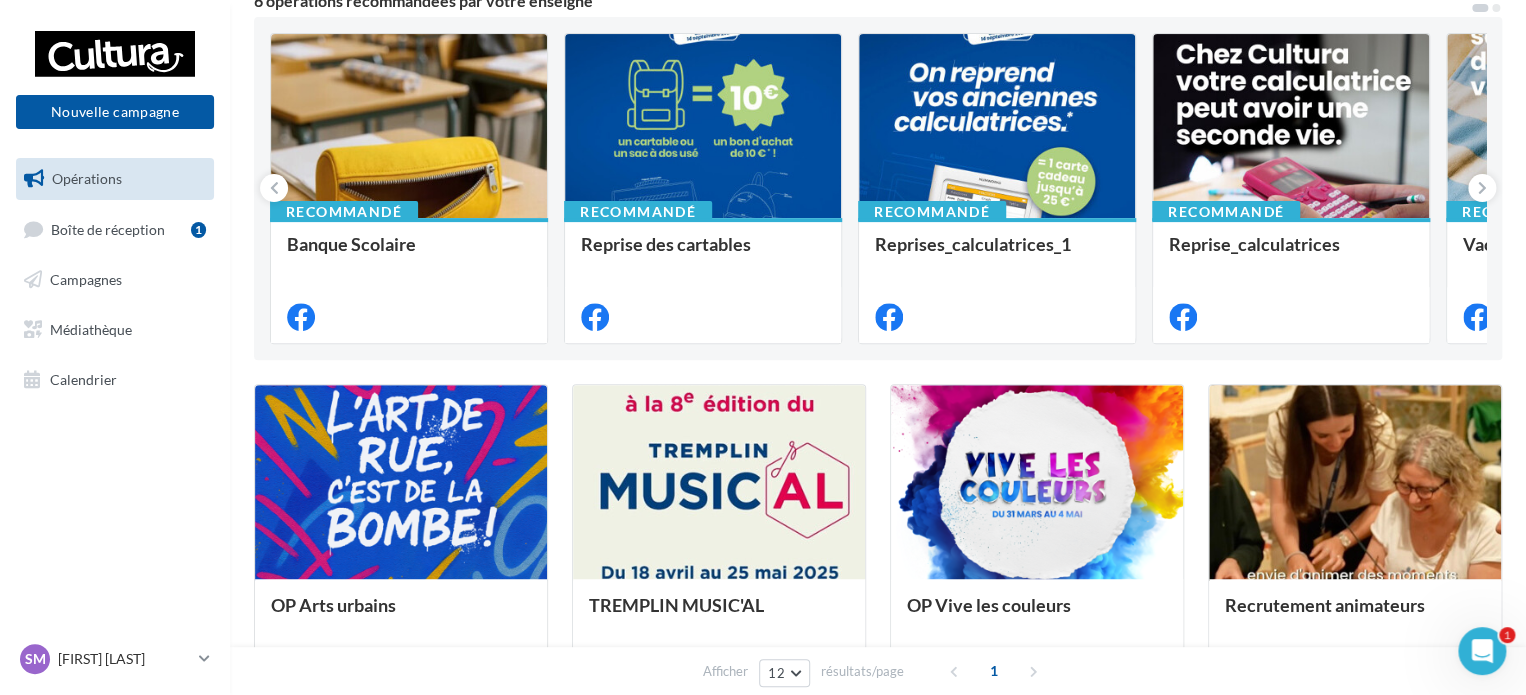 scroll, scrollTop: 200, scrollLeft: 0, axis: vertical 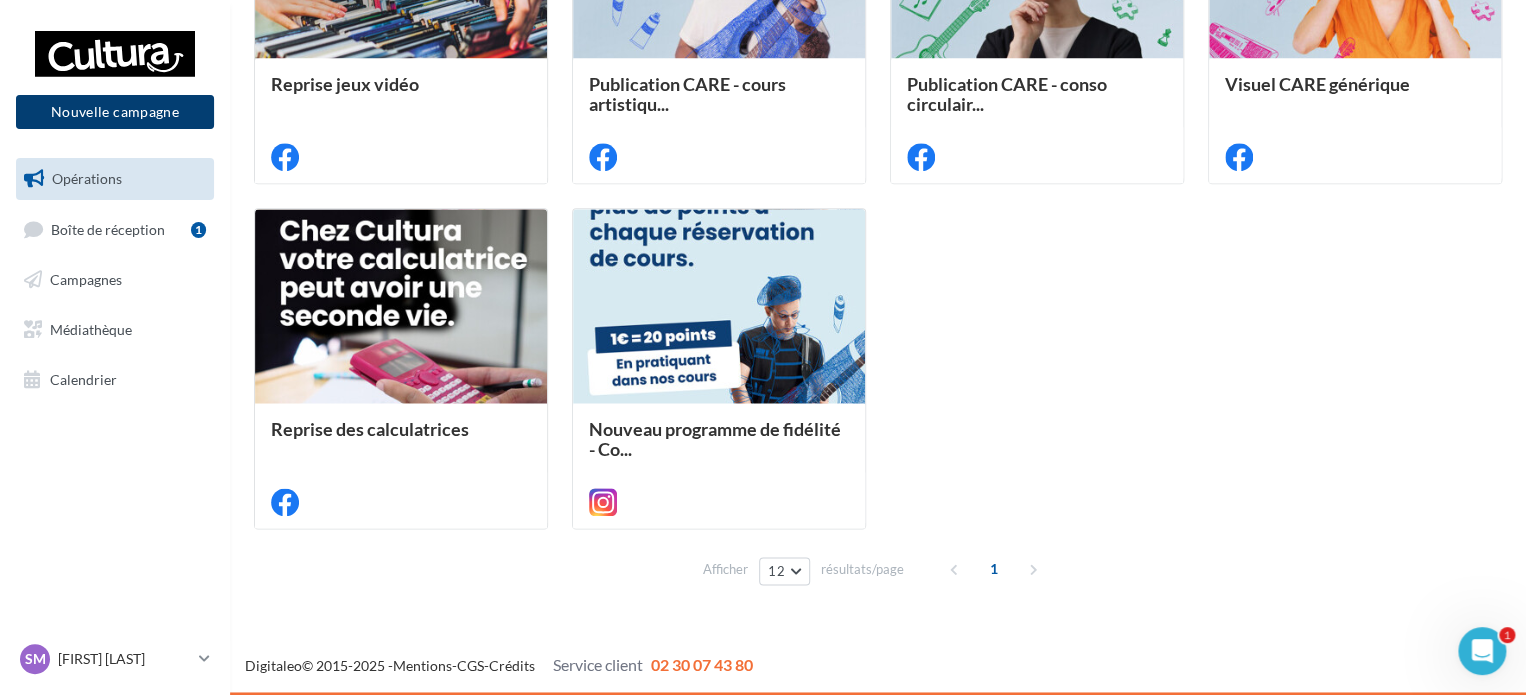 click on "Nouvelle campagne" at bounding box center (115, 112) 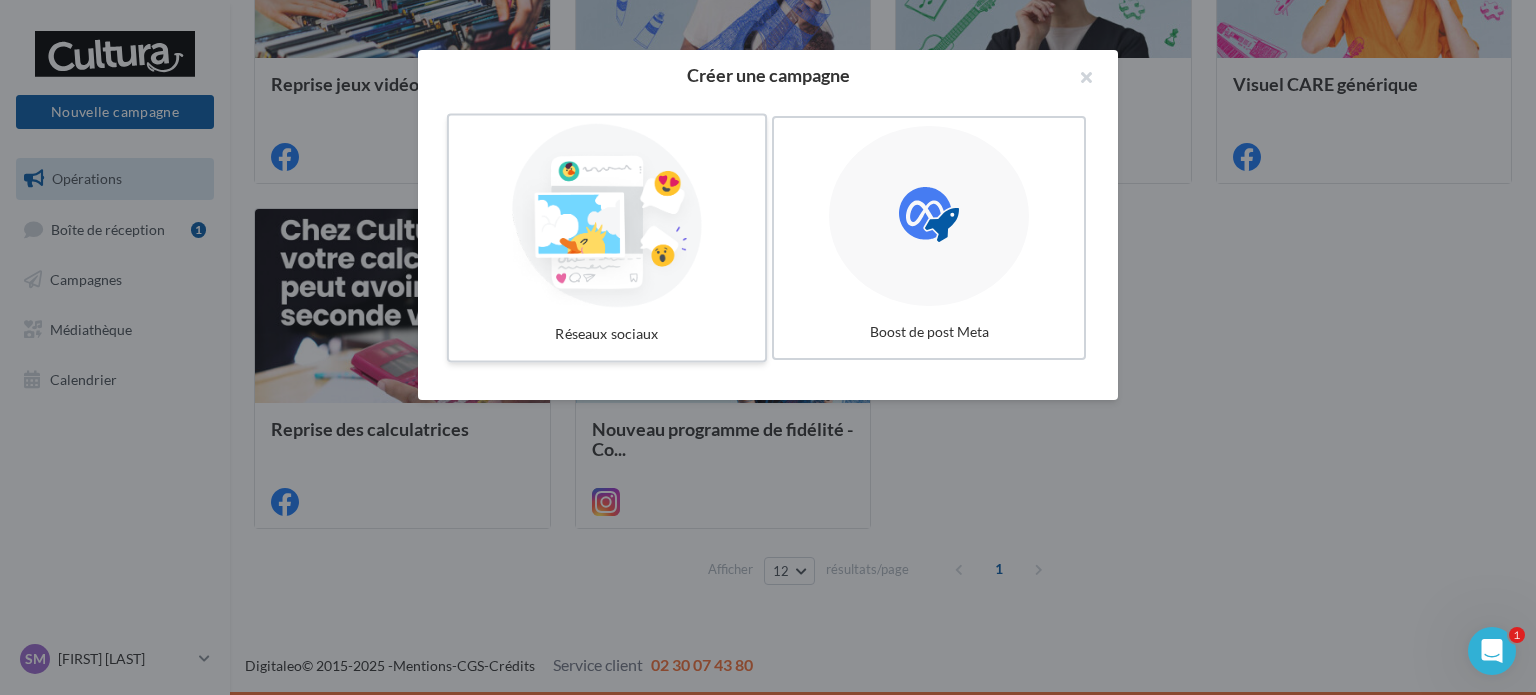 click at bounding box center [607, 216] 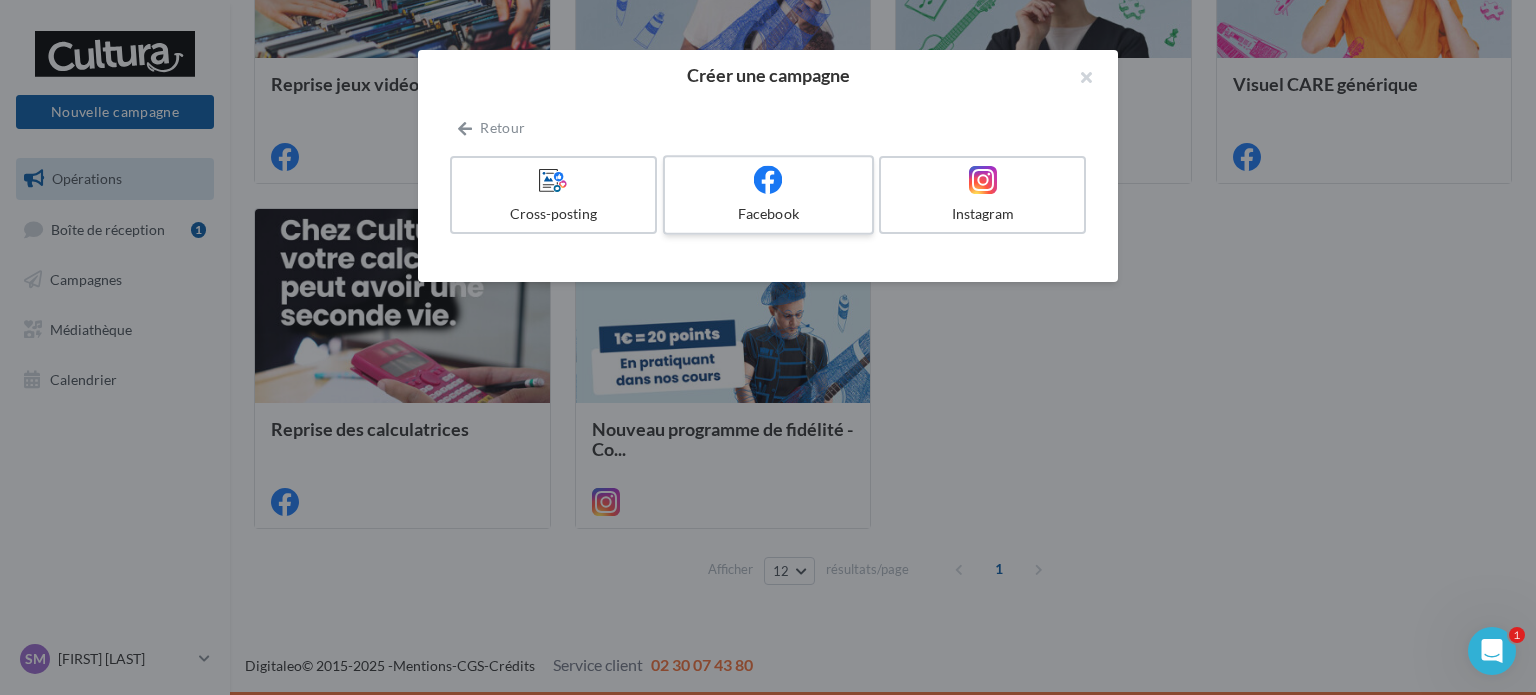 click at bounding box center (768, 180) 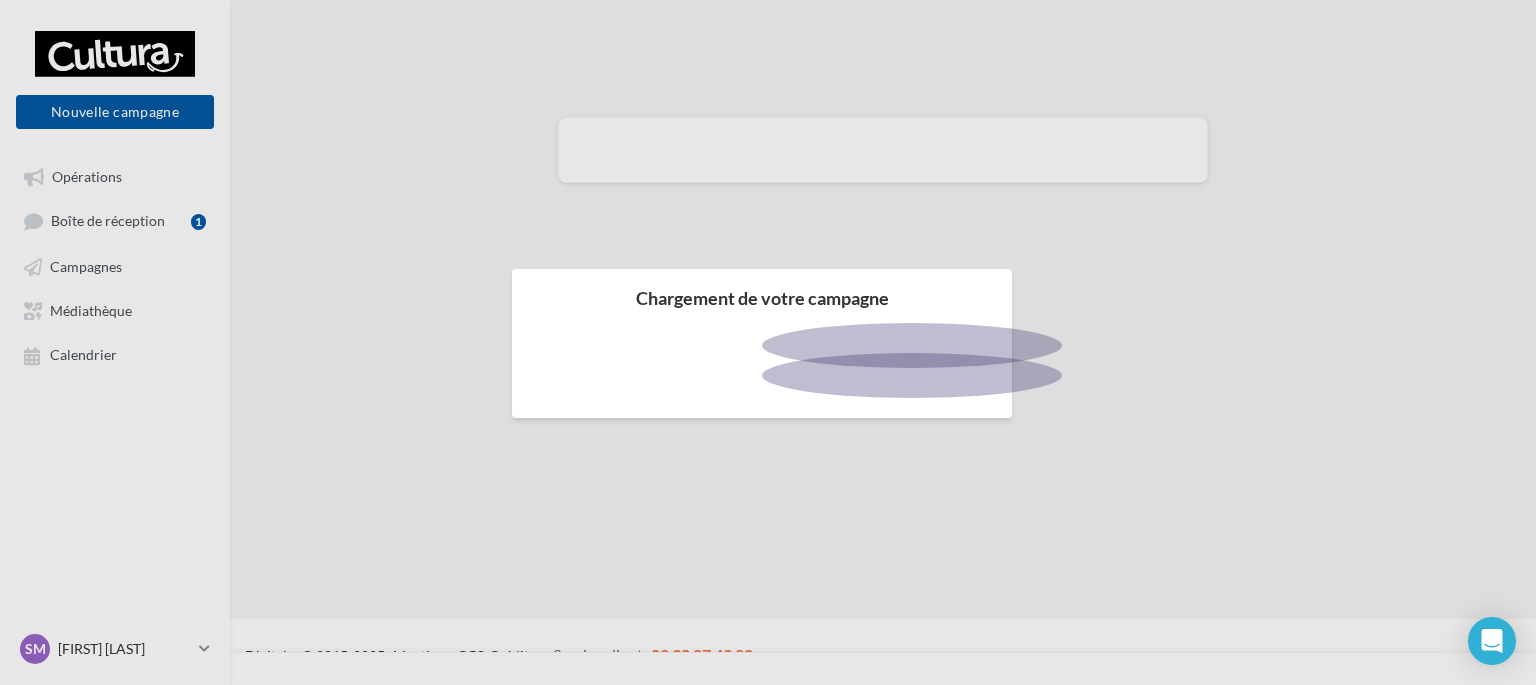 scroll, scrollTop: 0, scrollLeft: 0, axis: both 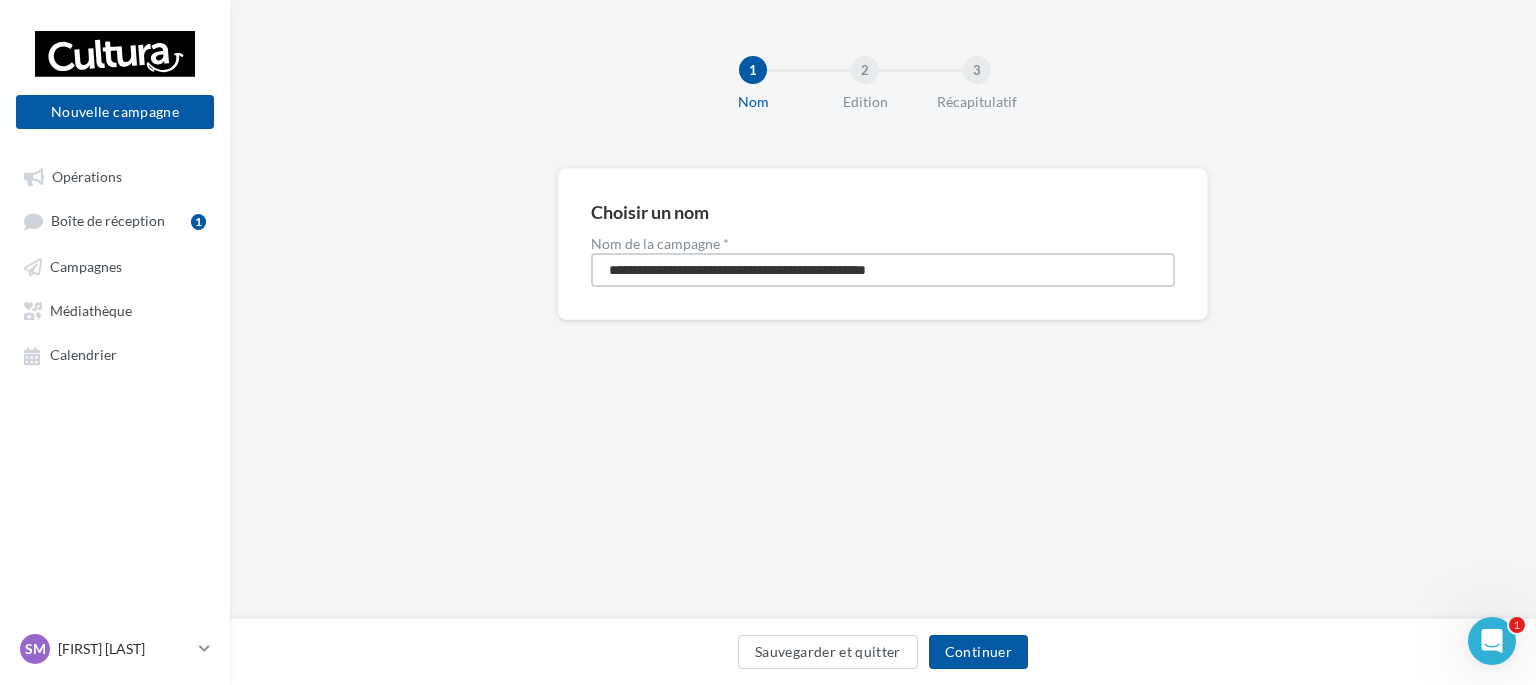 drag, startPoint x: 984, startPoint y: 279, endPoint x: 510, endPoint y: 373, distance: 483.2308 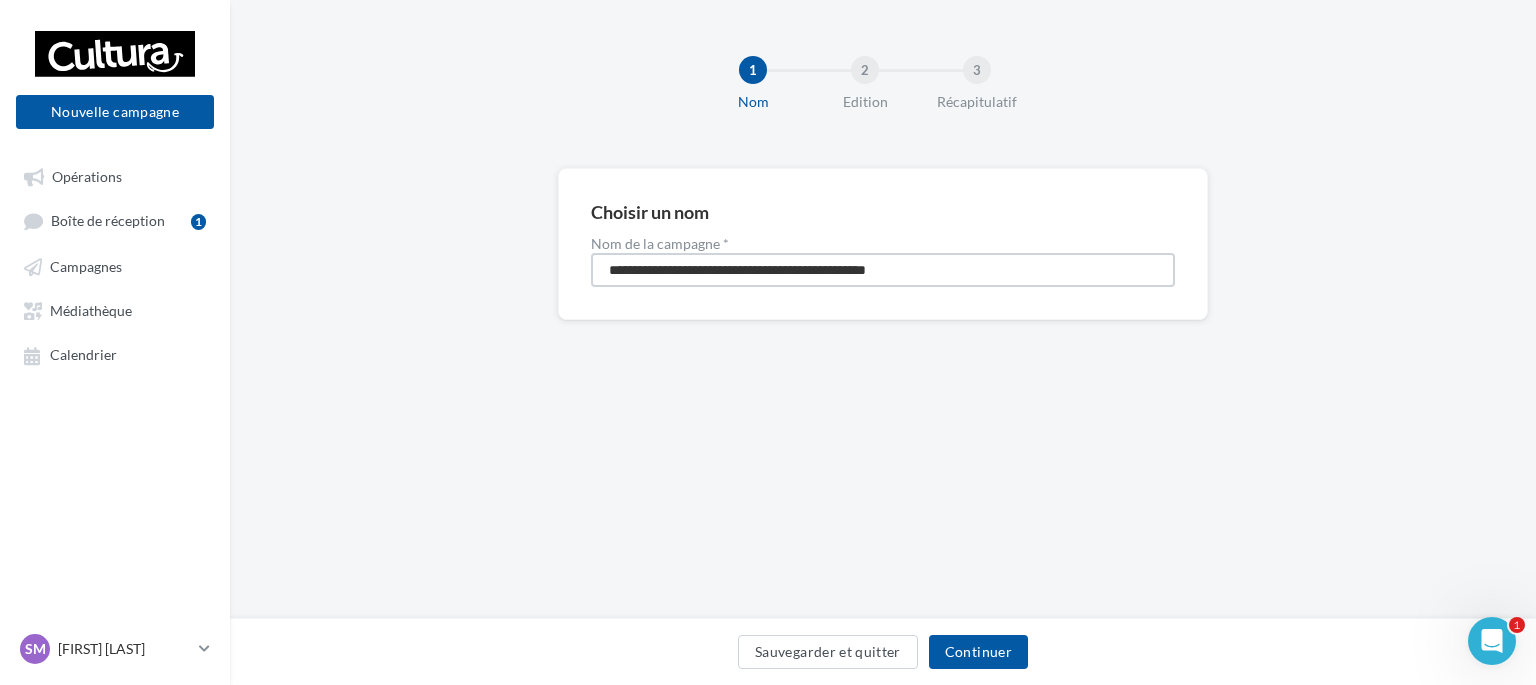click on "**********" at bounding box center [883, 276] 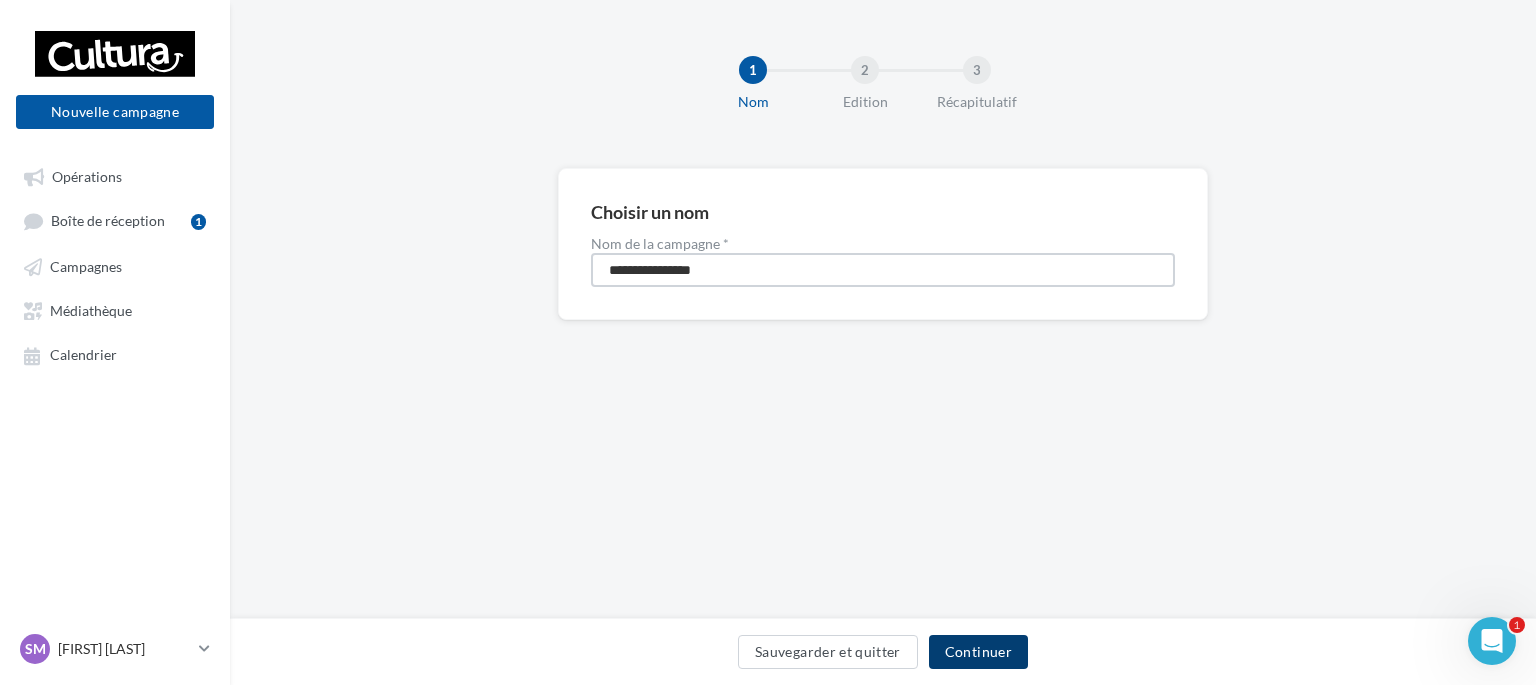 type on "**********" 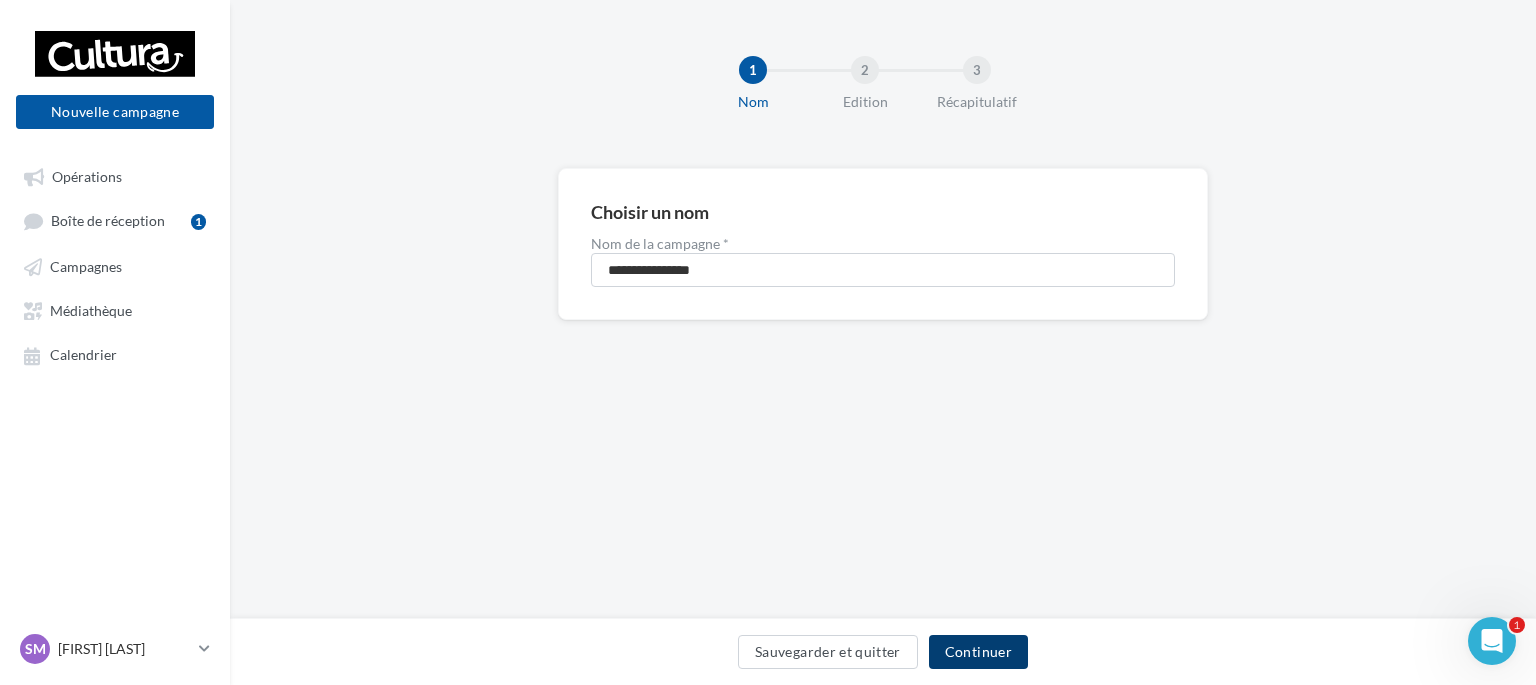 click on "Continuer" at bounding box center [978, 652] 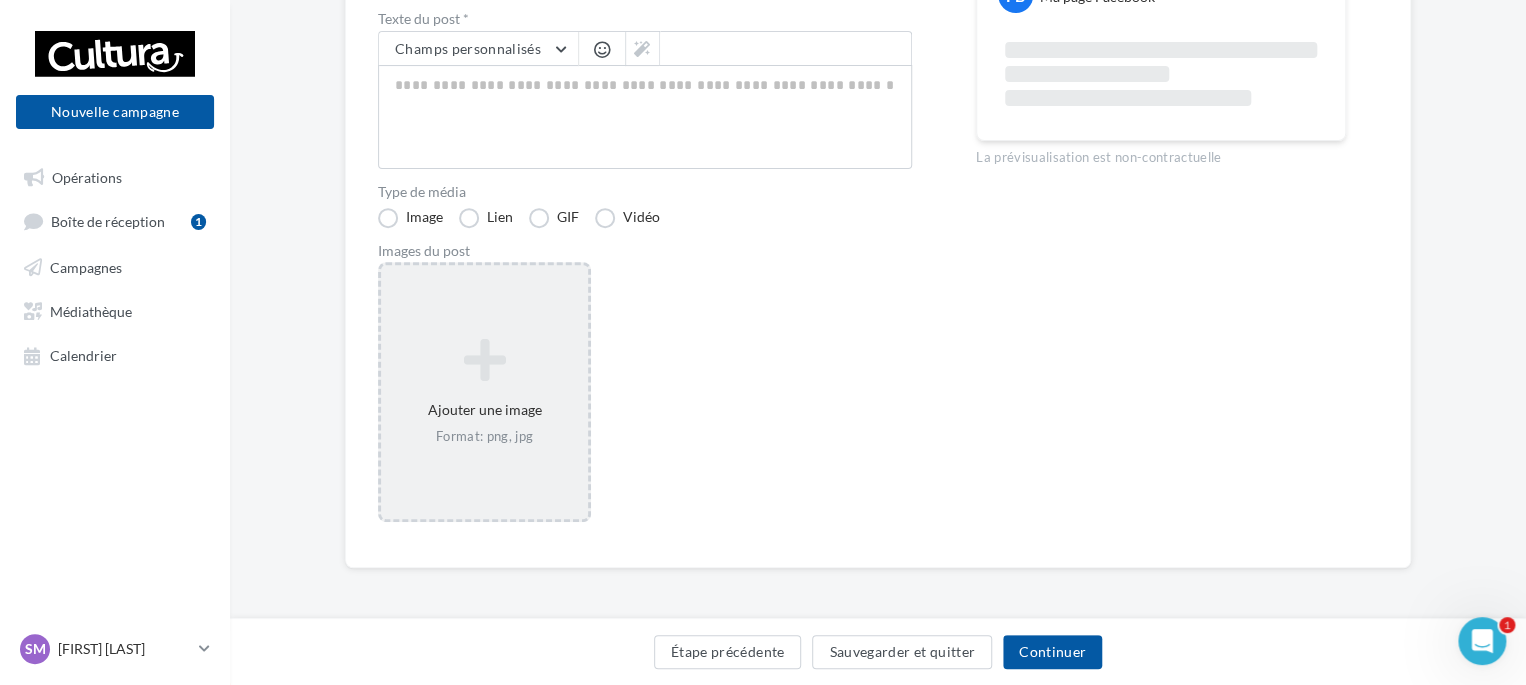 click on "Ajouter une image     Format: png, jpg" at bounding box center [484, 392] 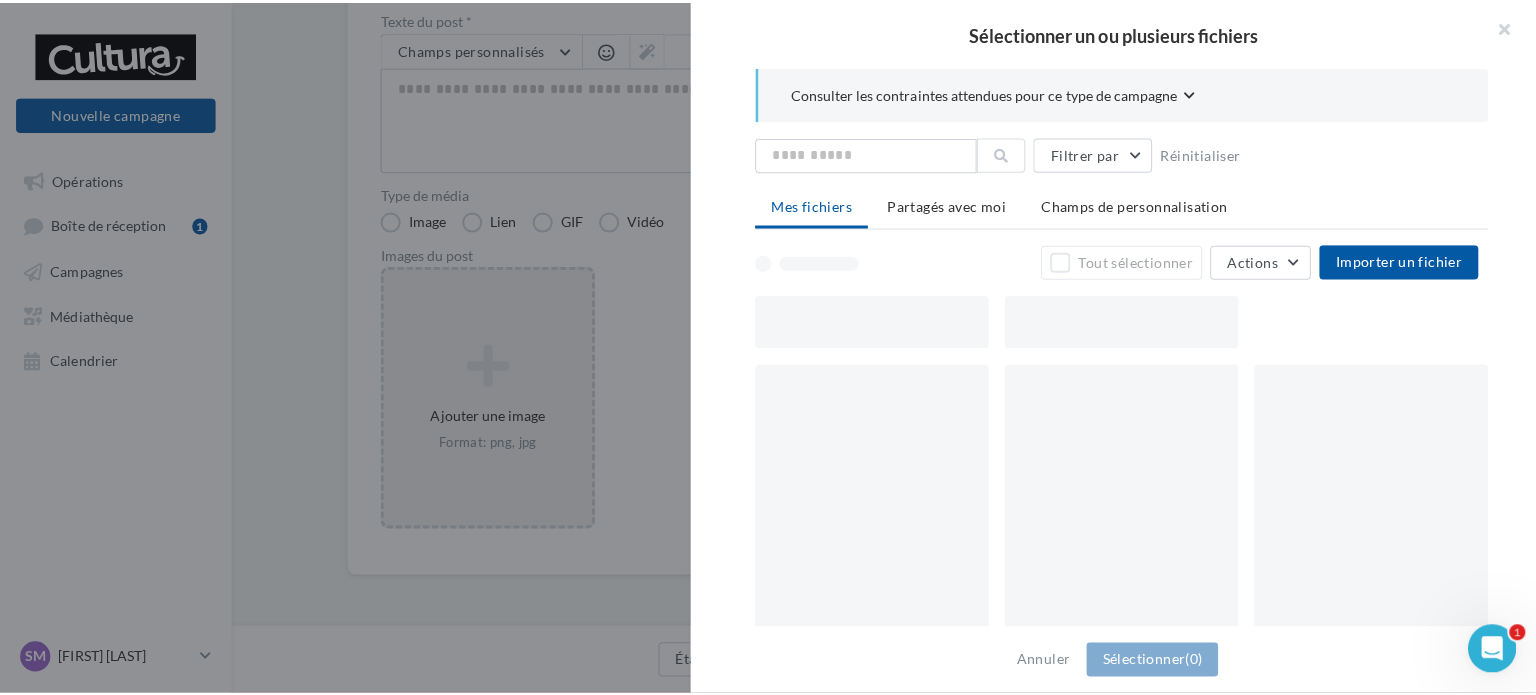 scroll, scrollTop: 287, scrollLeft: 0, axis: vertical 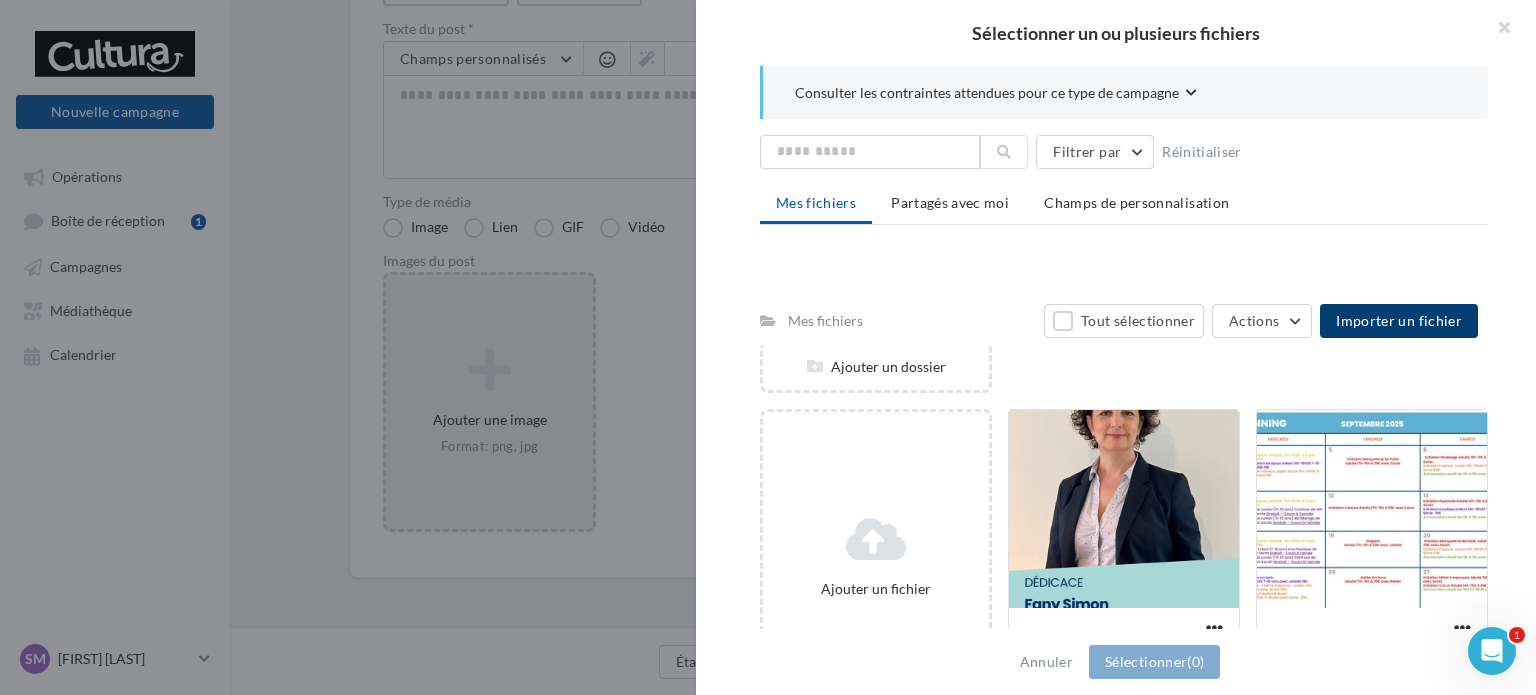 click on "Importer un fichier" at bounding box center [1399, 320] 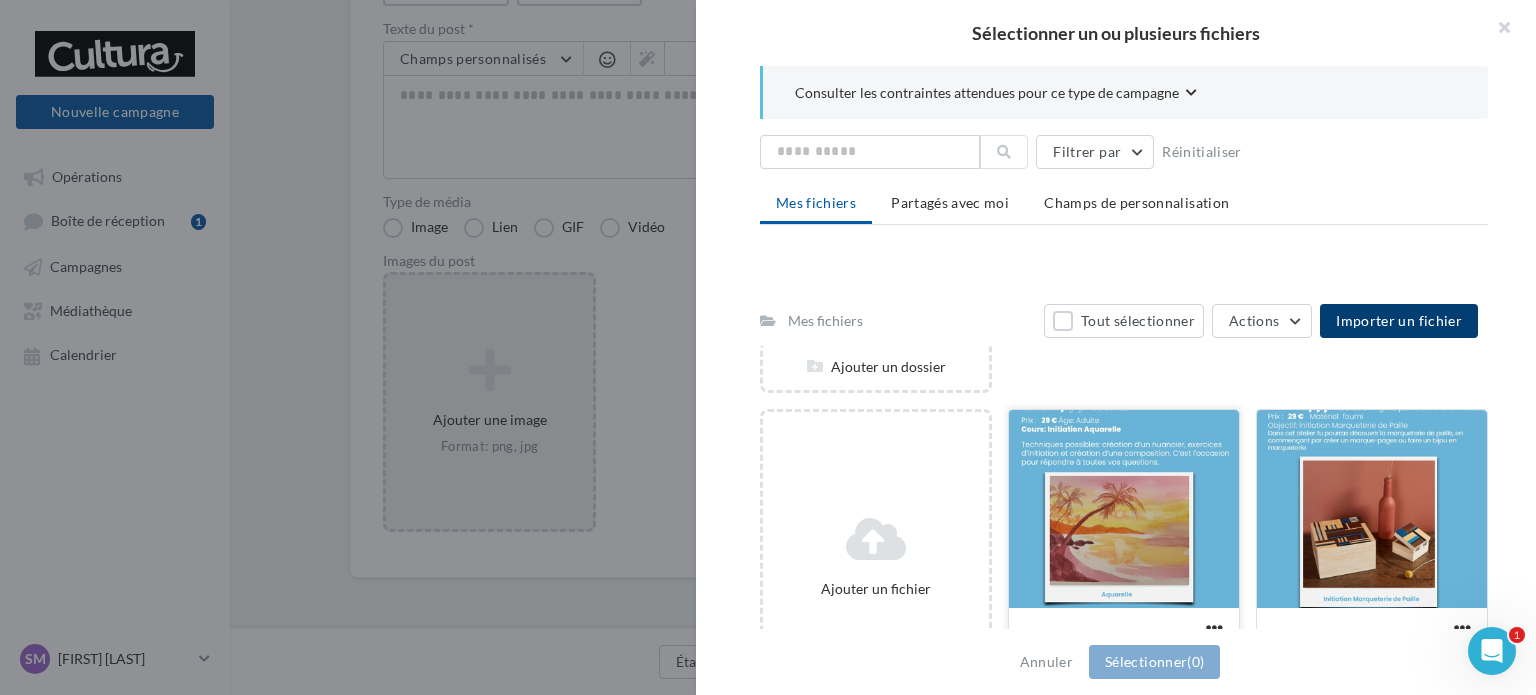 click at bounding box center (1124, 510) 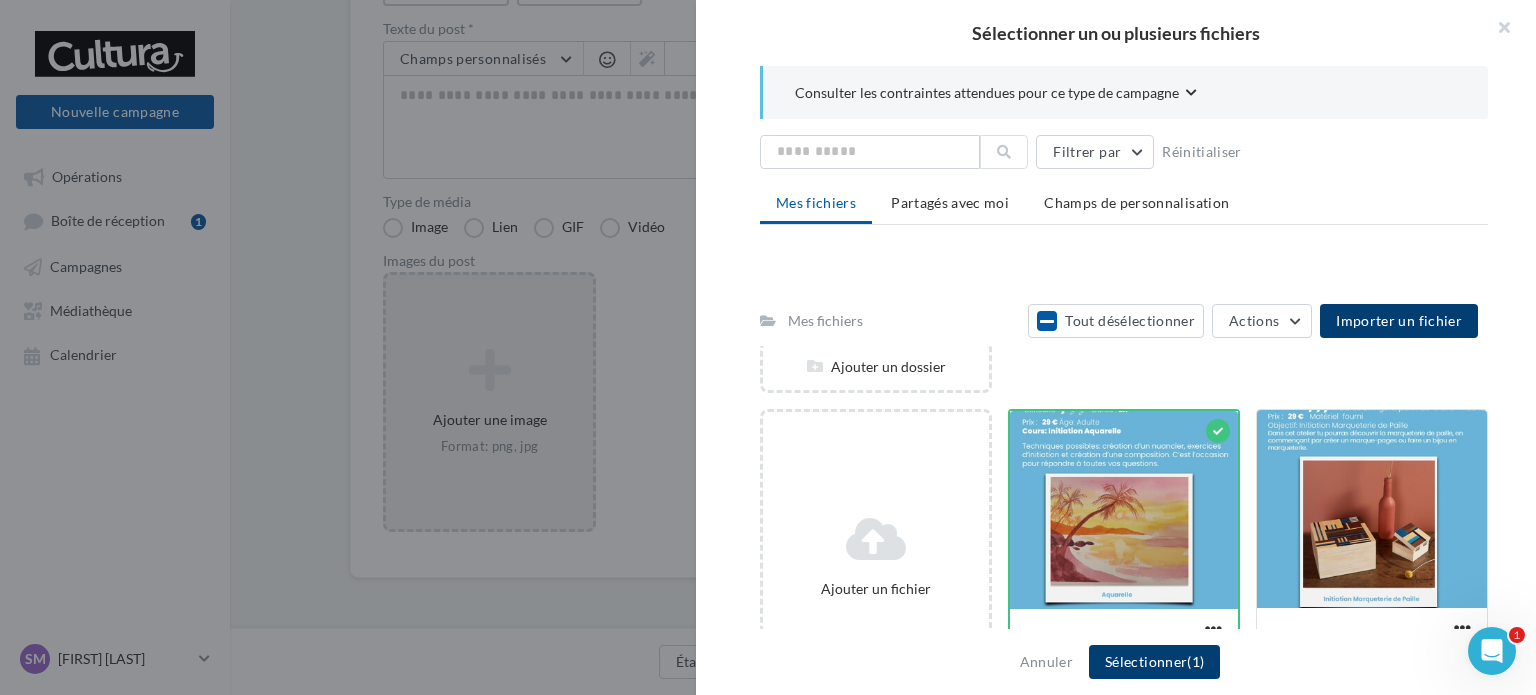 click on "Sélectionner   (1)" at bounding box center [1154, 662] 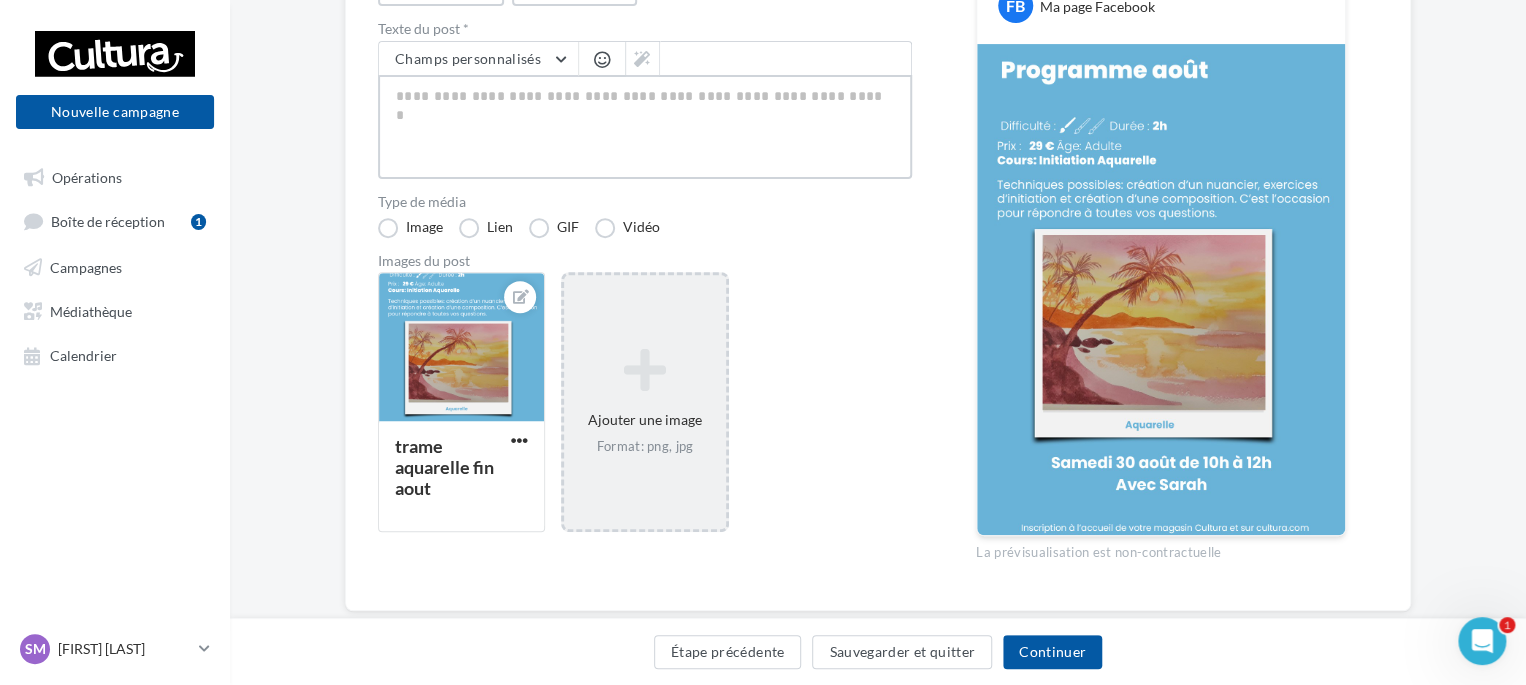 click at bounding box center (645, 127) 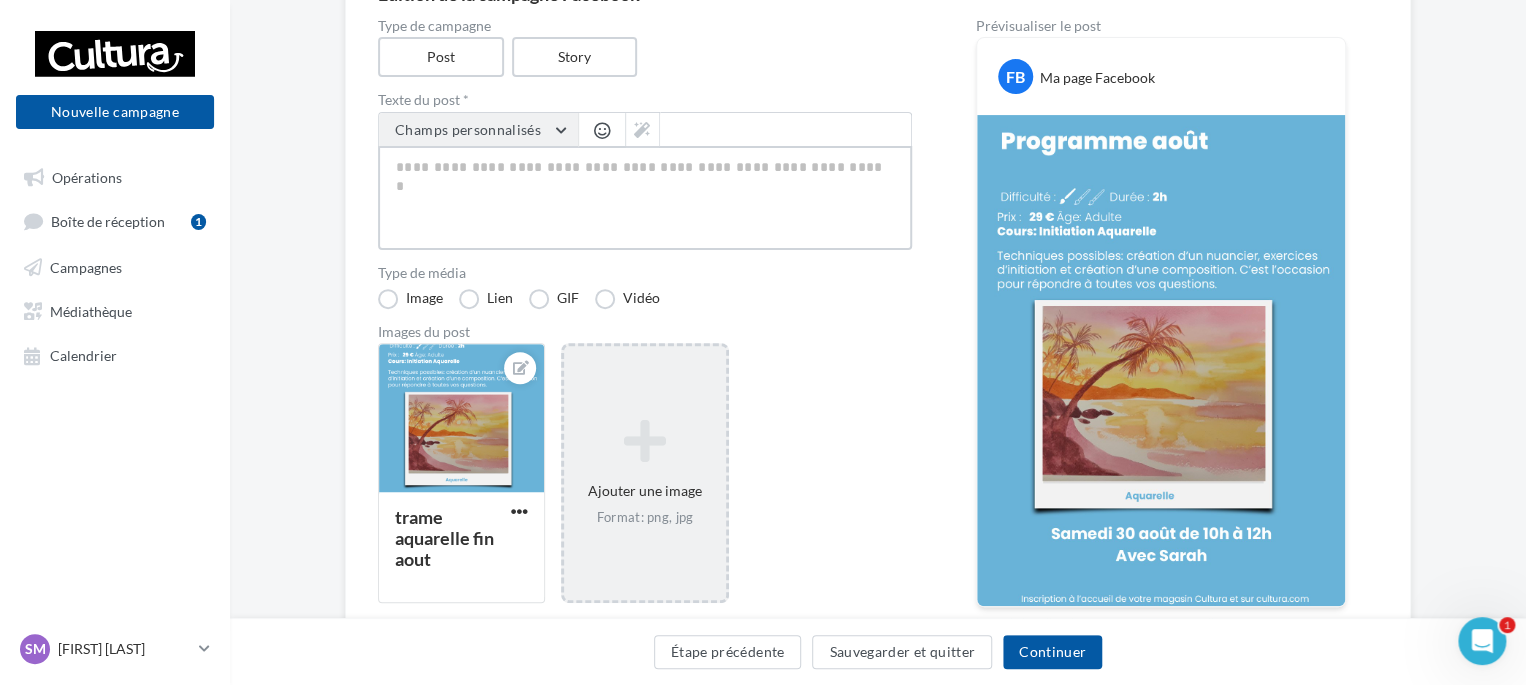scroll, scrollTop: 187, scrollLeft: 0, axis: vertical 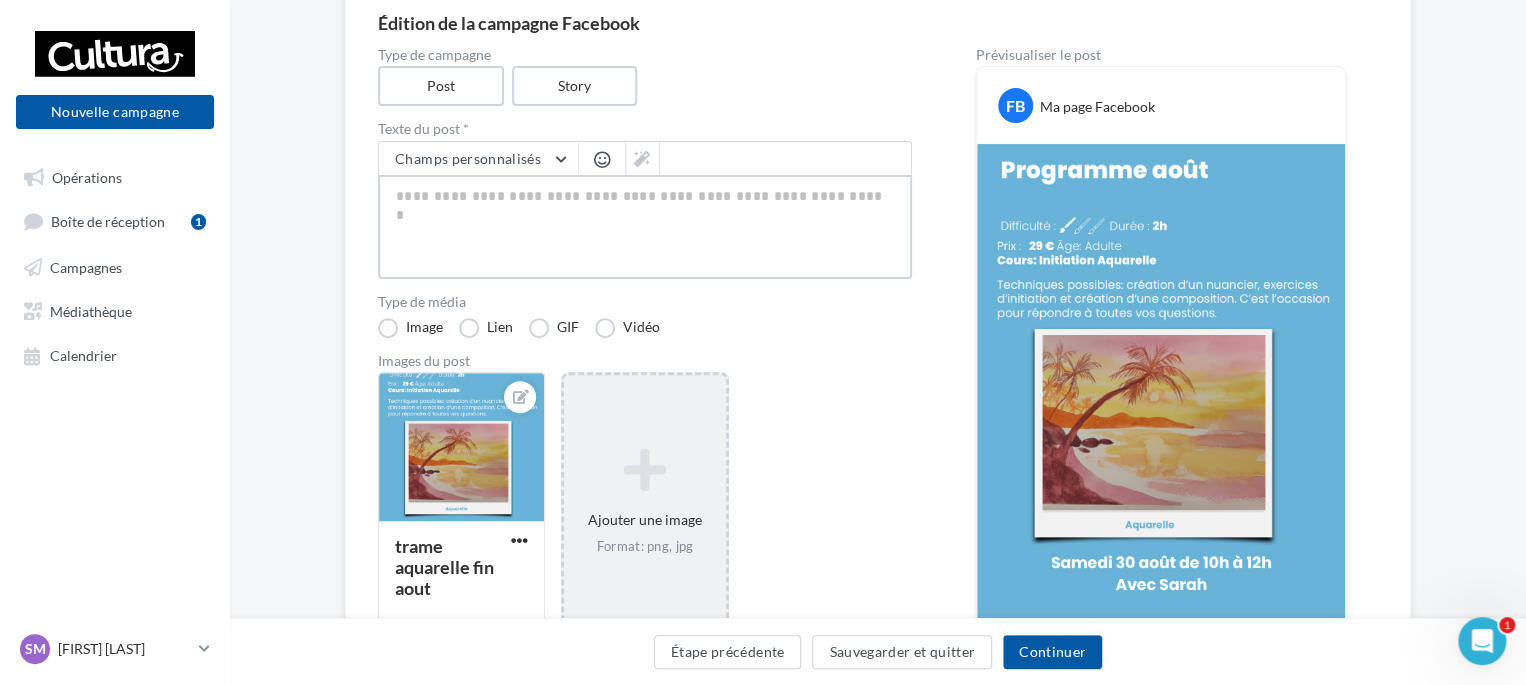 type on "*" 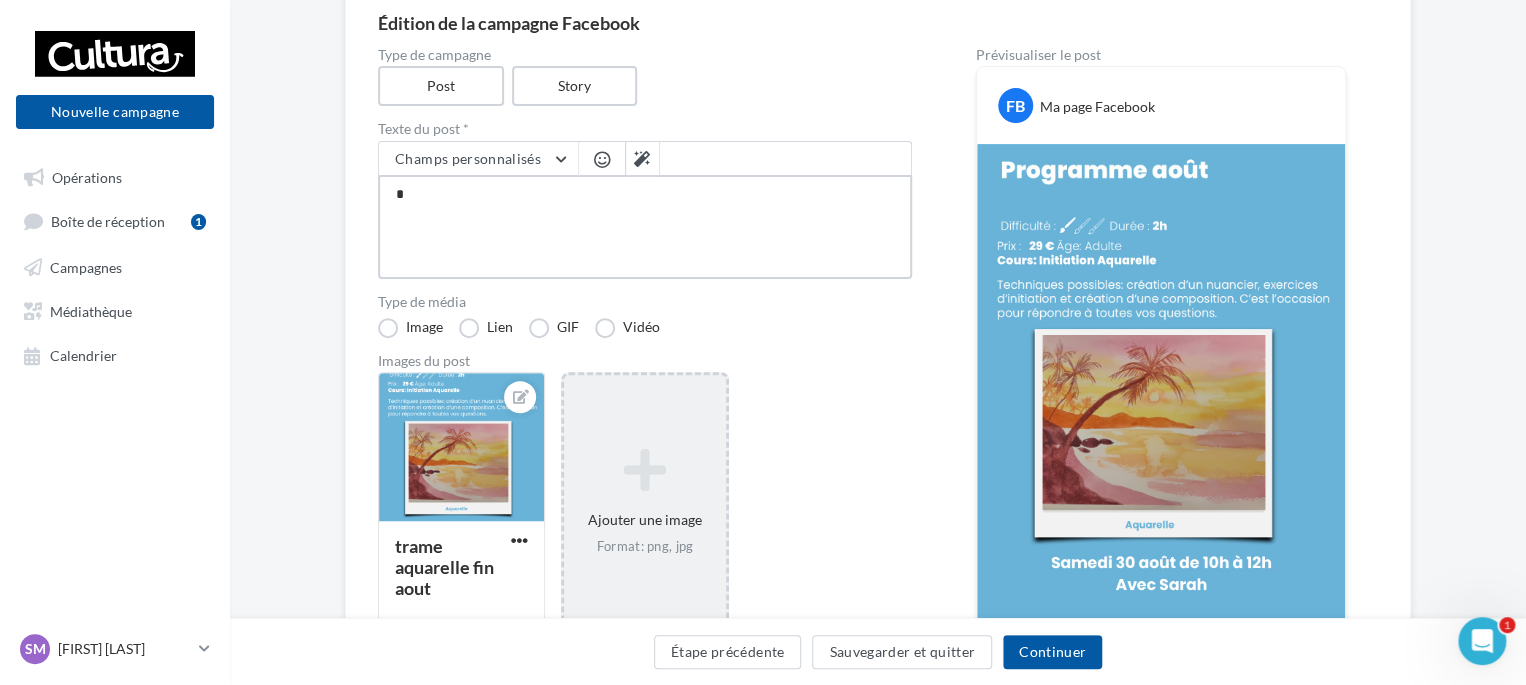 type on "**" 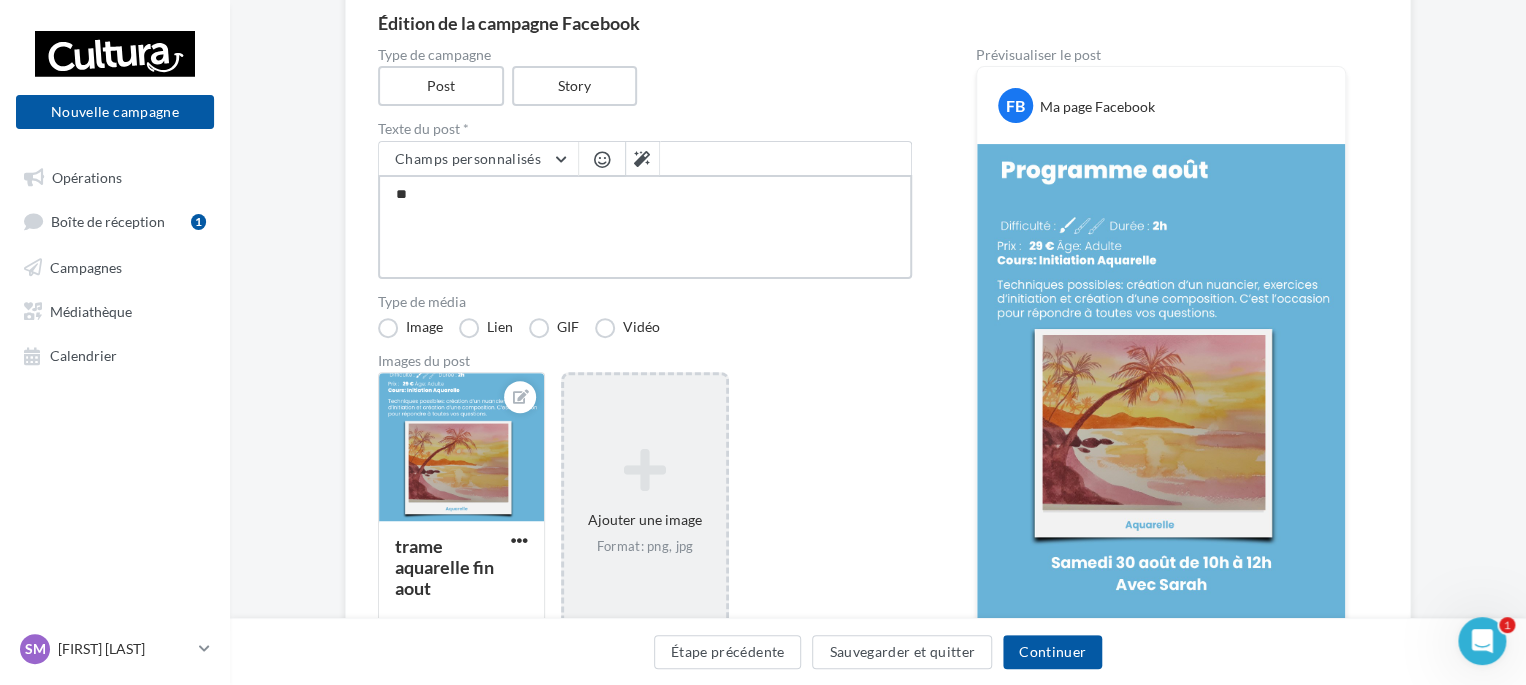 type on "***" 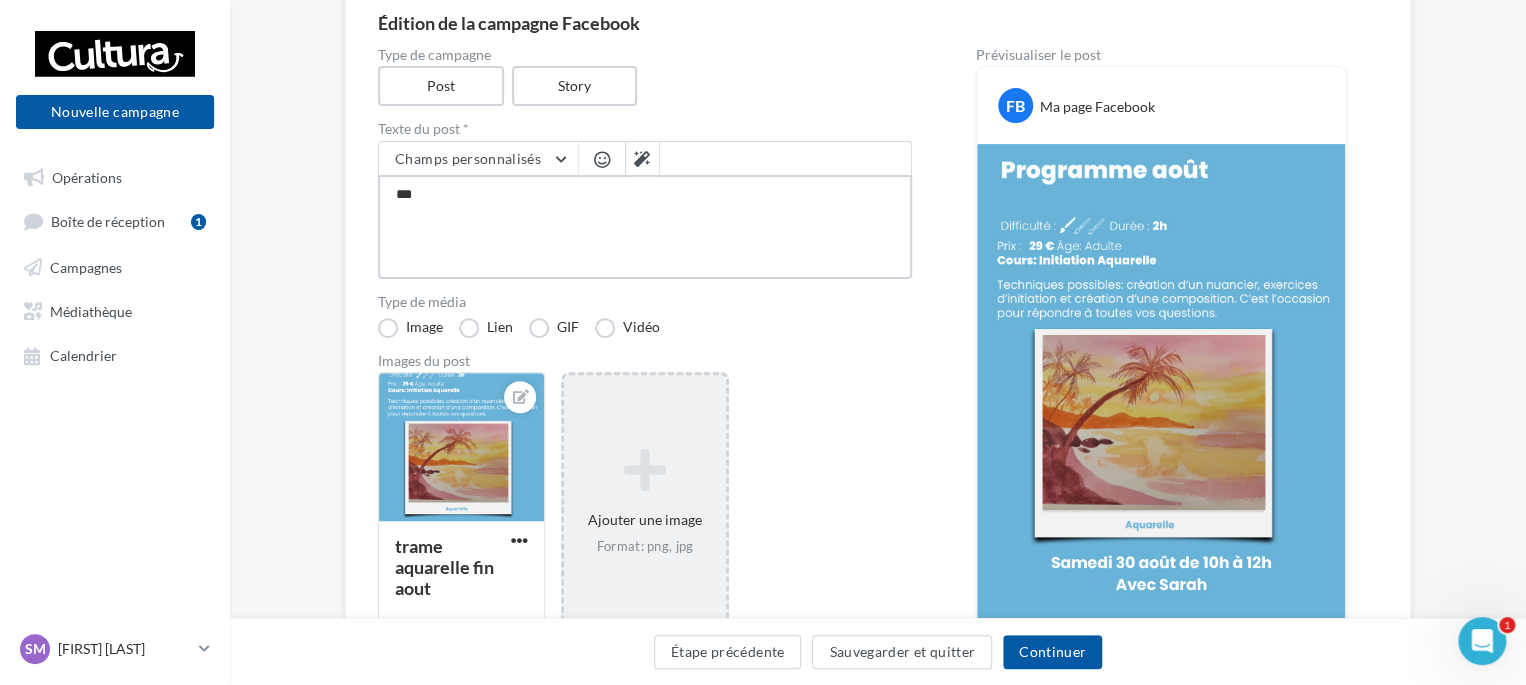 type on "****" 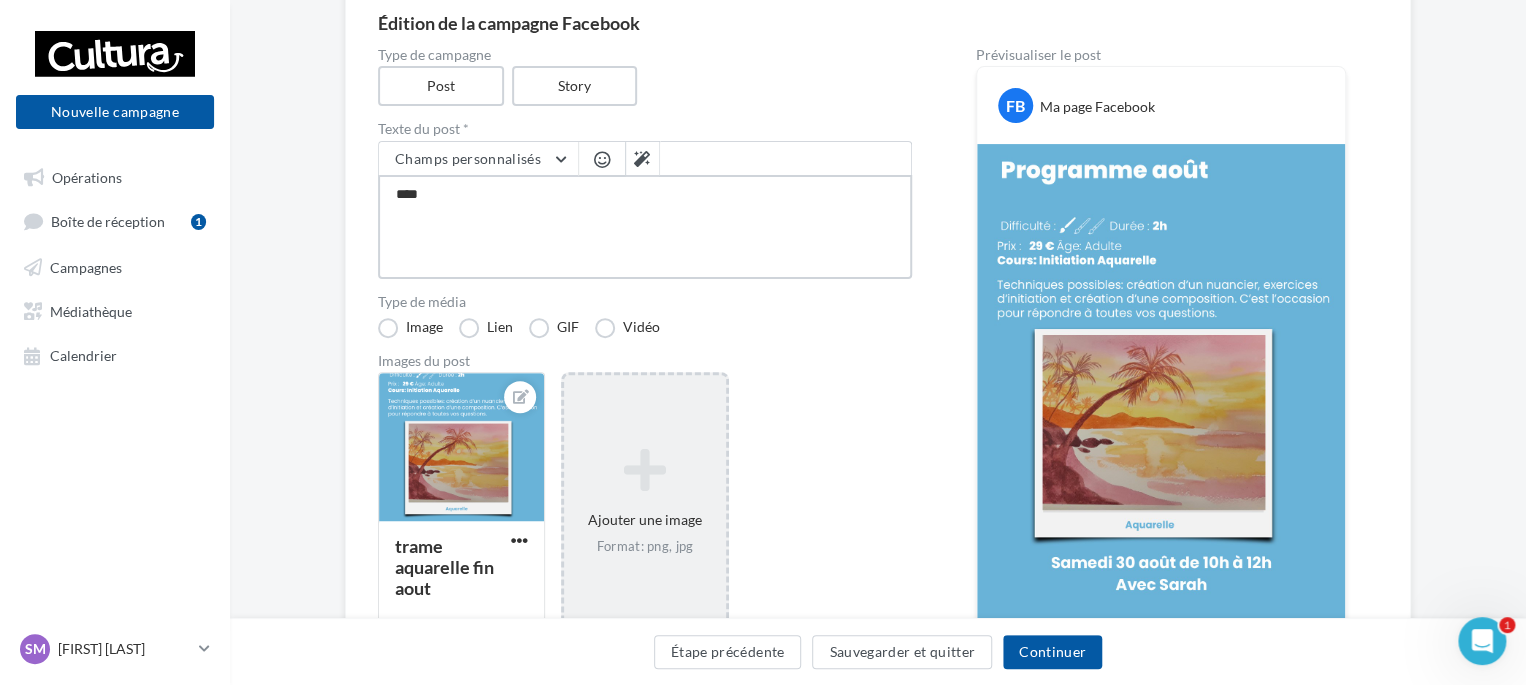 type on "****" 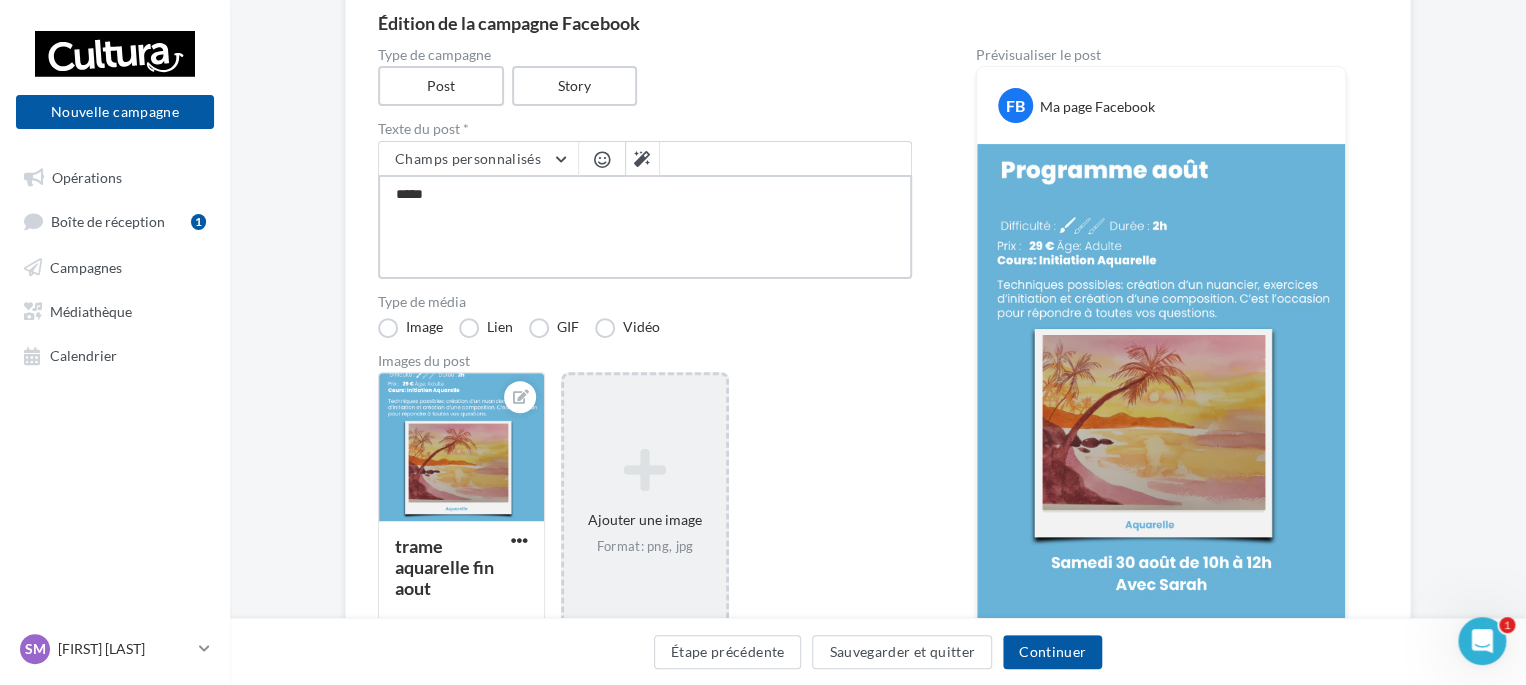 type on "******" 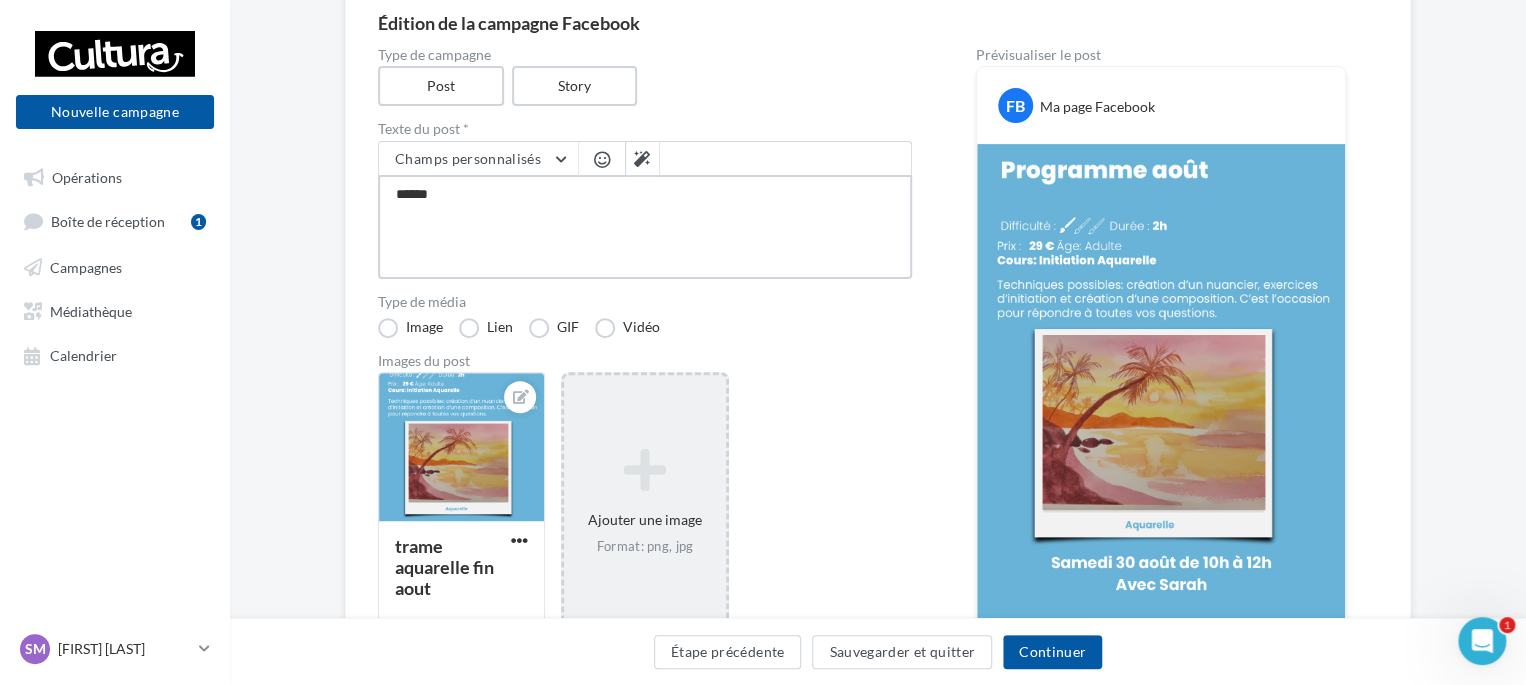 type on "*******" 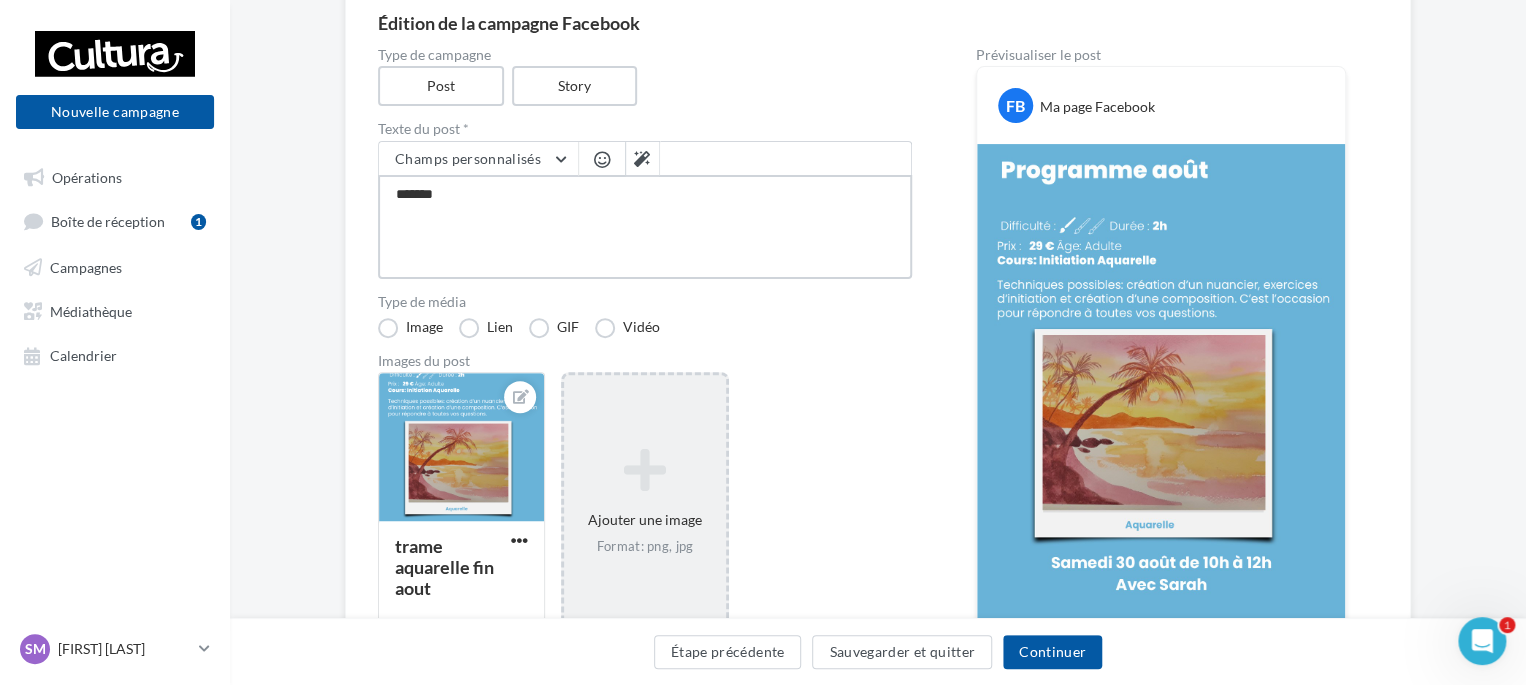 type on "********" 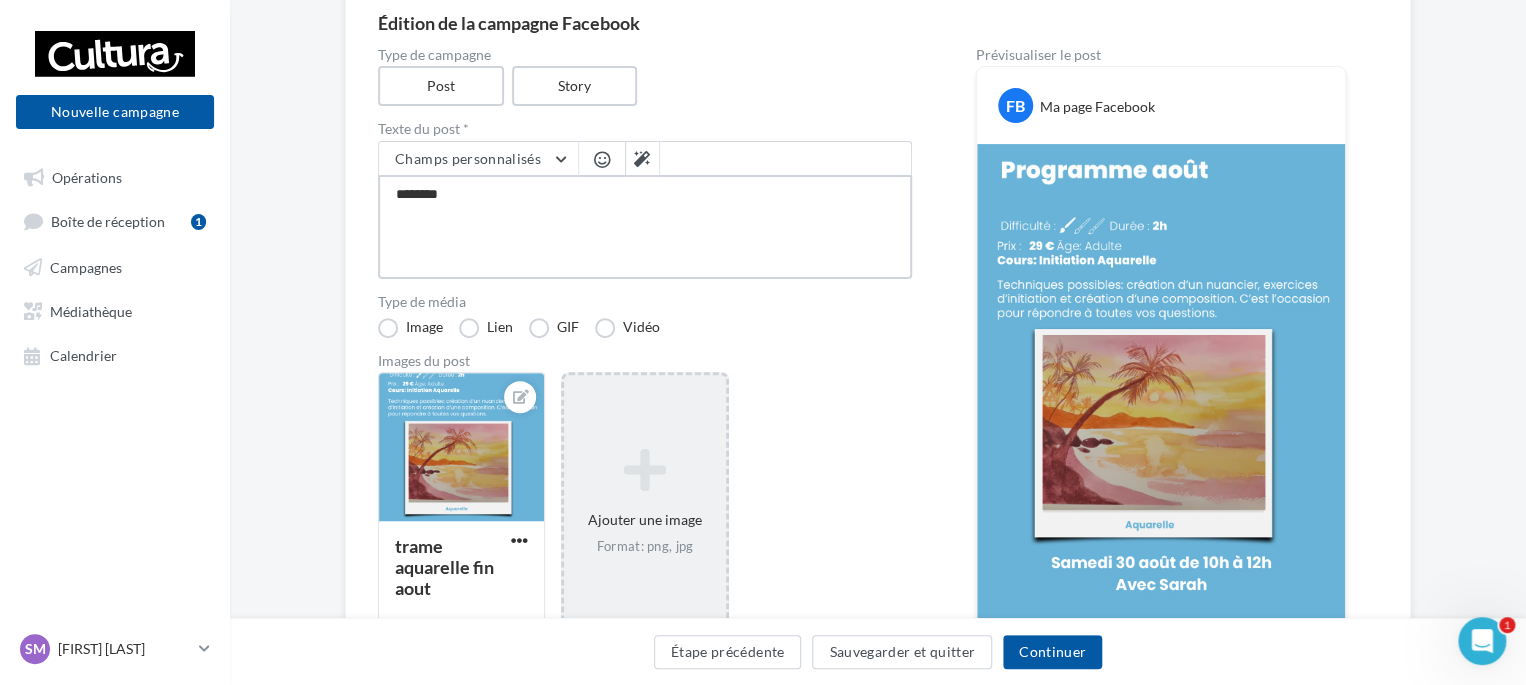 type on "*********" 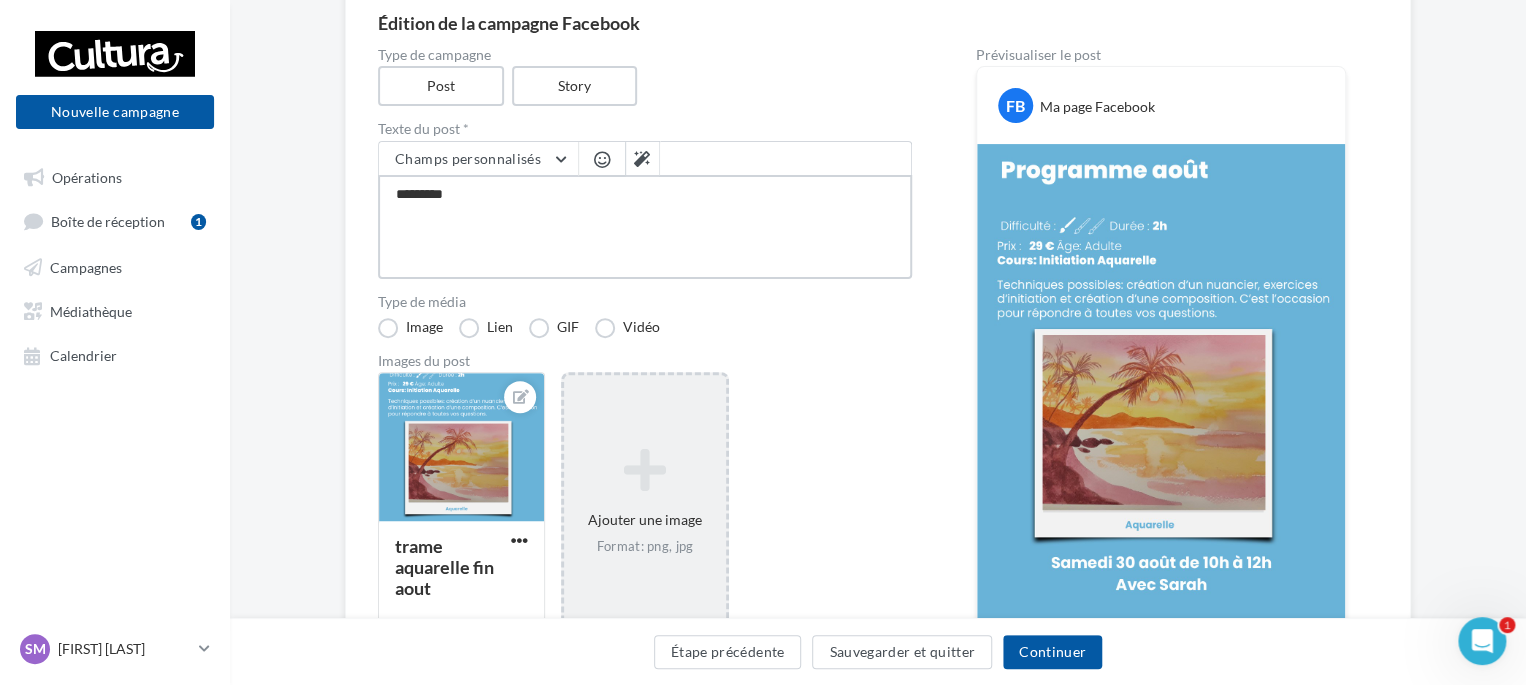 type on "**********" 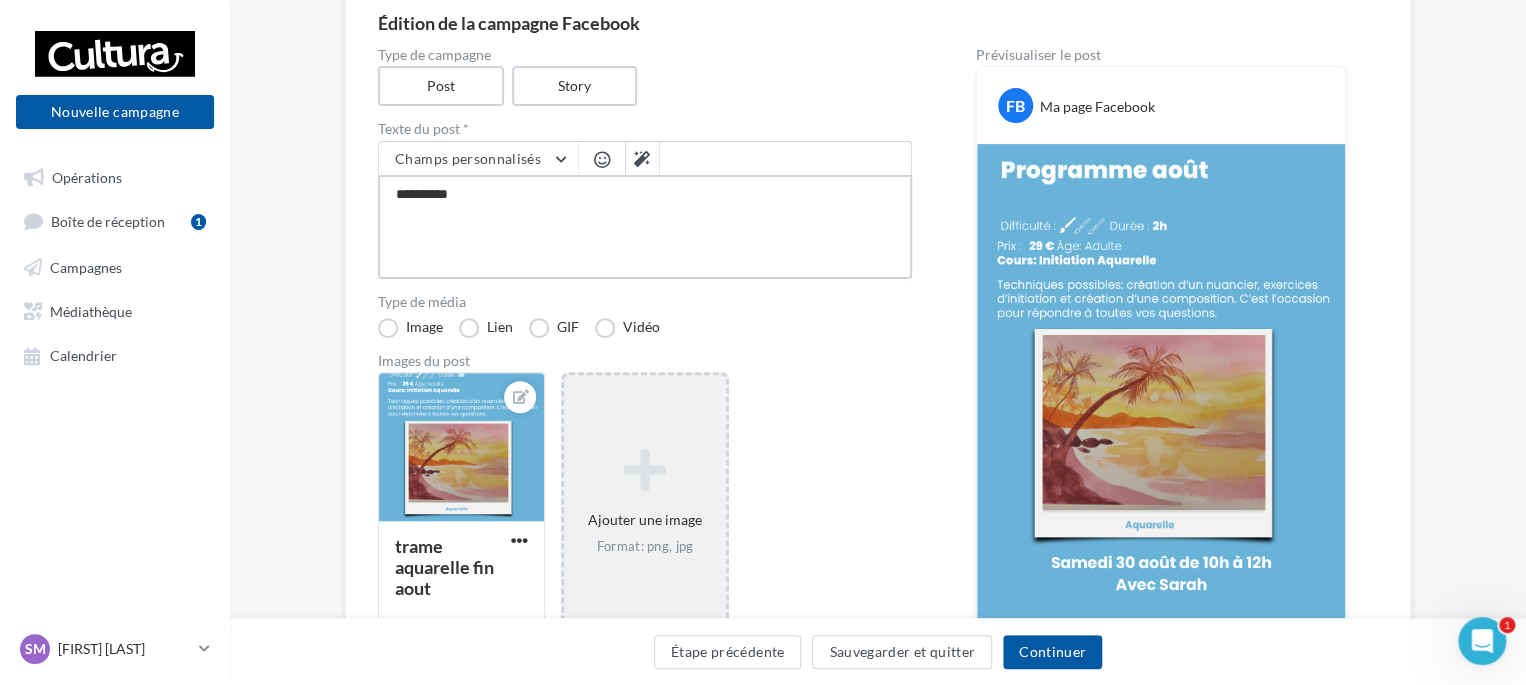 type on "**********" 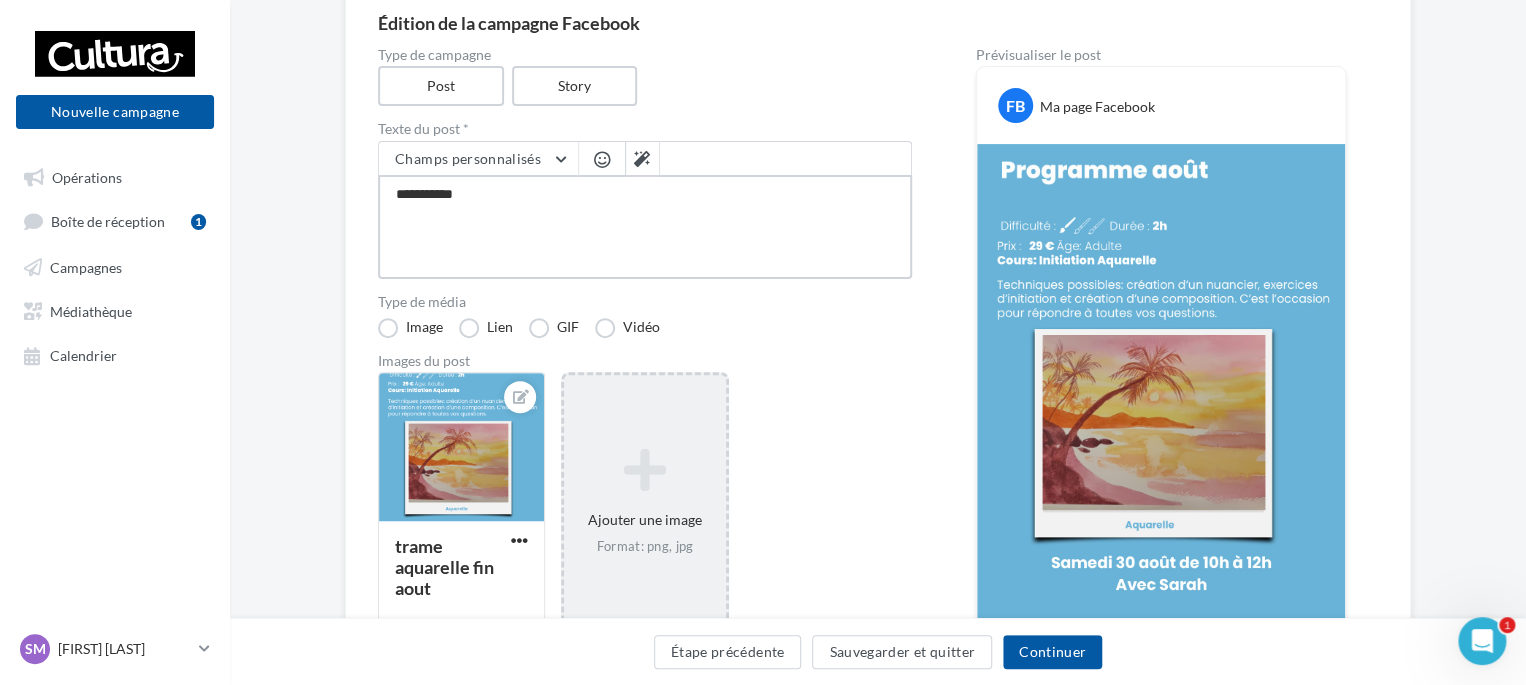 type on "**********" 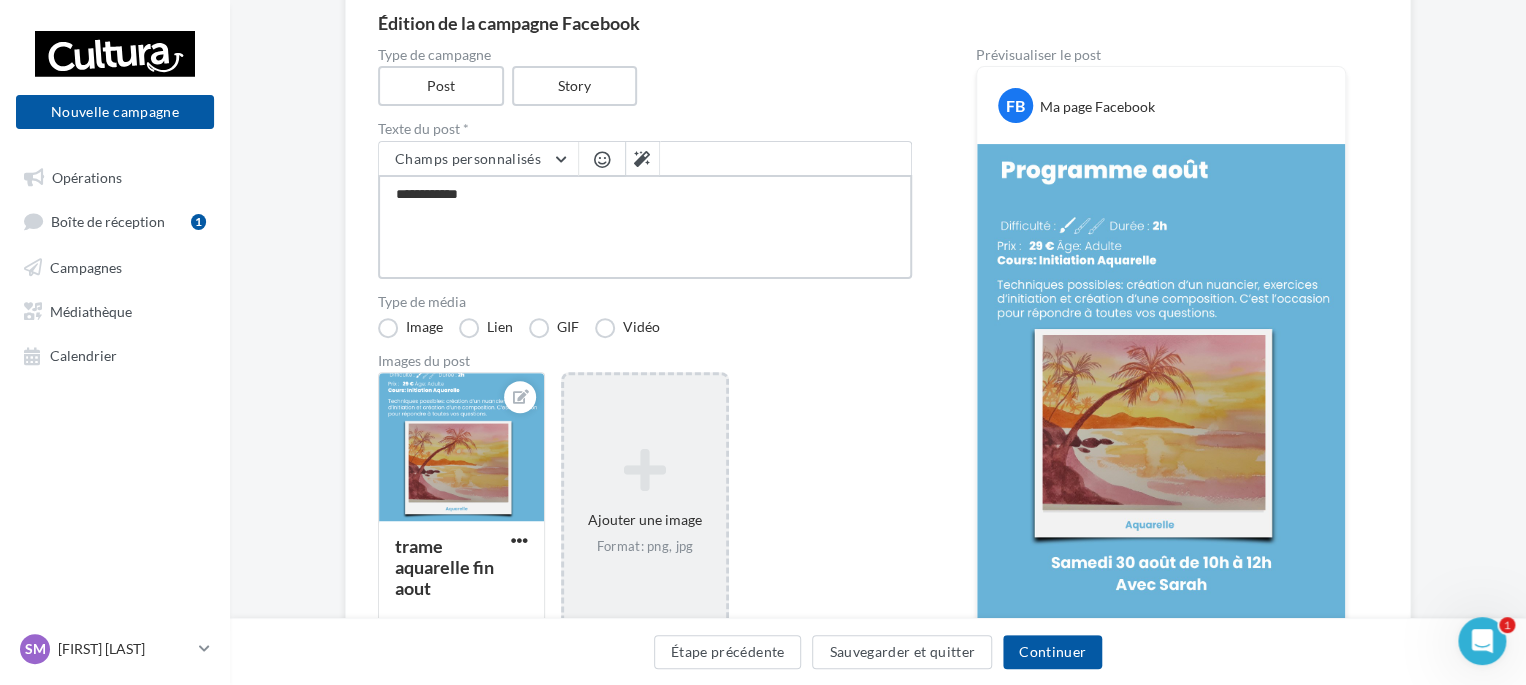 type on "**********" 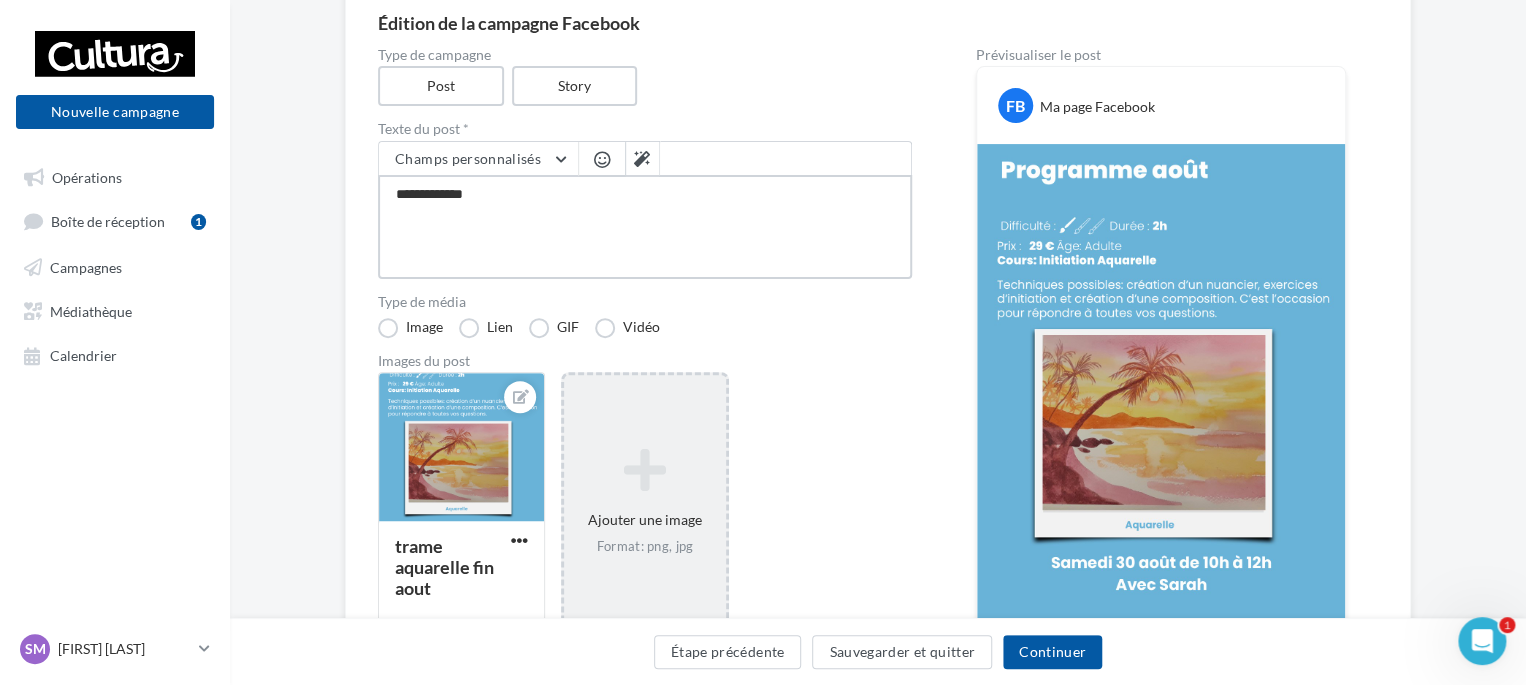 type on "**********" 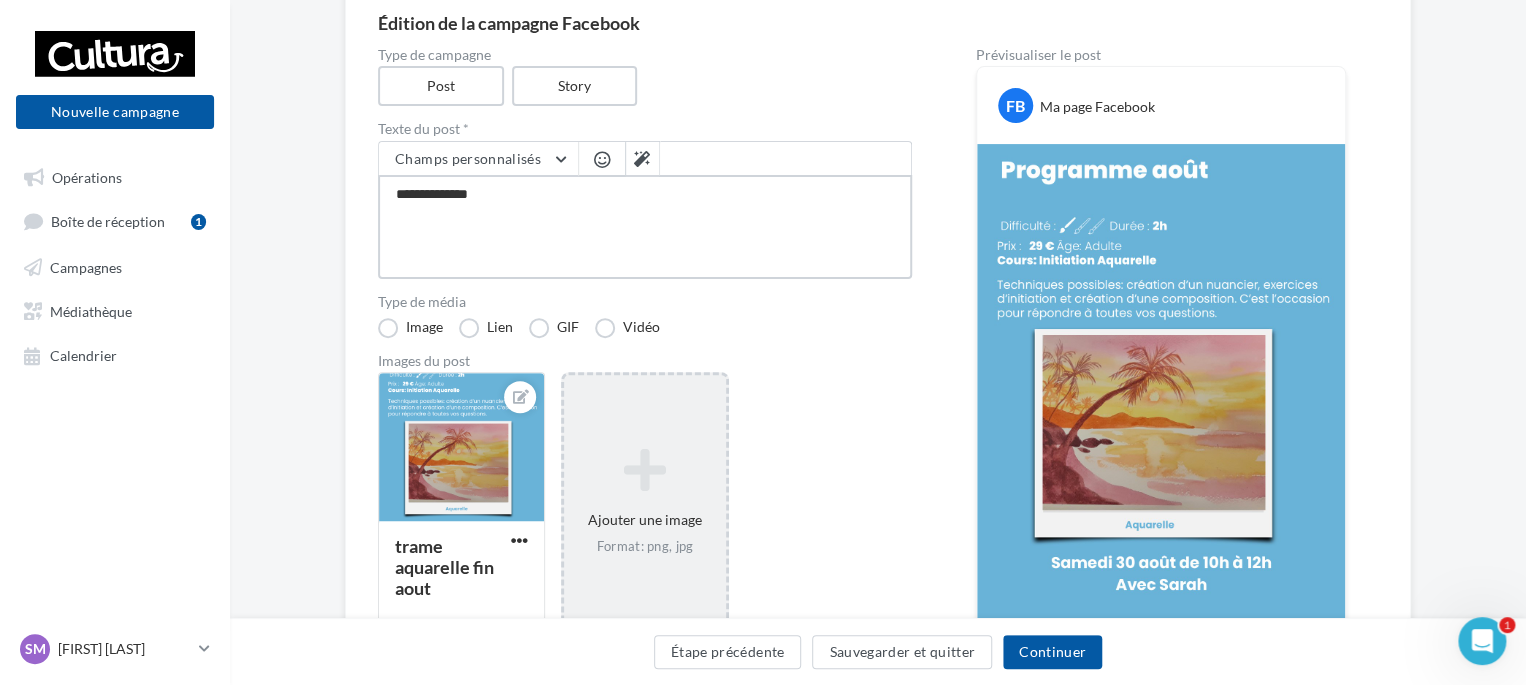 type on "**********" 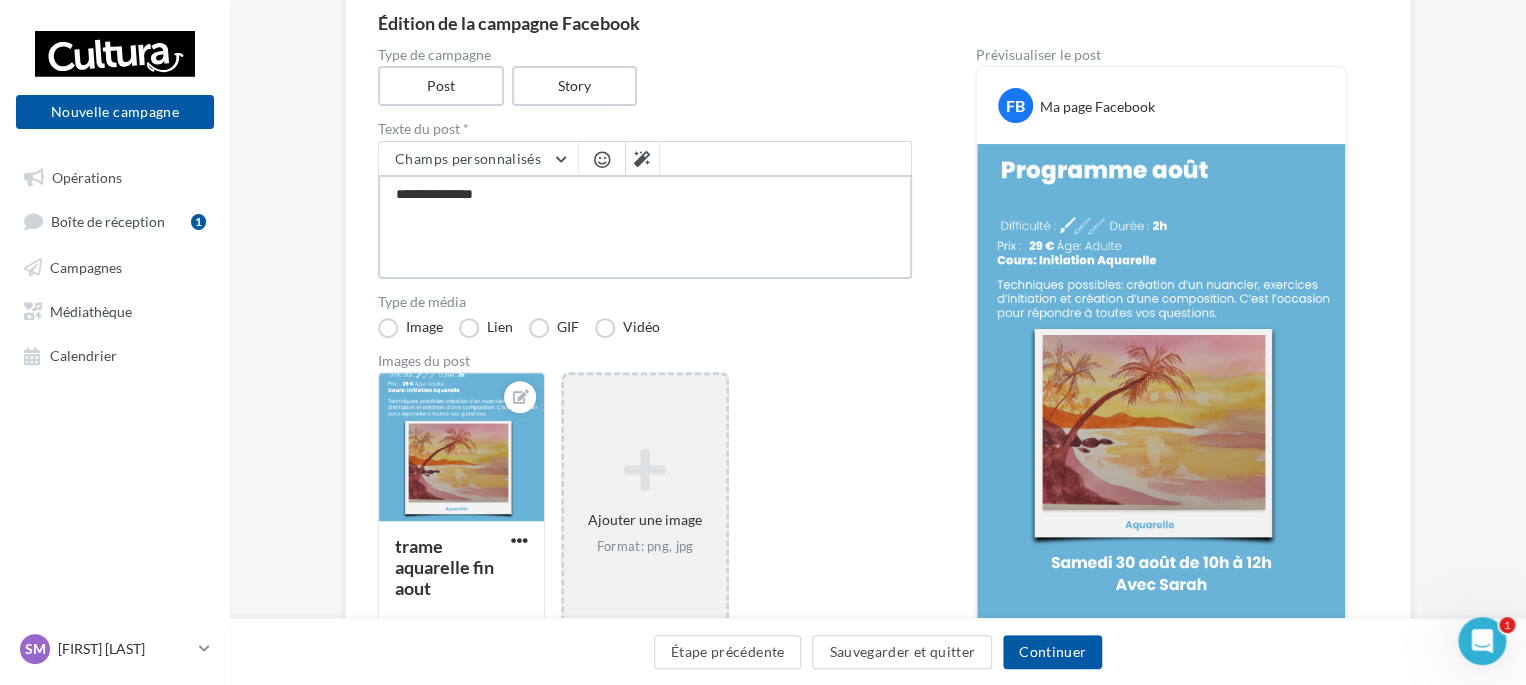 type on "**********" 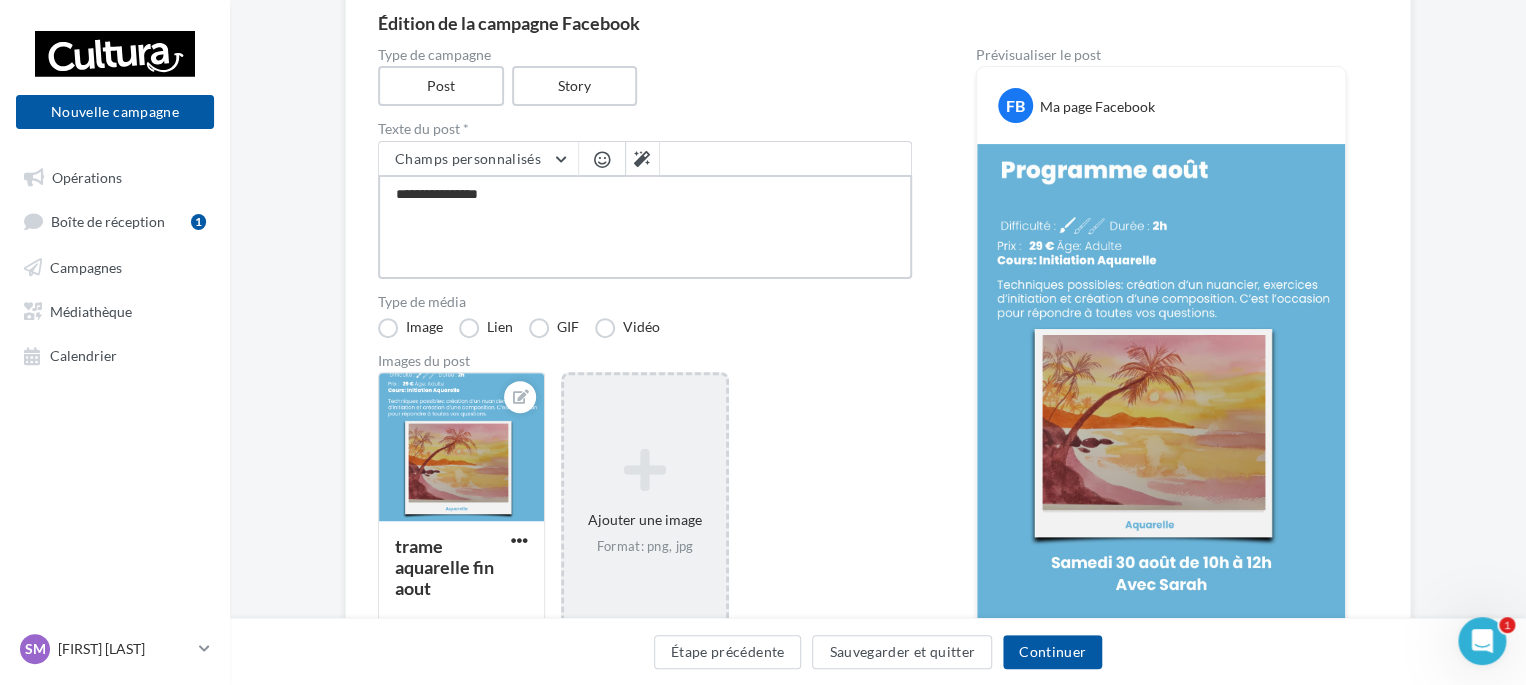 type on "**********" 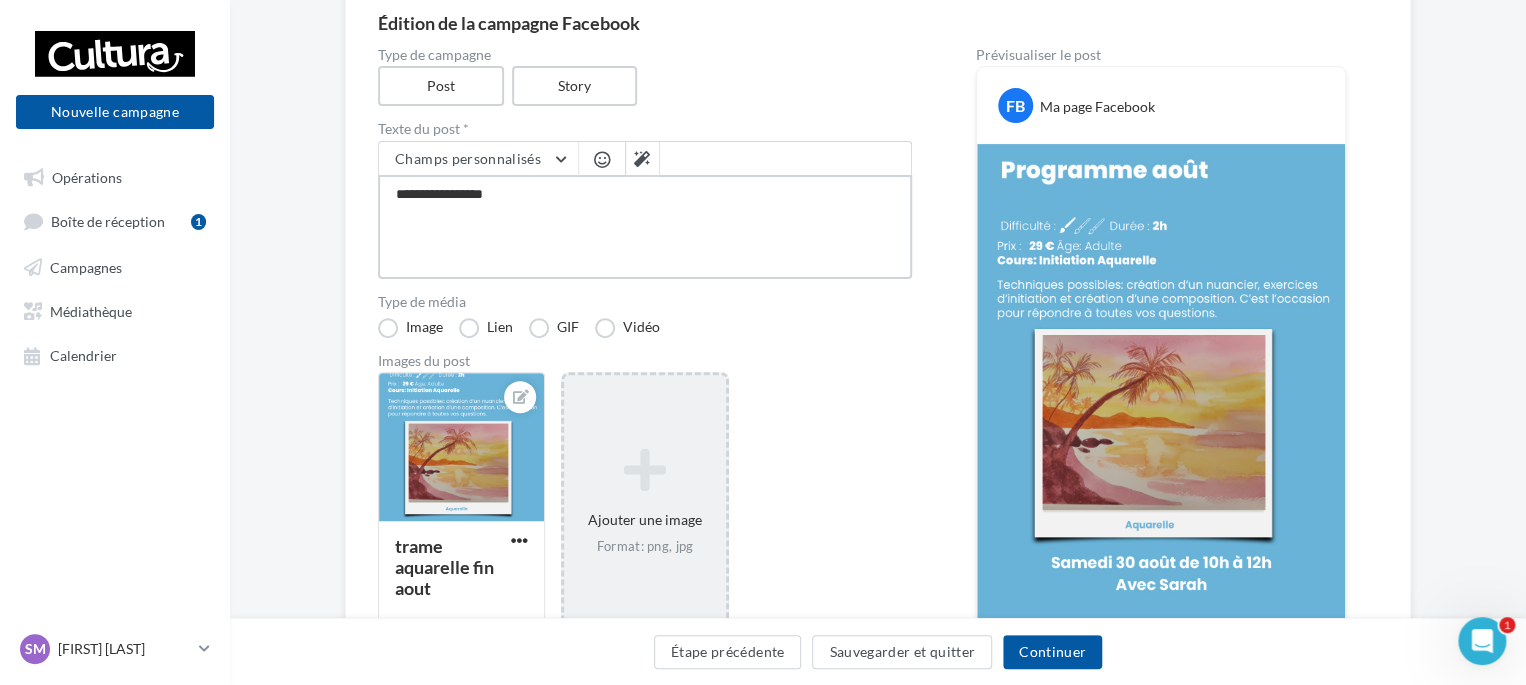 type on "**********" 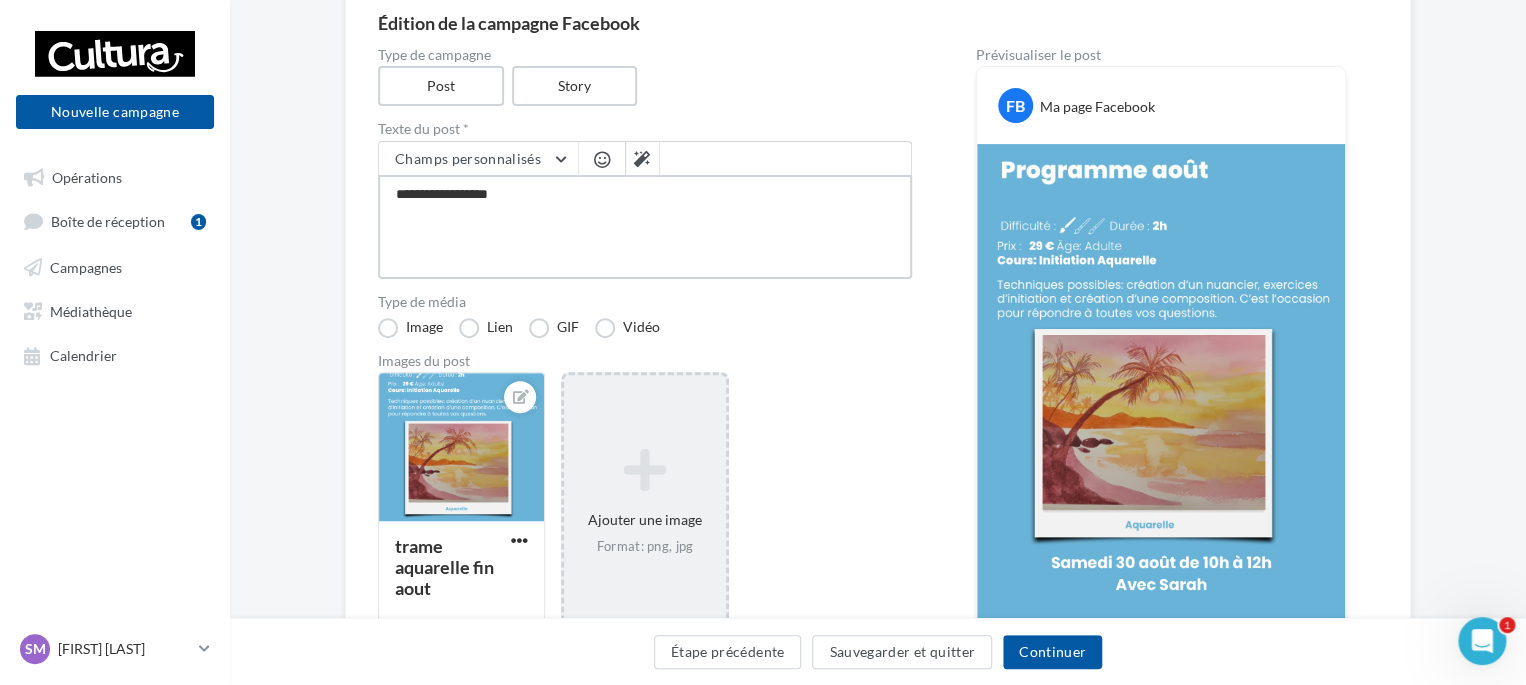 type on "**********" 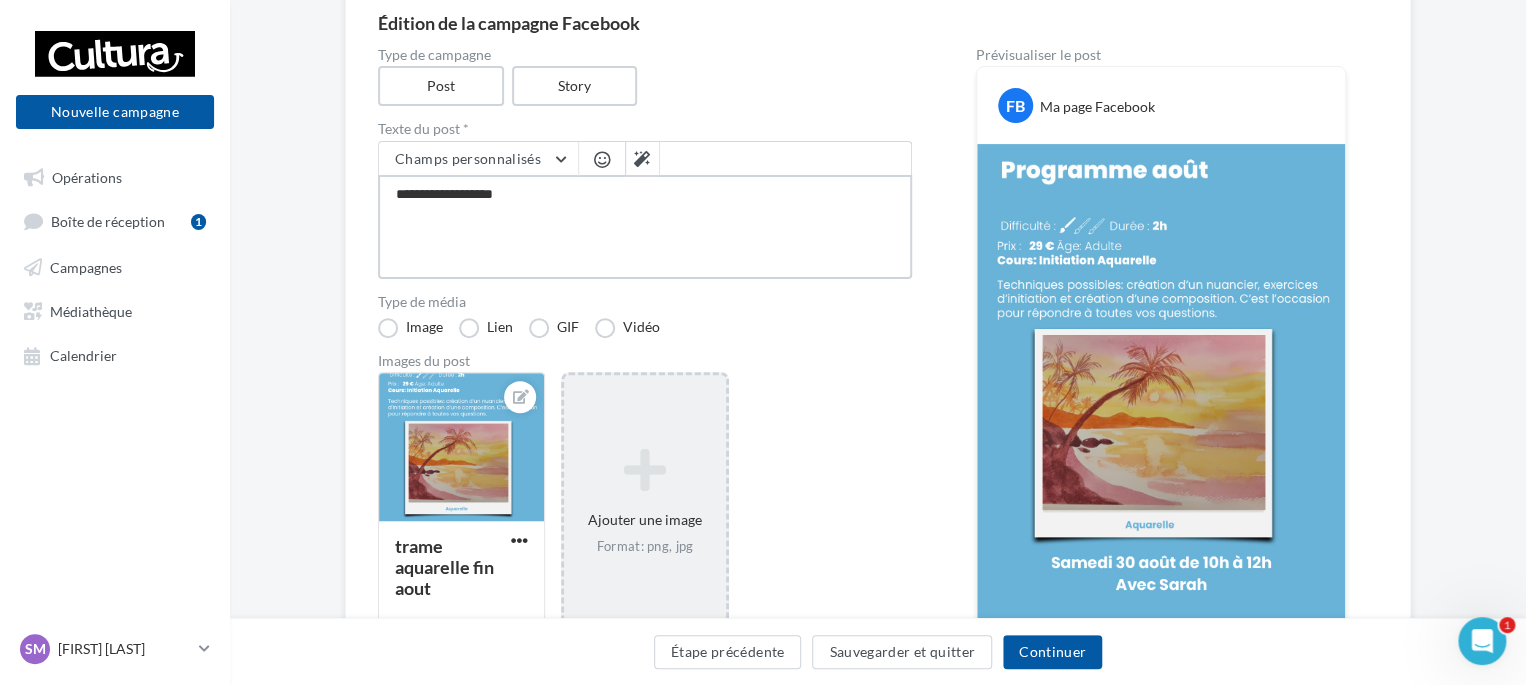 type on "**********" 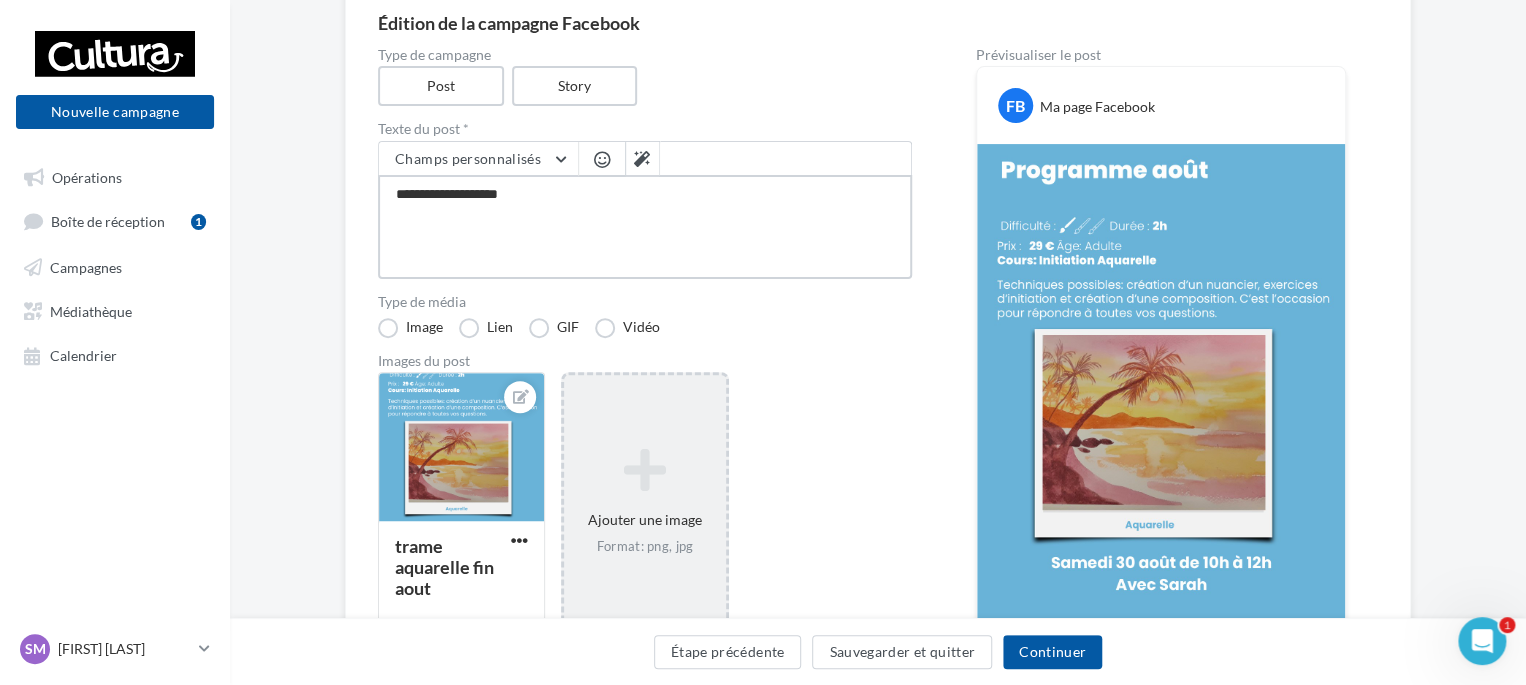 type on "**********" 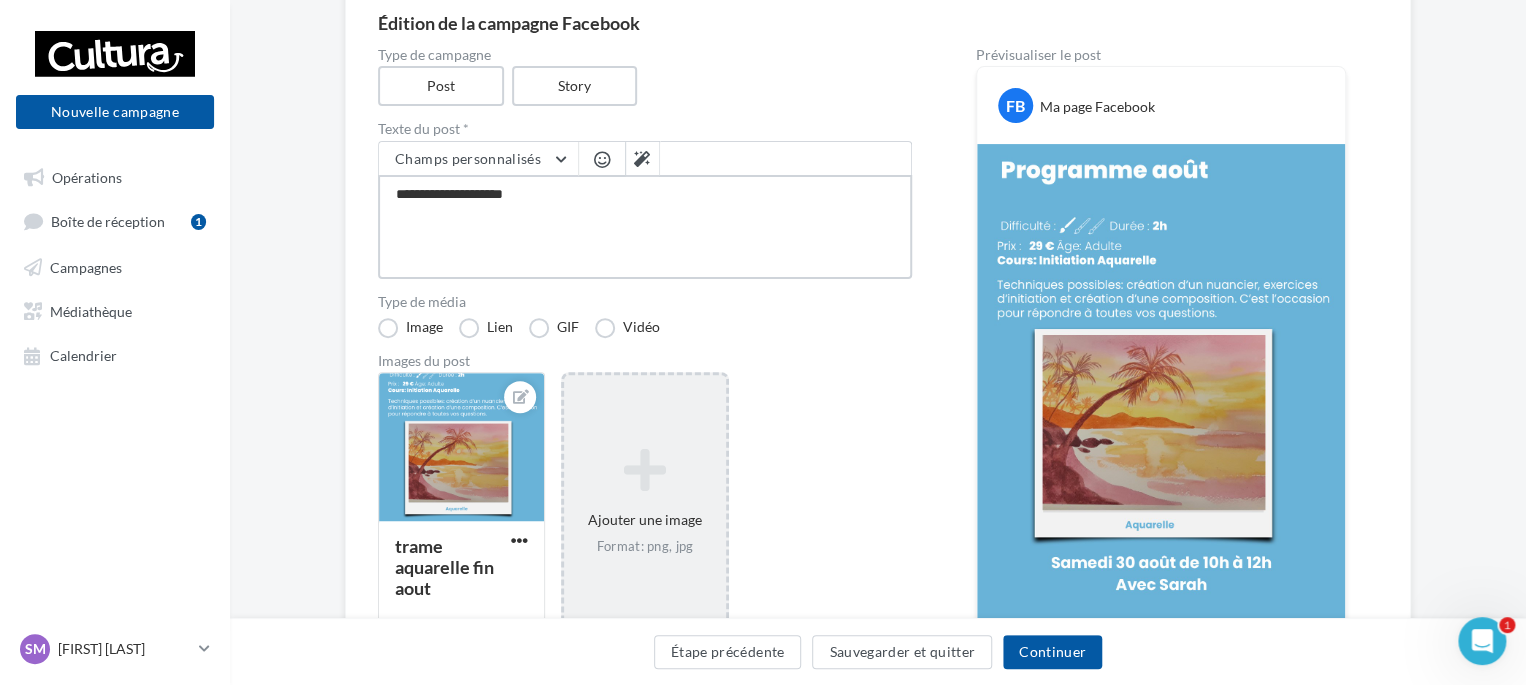 type on "**********" 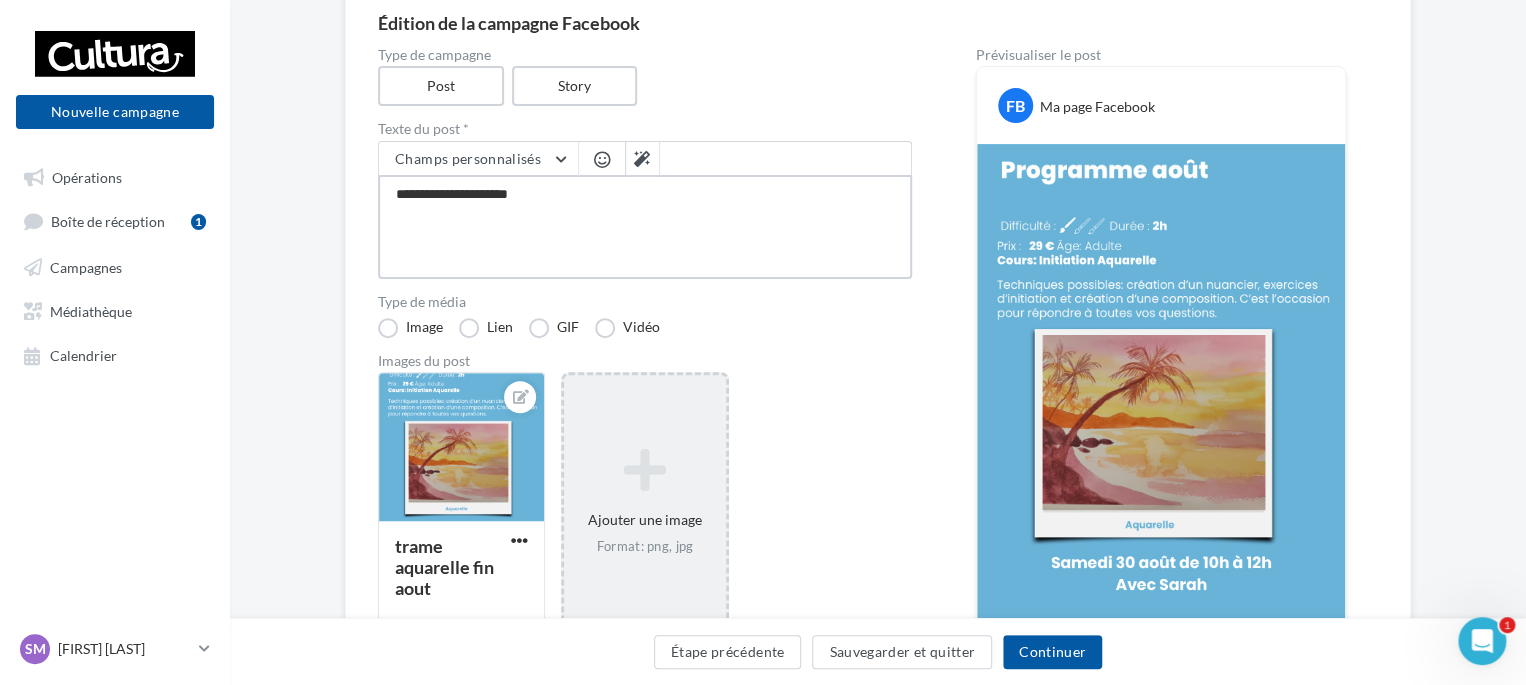 type on "**********" 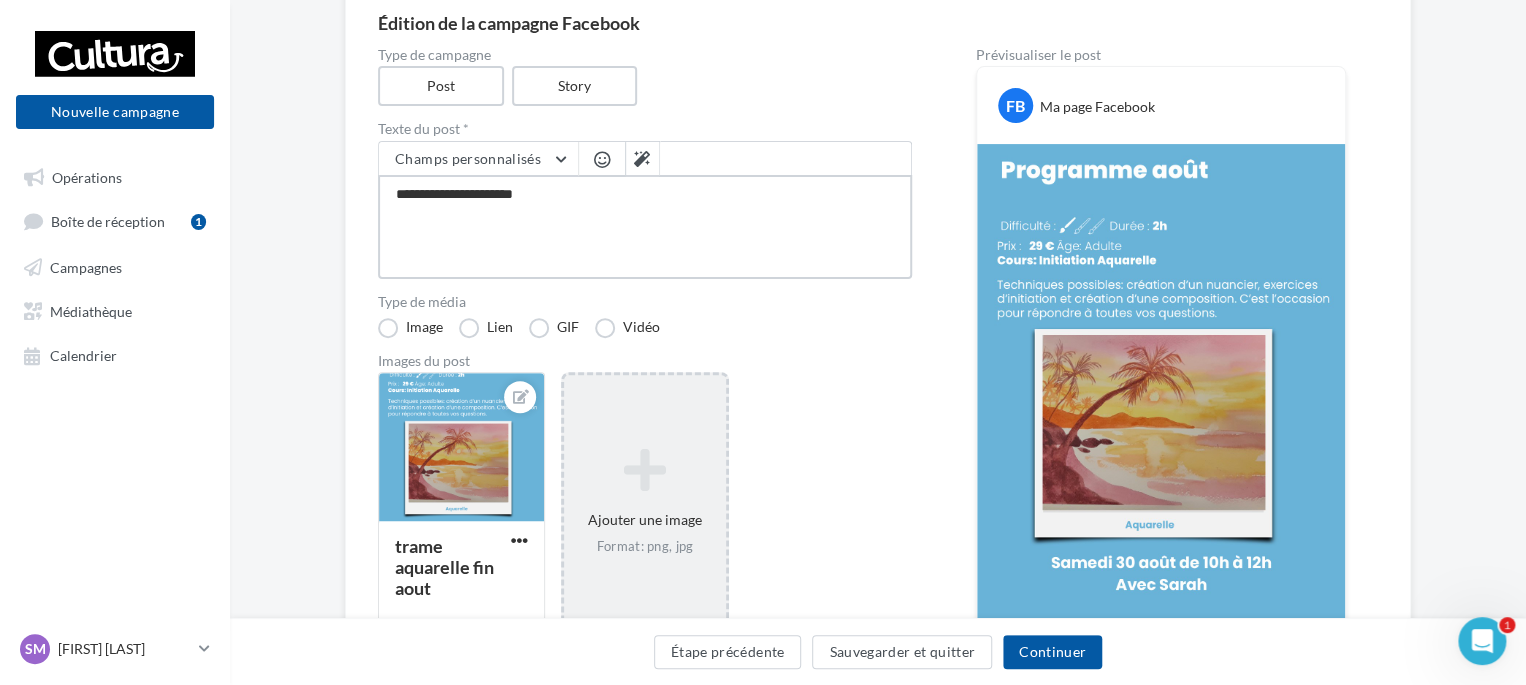type on "**********" 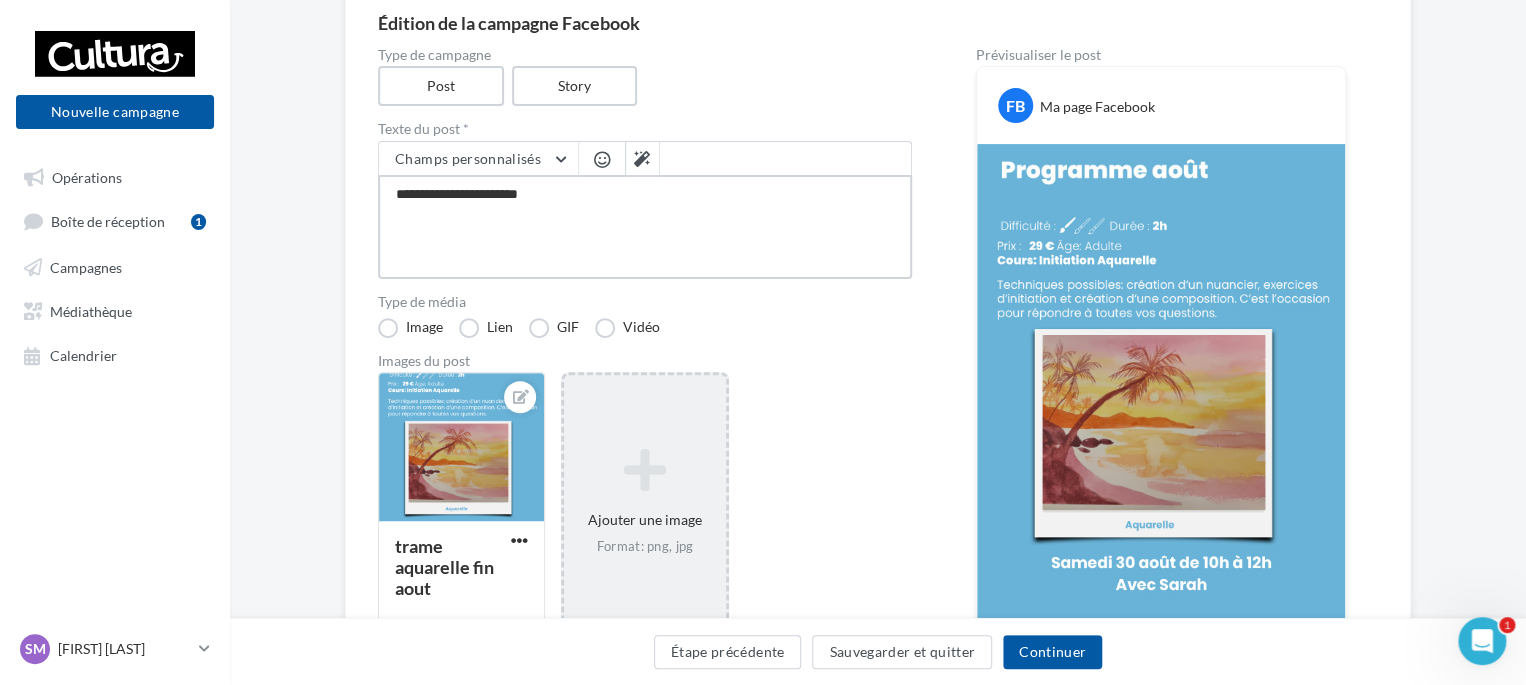 type on "**********" 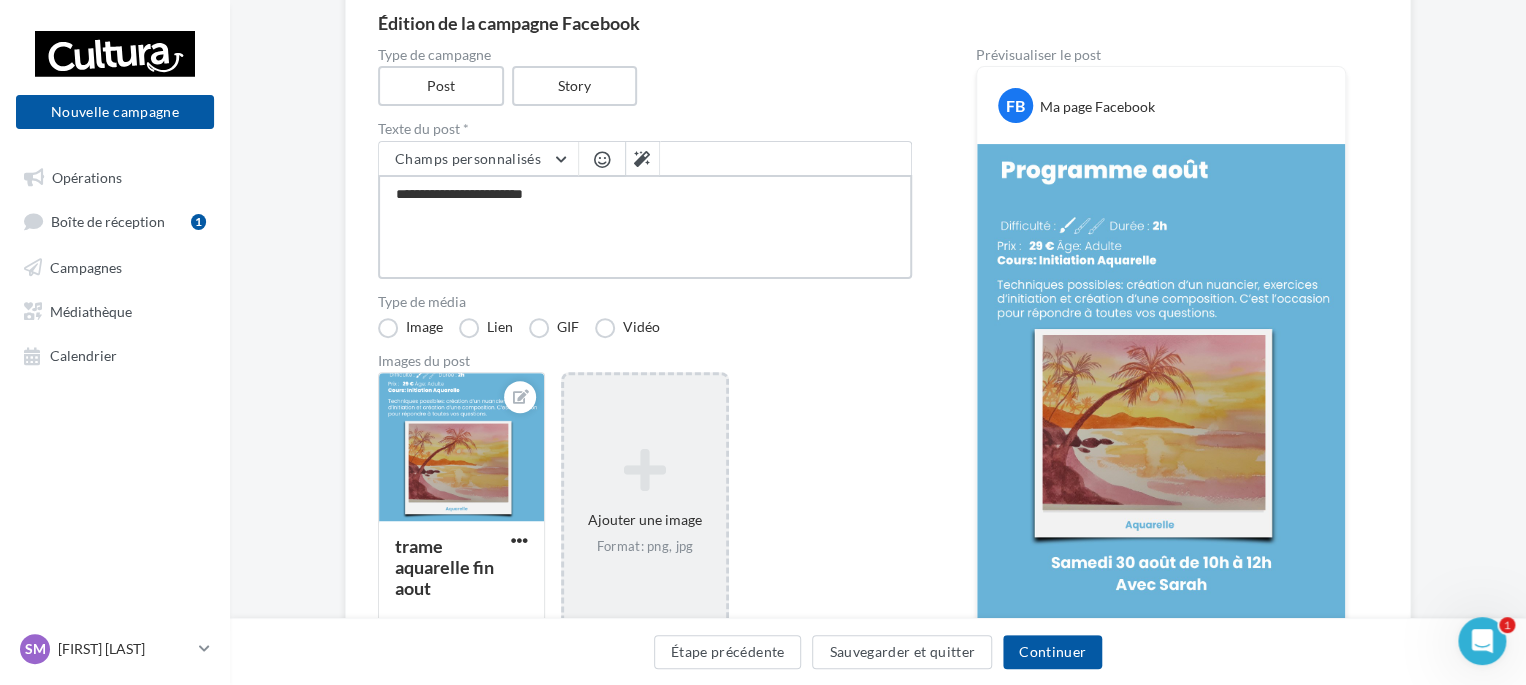 type on "**********" 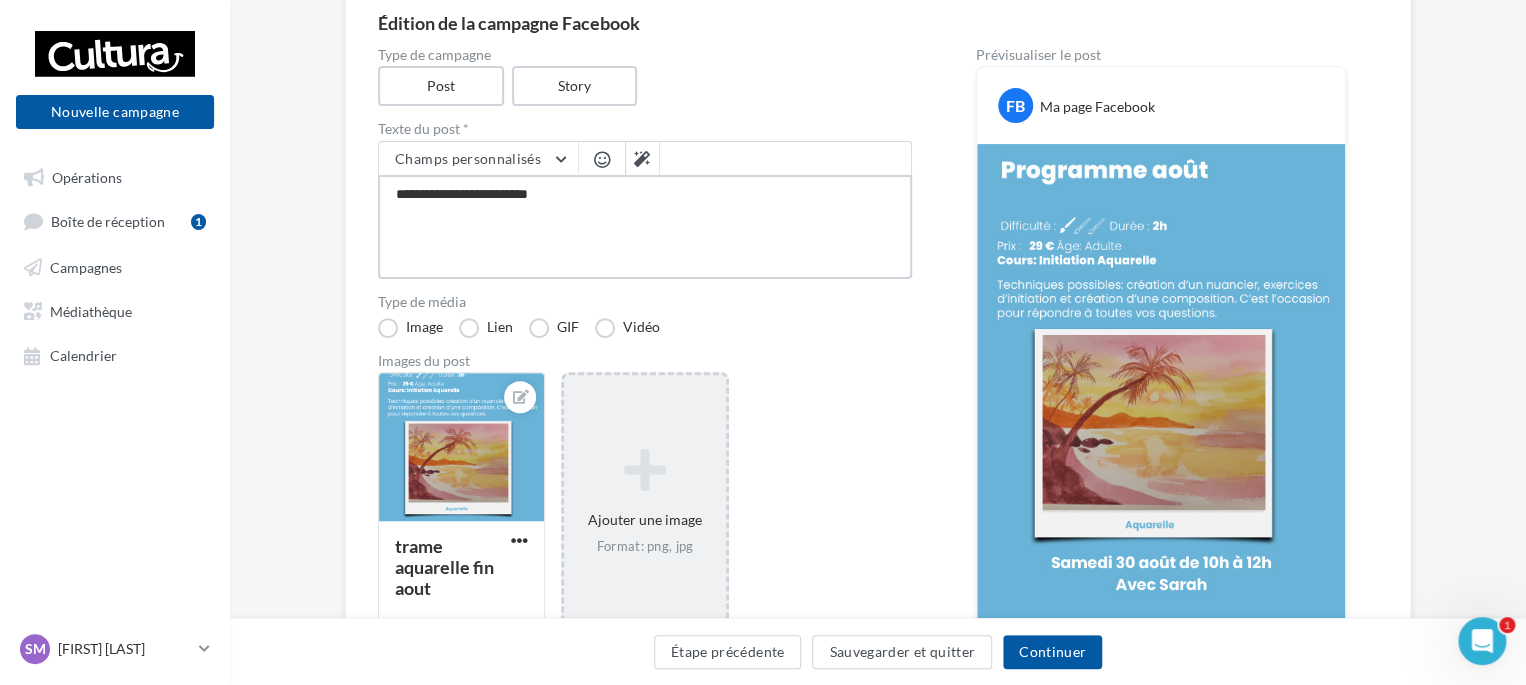 type on "**********" 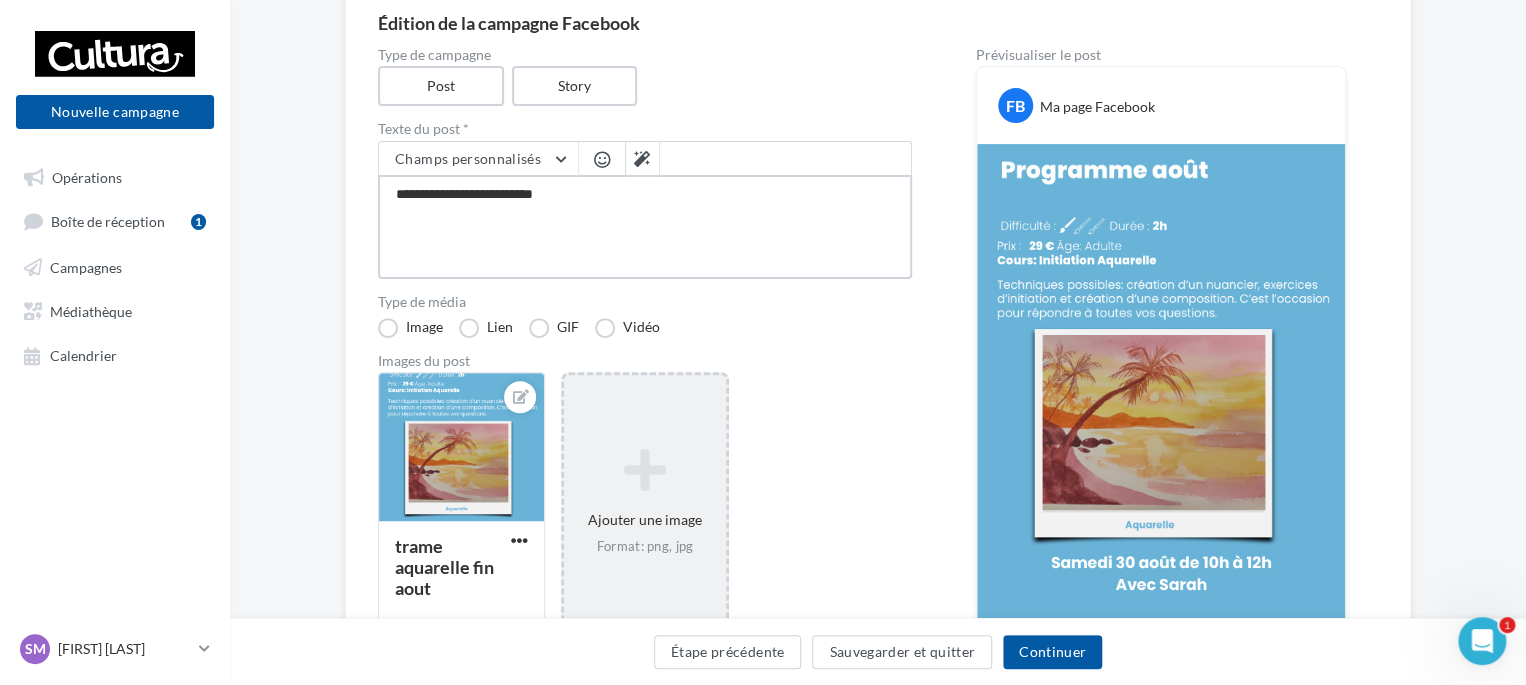 type on "**********" 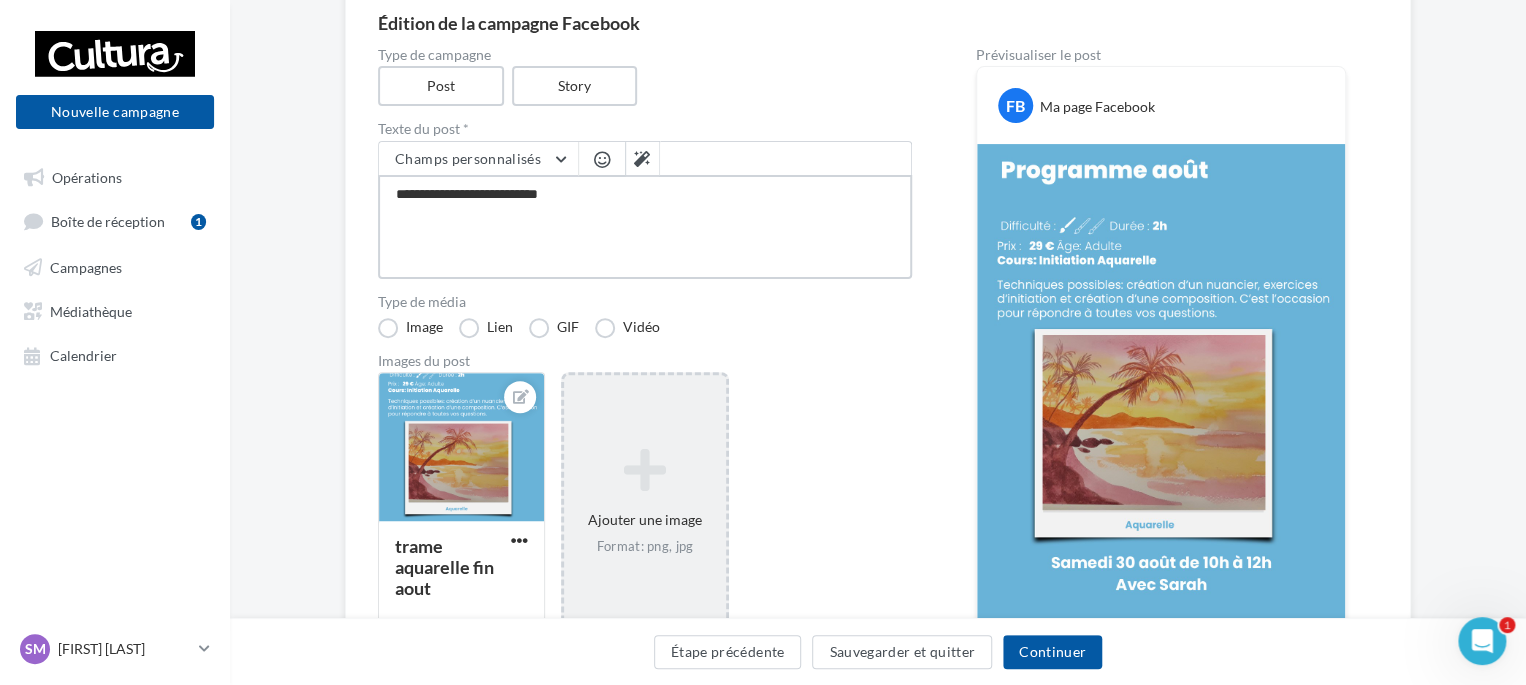 type on "**********" 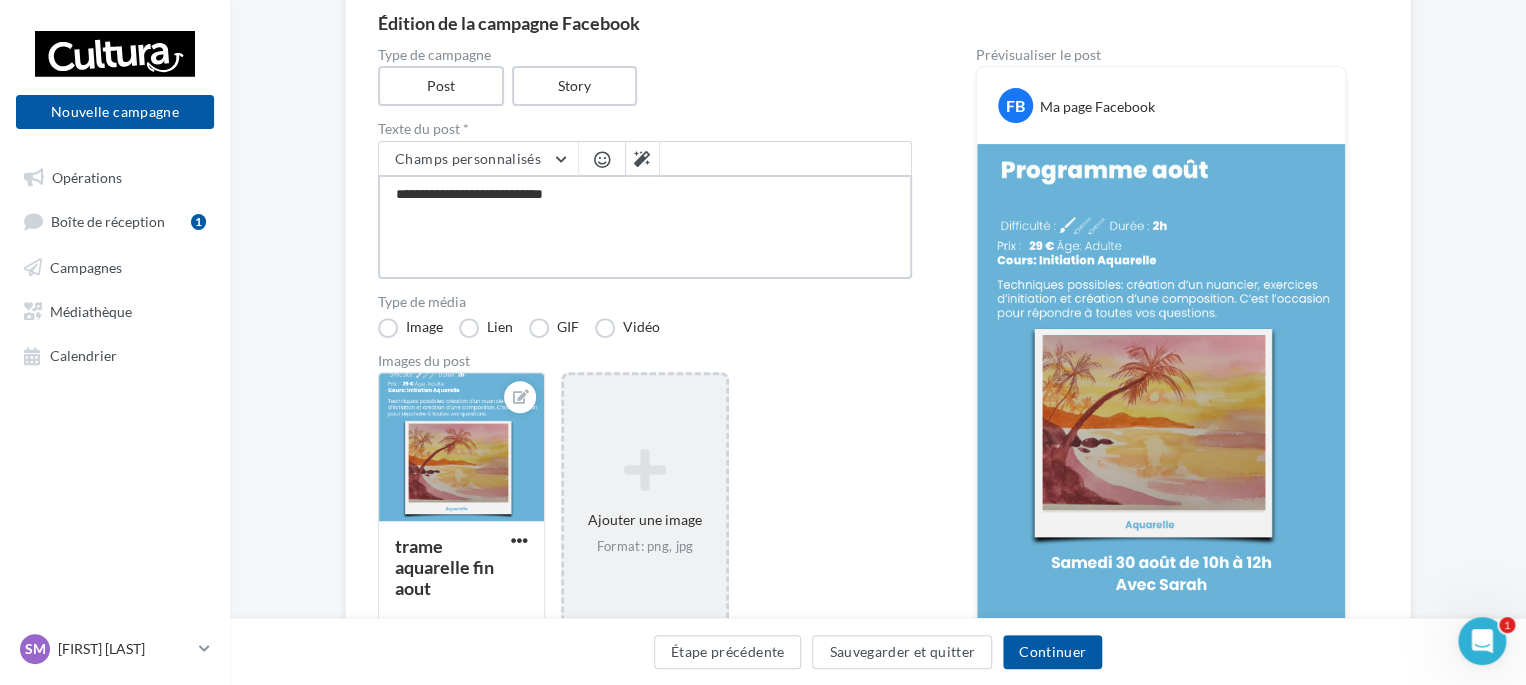 type on "**********" 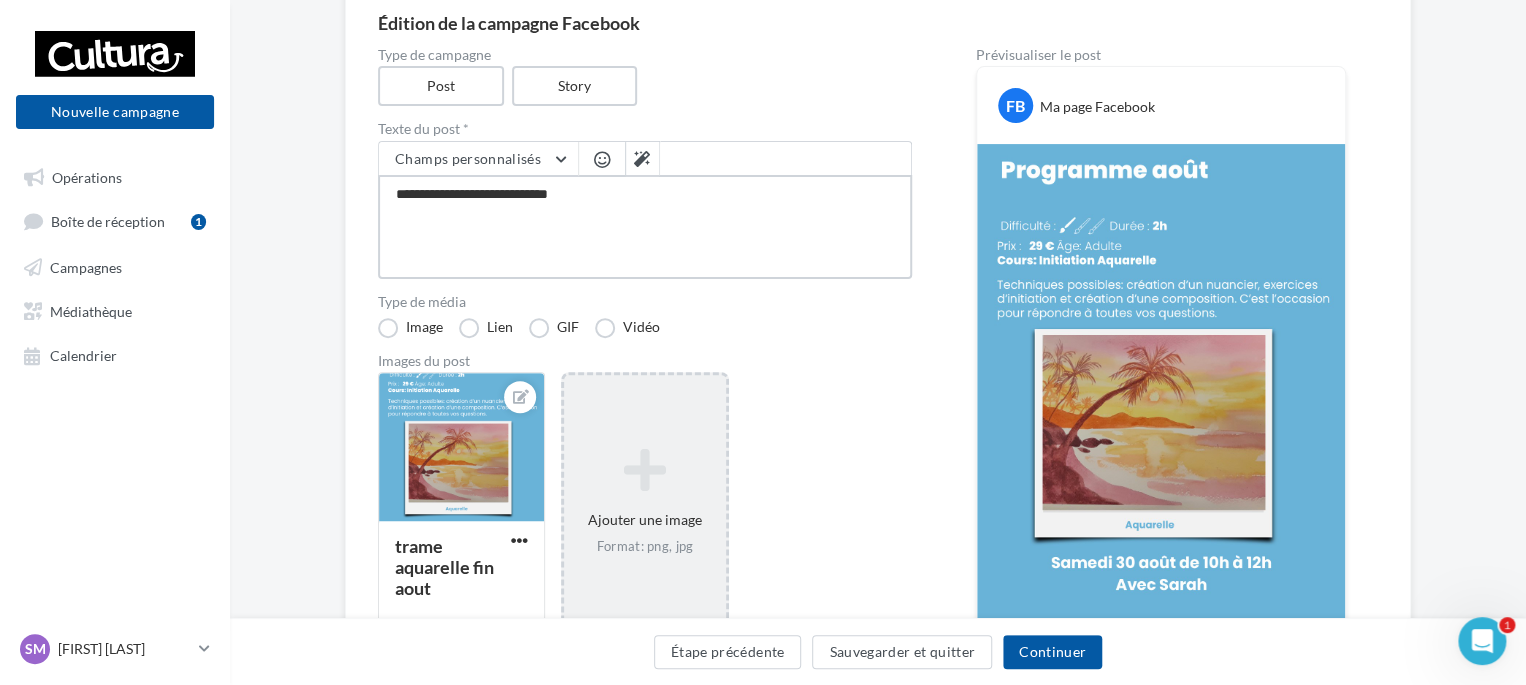 type on "**********" 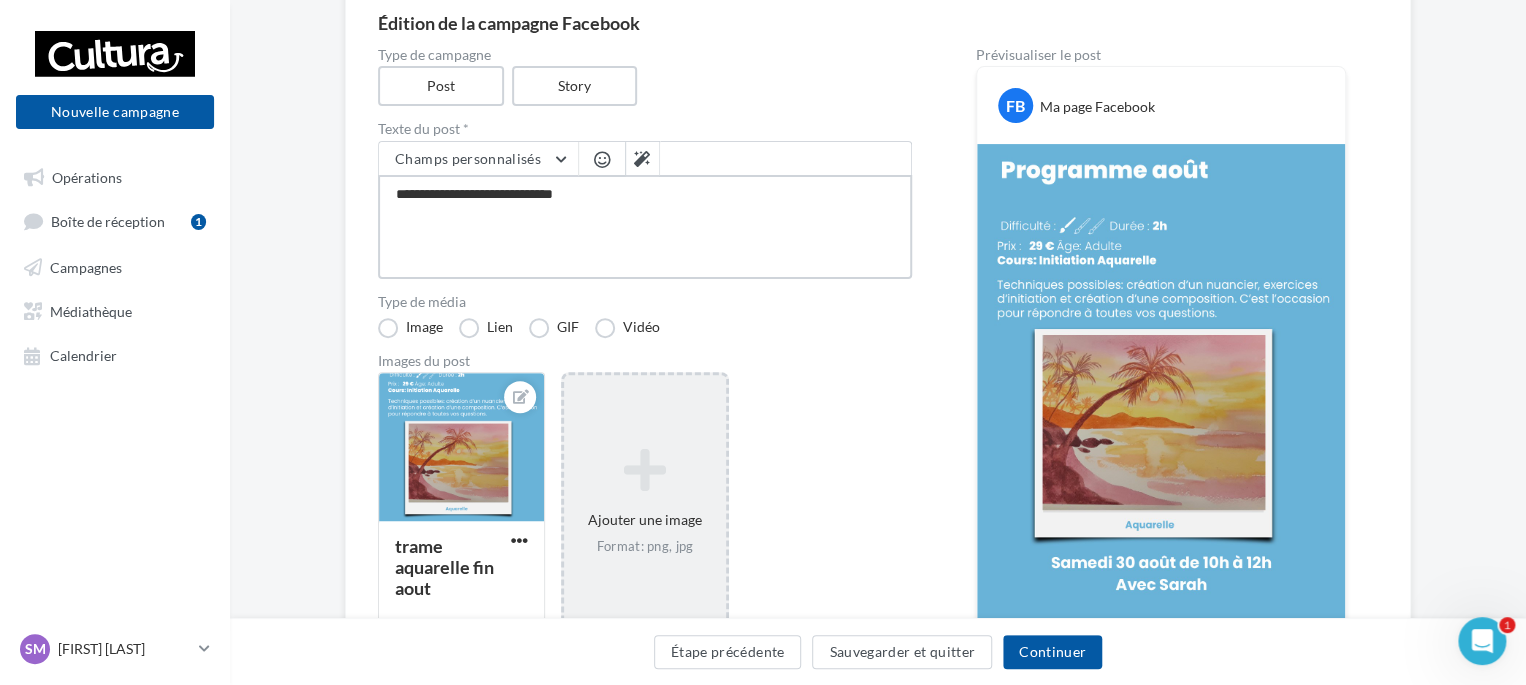 type on "**********" 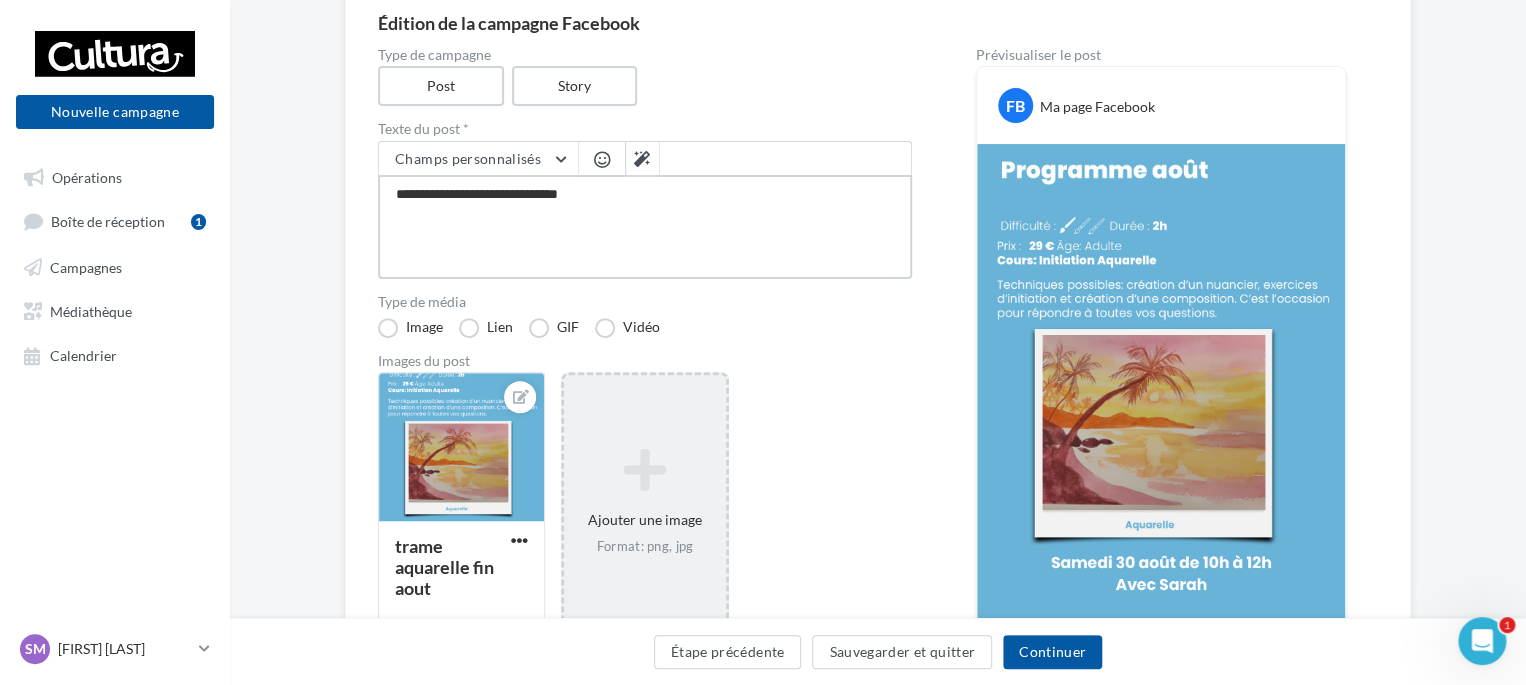 type on "**********" 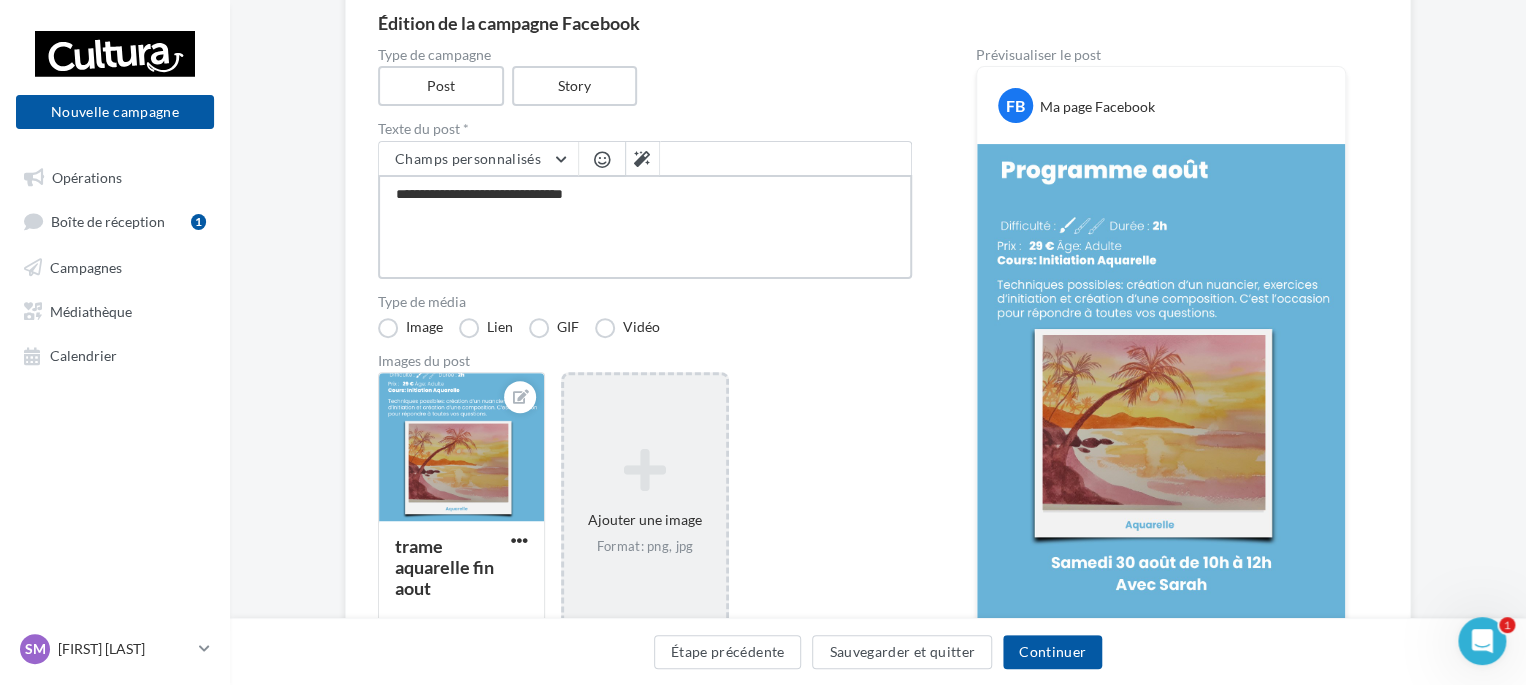 type on "**********" 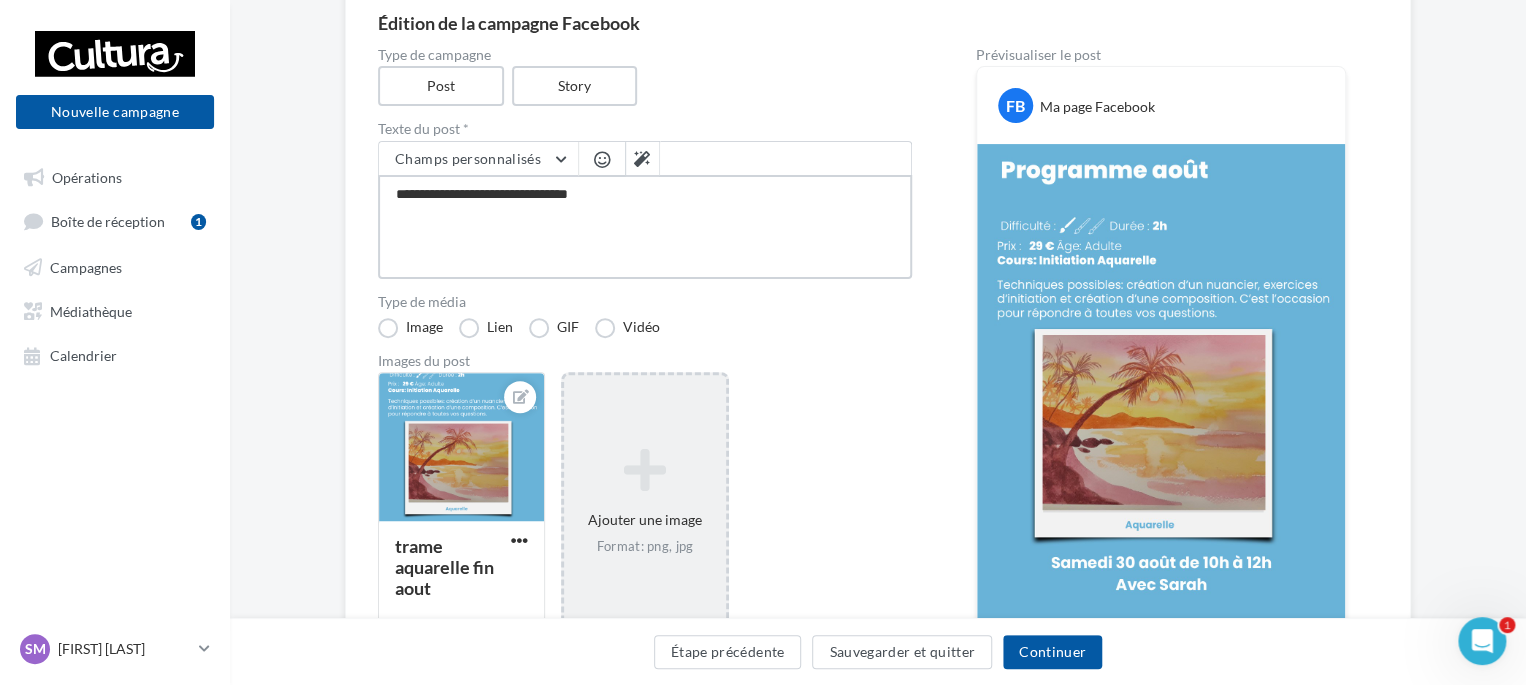 type on "**********" 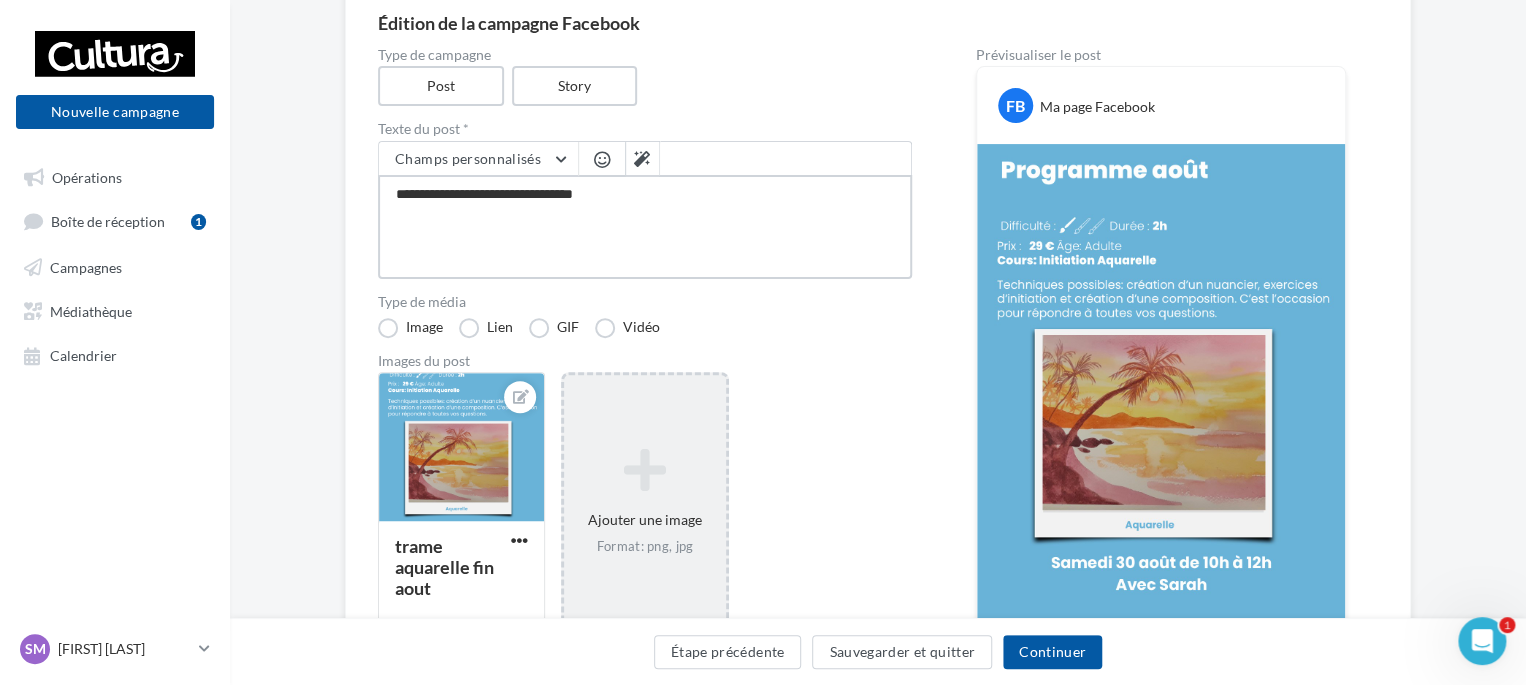 type on "**********" 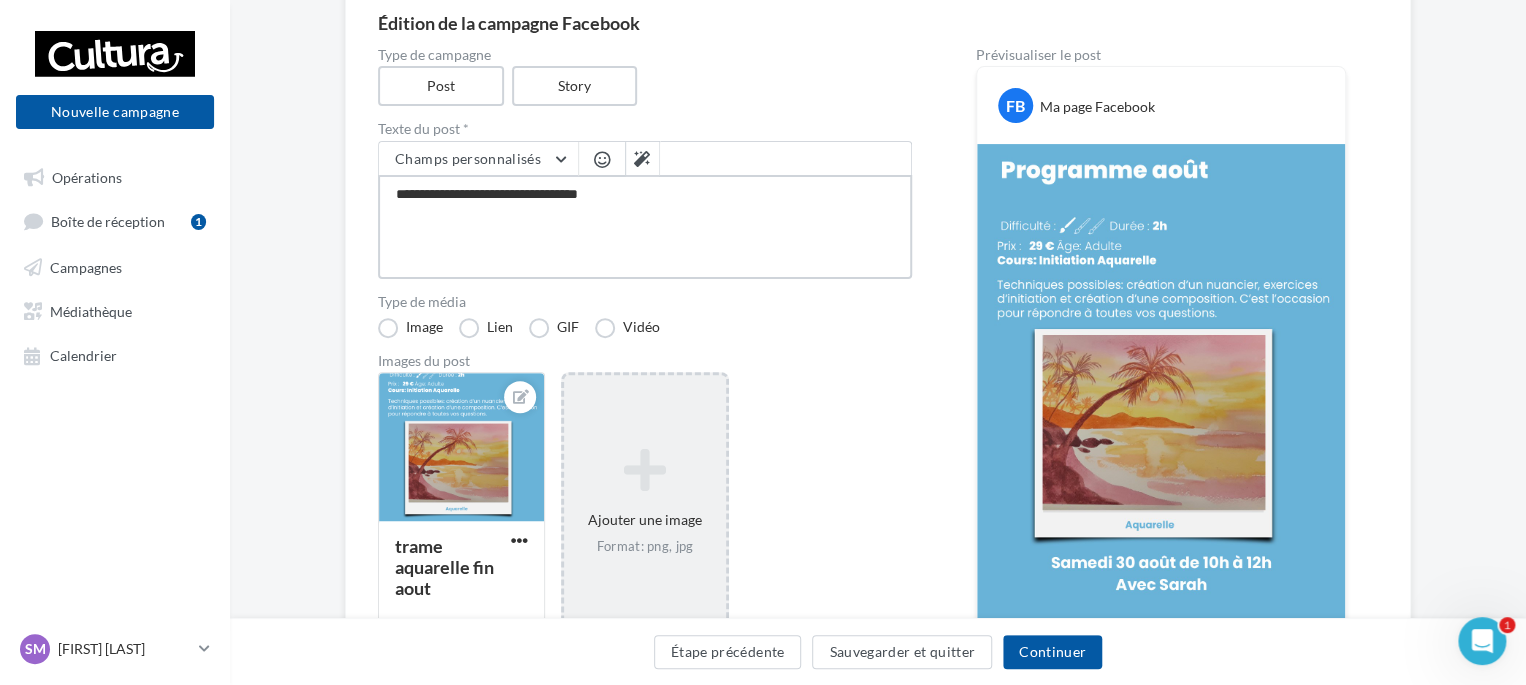 type on "**********" 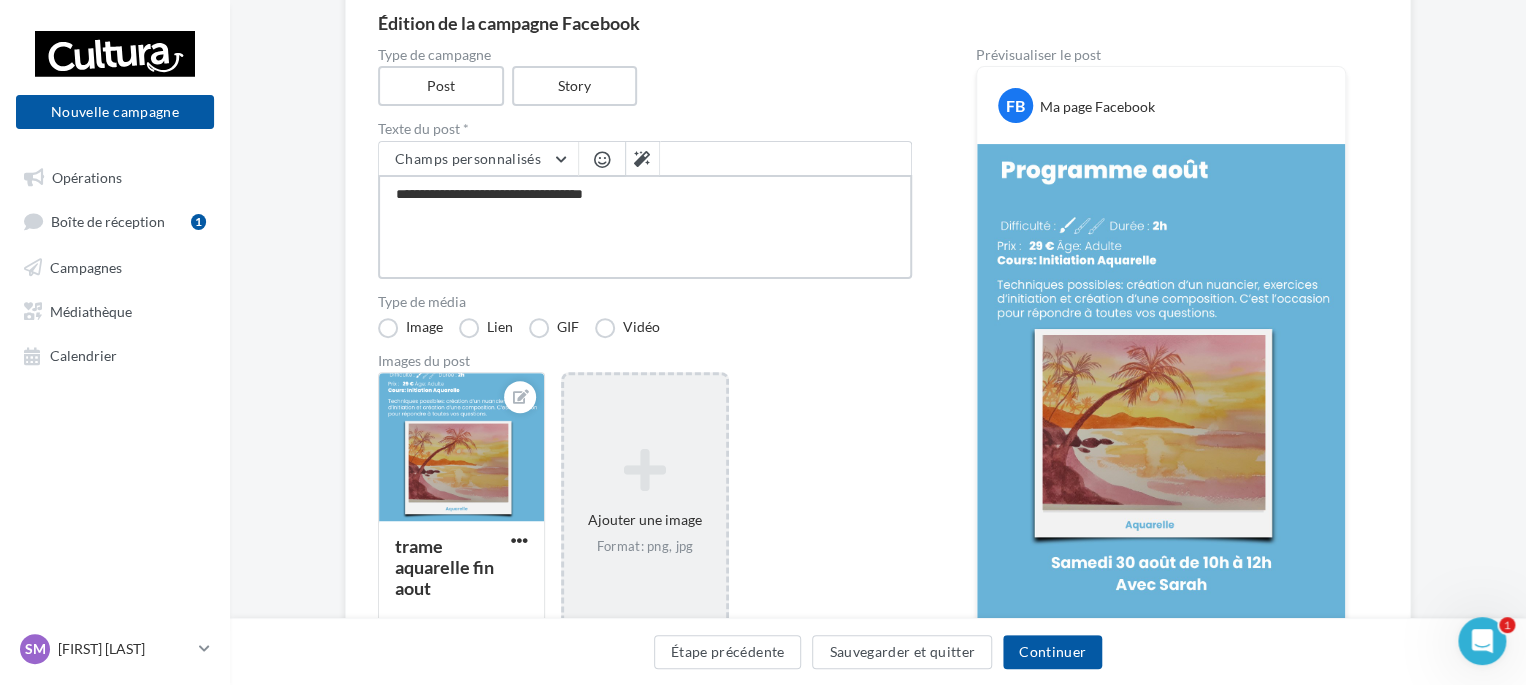 type on "**********" 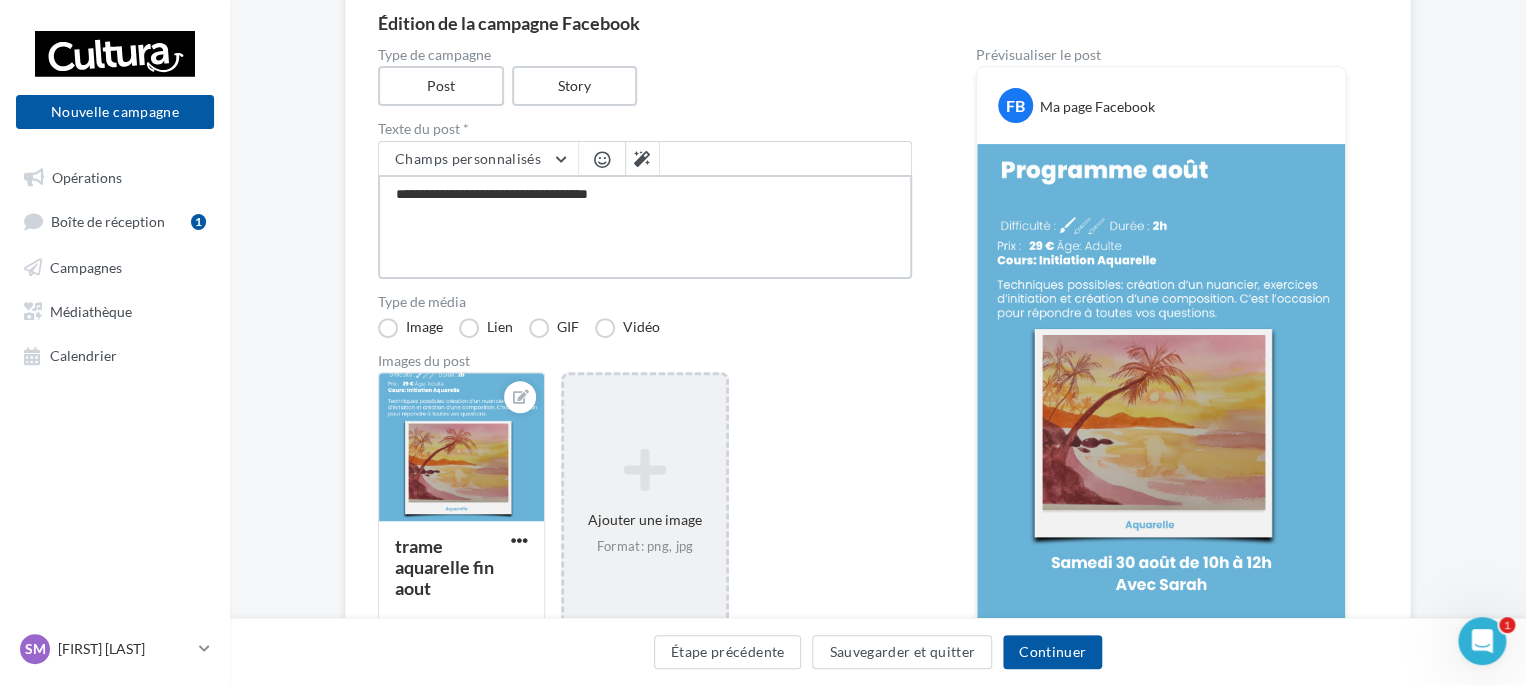 type on "**********" 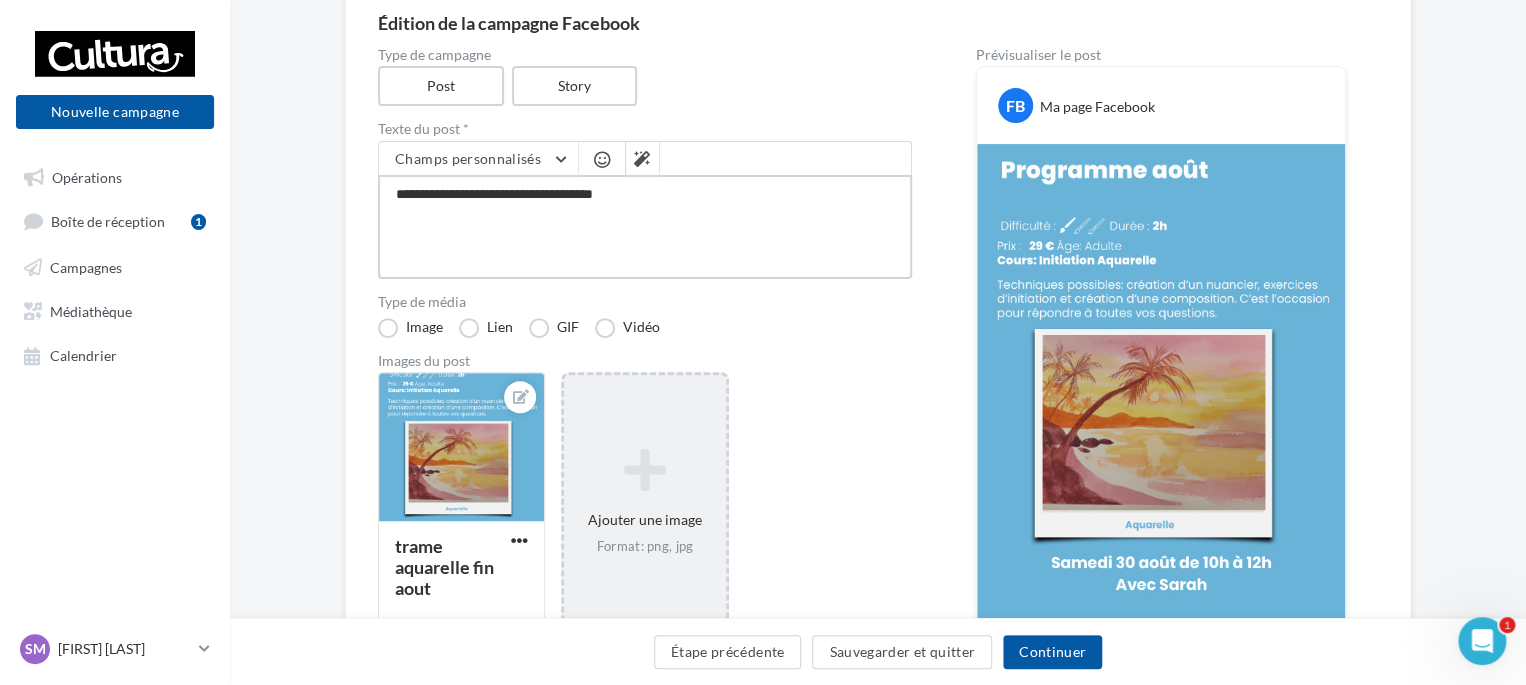 type on "**********" 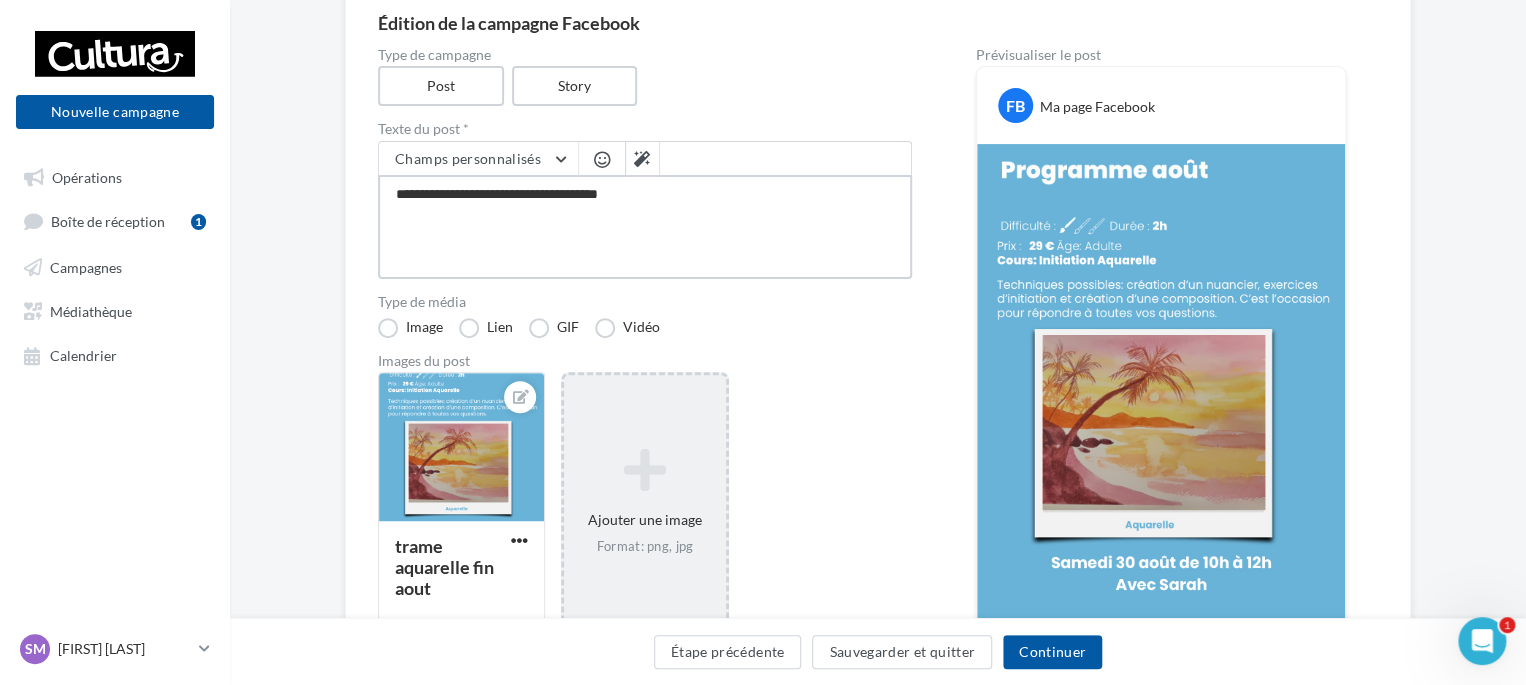 type on "**********" 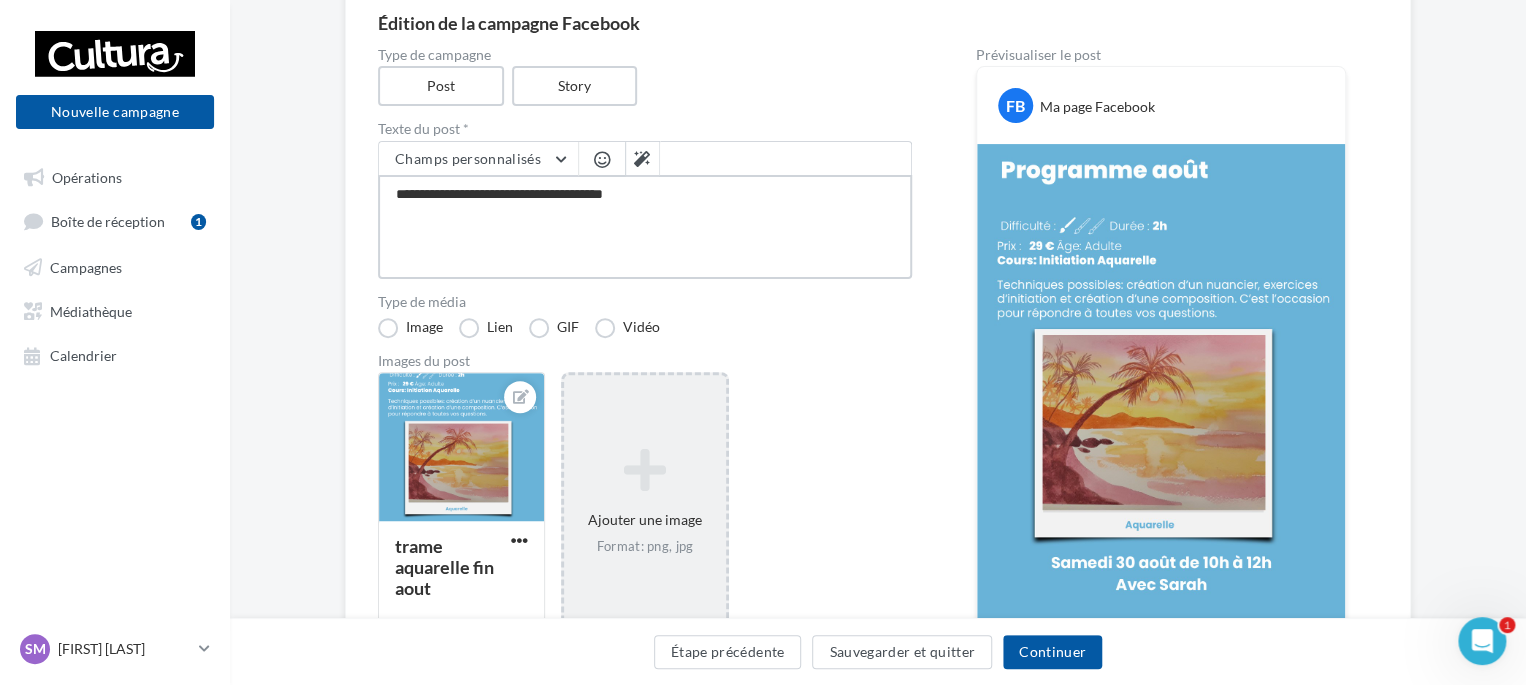 type on "**********" 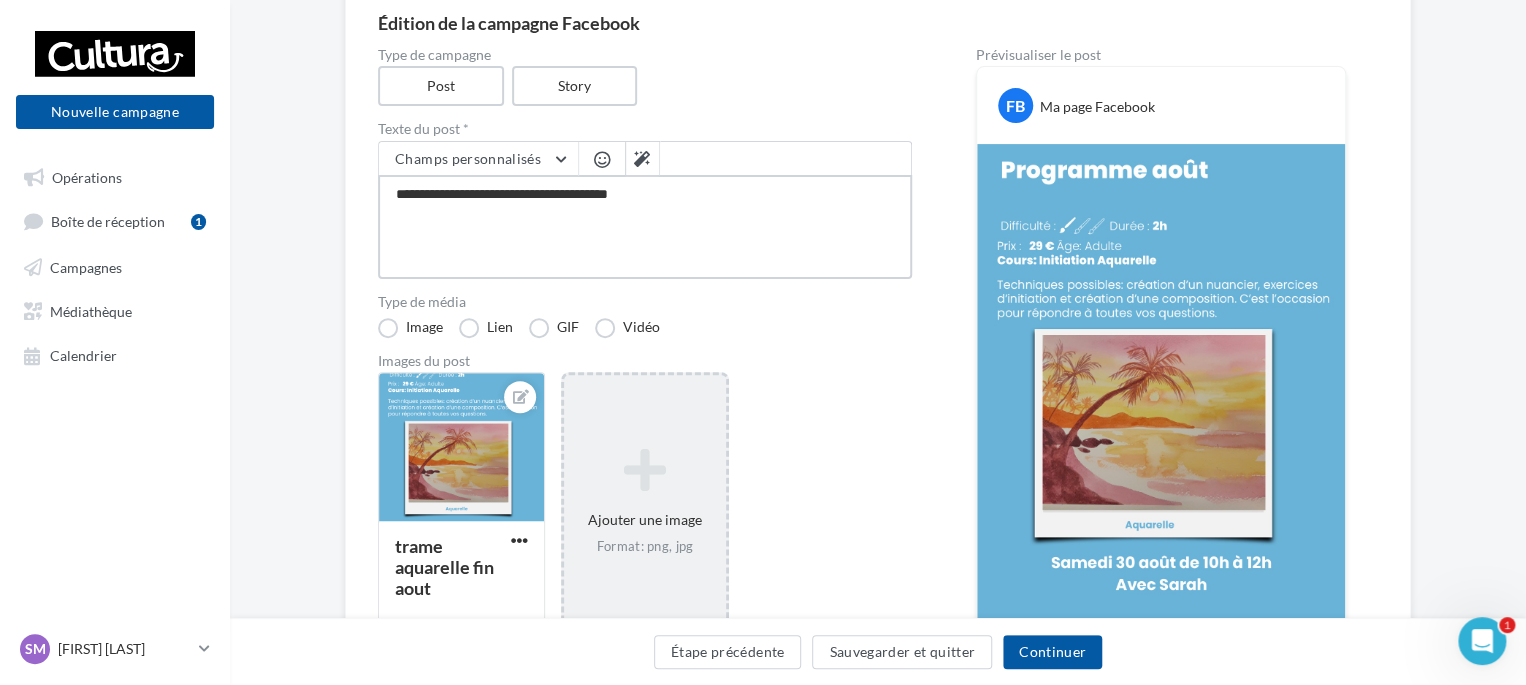 type on "**********" 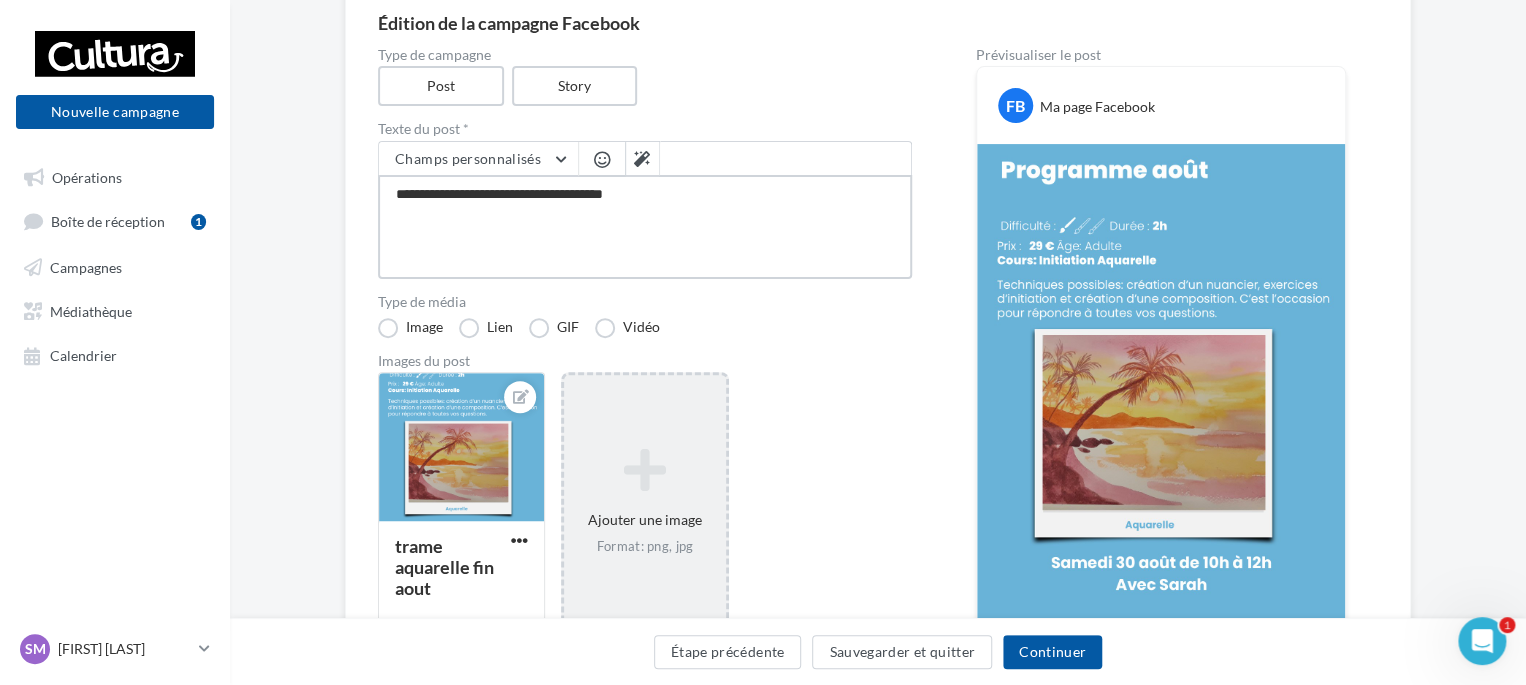 type on "**********" 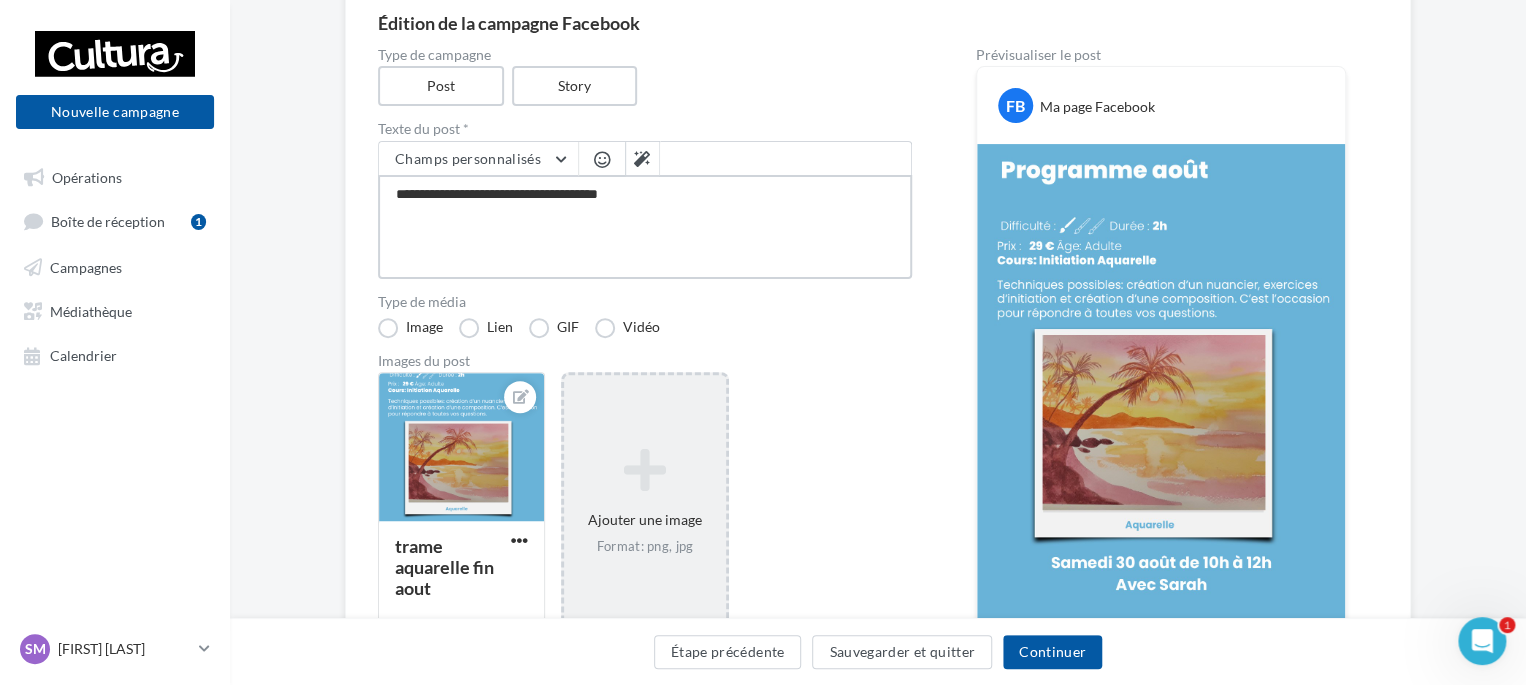 type on "**********" 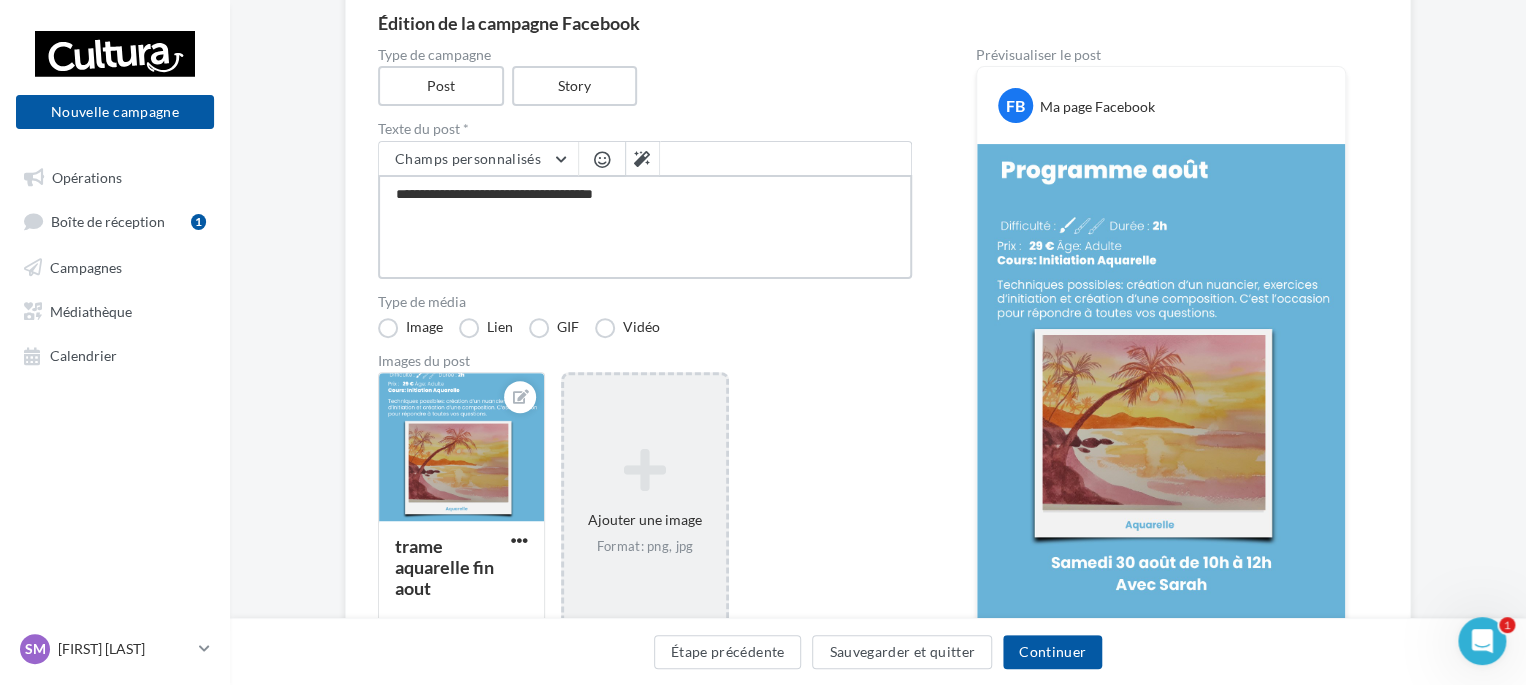 type on "**********" 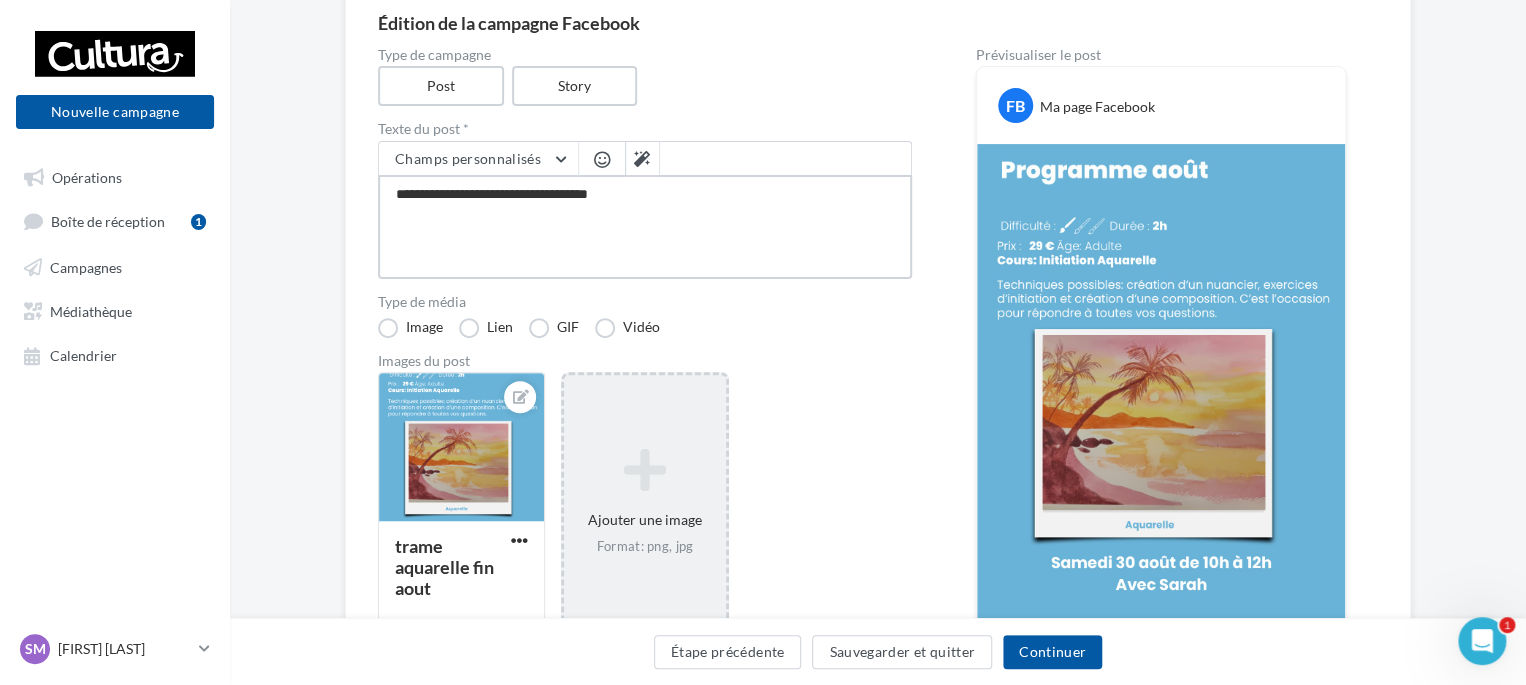 type on "**********" 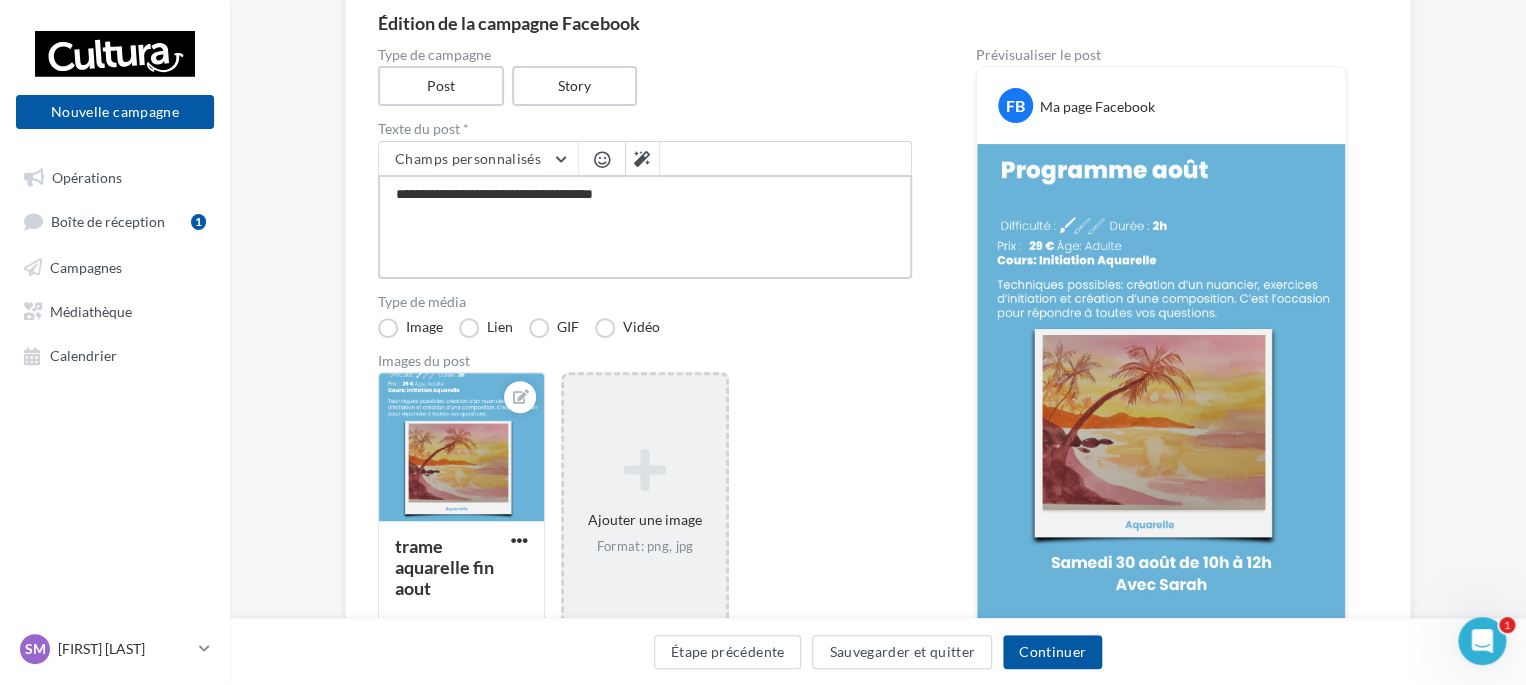 type on "**********" 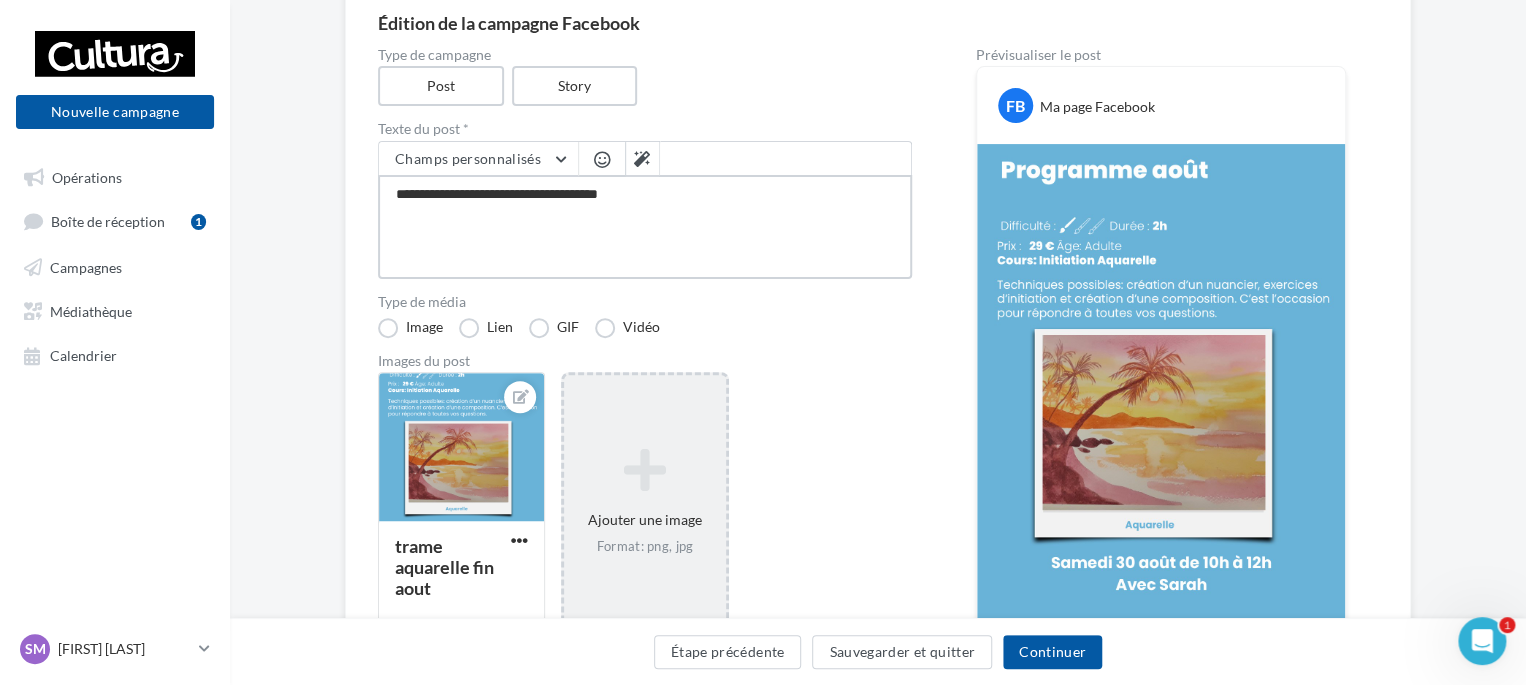 type on "**********" 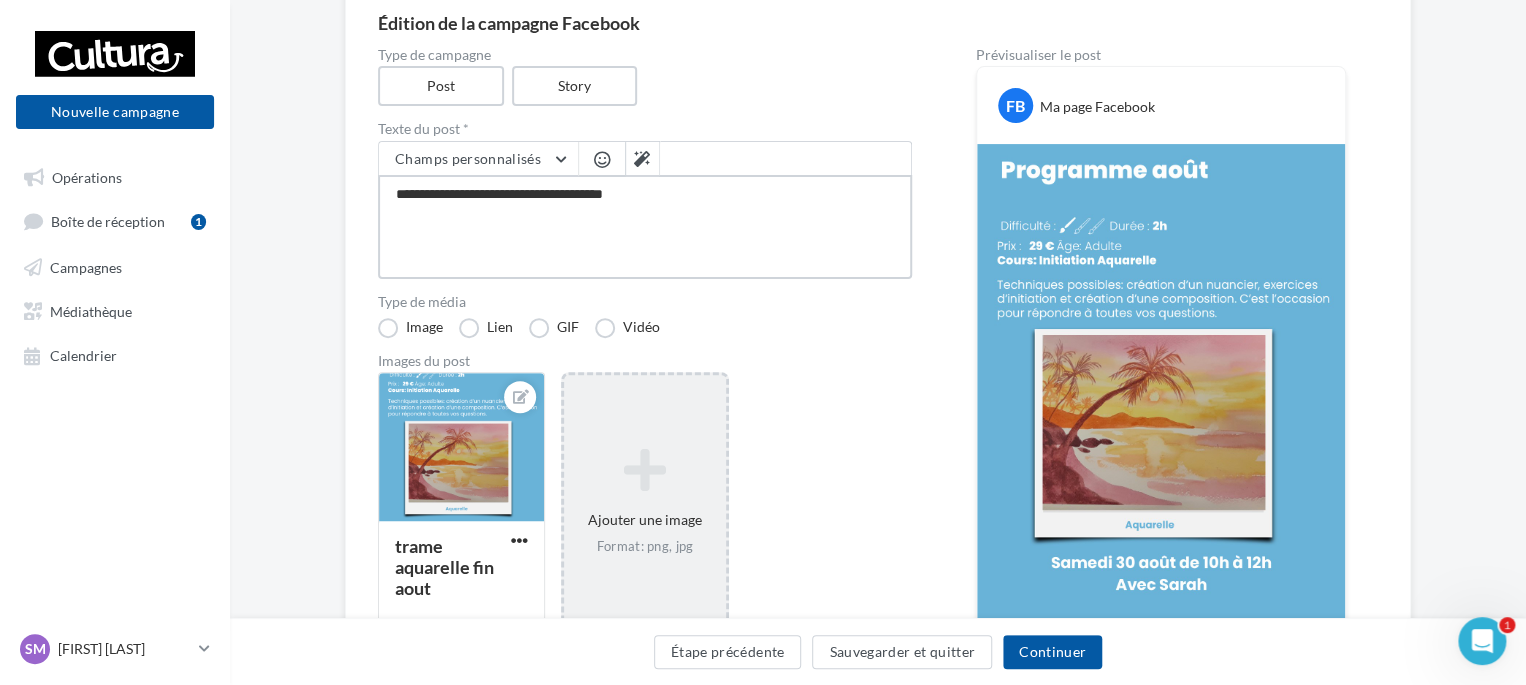 type on "**********" 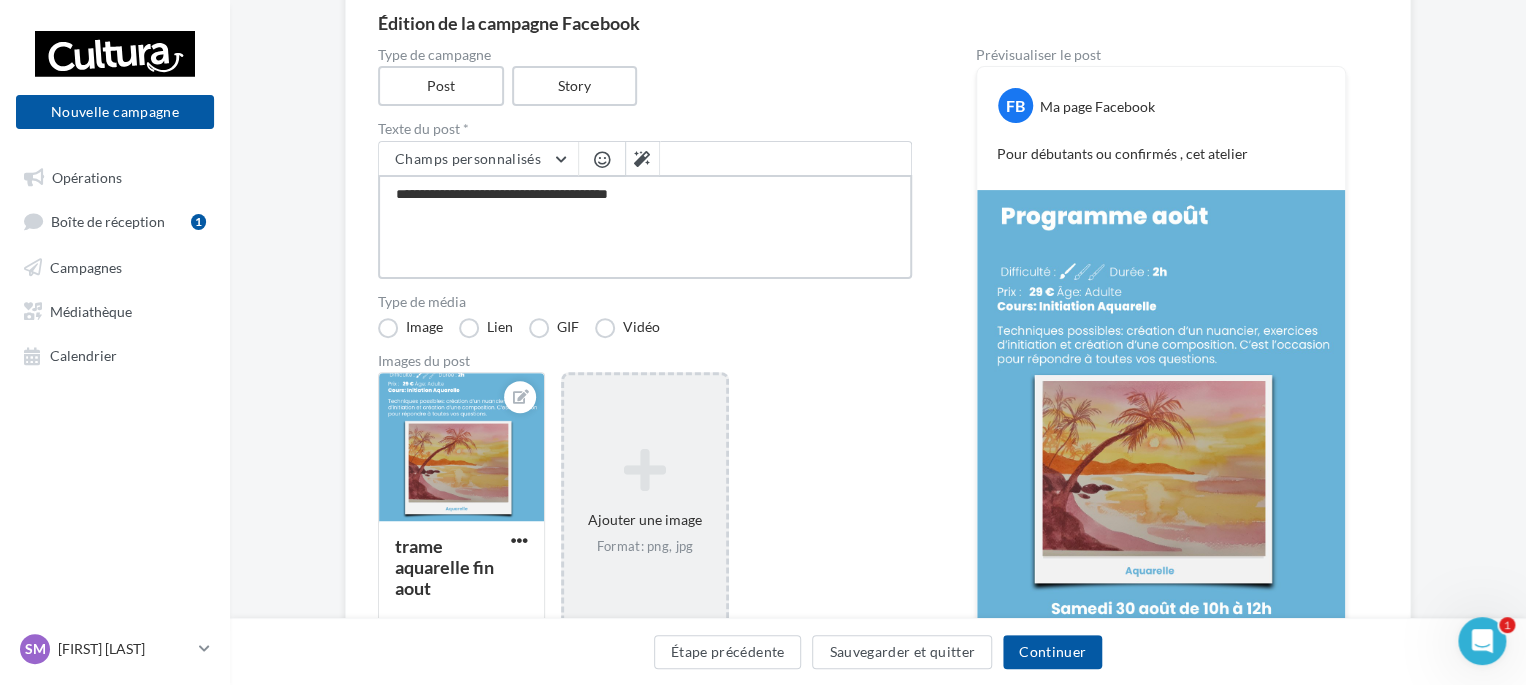 type on "**********" 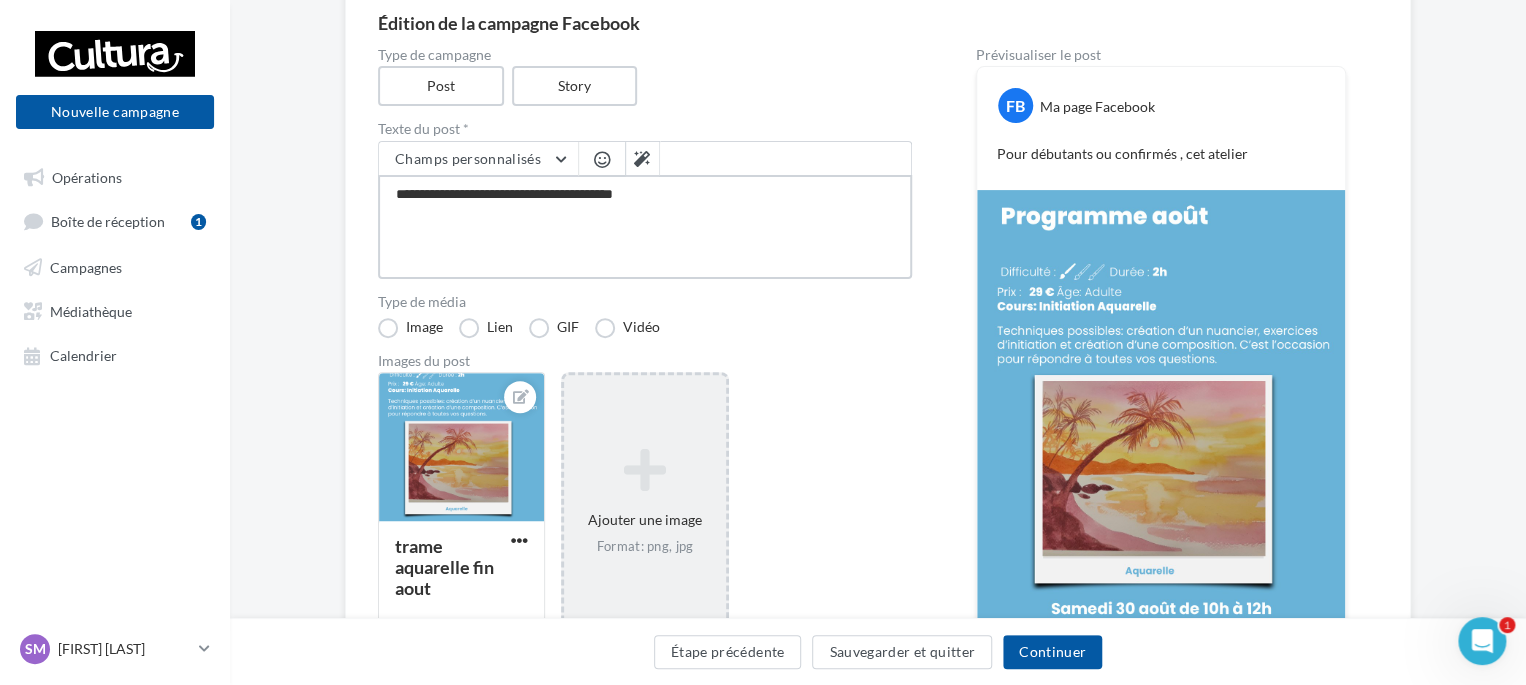 type on "**********" 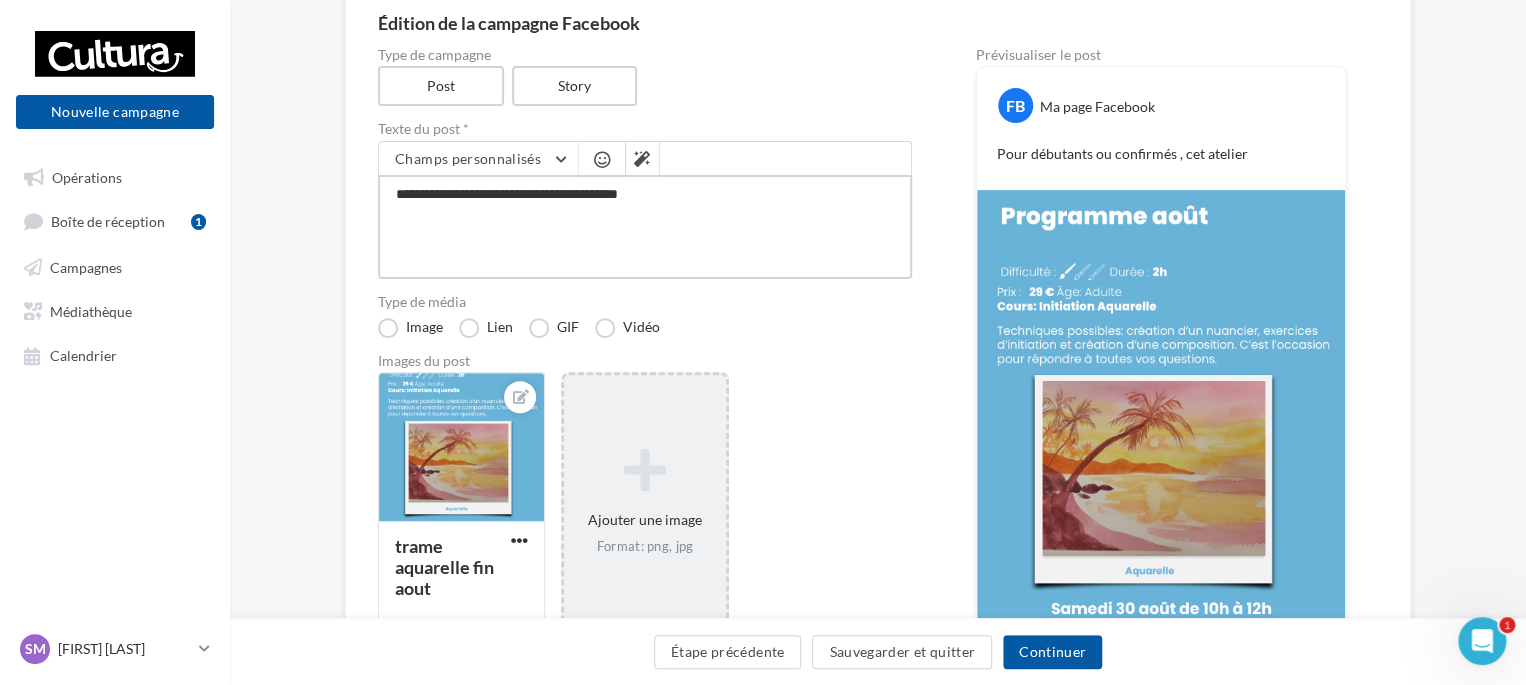 type on "**********" 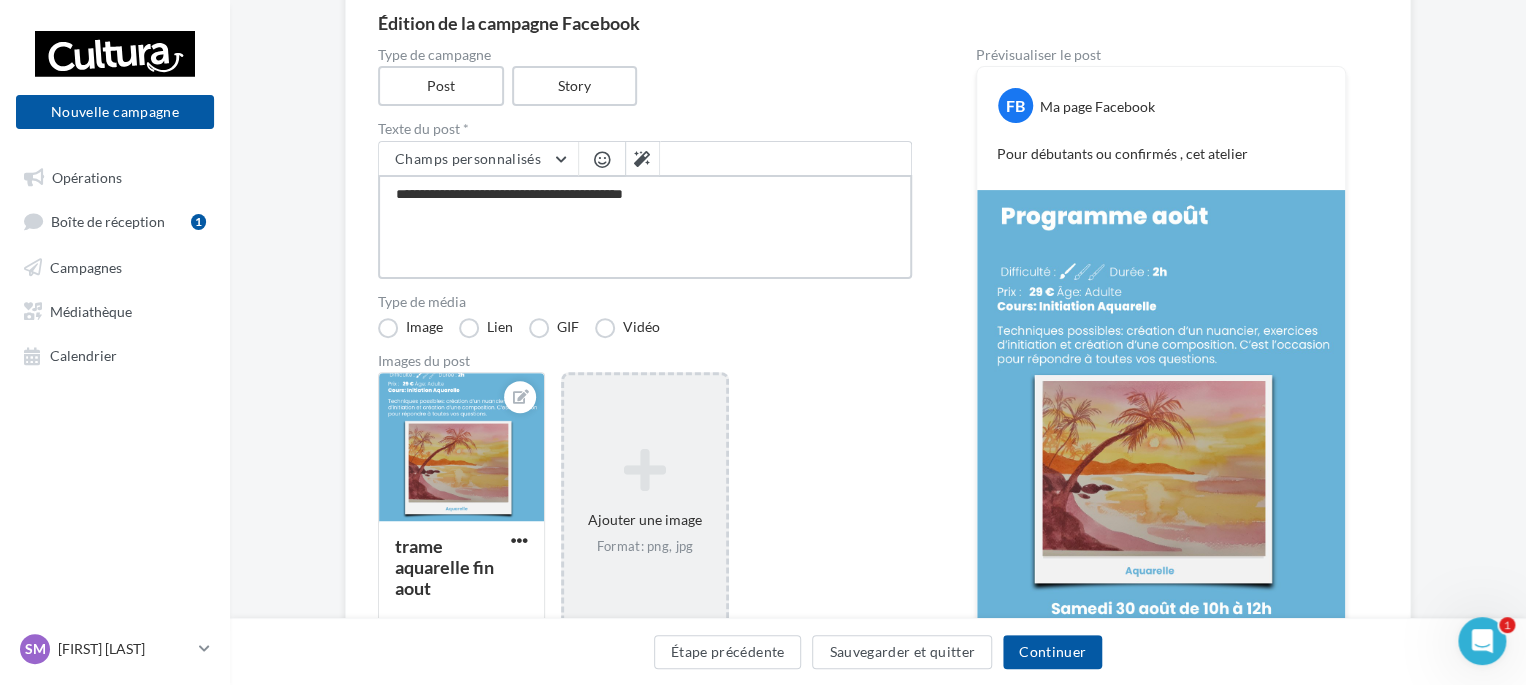 type on "**********" 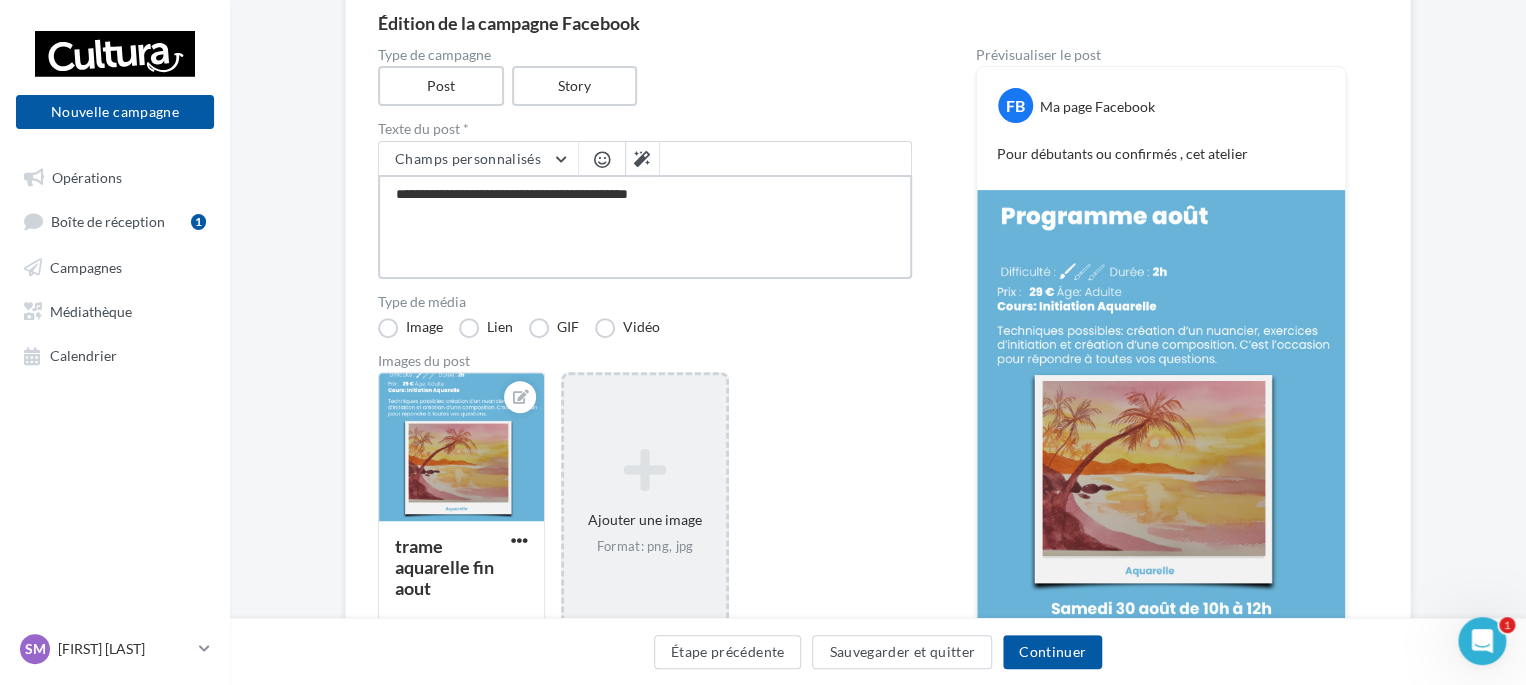 type on "**********" 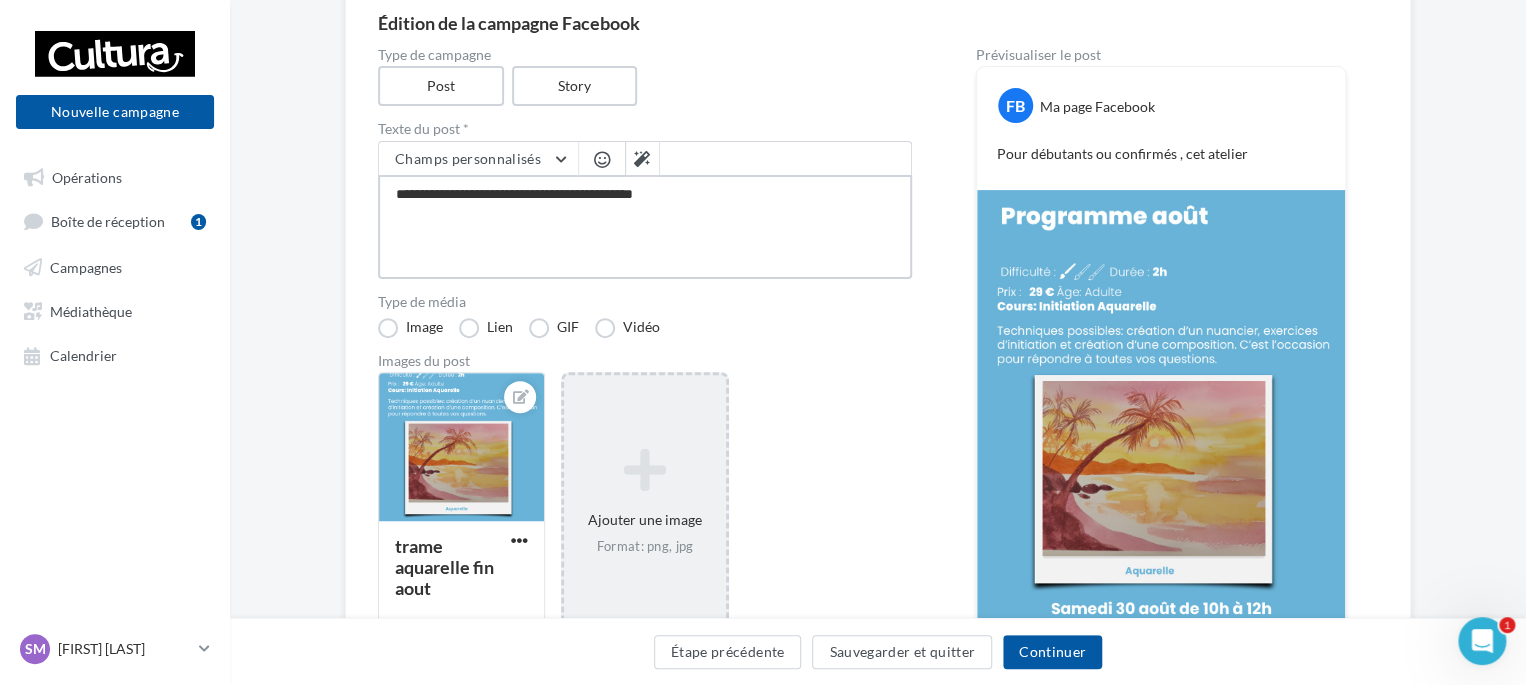 type on "**********" 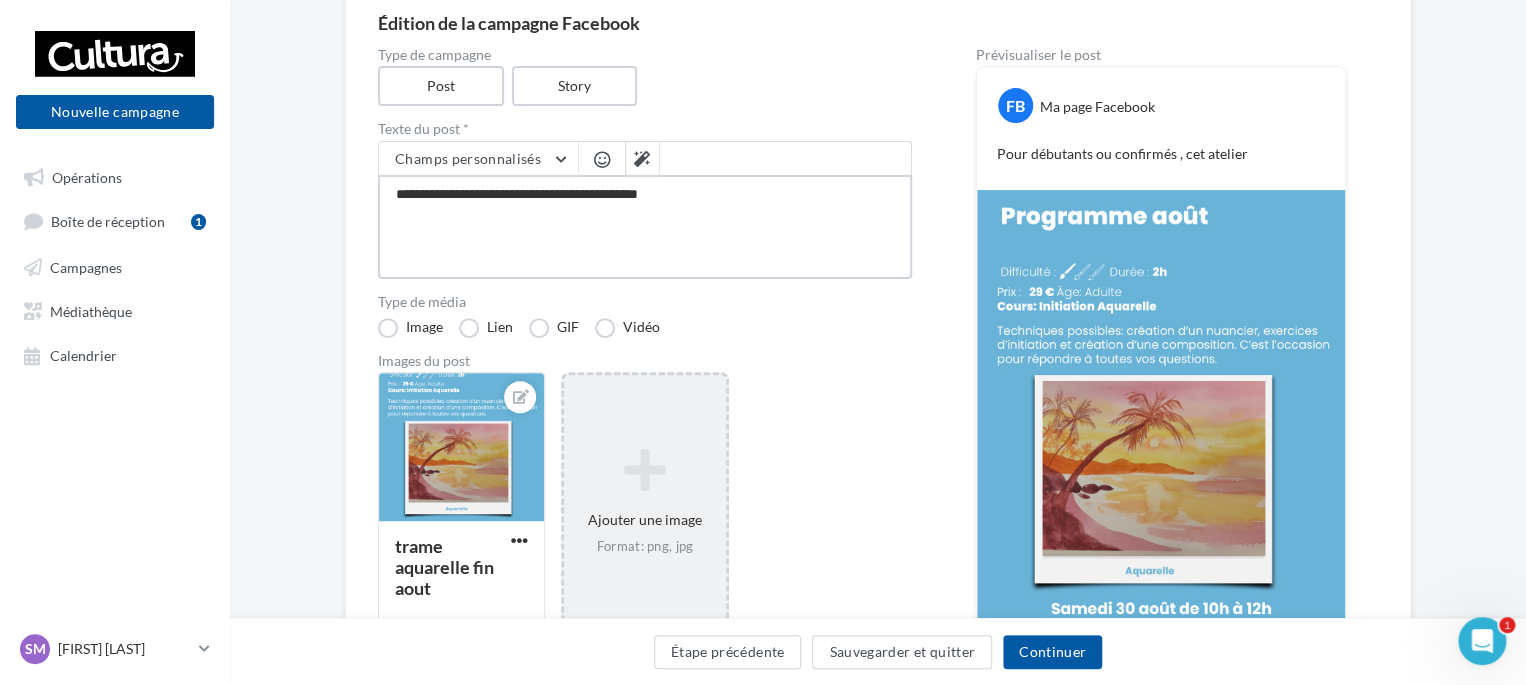 type on "**********" 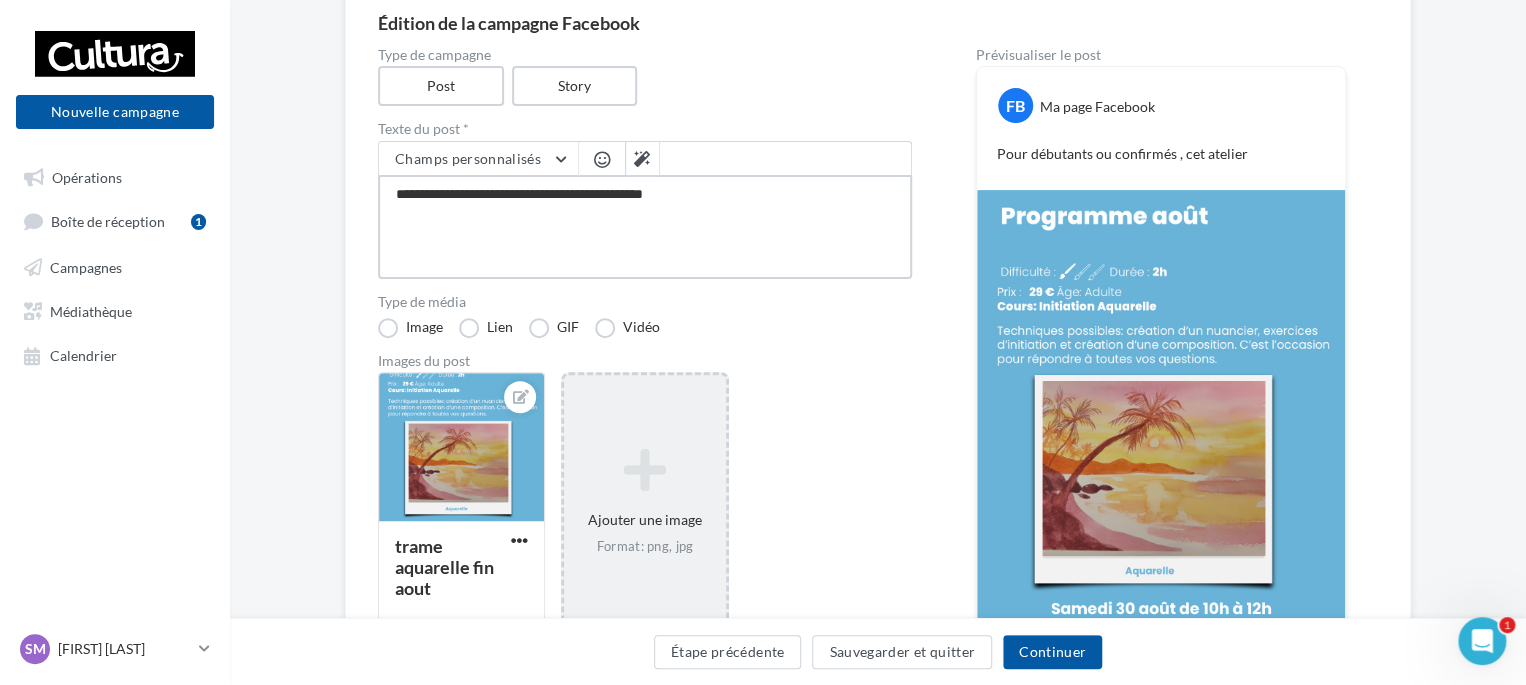 type on "**********" 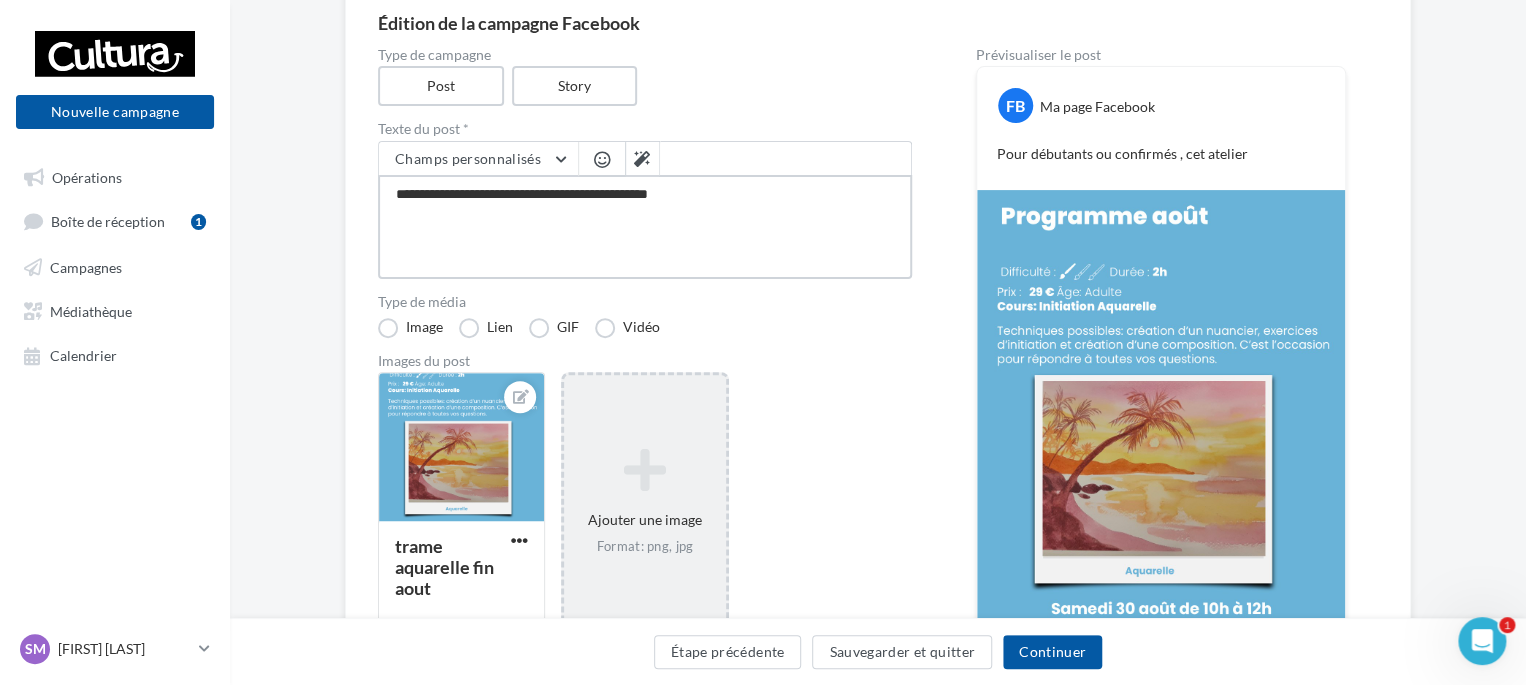 type on "**********" 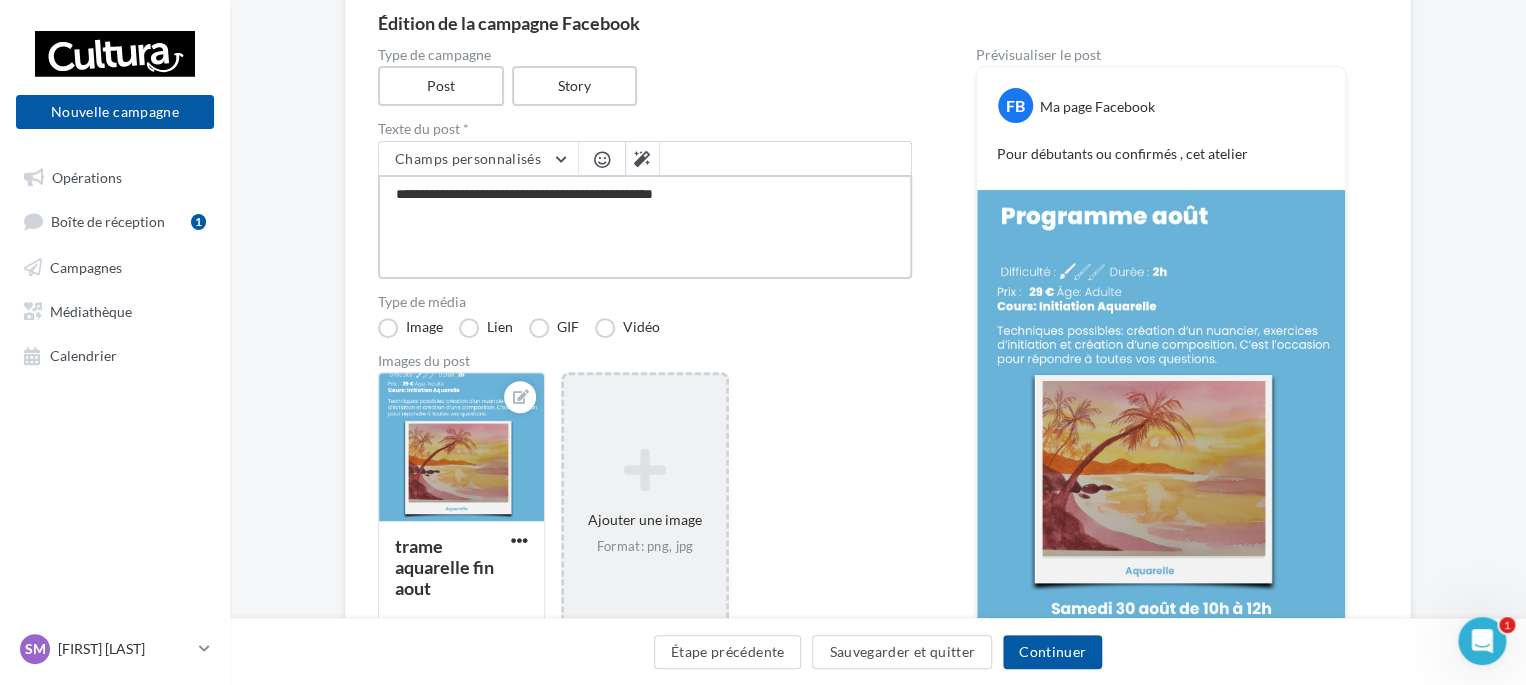 type on "**********" 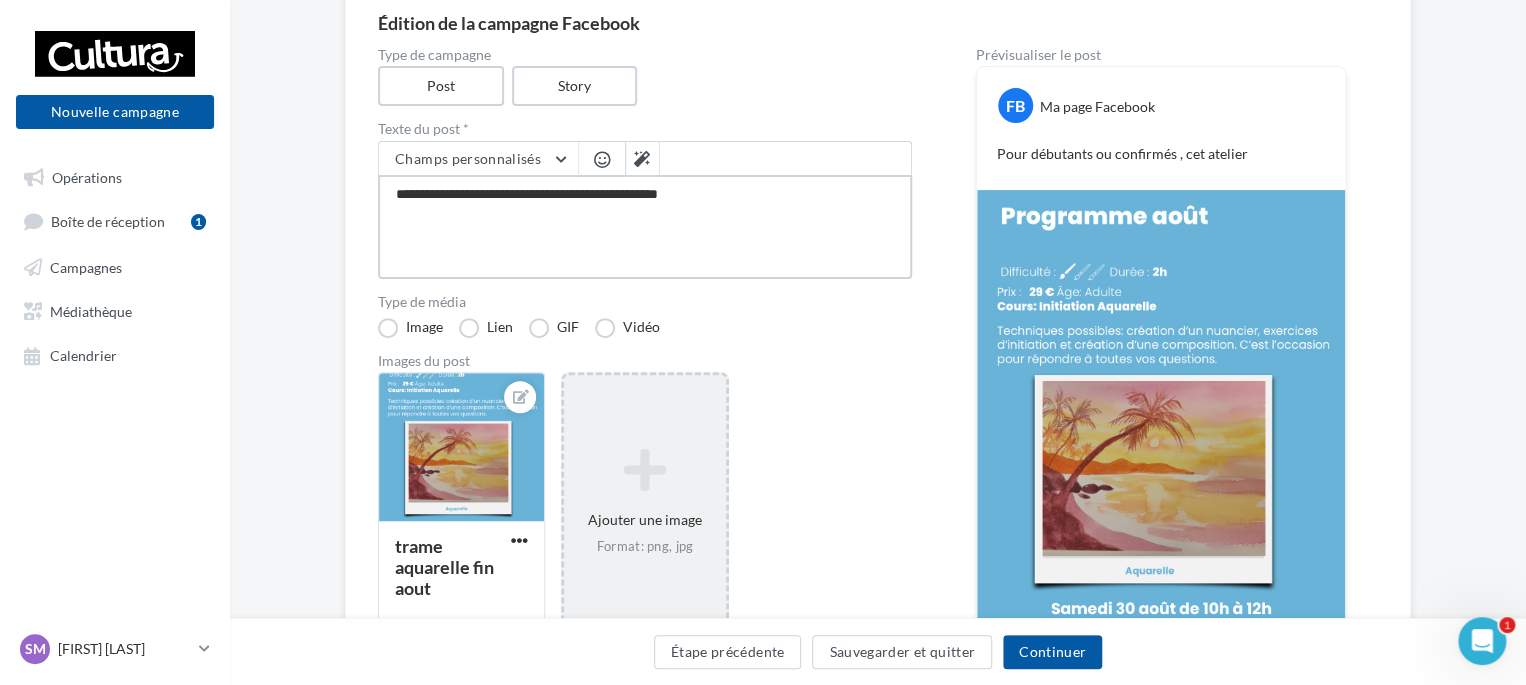 type on "**********" 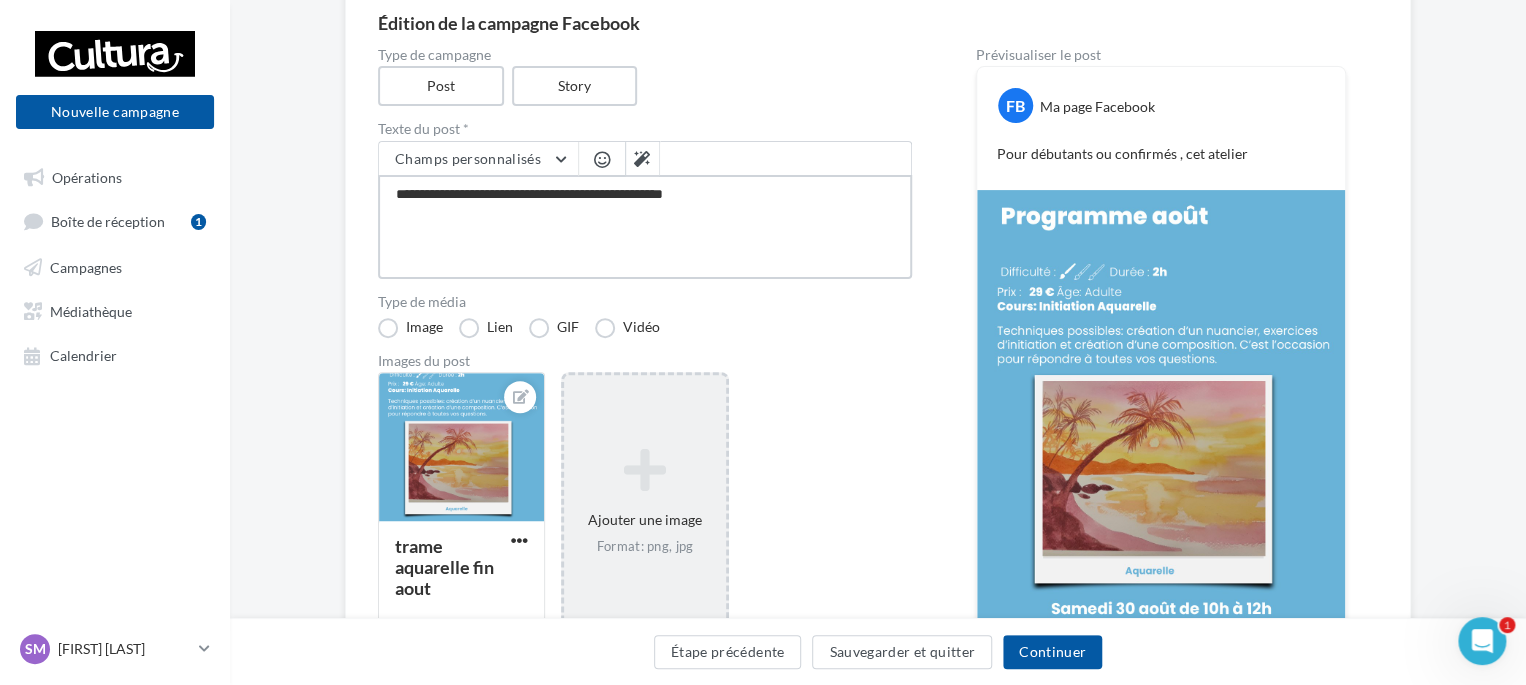 type on "**********" 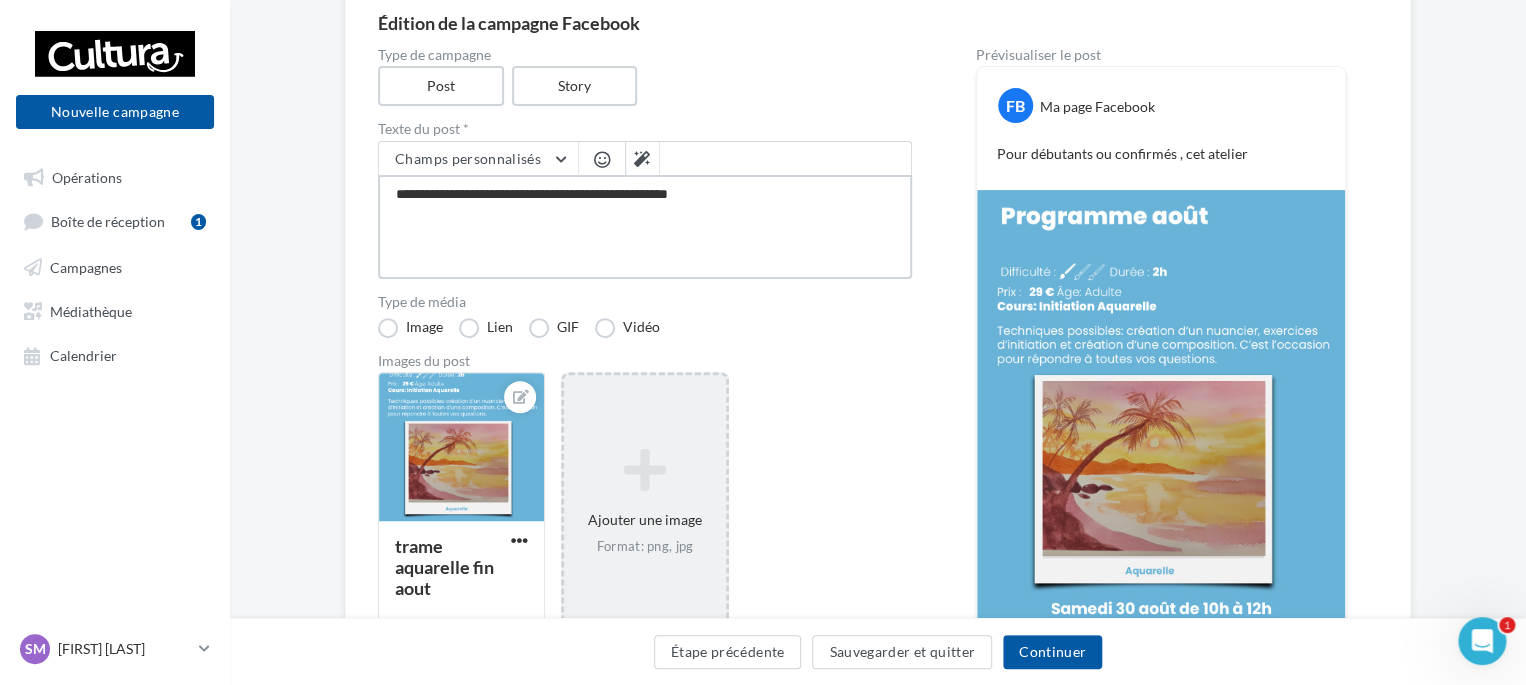 type on "**********" 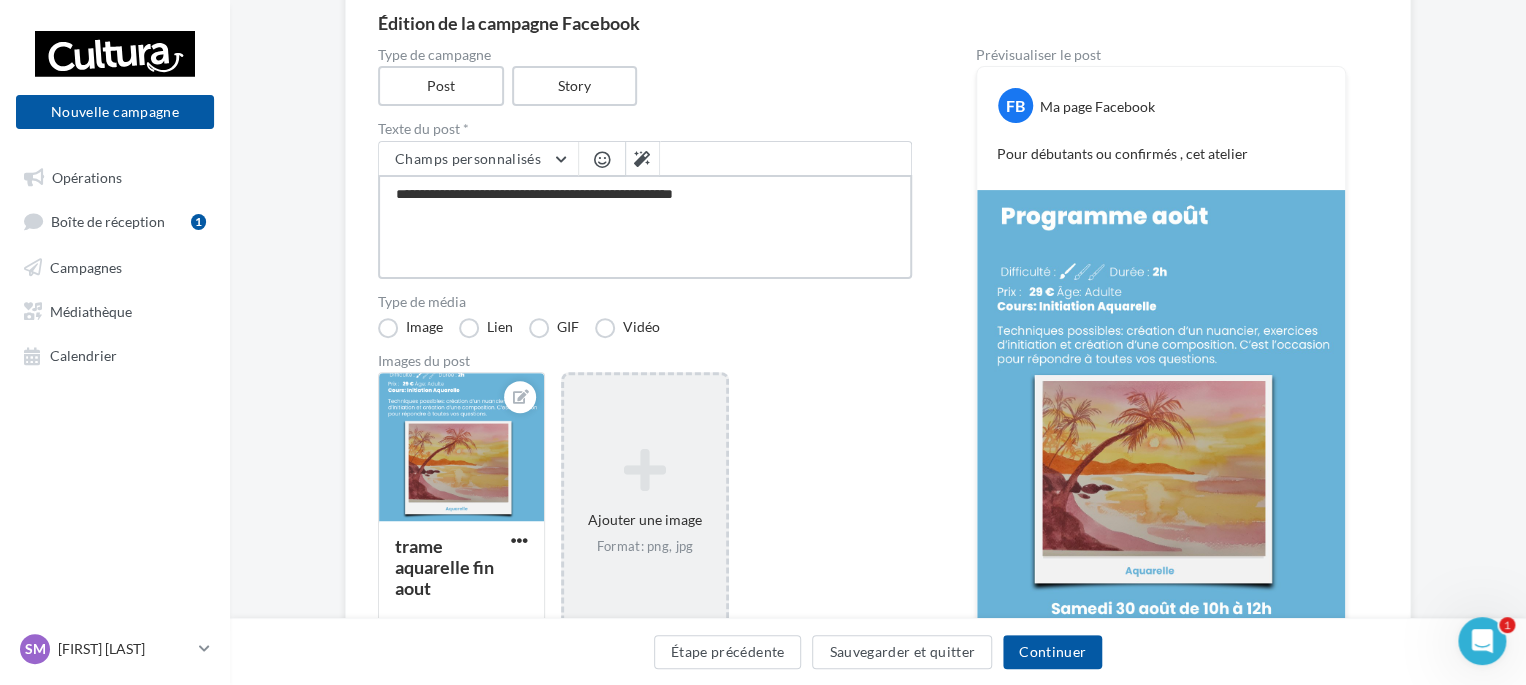 type on "**********" 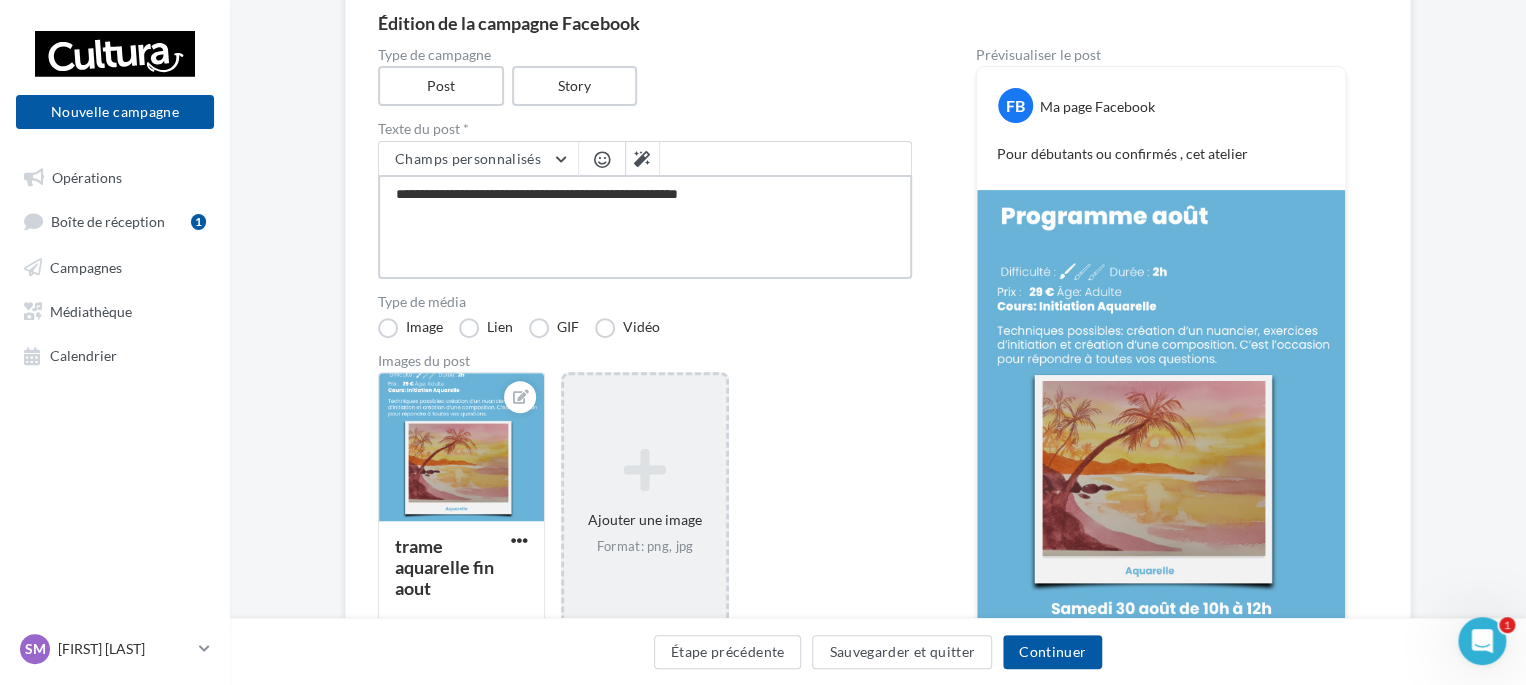 type on "**********" 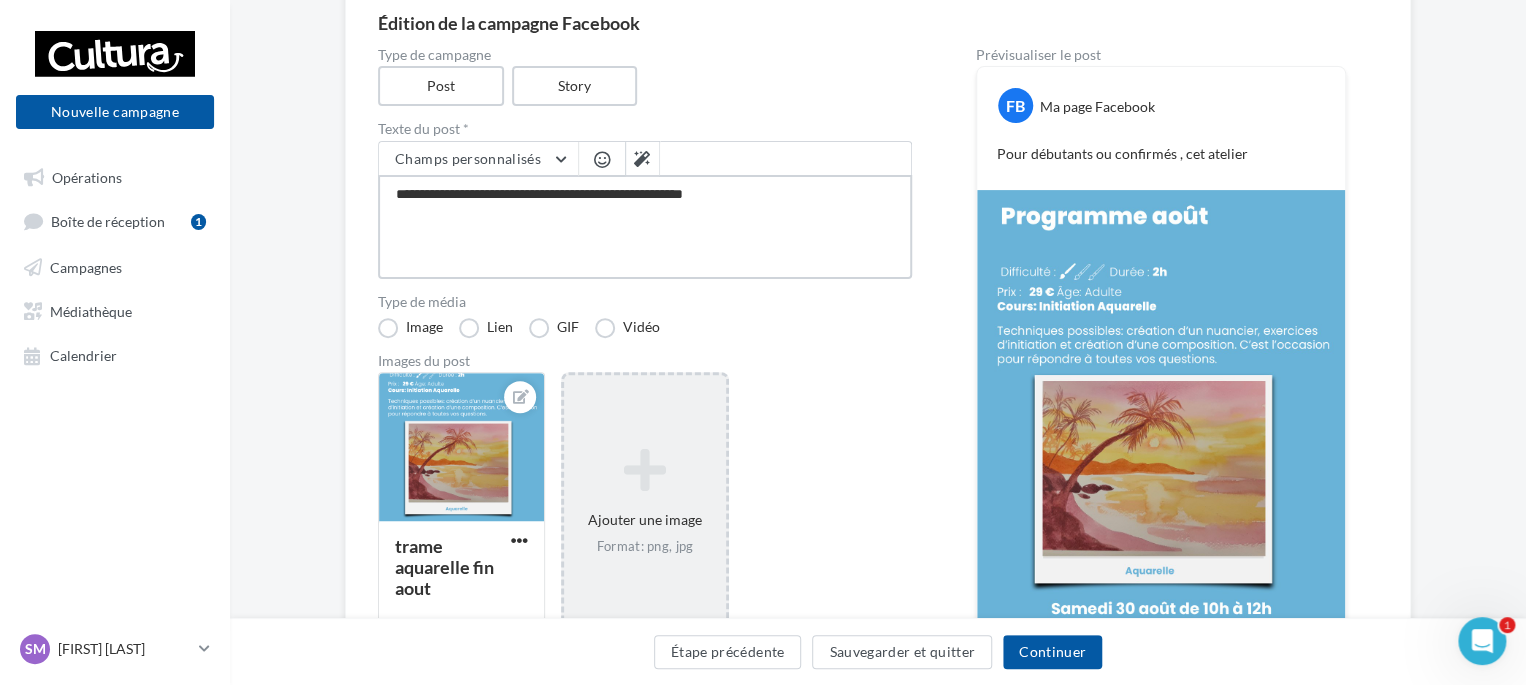 type on "**********" 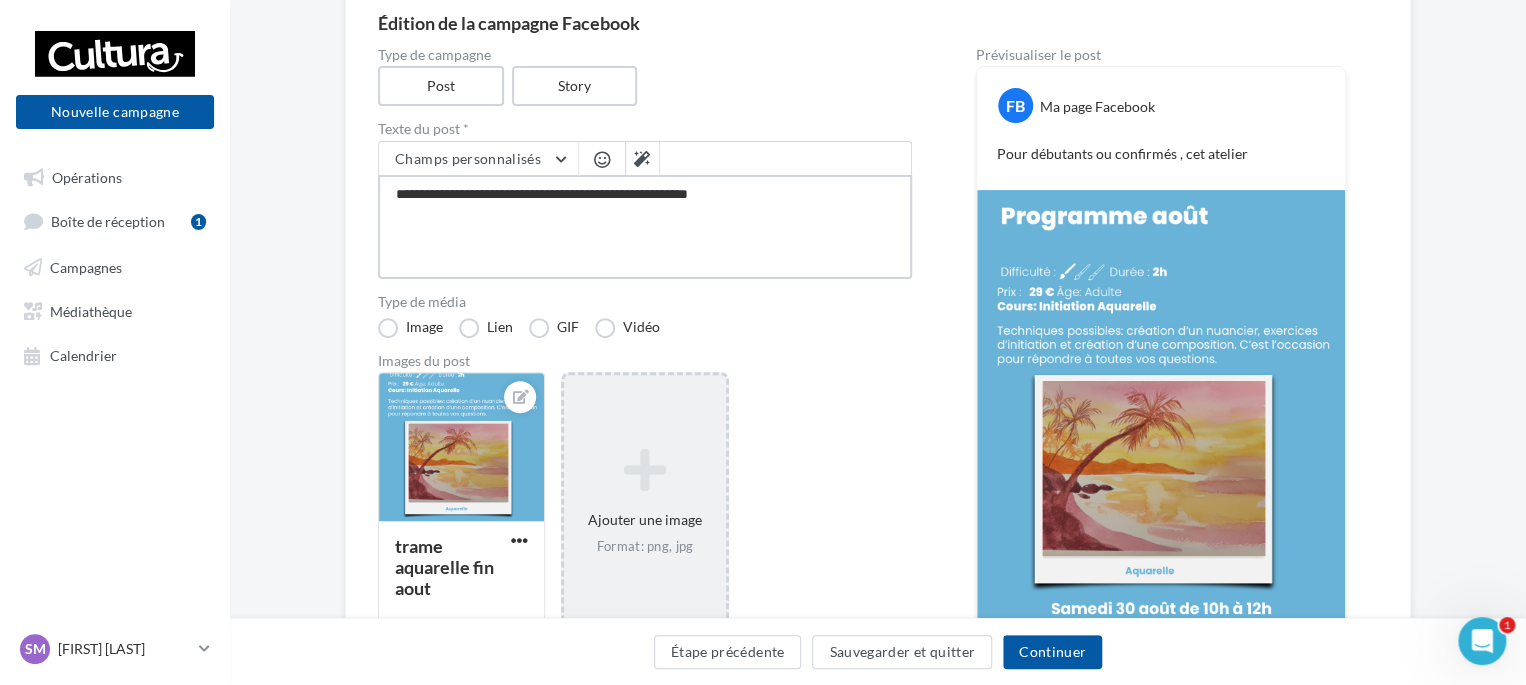 type on "**********" 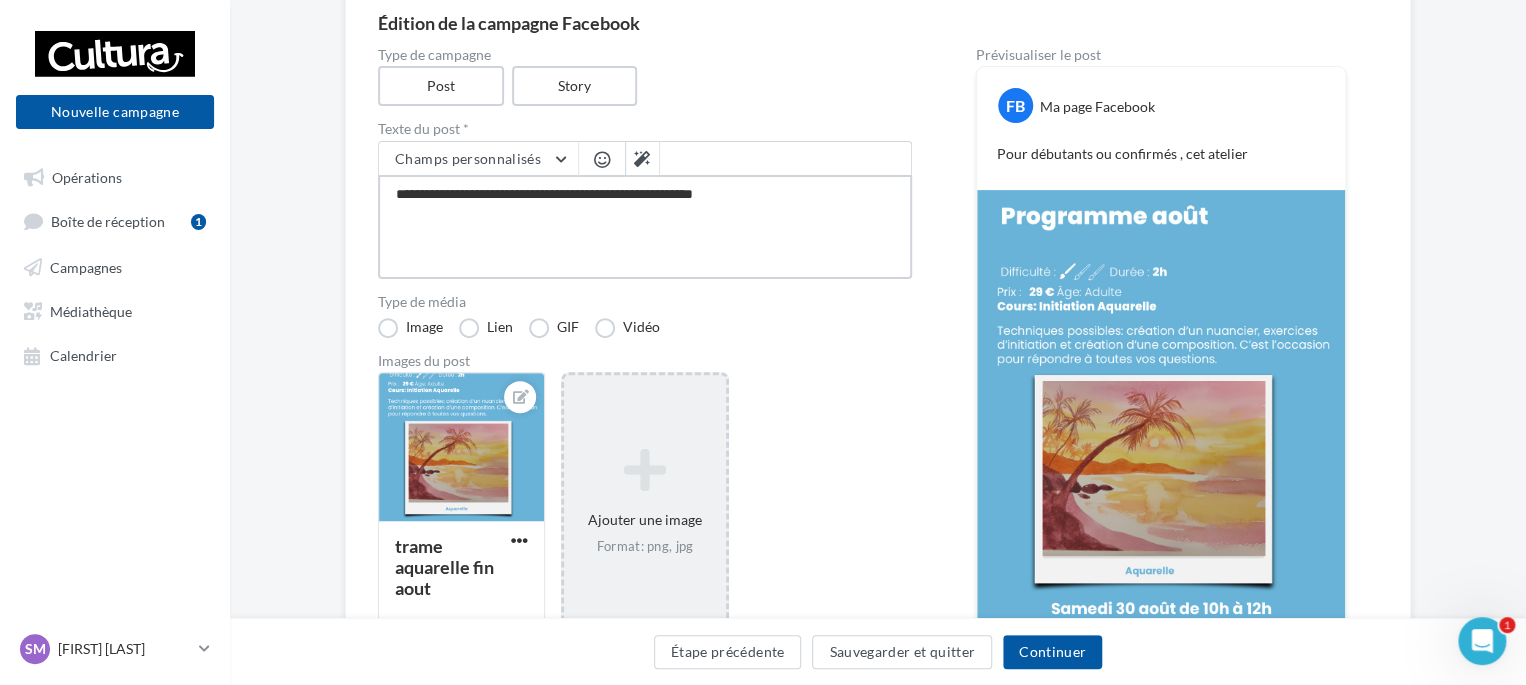type on "**********" 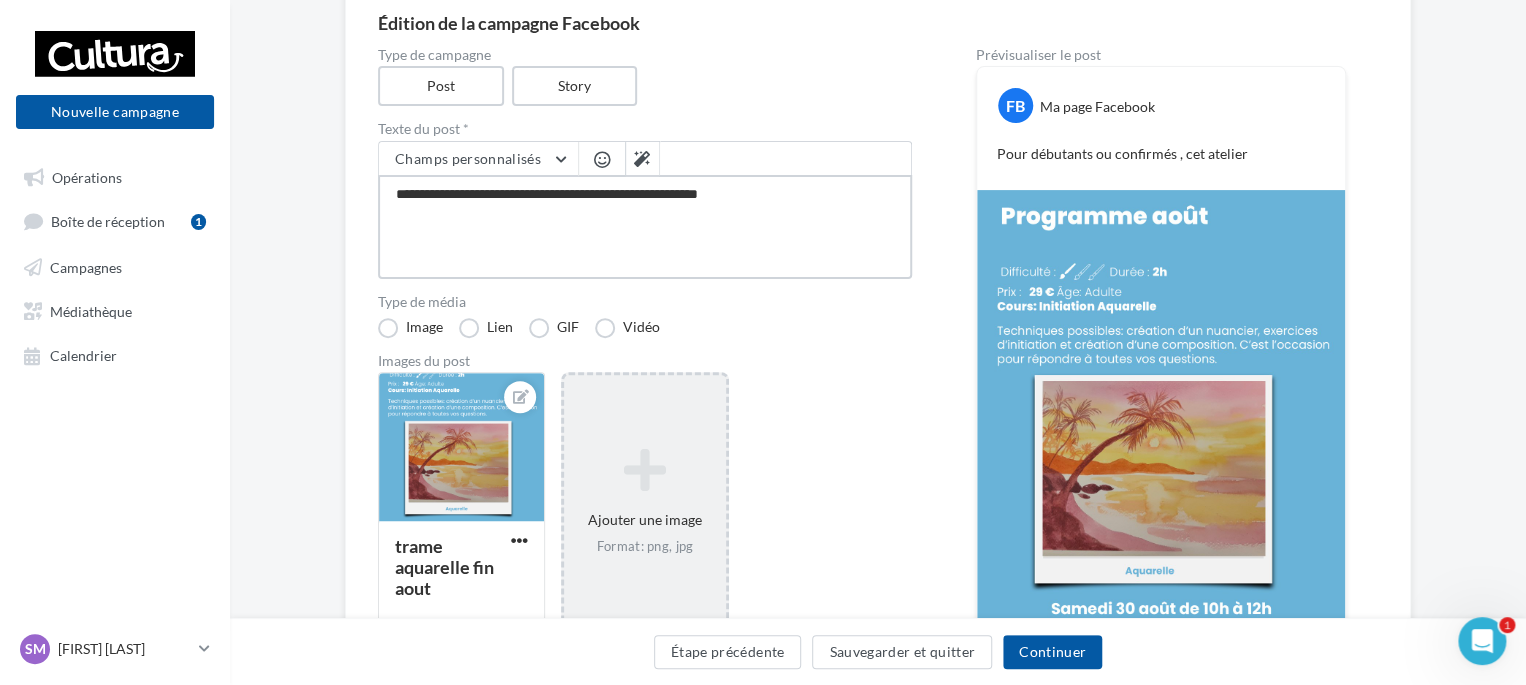 type on "**********" 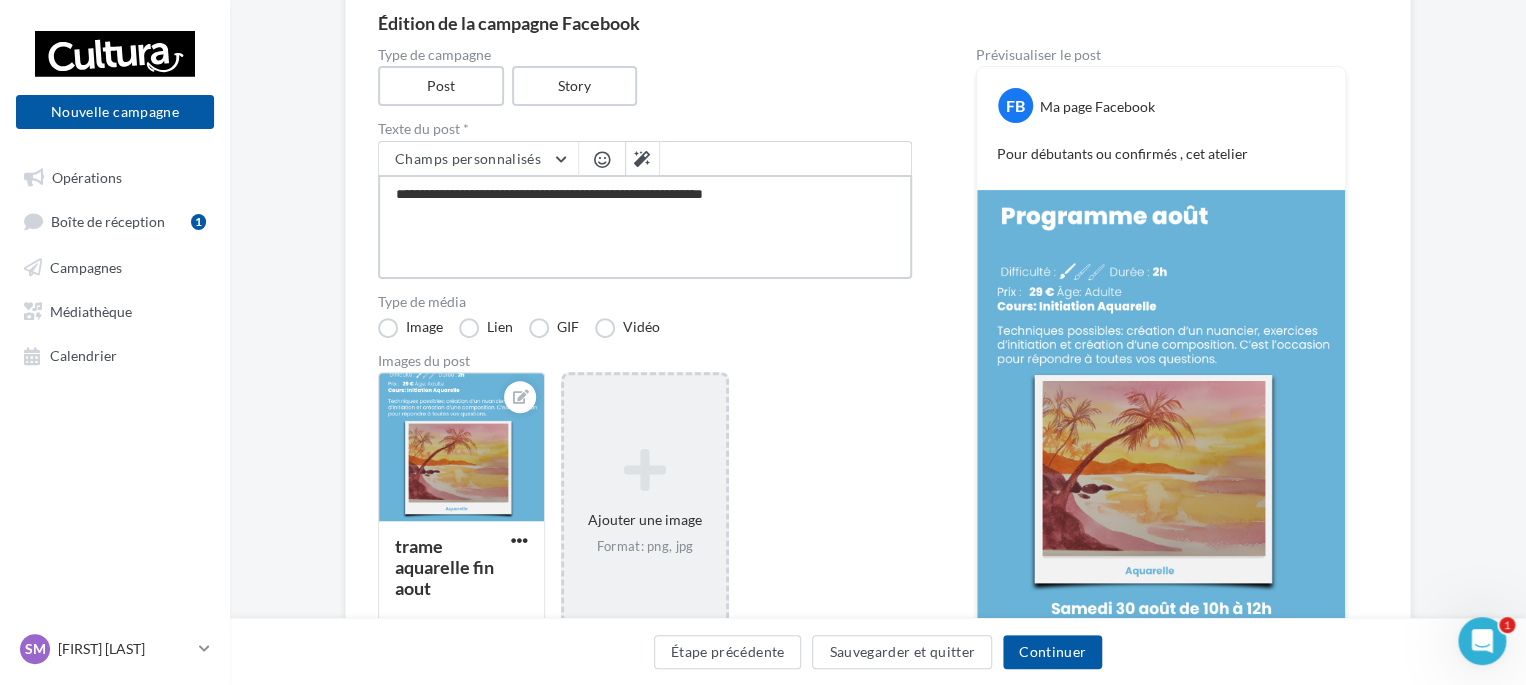 type on "**********" 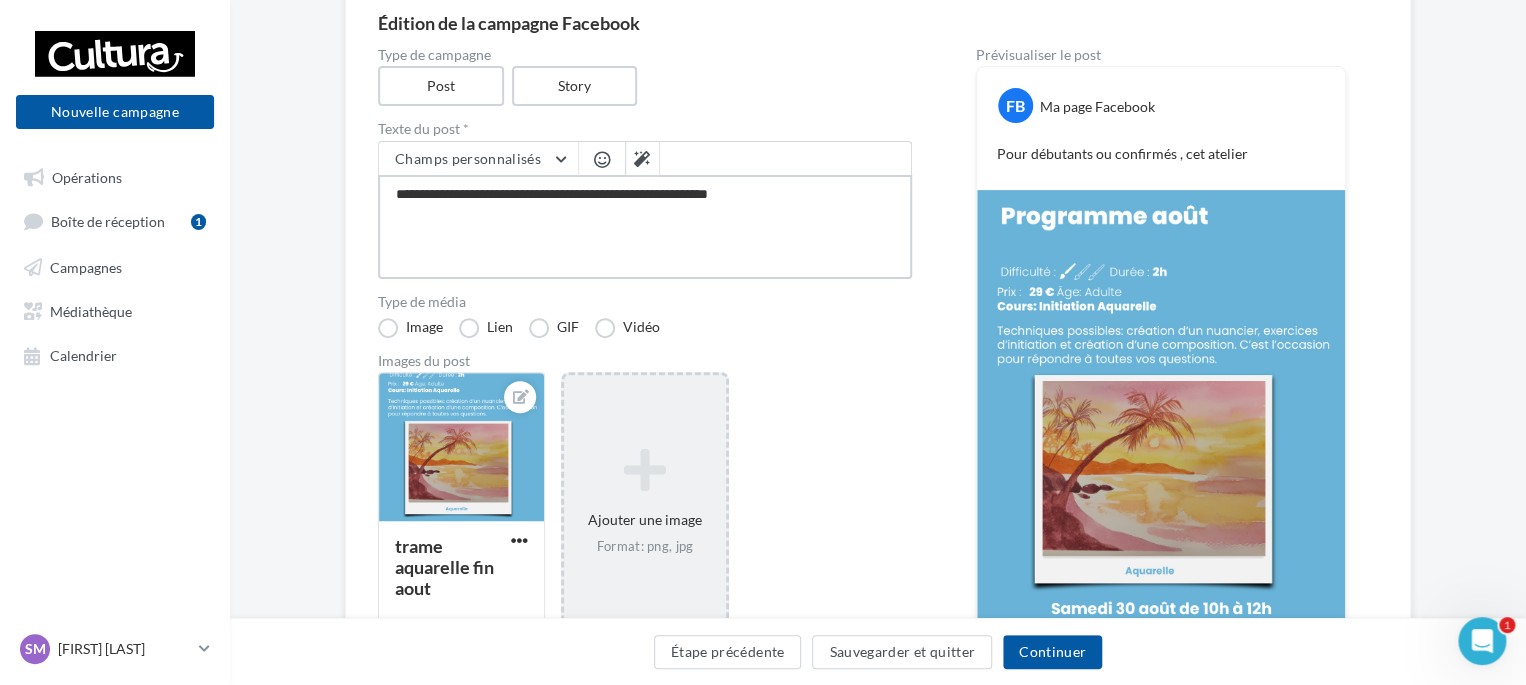 type on "**********" 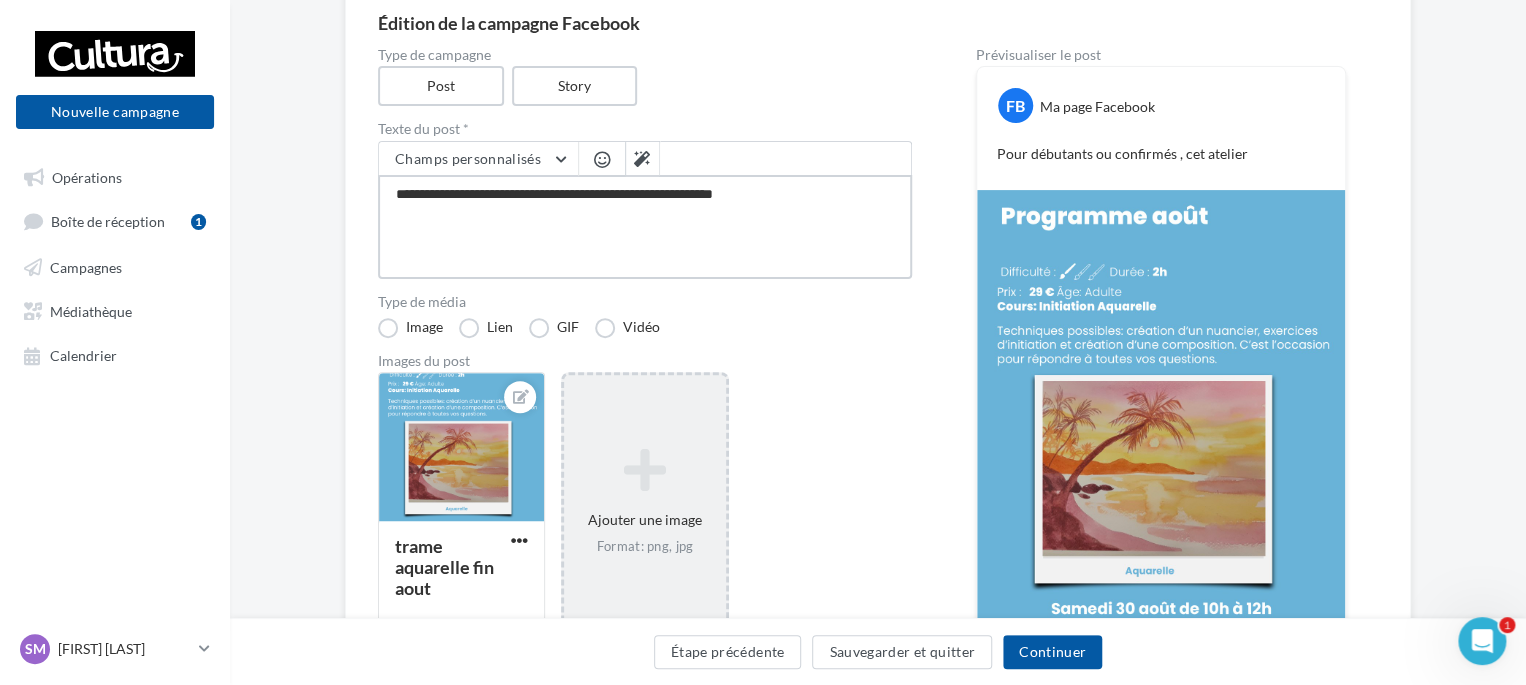 type on "**********" 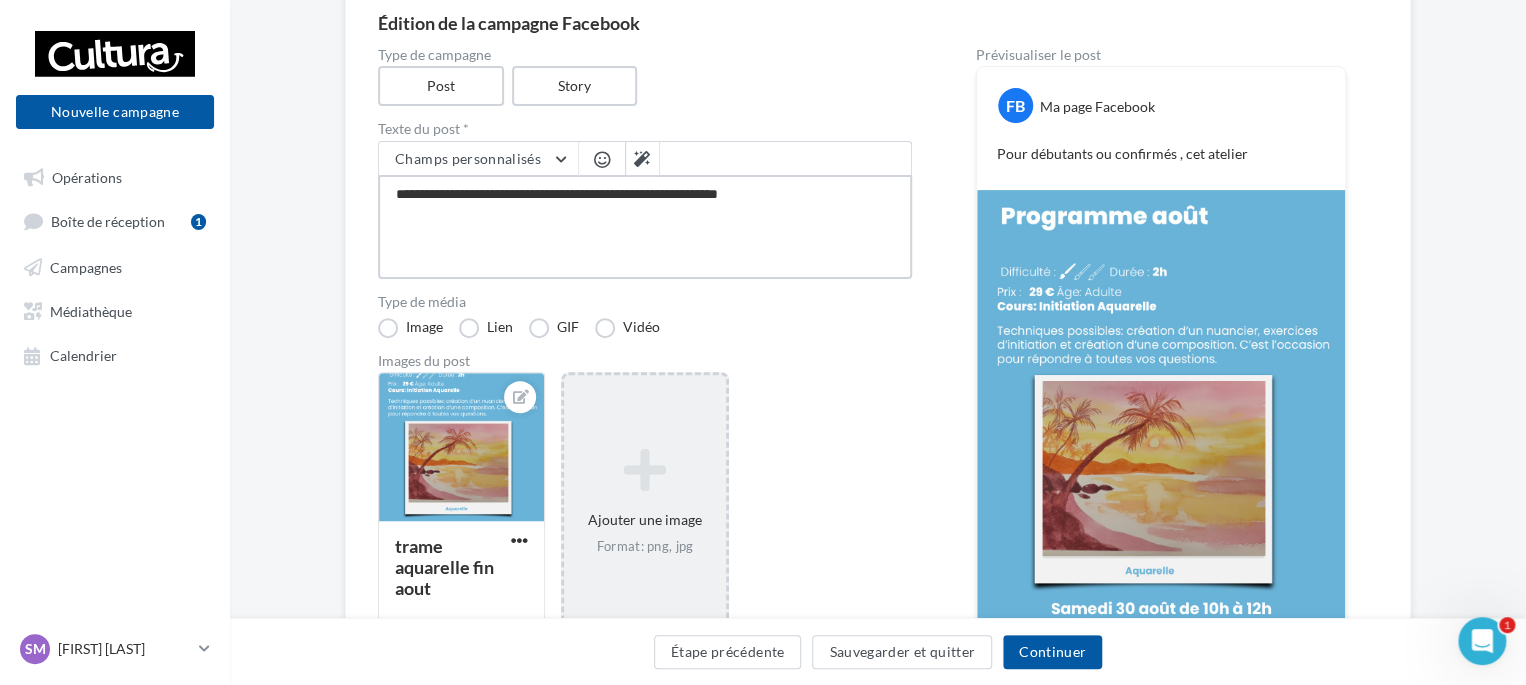 type on "**********" 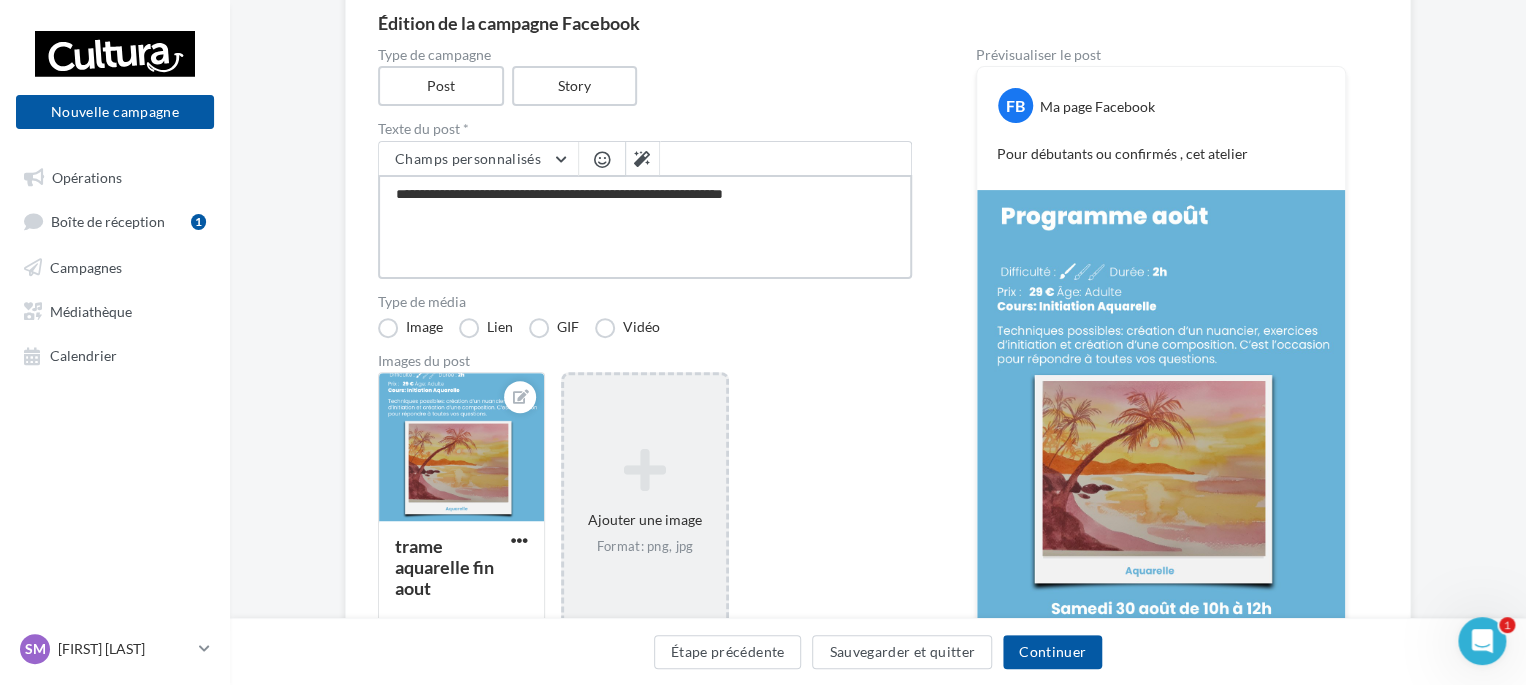 type on "**********" 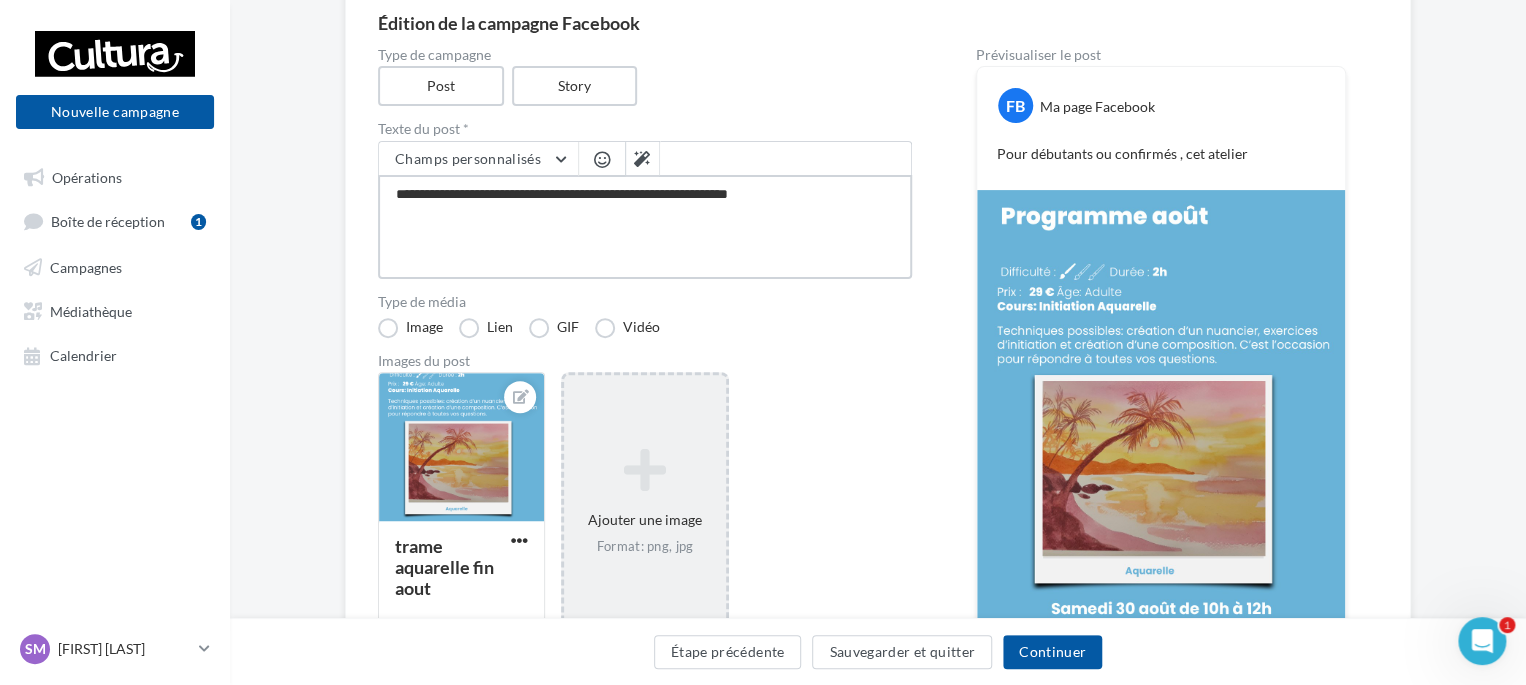 type on "**********" 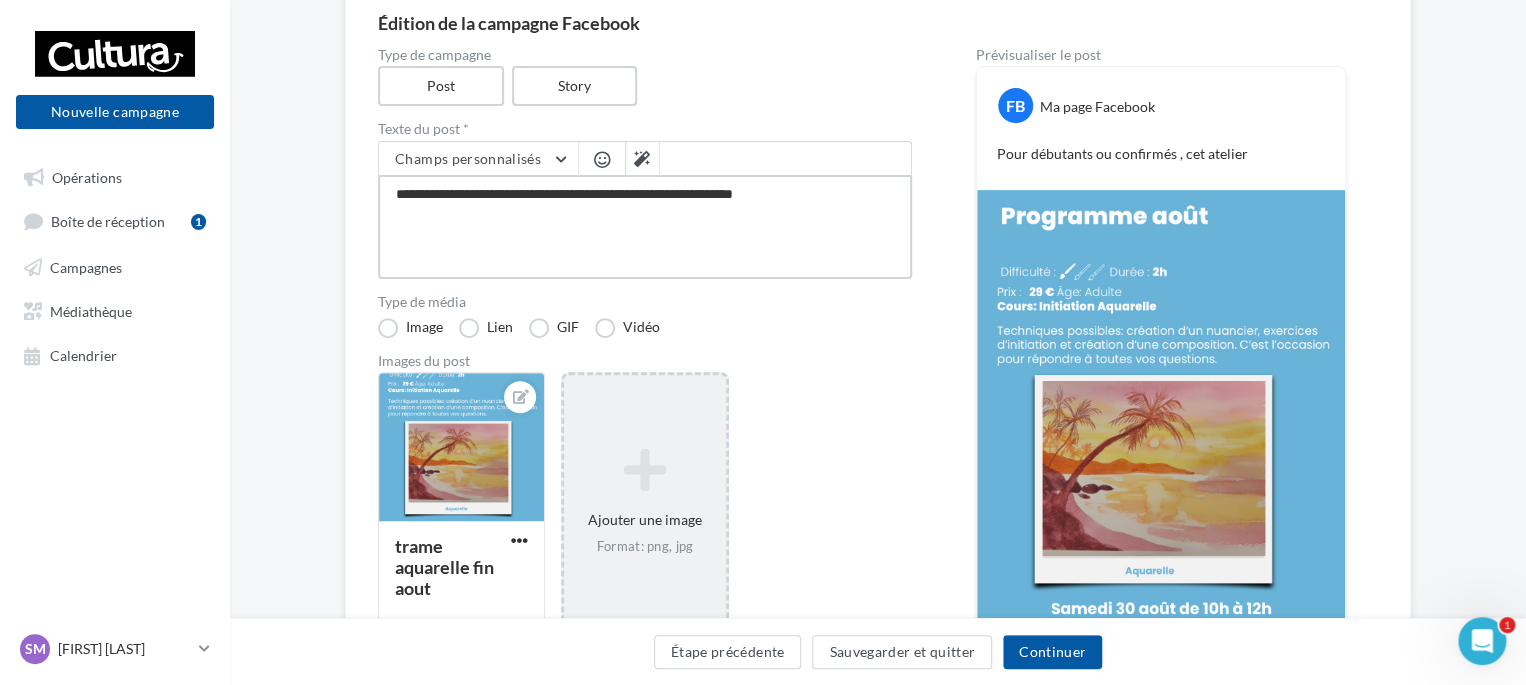 type on "**********" 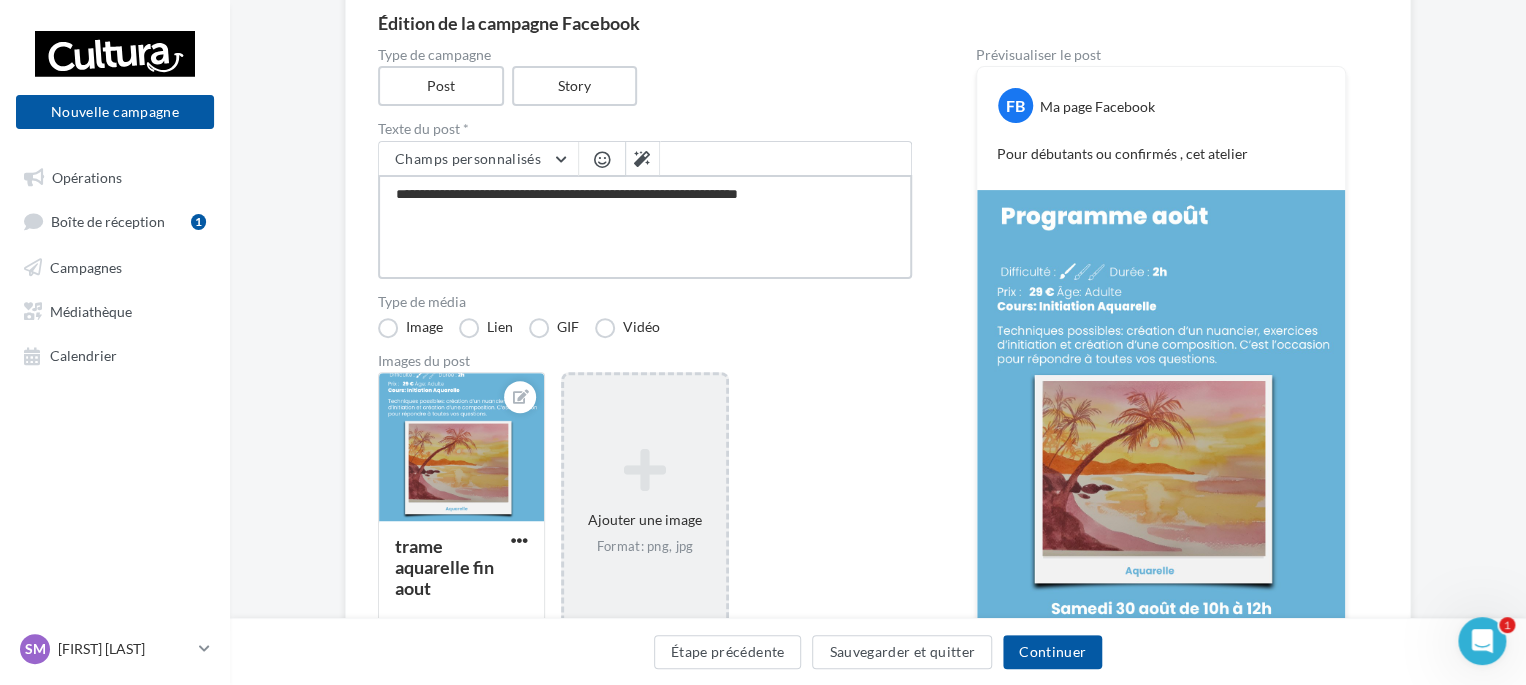 type on "**********" 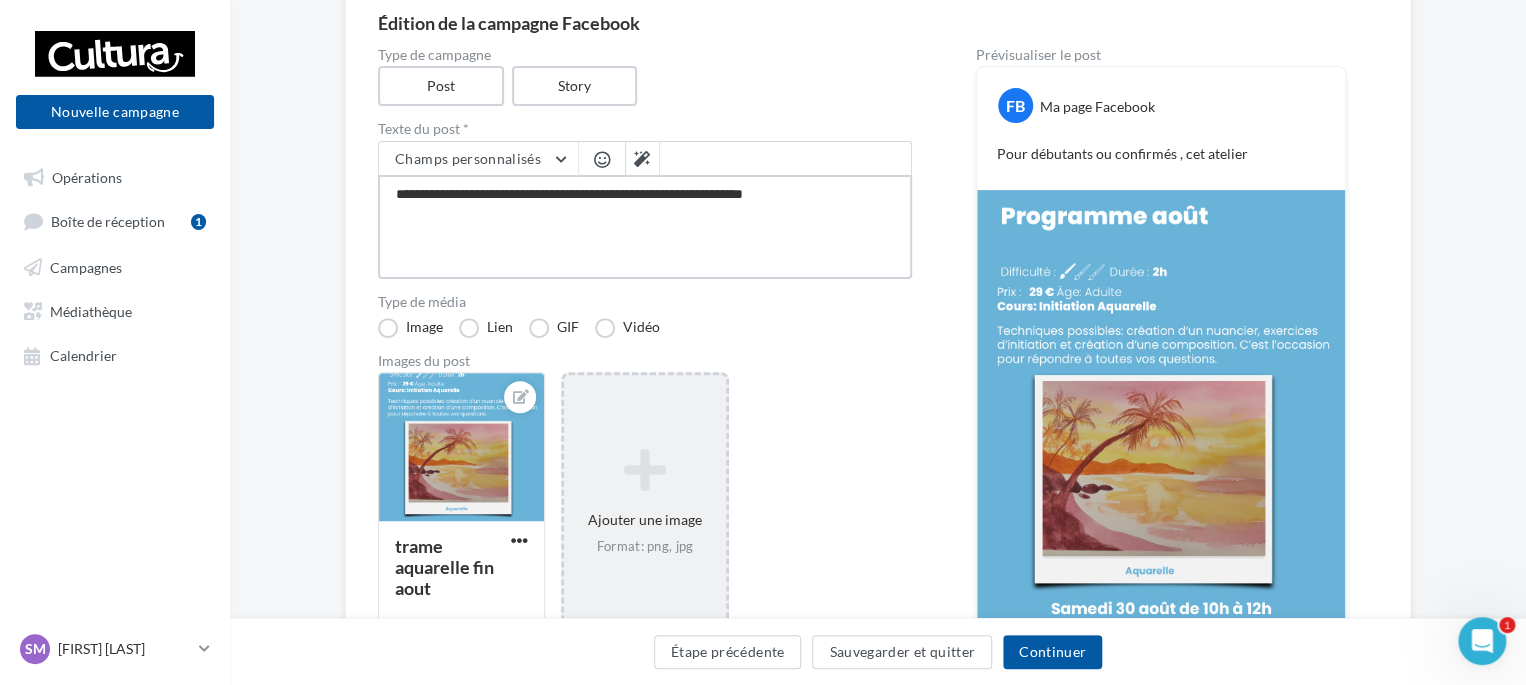 type on "**********" 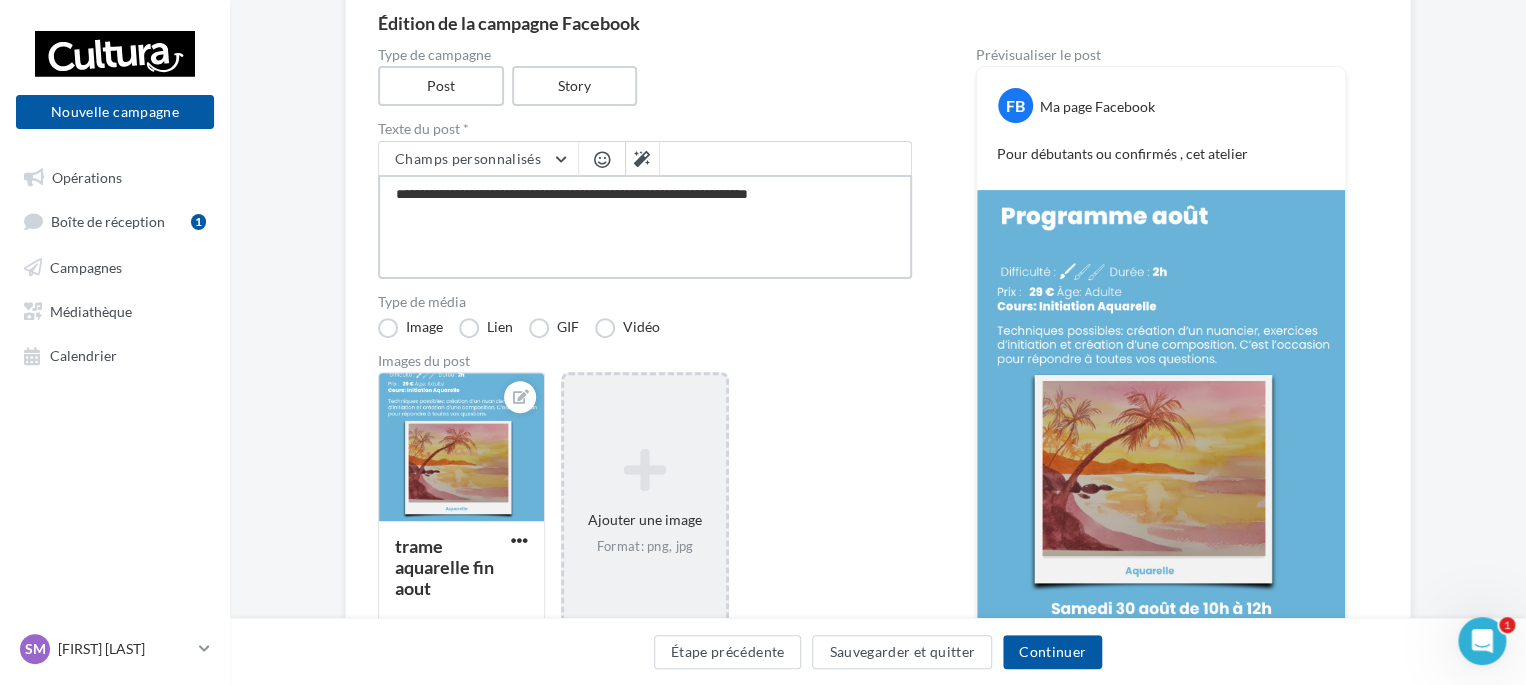 type on "**********" 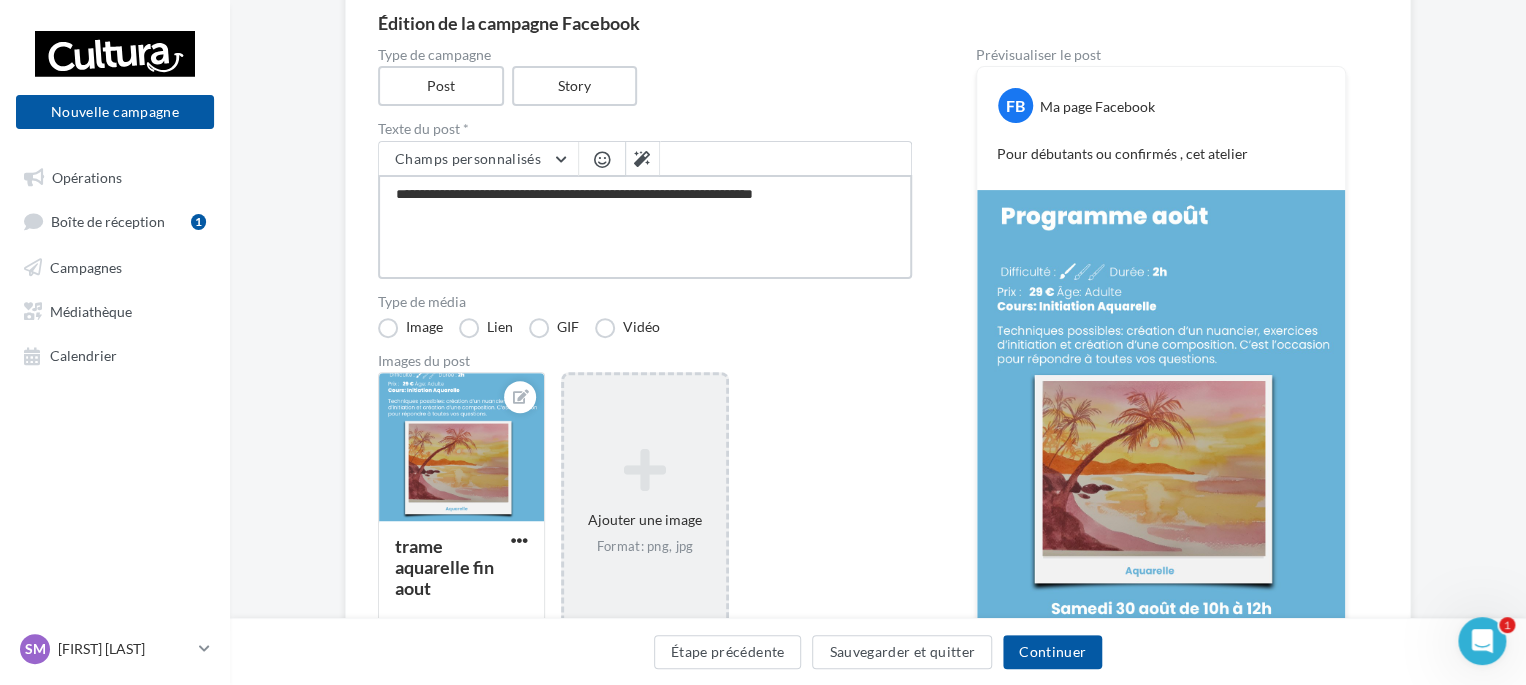 type on "**********" 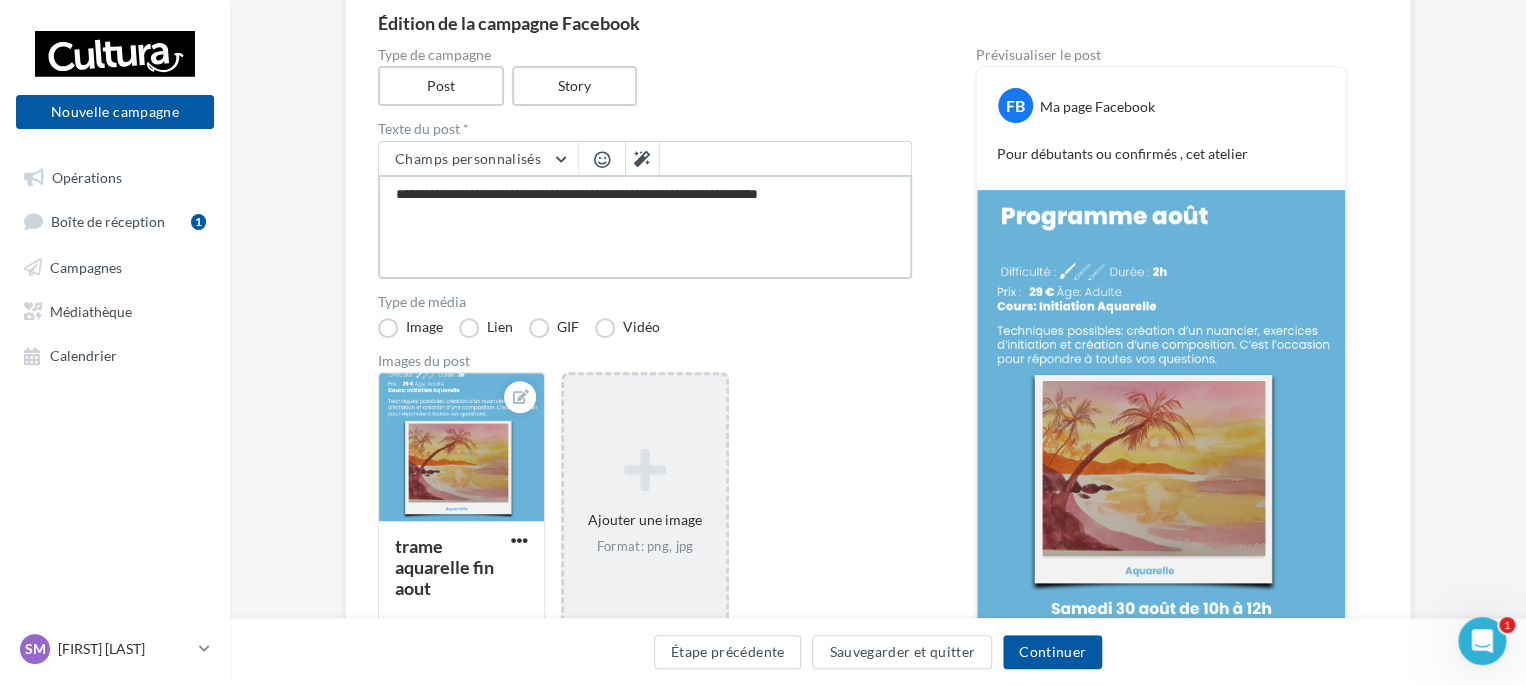type on "**********" 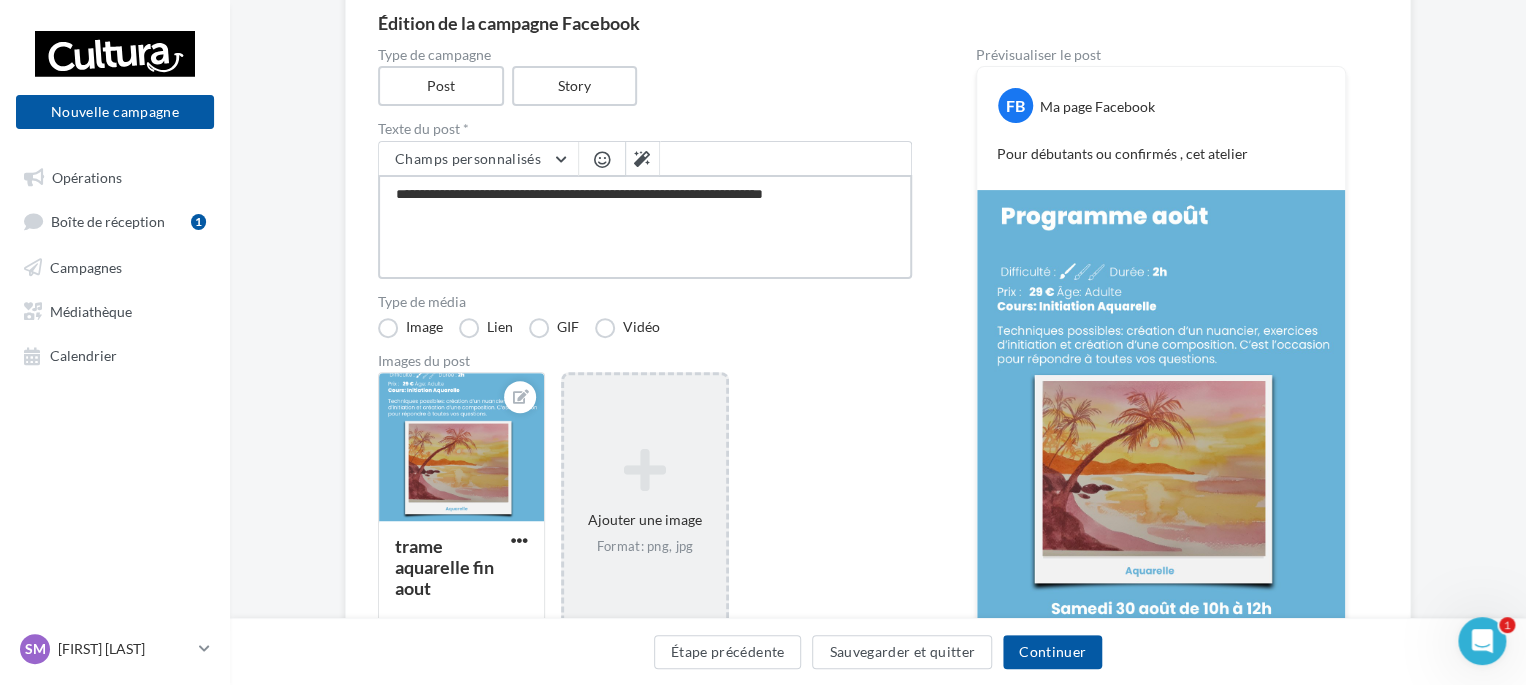 type on "**********" 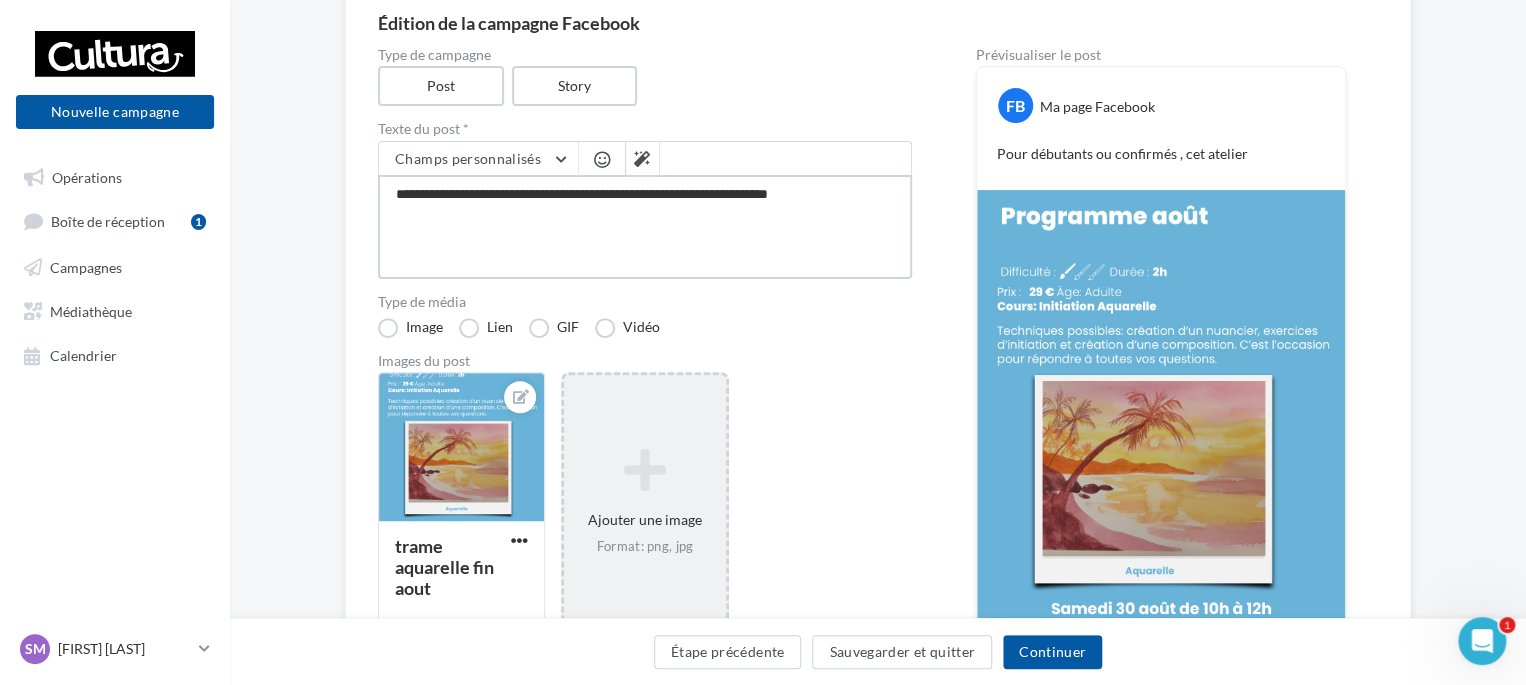 type on "**********" 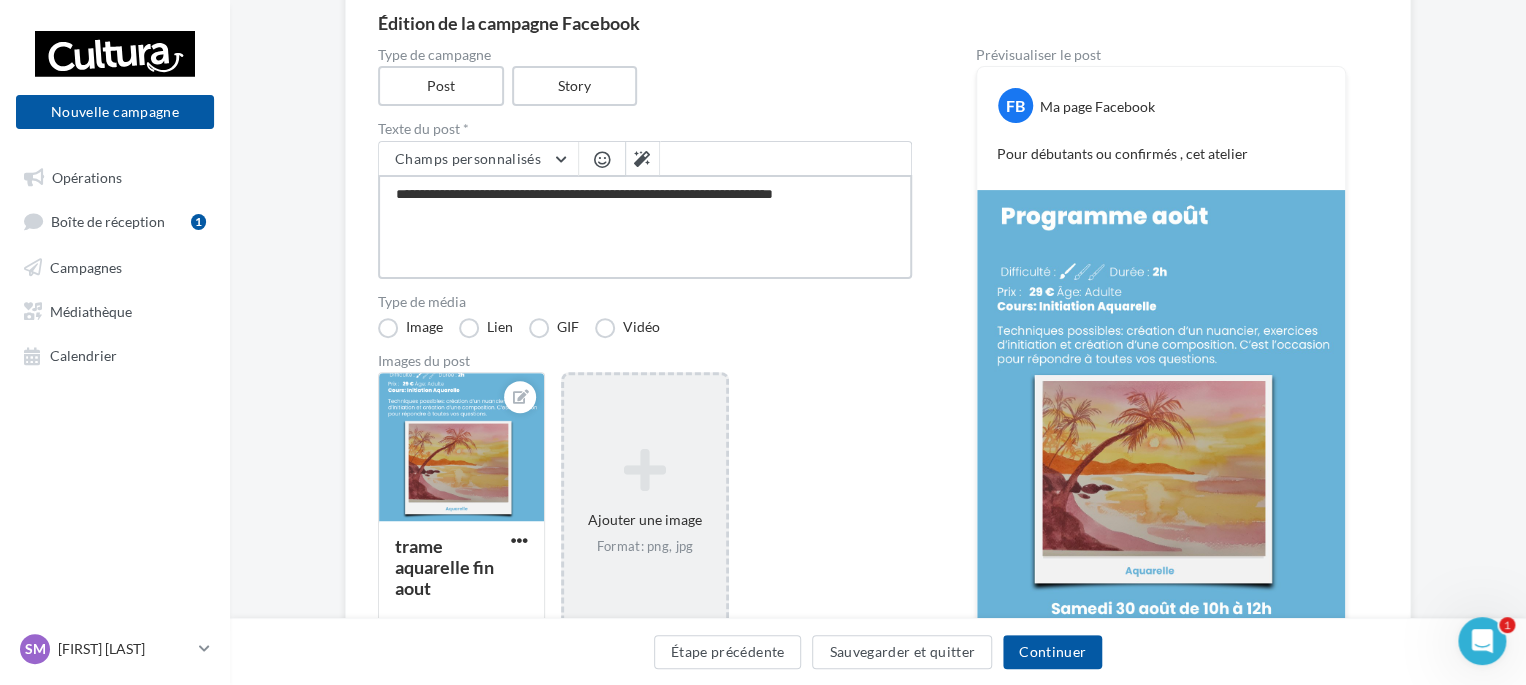 type on "**********" 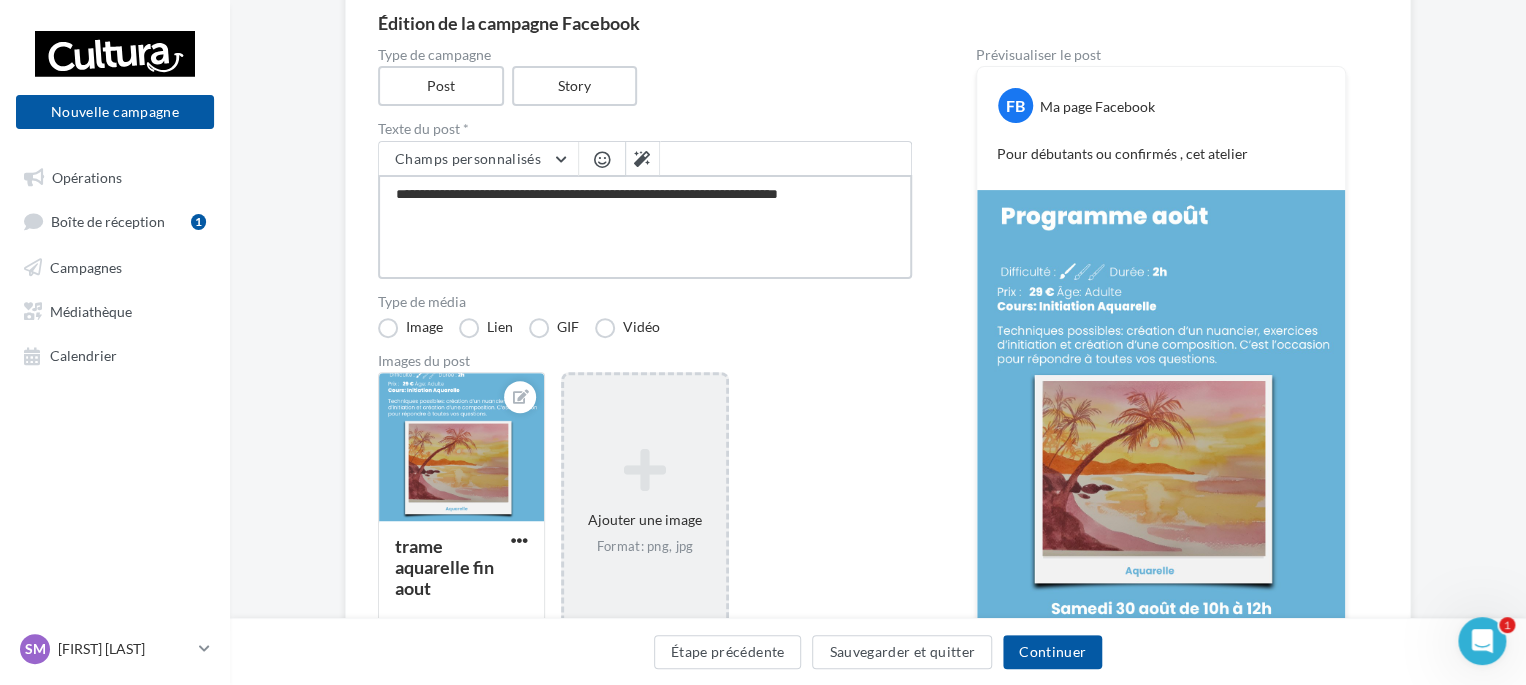 type on "**********" 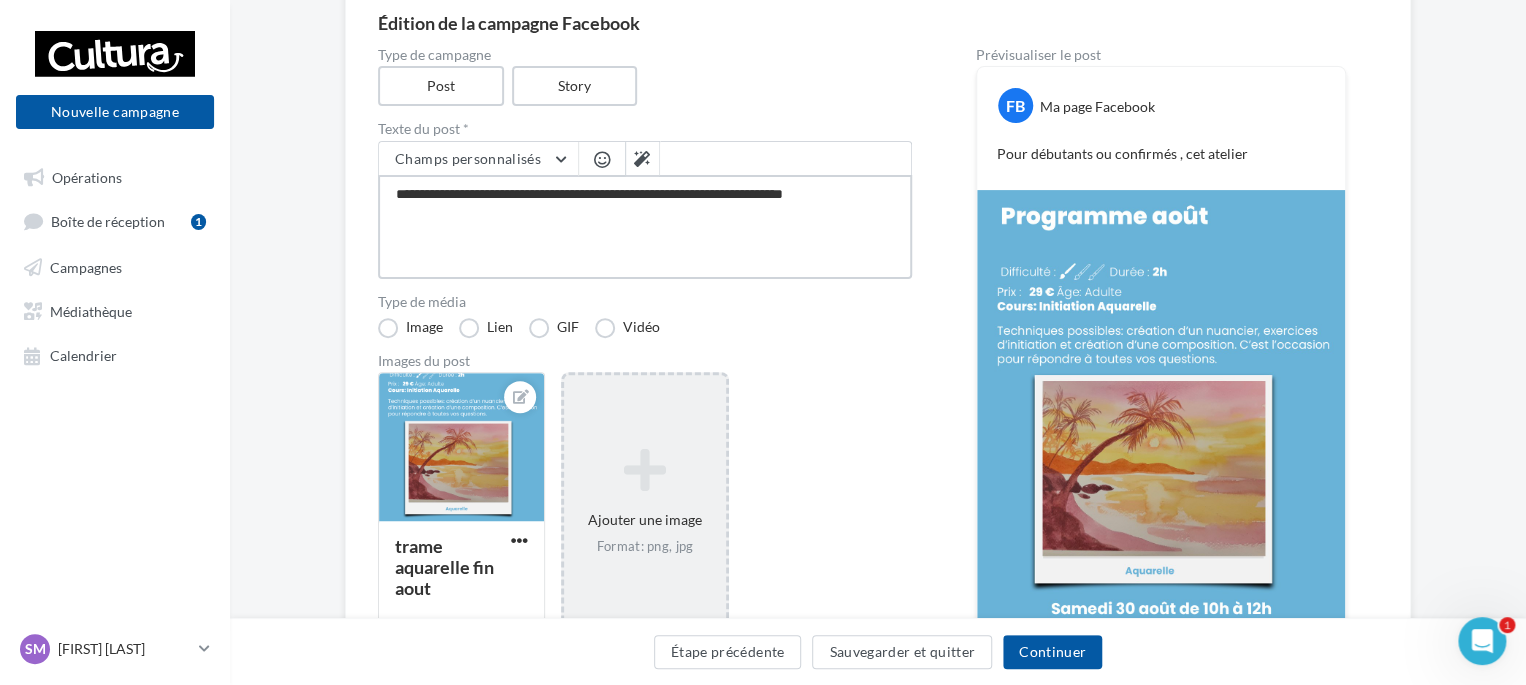 type on "**********" 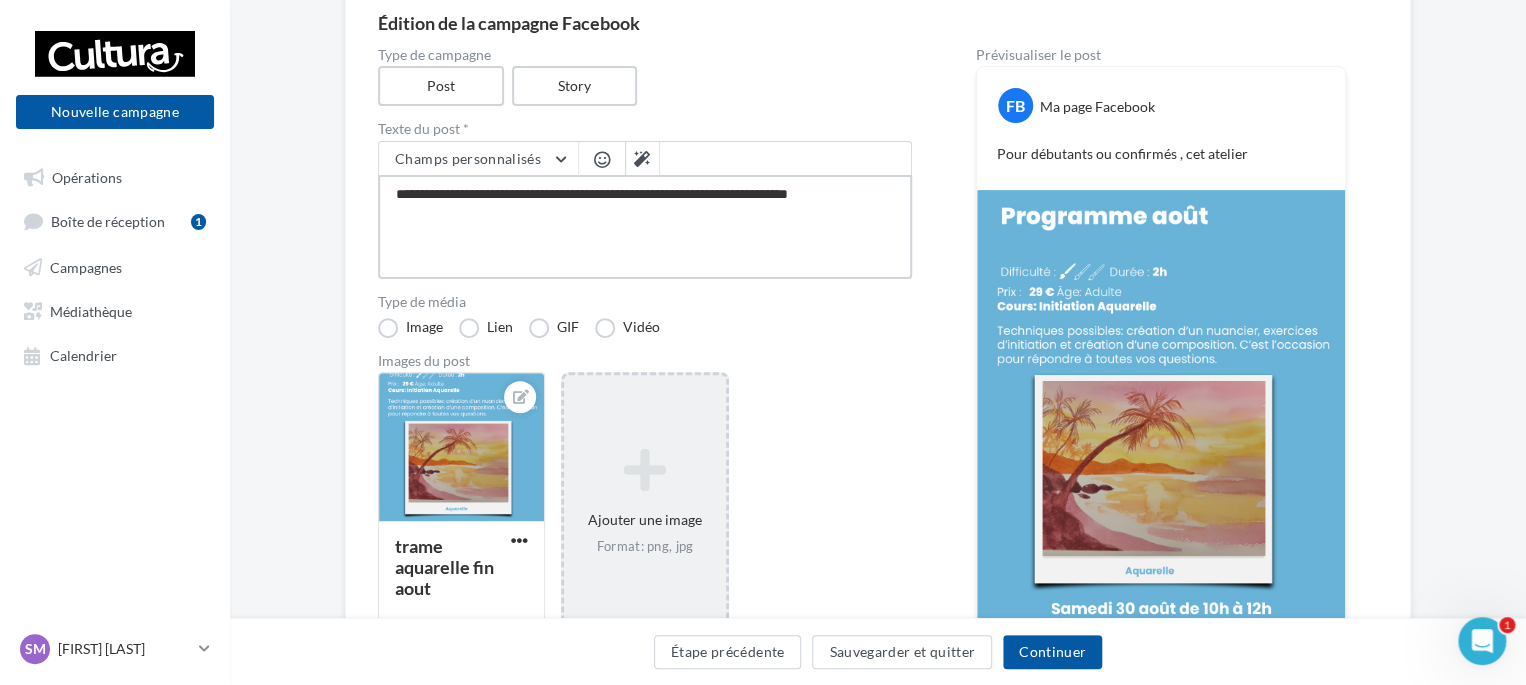 type on "**********" 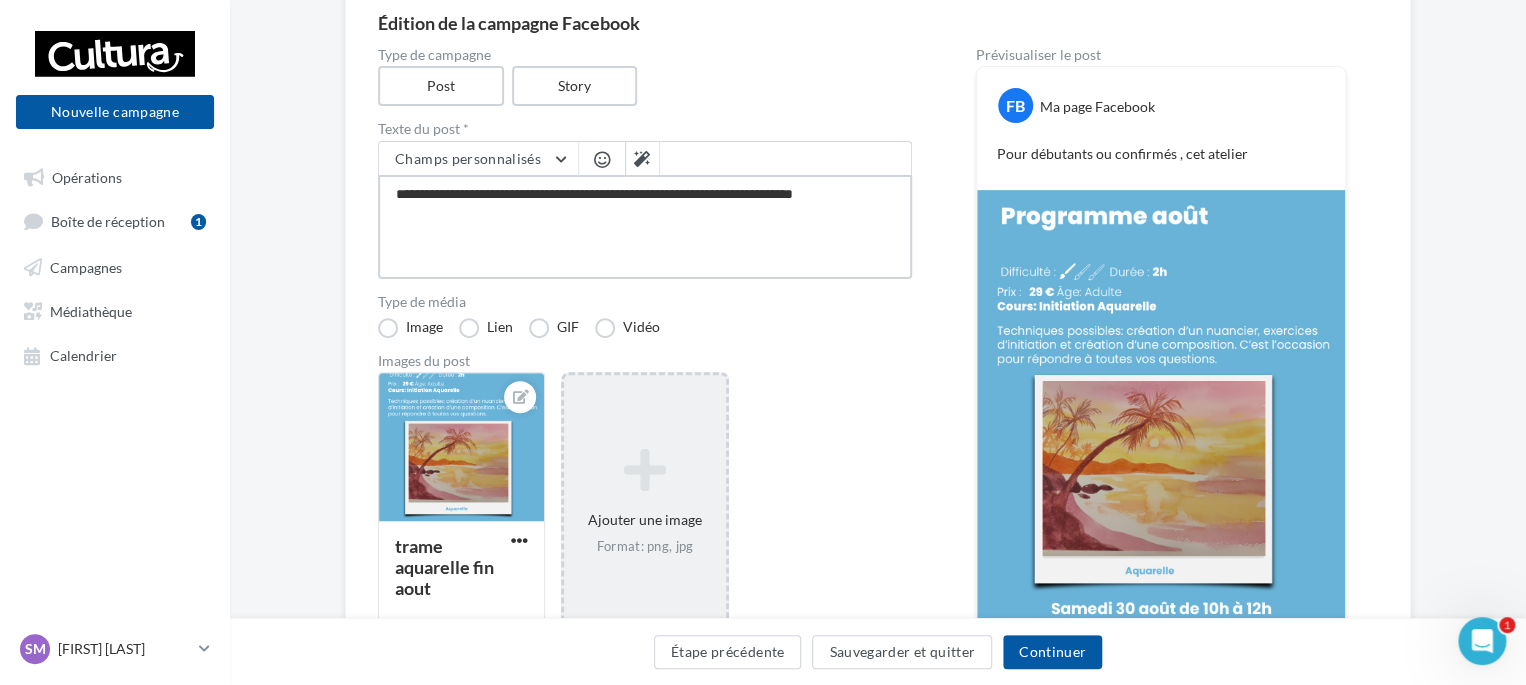 type on "**********" 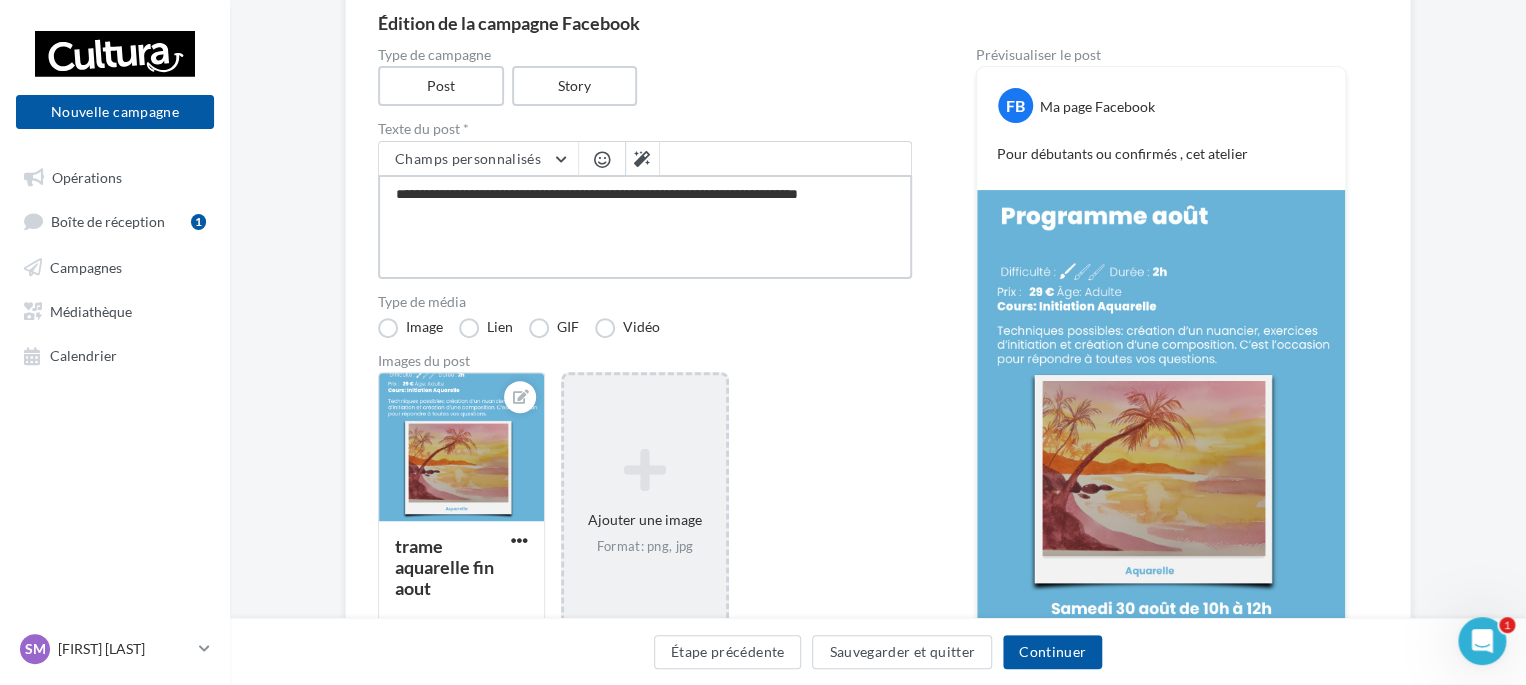 type on "**********" 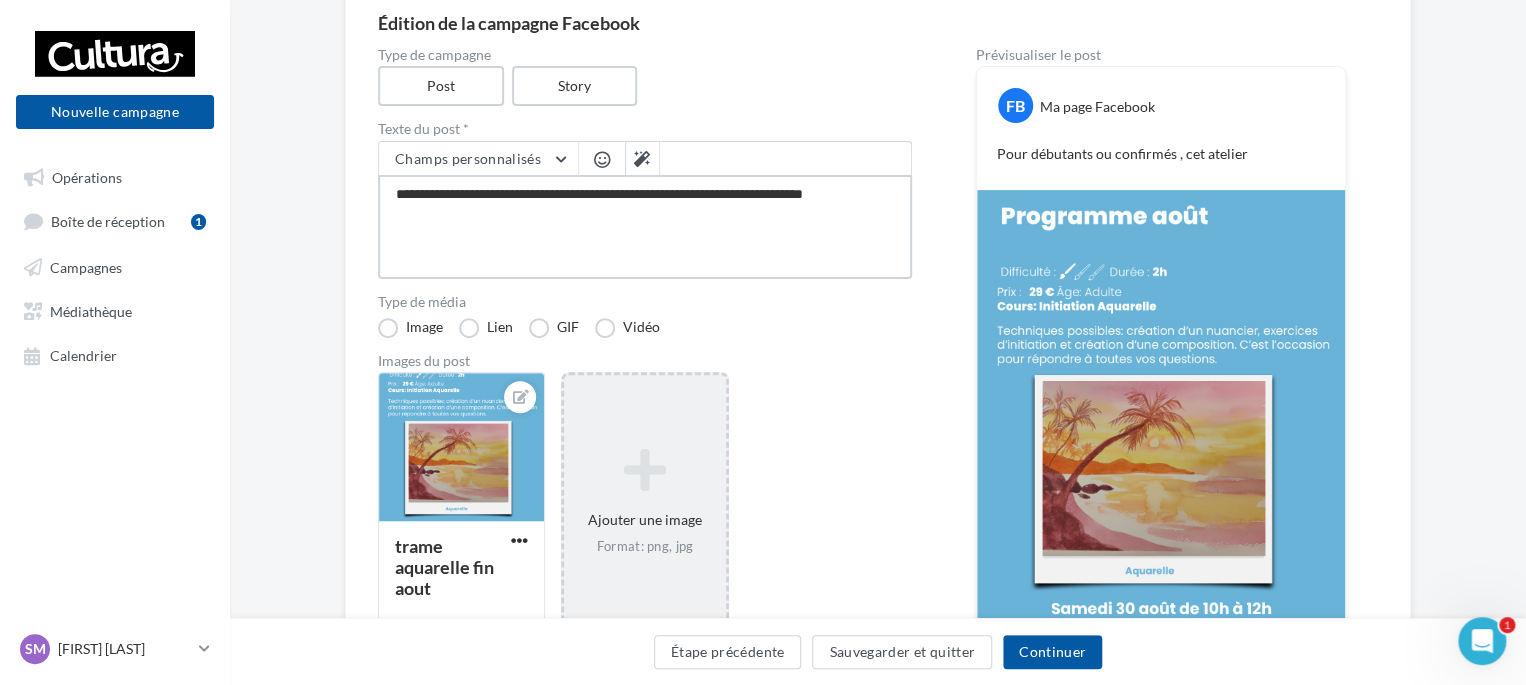 type on "**********" 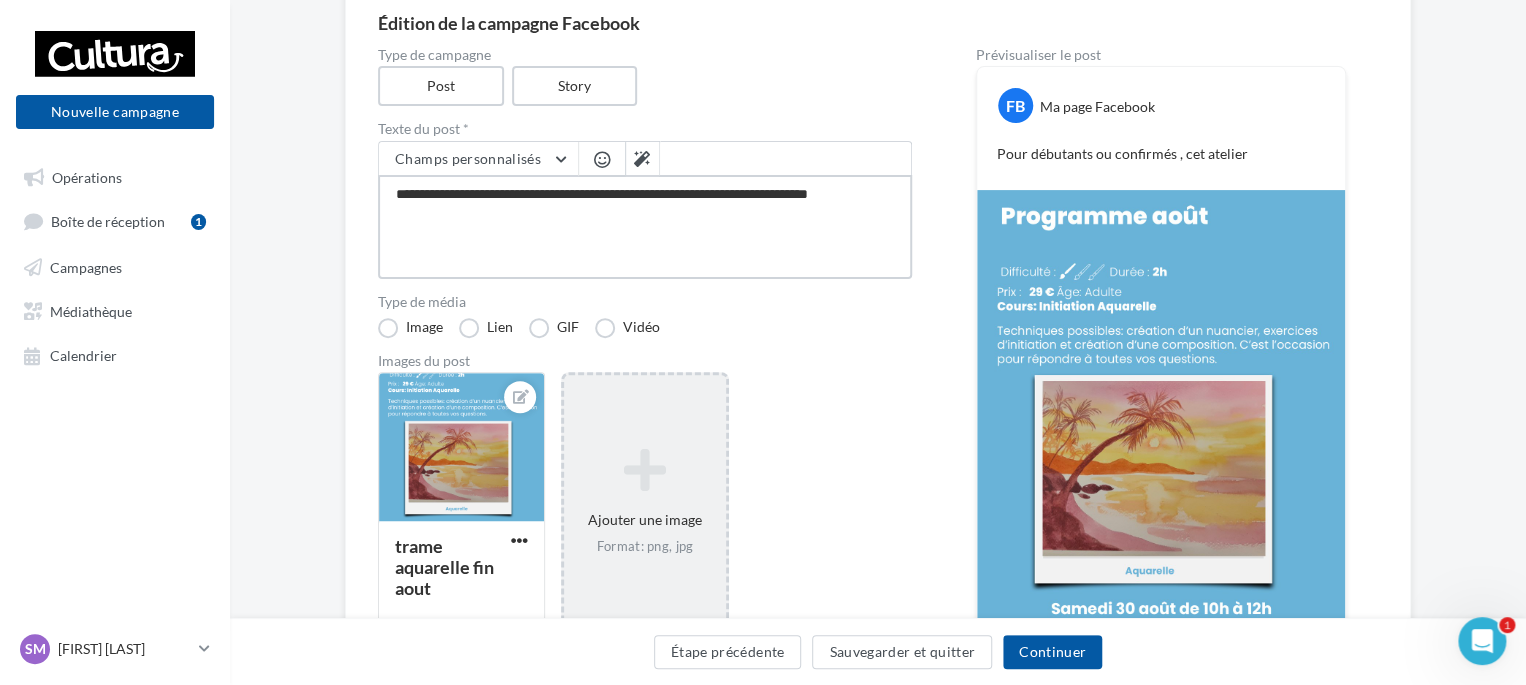 type on "**********" 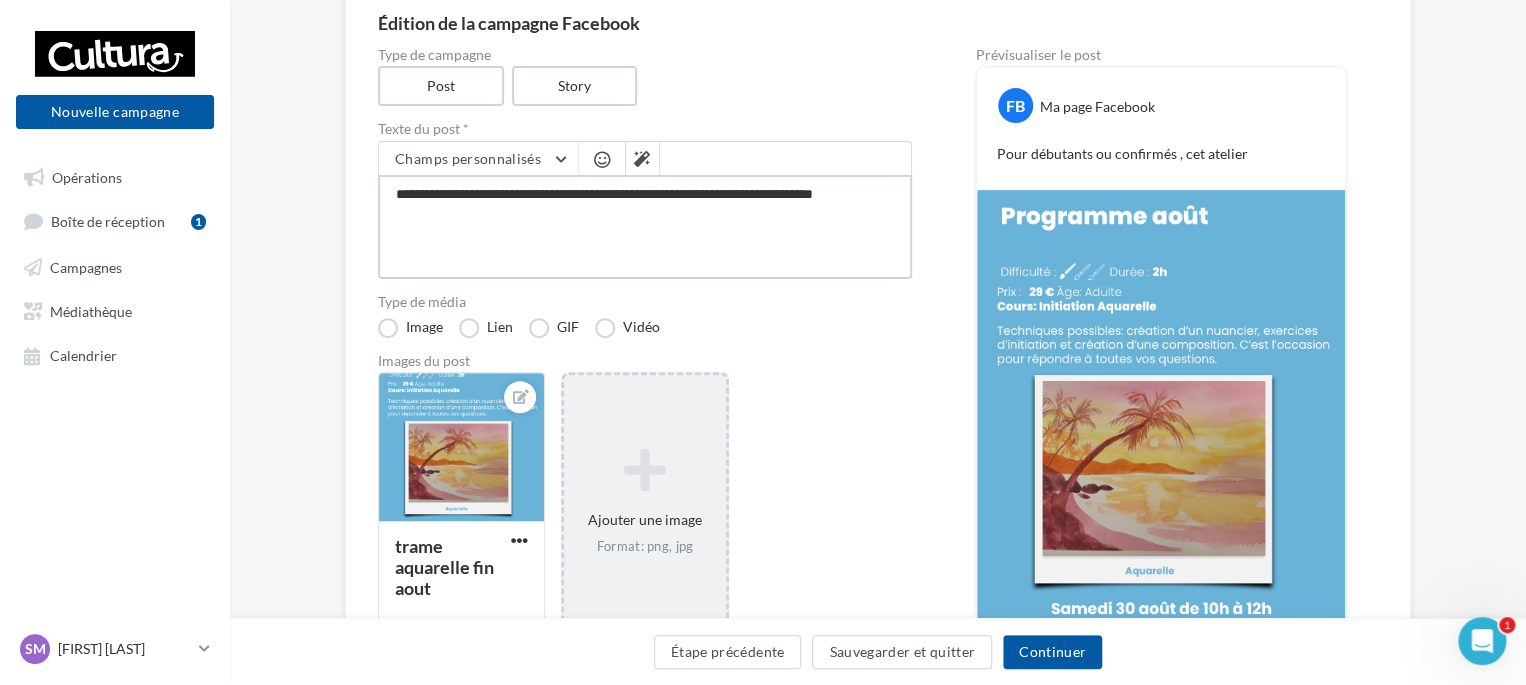 type on "**********" 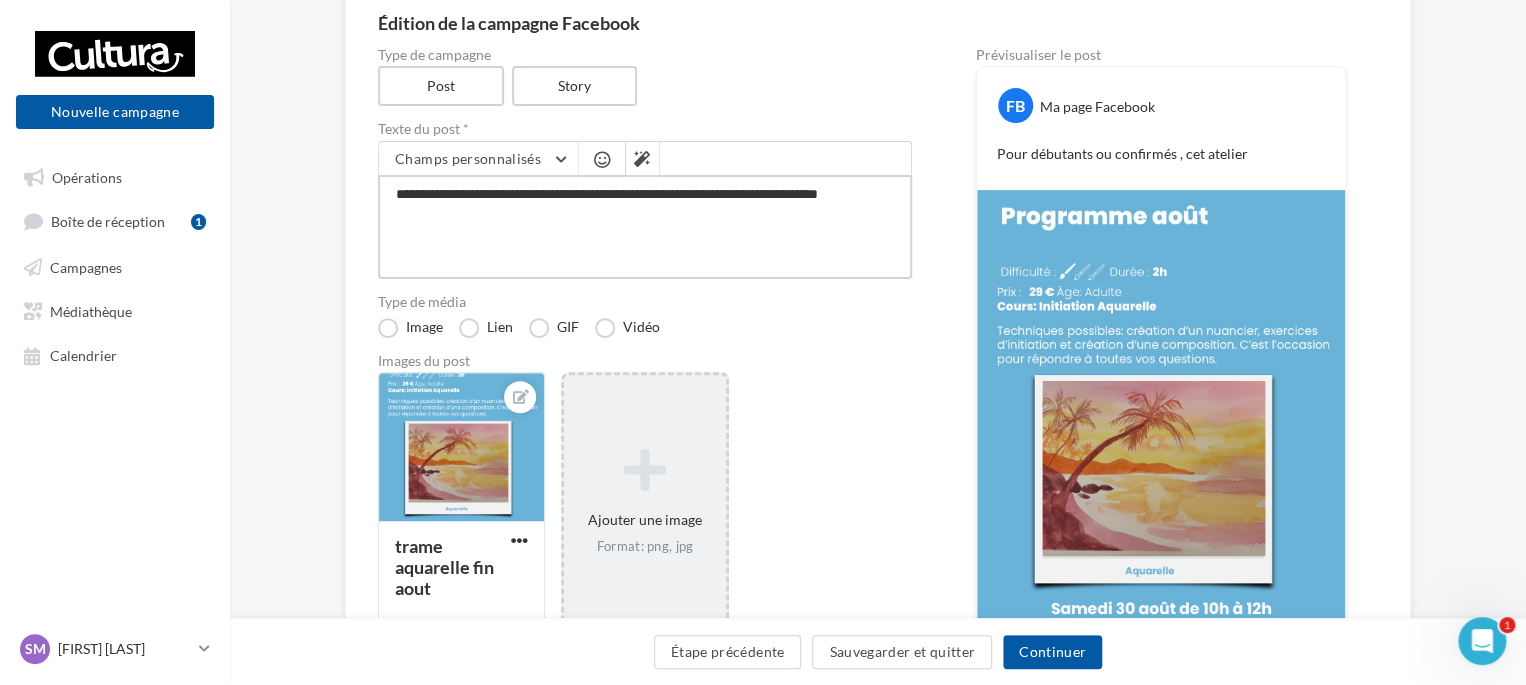 type on "**********" 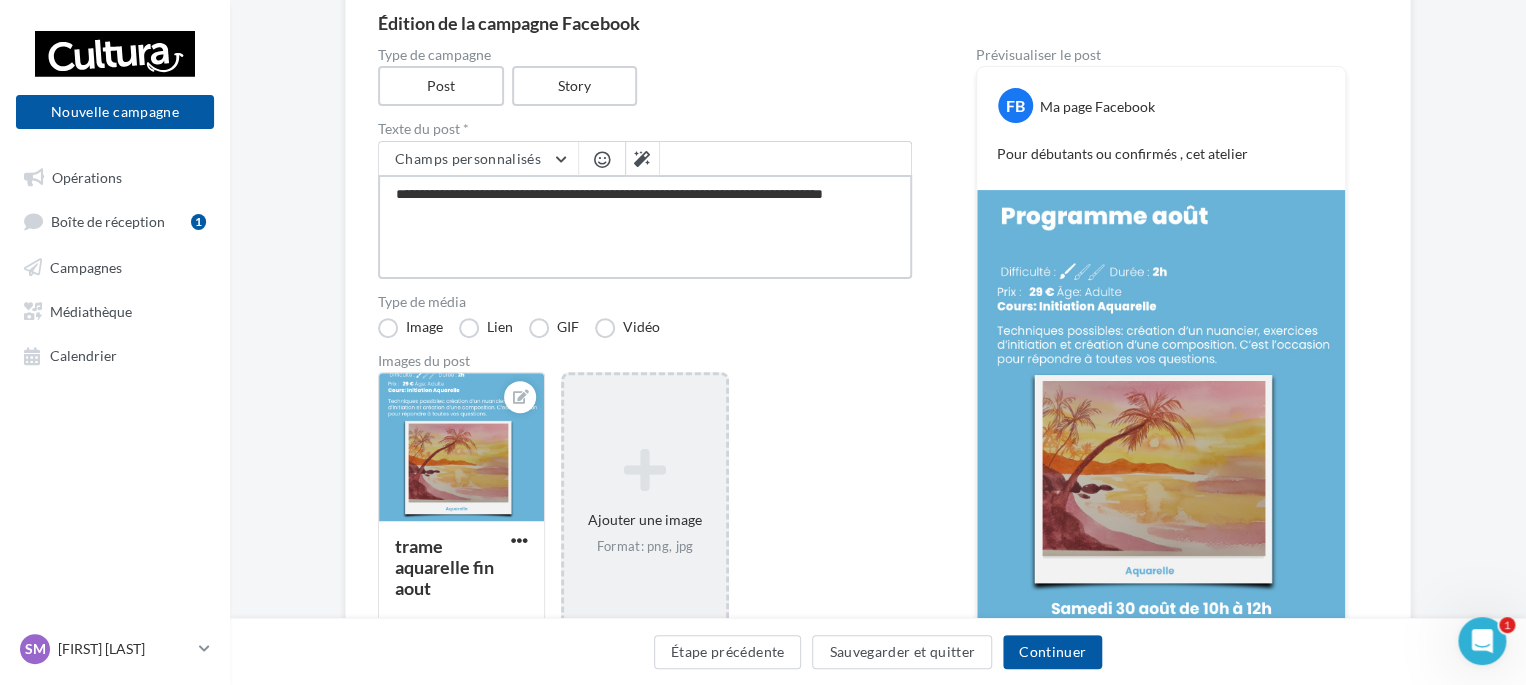type on "**********" 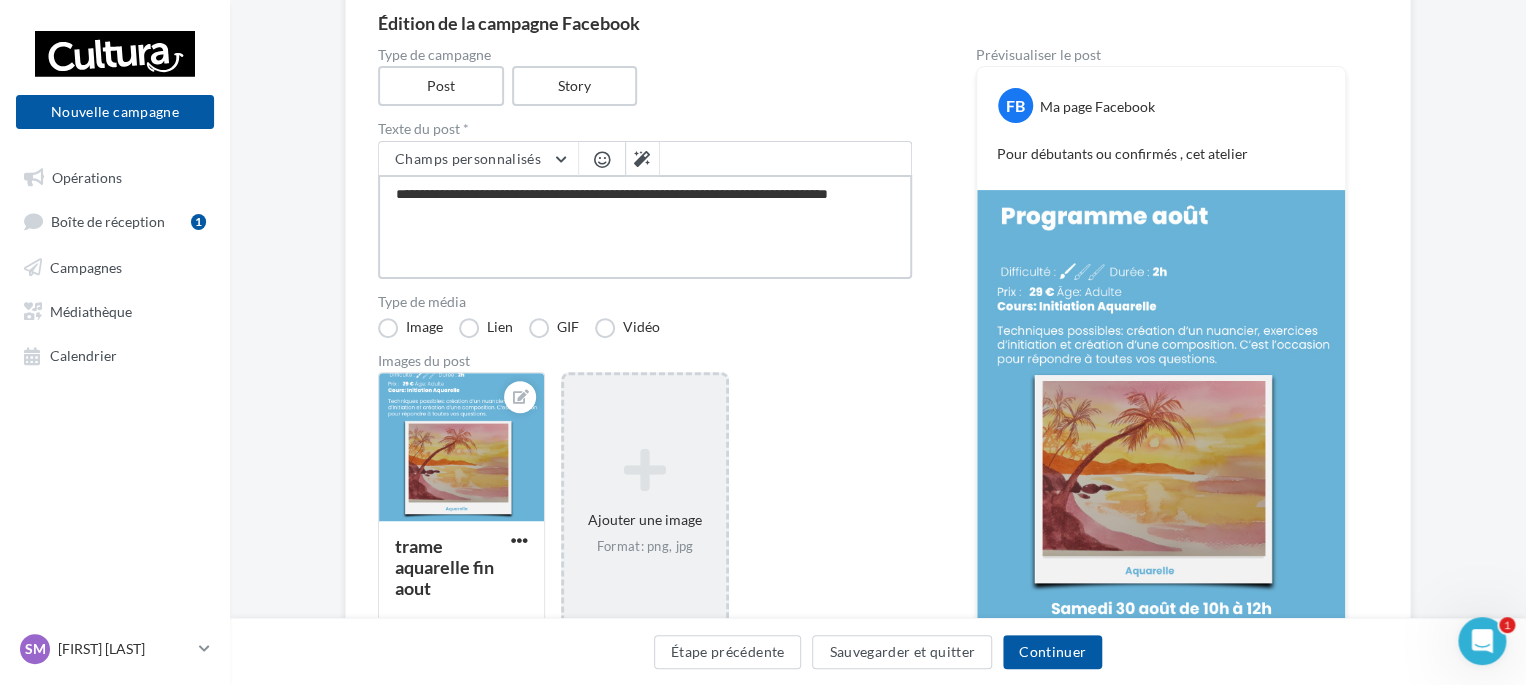 type on "**********" 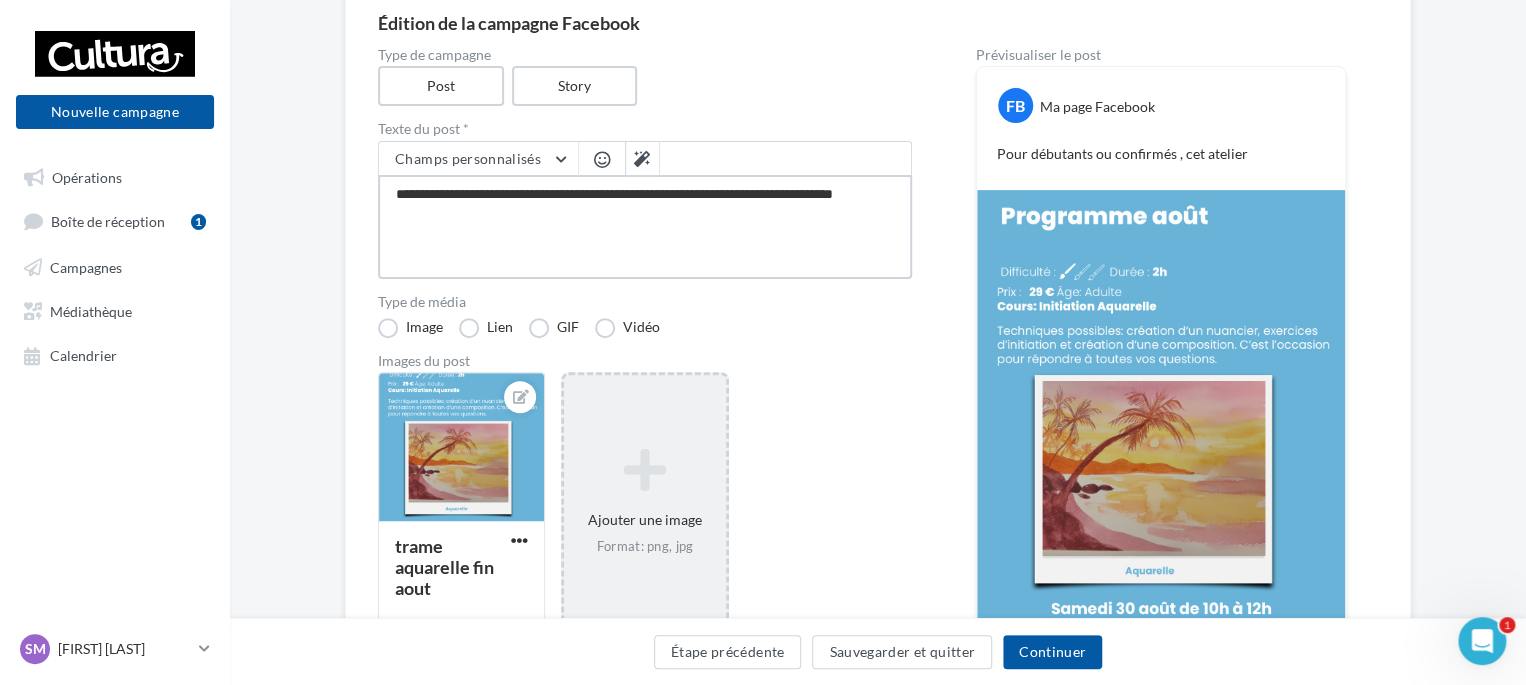 type on "**********" 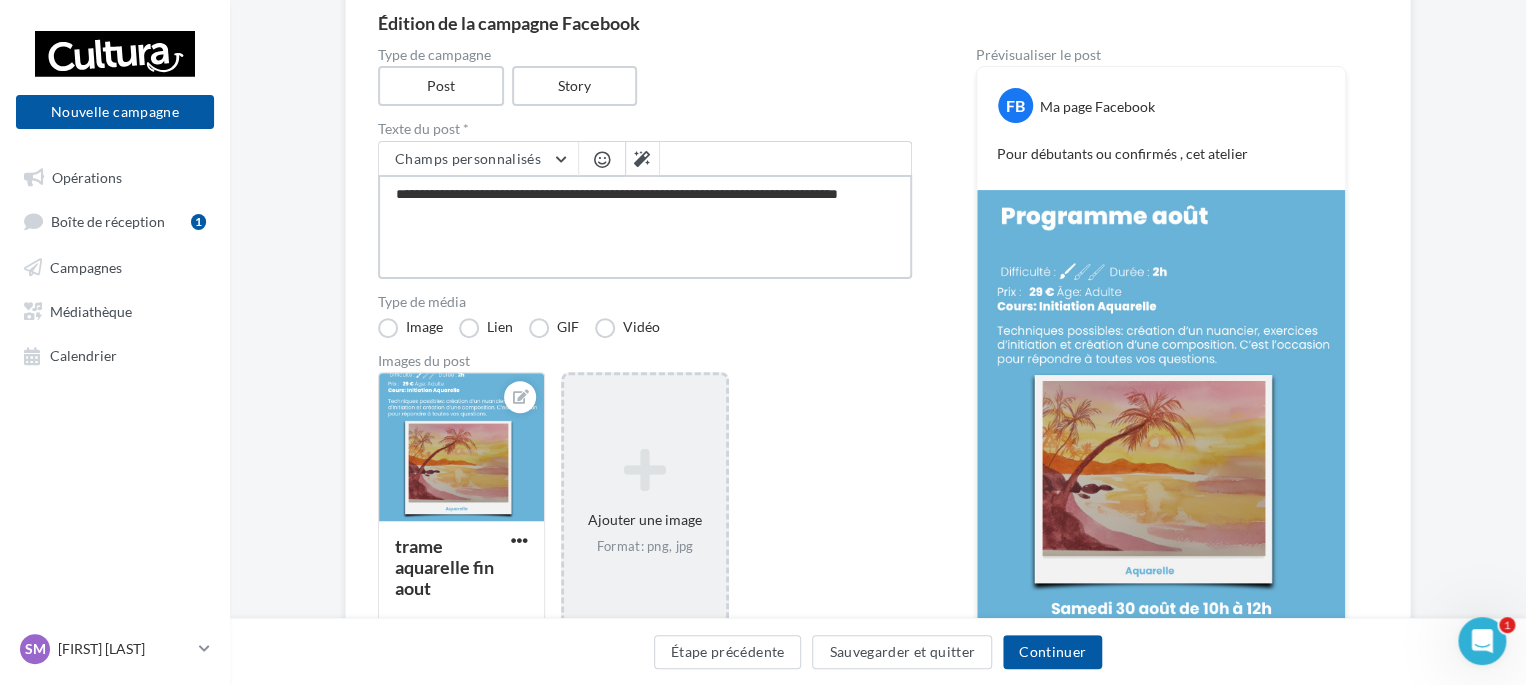 type on "**********" 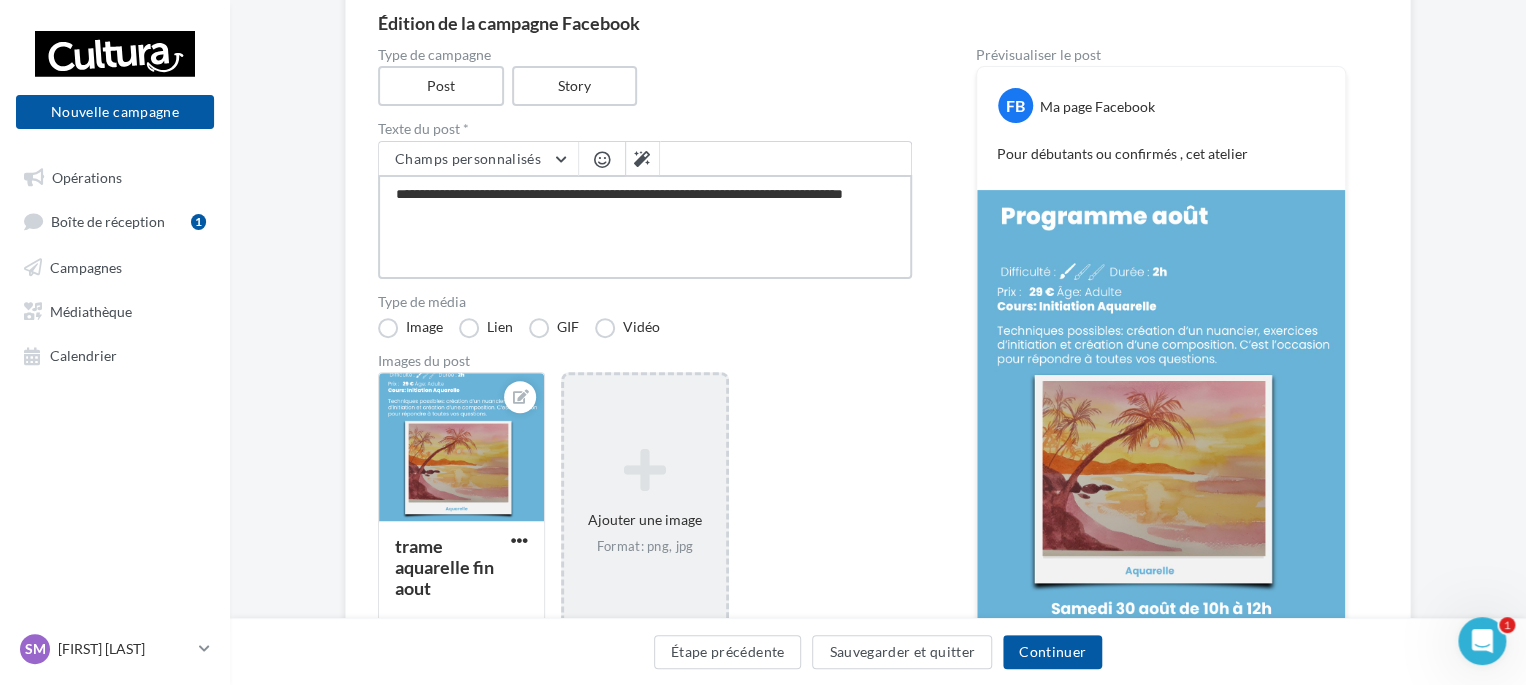 type on "**********" 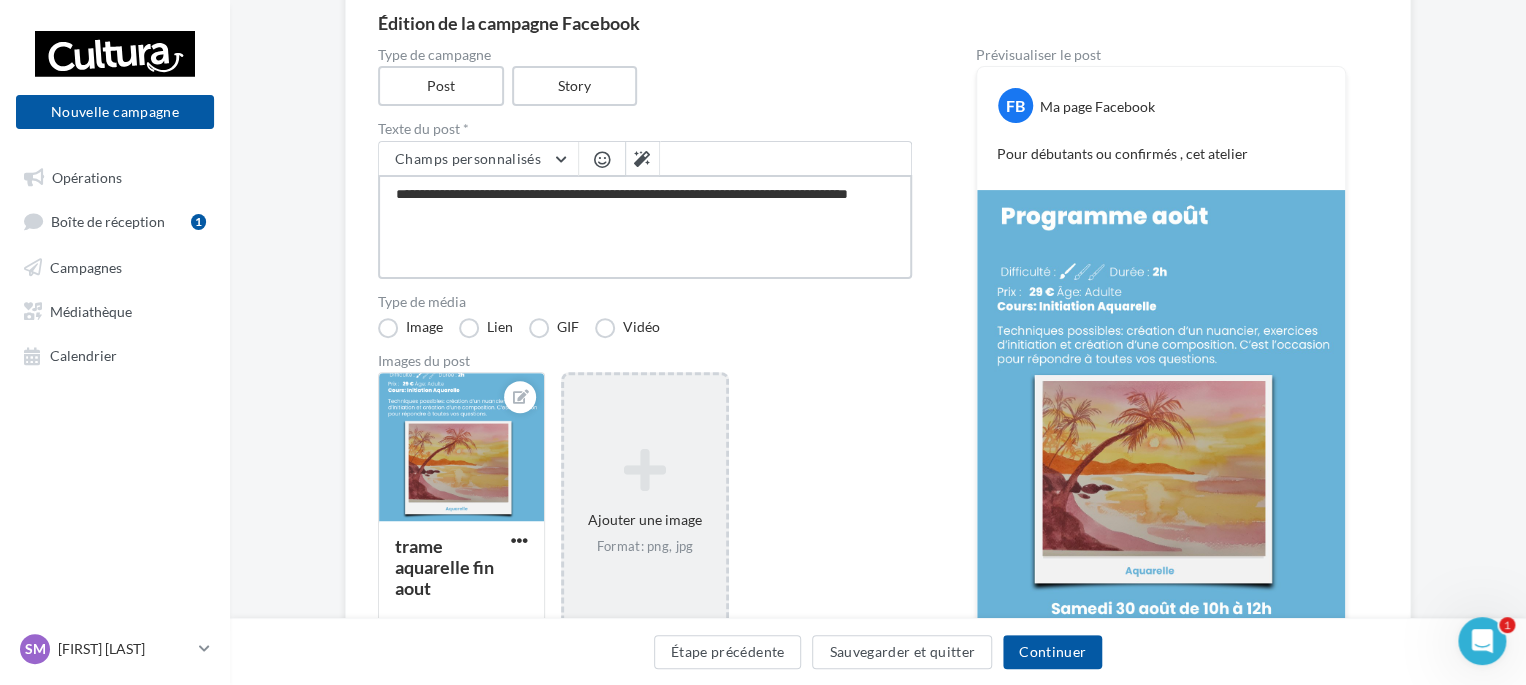 type on "**********" 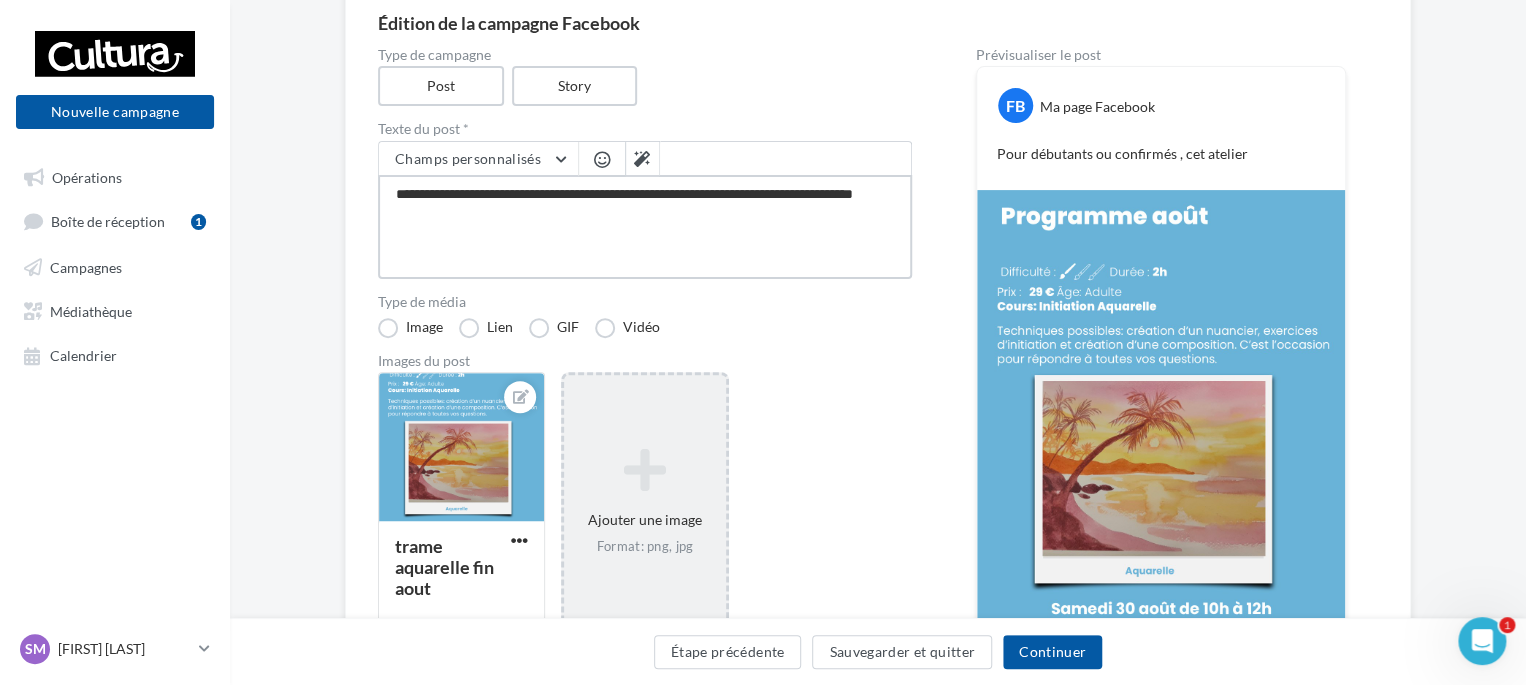 type on "**********" 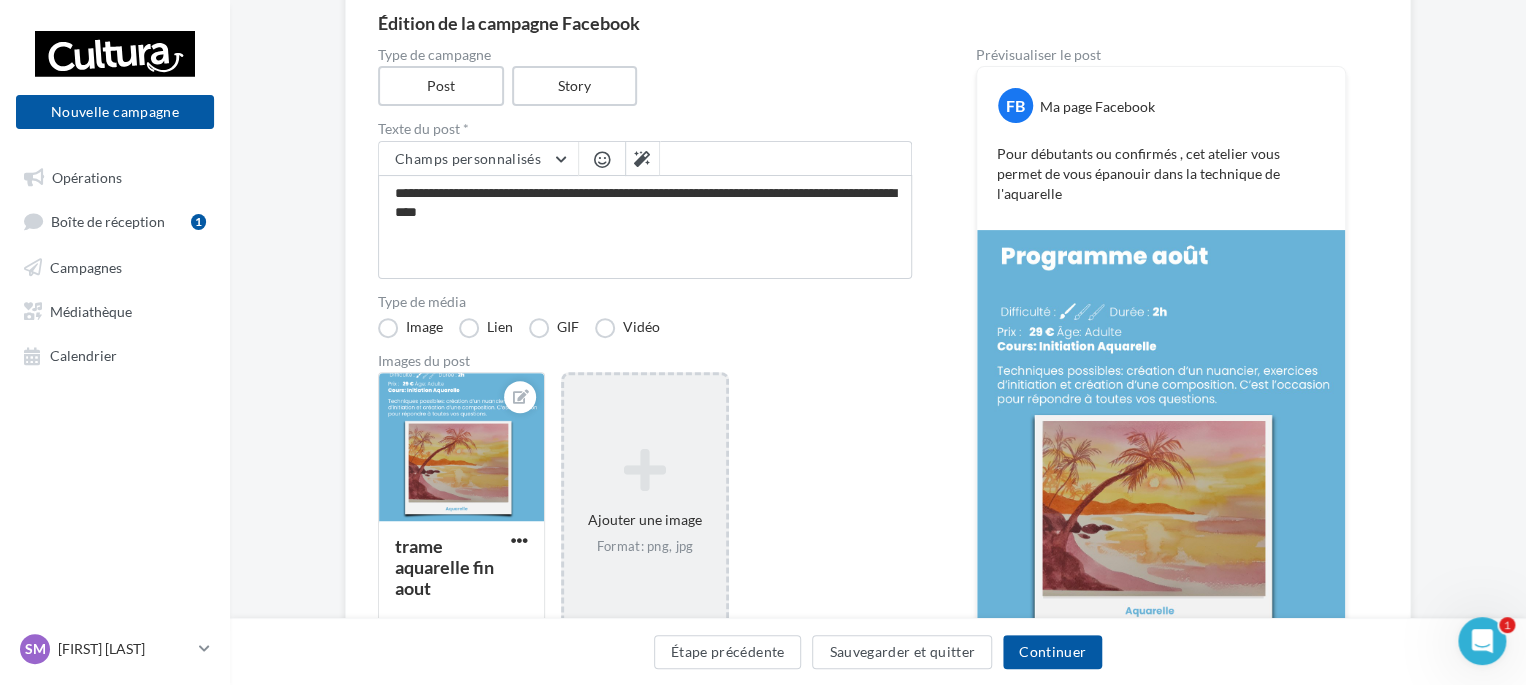 click at bounding box center (602, 159) 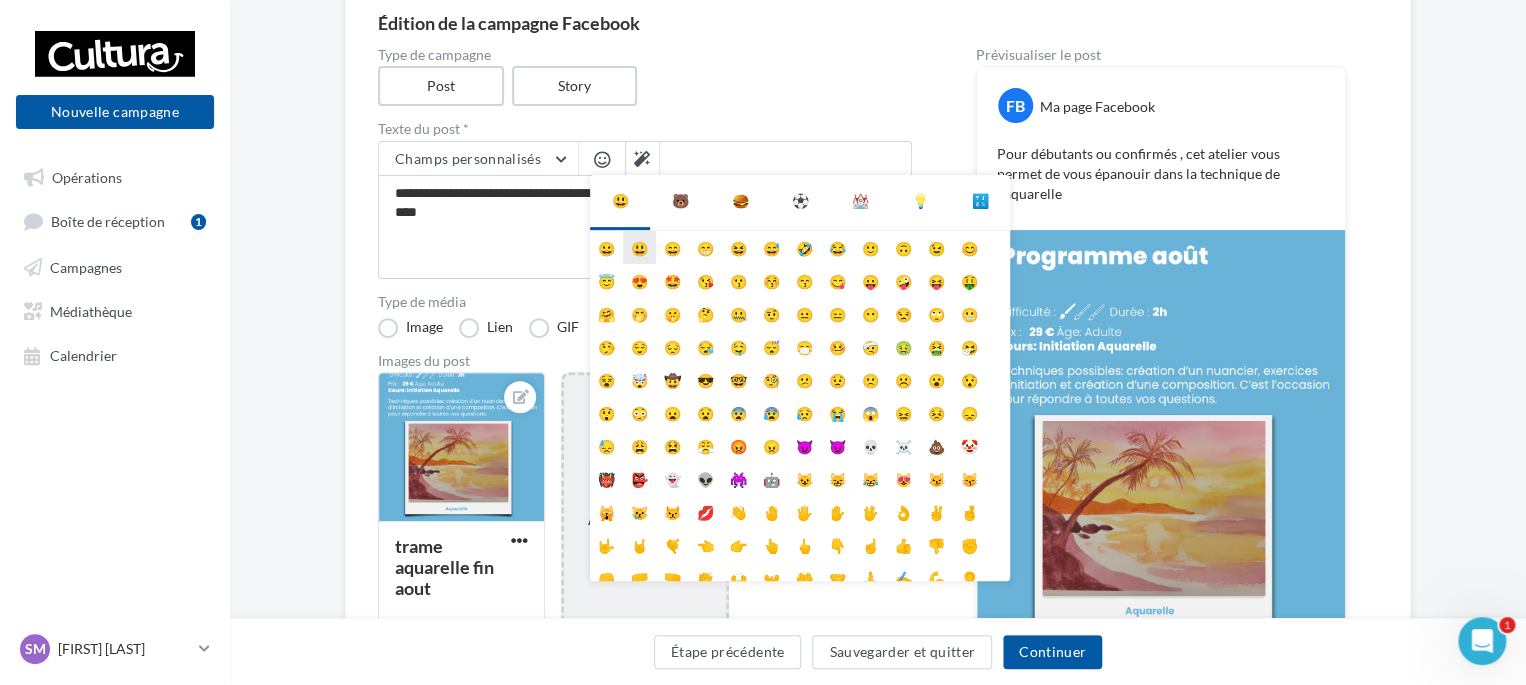 click on "😃" at bounding box center (639, 247) 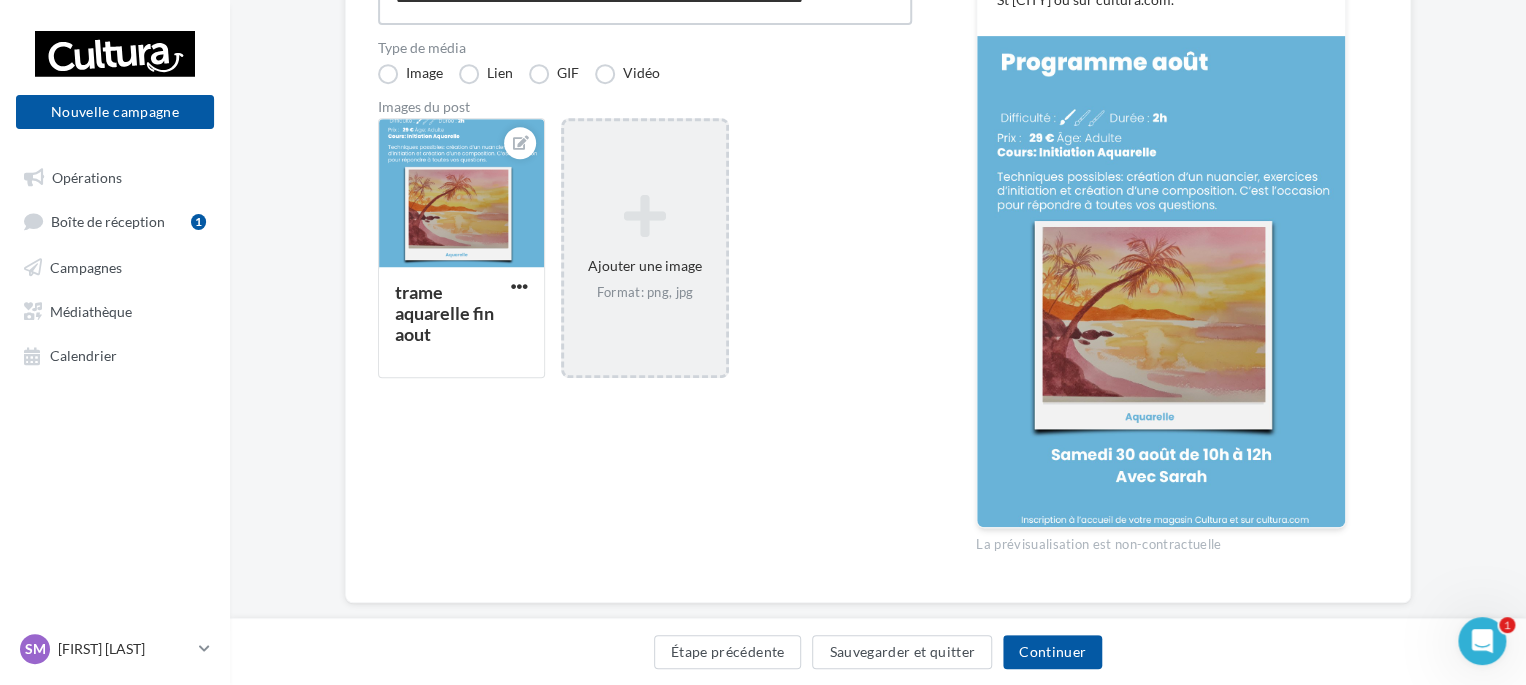 scroll, scrollTop: 456, scrollLeft: 0, axis: vertical 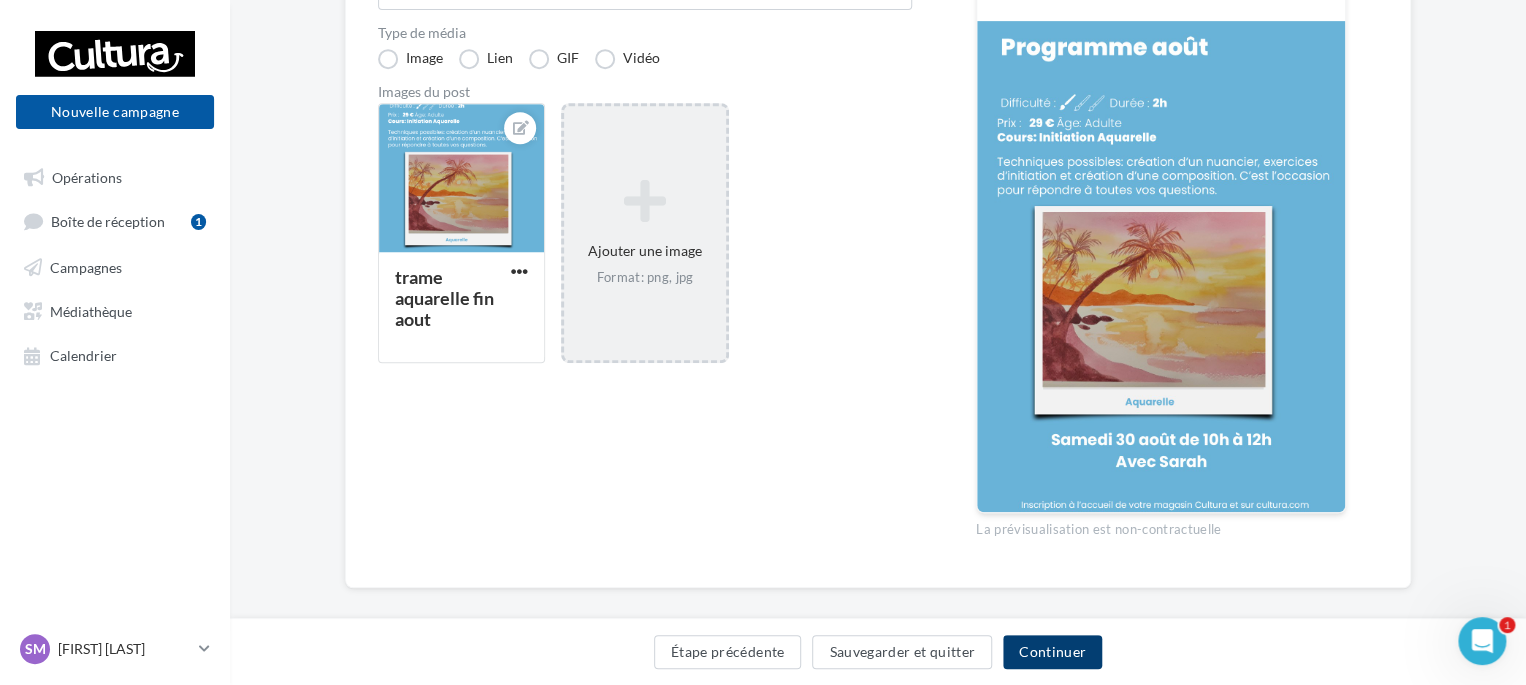 click on "Continuer" at bounding box center (1052, 652) 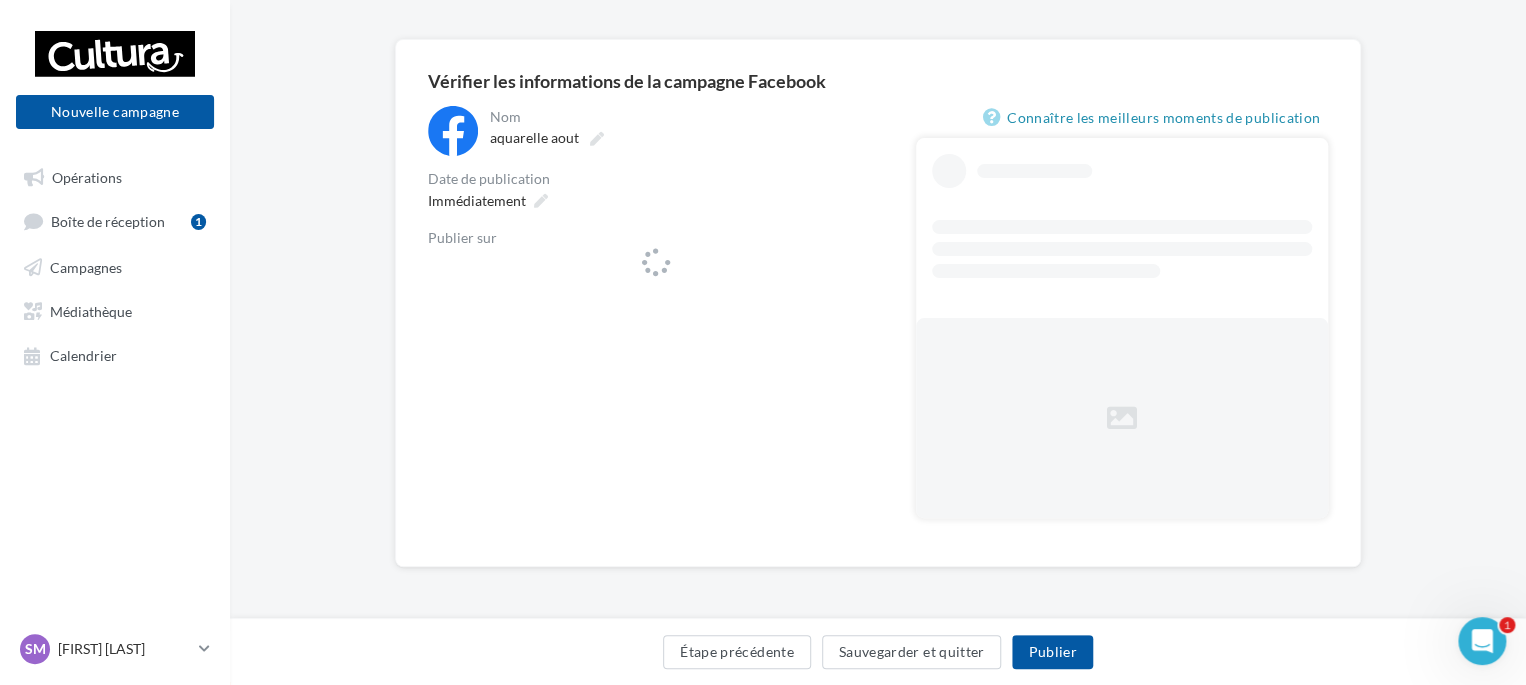 scroll, scrollTop: 0, scrollLeft: 0, axis: both 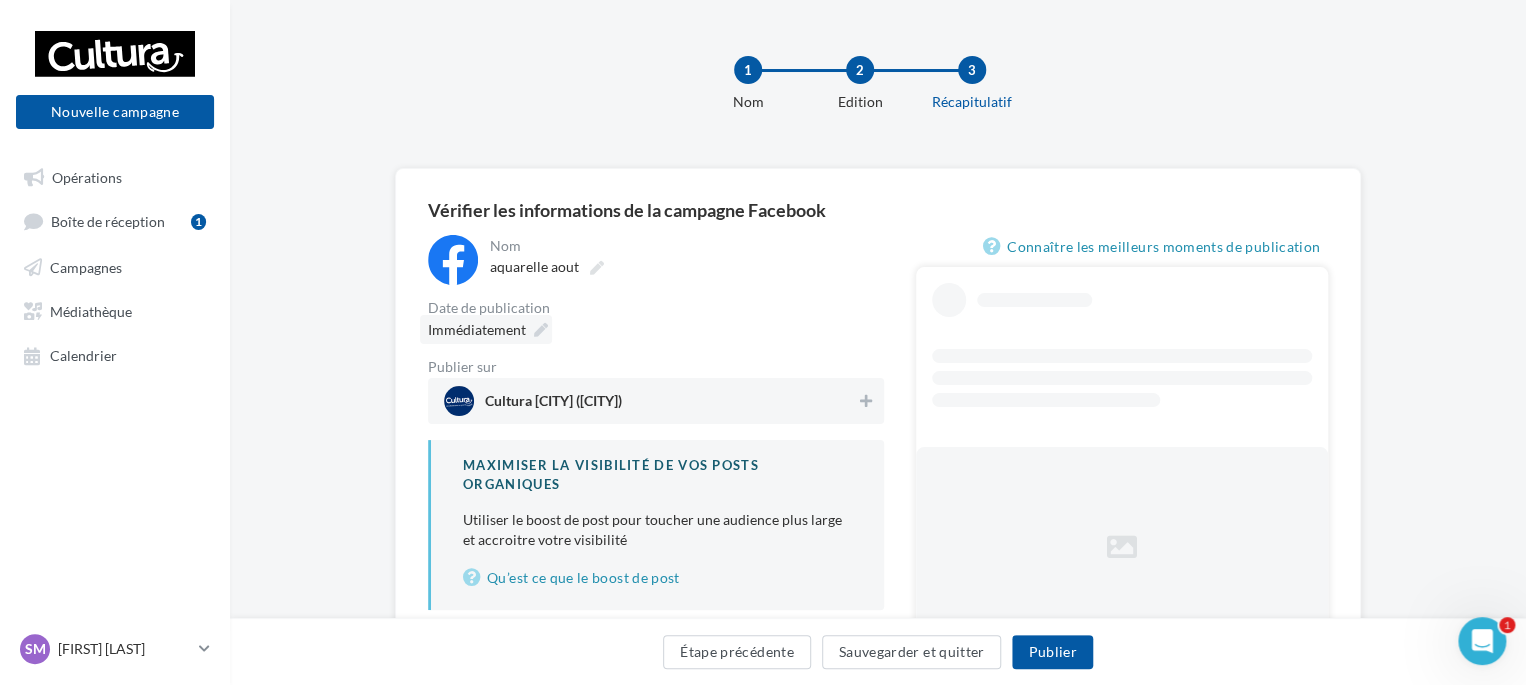 click on "Immédiatement" at bounding box center [477, 329] 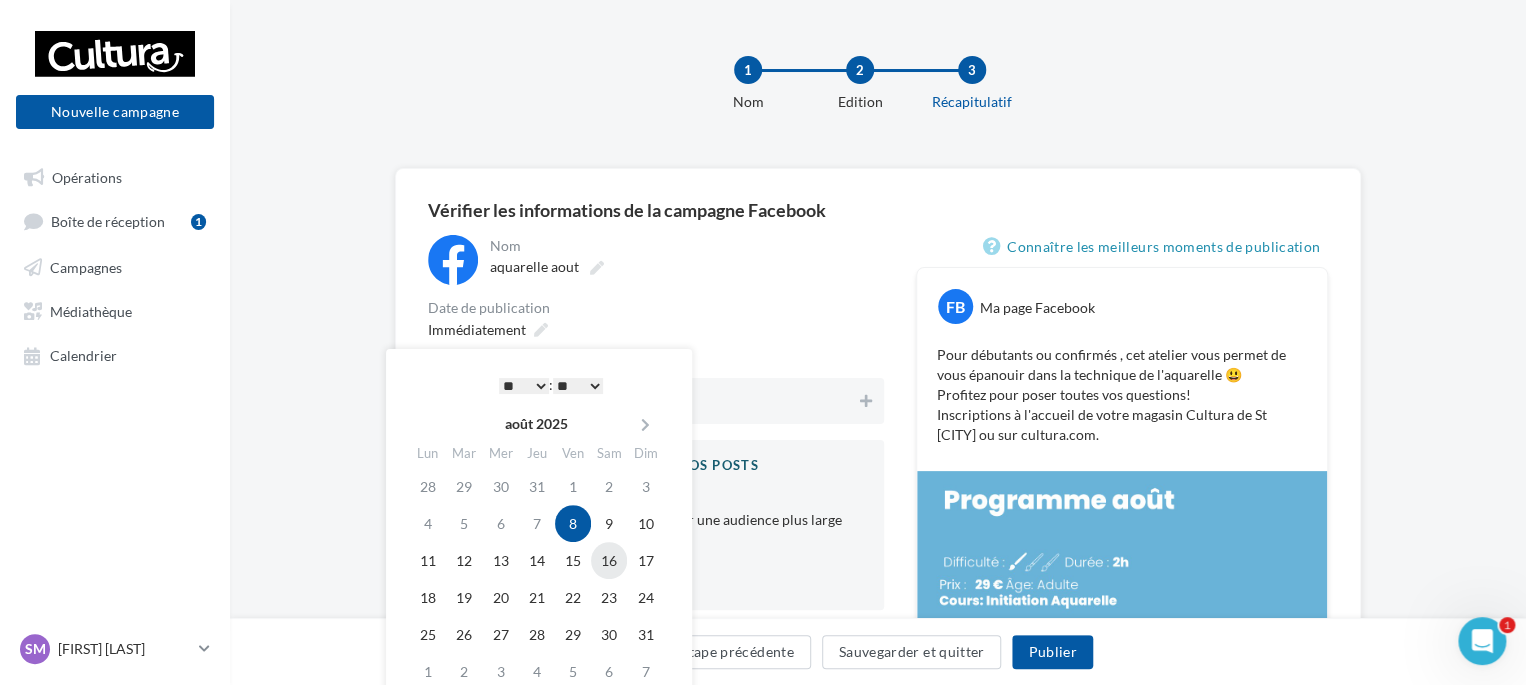 click on "16" at bounding box center (609, 560) 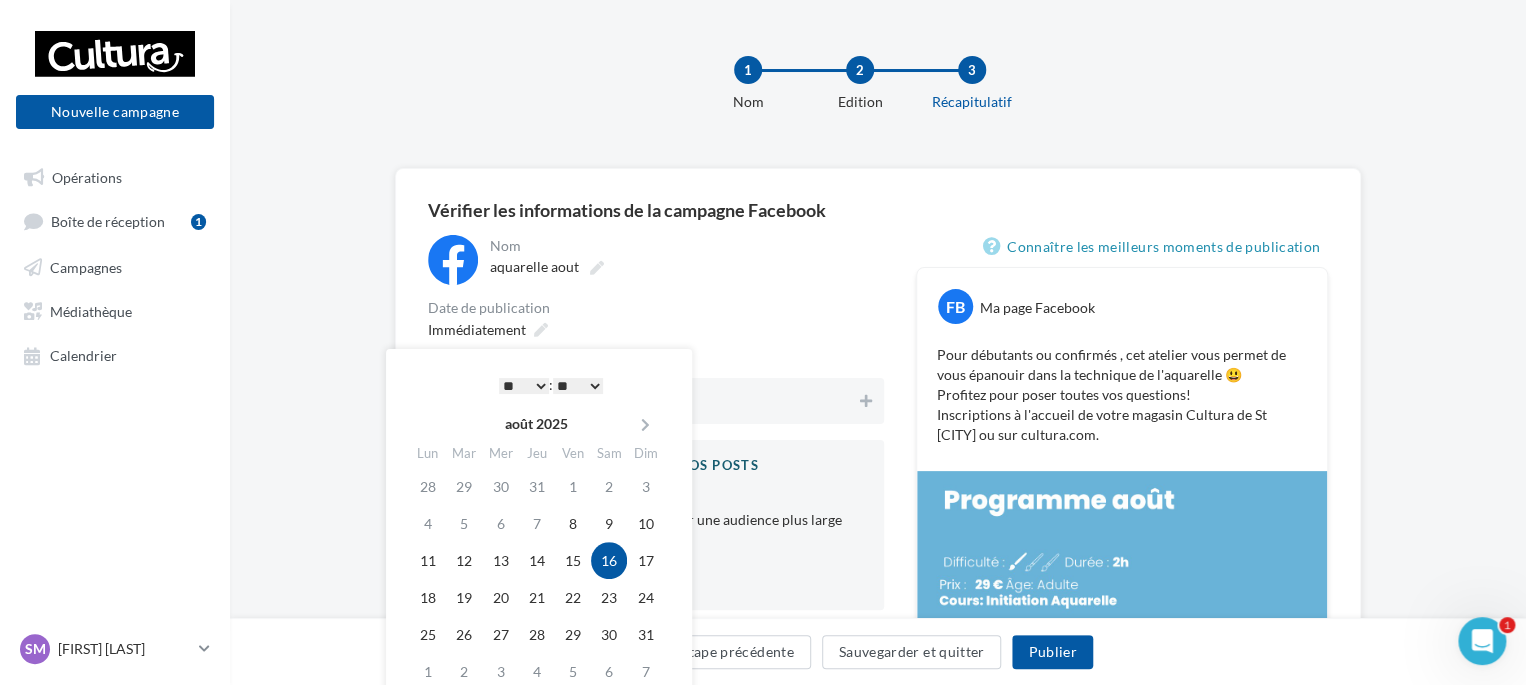 click on "* * * * * * * * * * ** ** ** ** ** ** ** ** ** ** ** ** ** **" at bounding box center (524, 386) 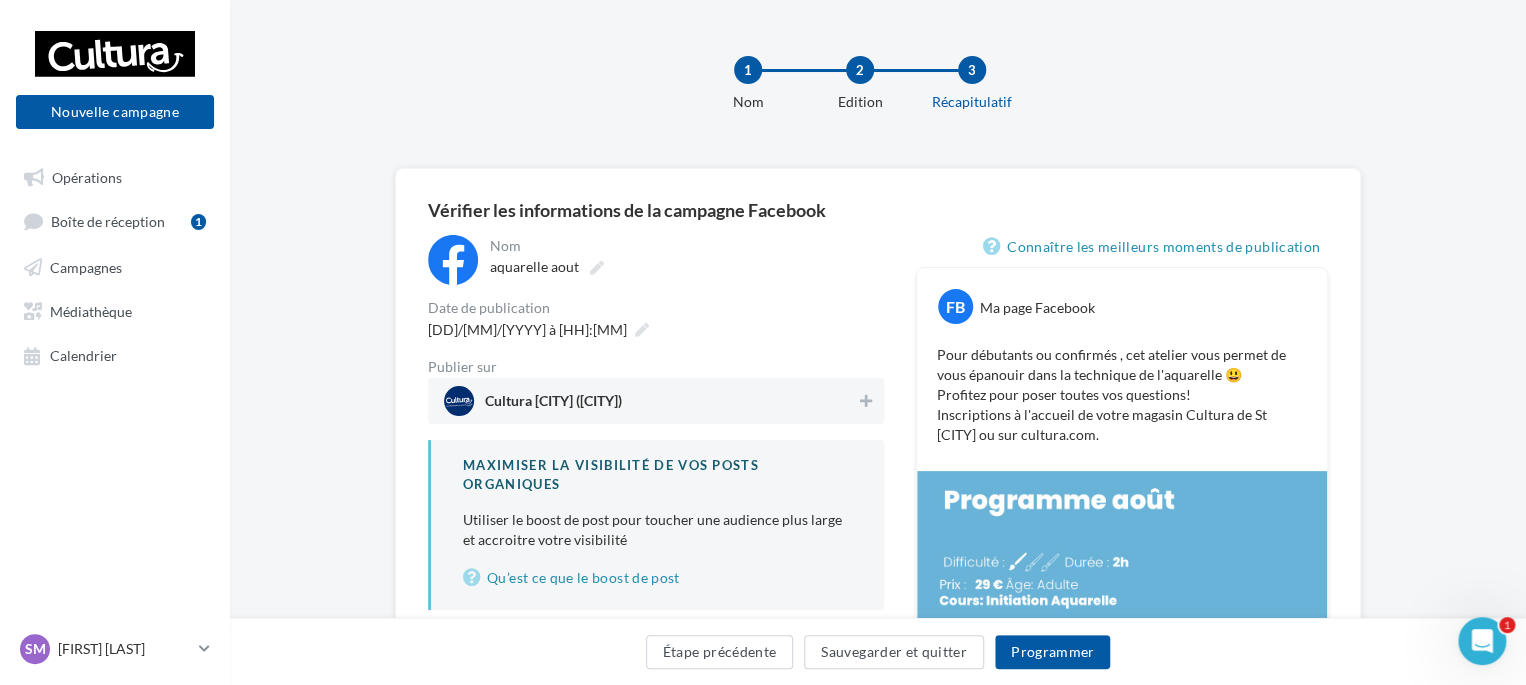 click on "**********" at bounding box center (685, 260) 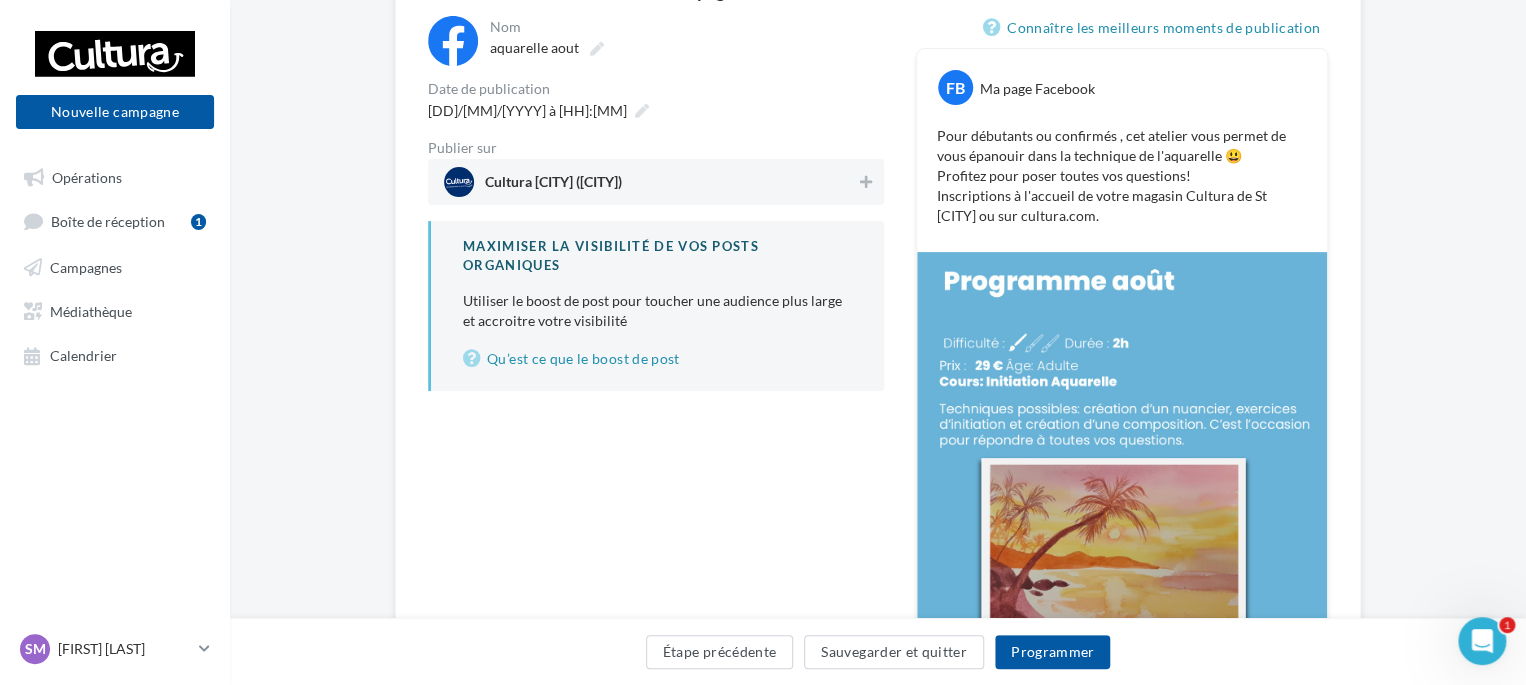 scroll, scrollTop: 200, scrollLeft: 0, axis: vertical 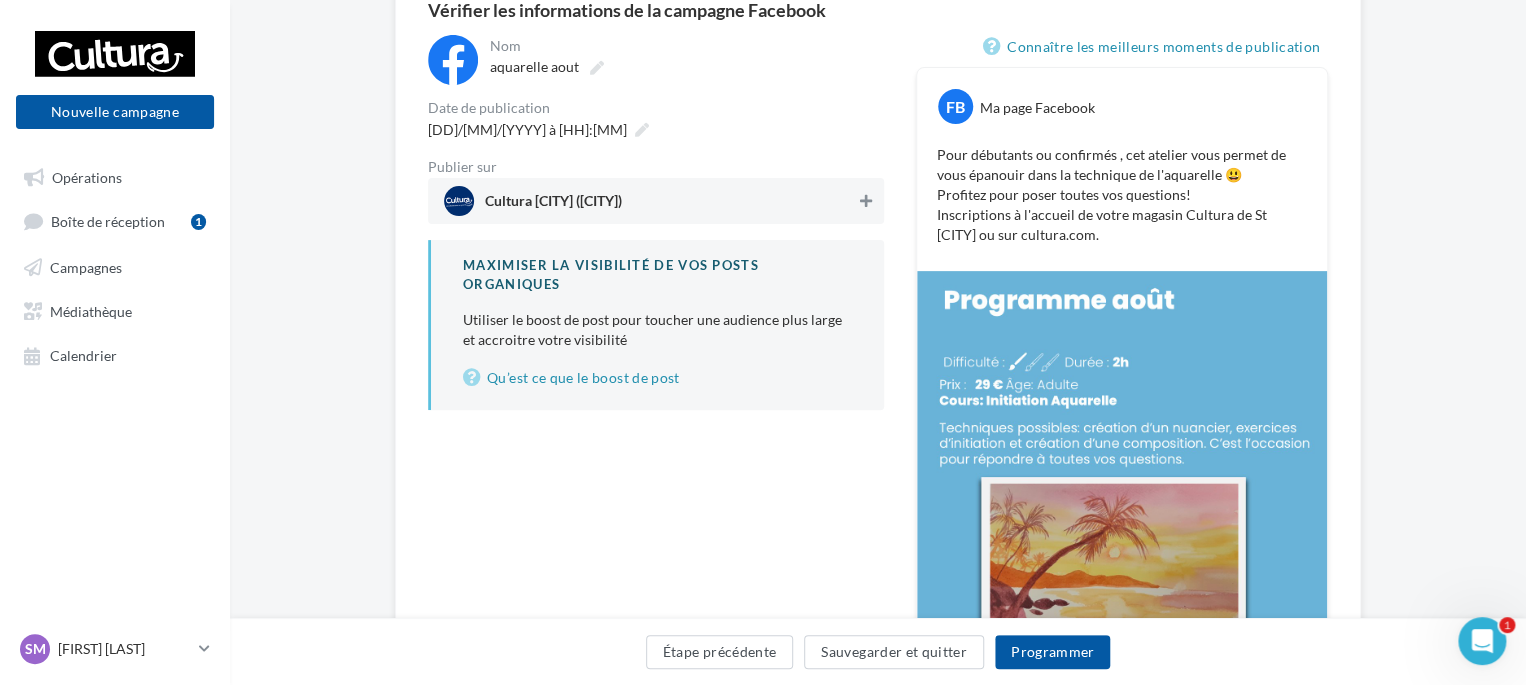 click at bounding box center [866, 201] 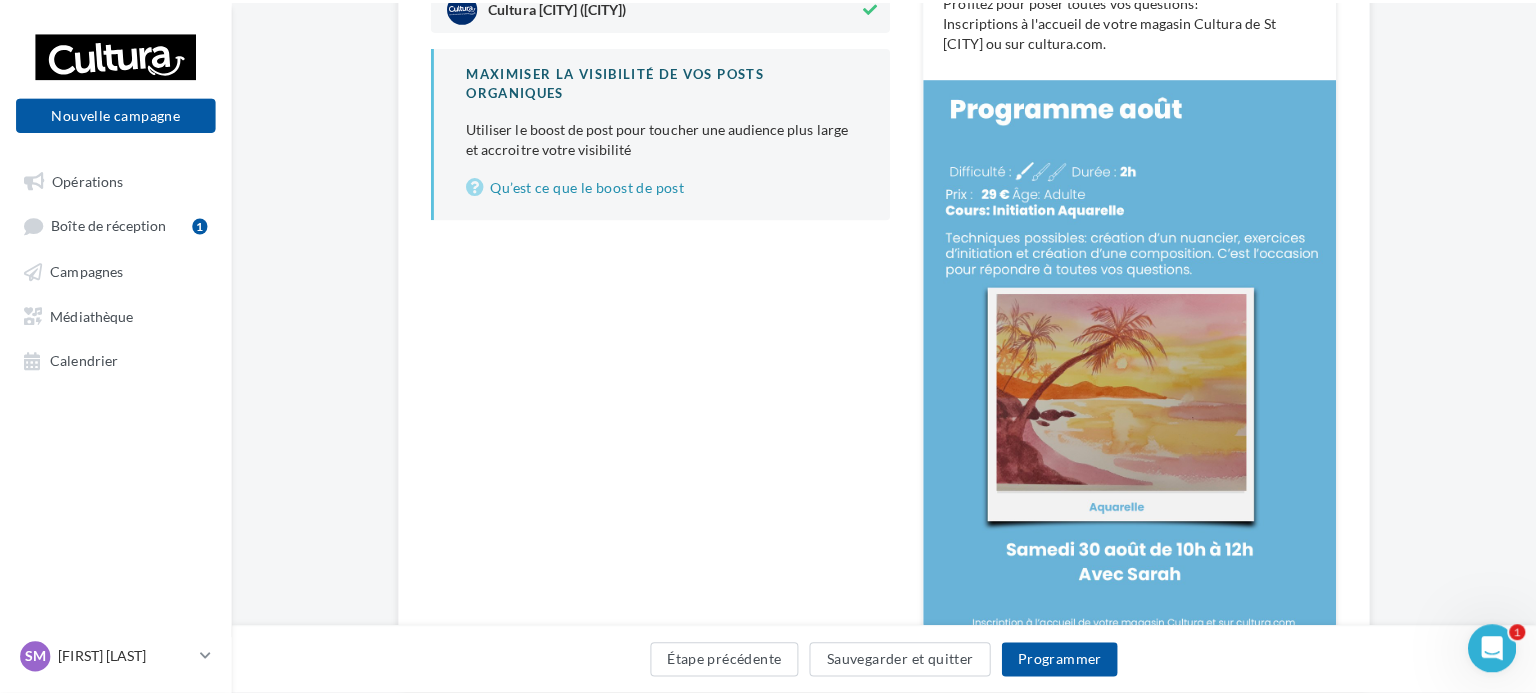scroll, scrollTop: 300, scrollLeft: 0, axis: vertical 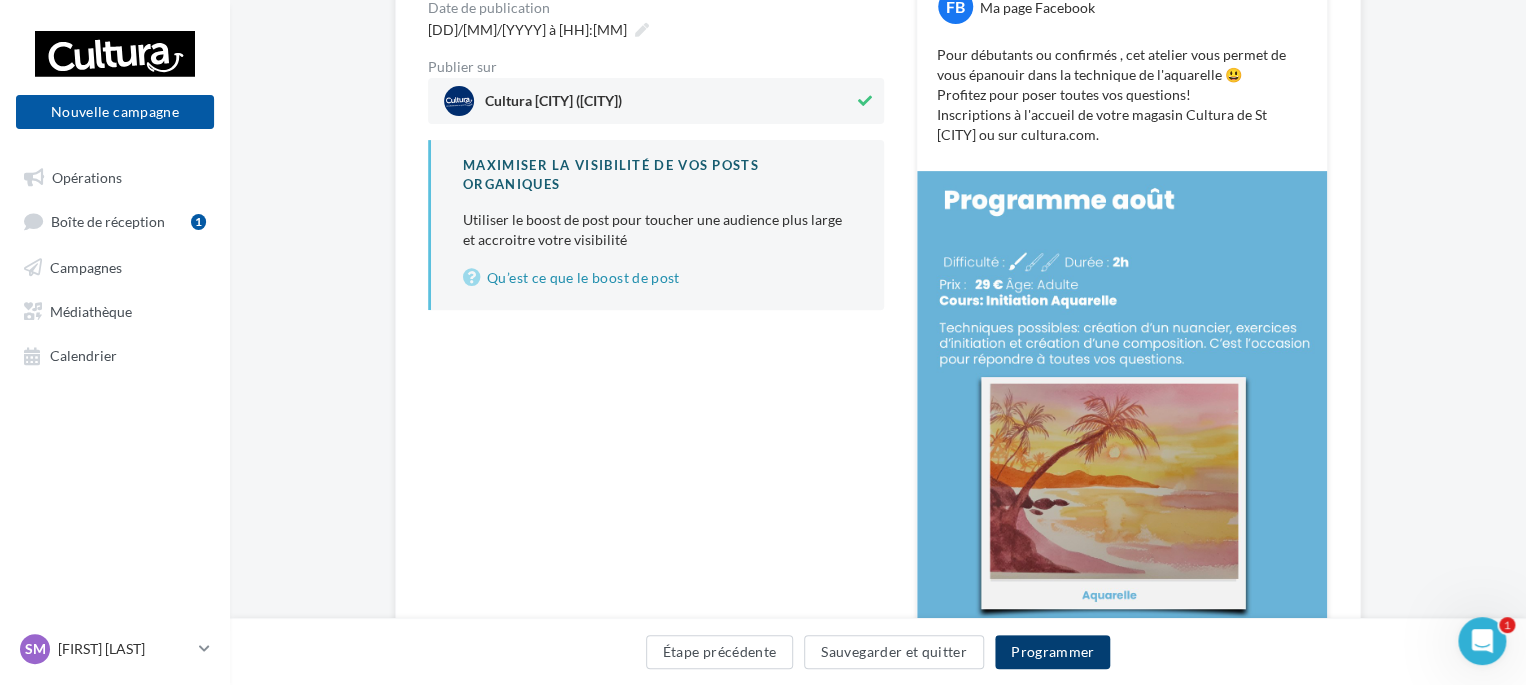 click on "Programmer" at bounding box center (1053, 652) 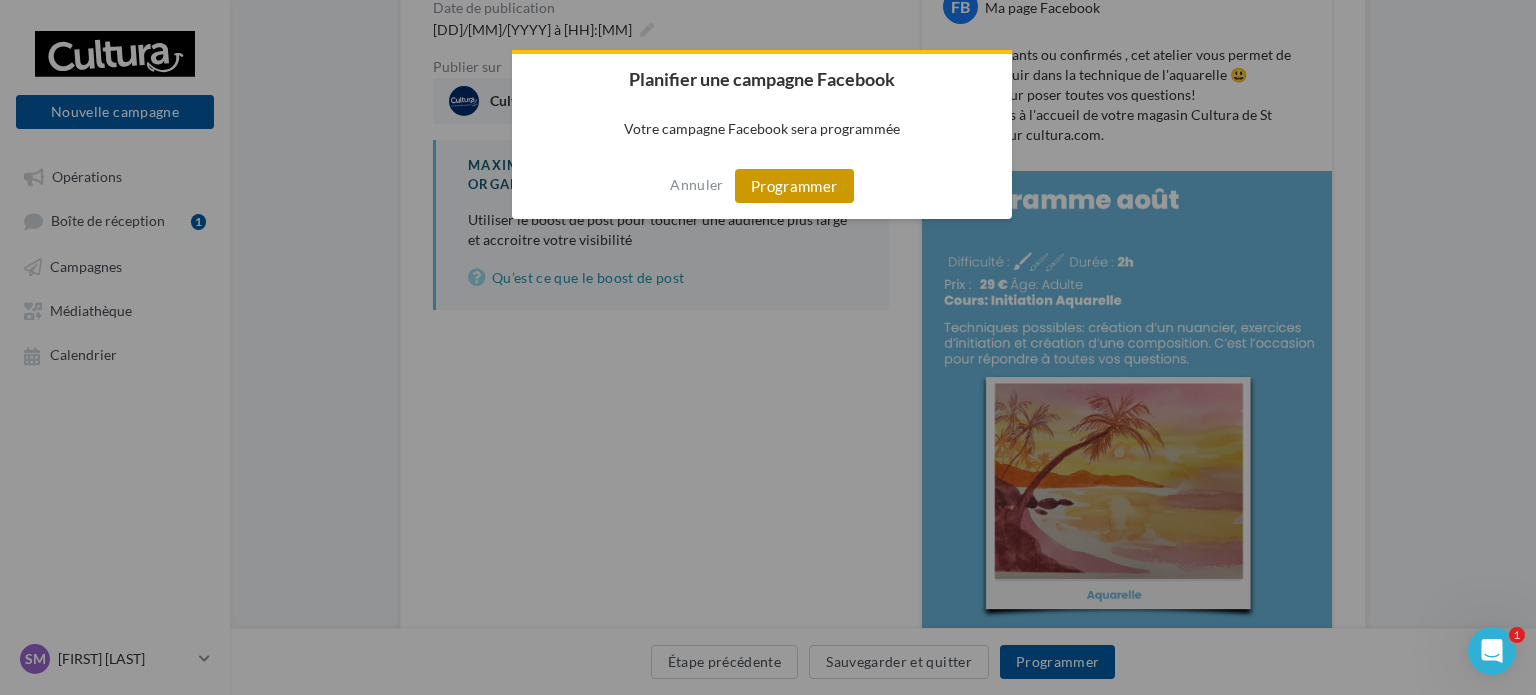 click on "Programmer" at bounding box center (794, 186) 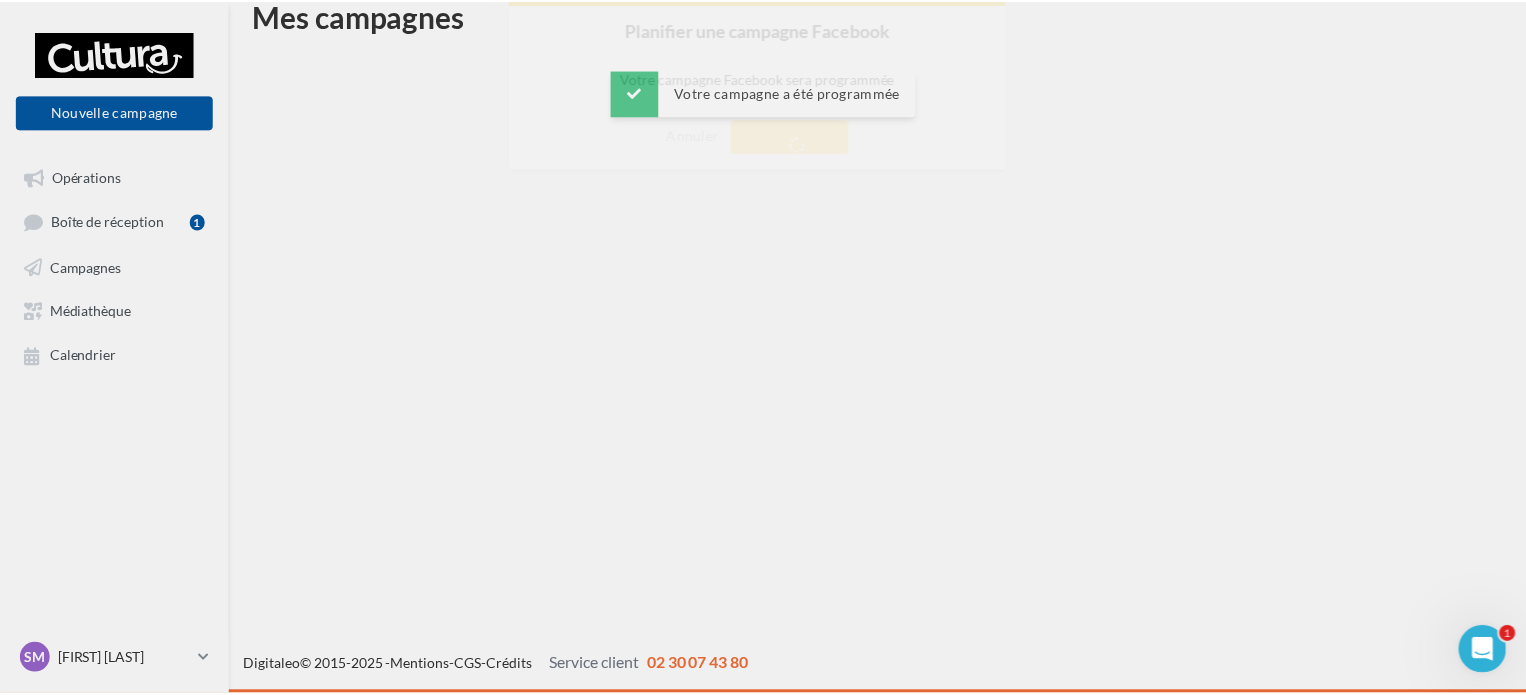 scroll, scrollTop: 32, scrollLeft: 0, axis: vertical 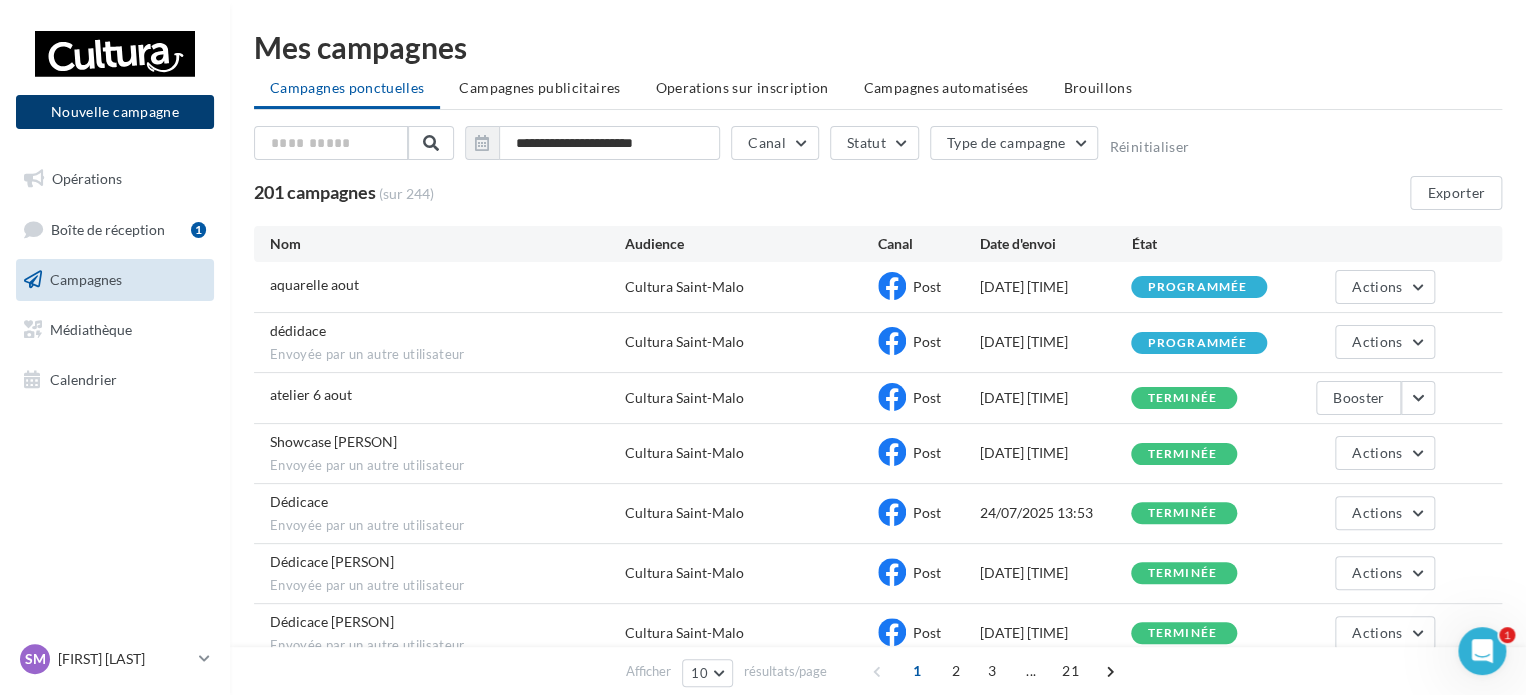 click on "Nouvelle campagne" at bounding box center (115, 112) 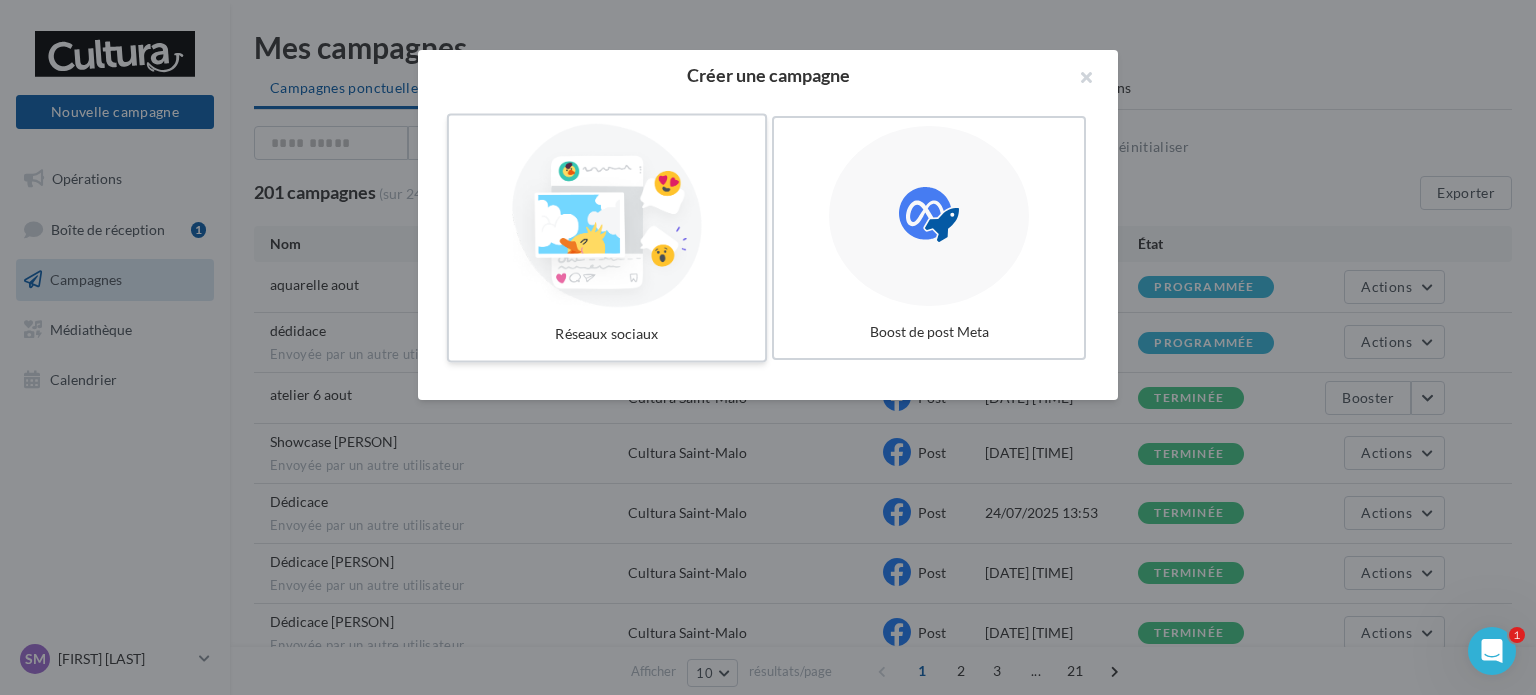 click at bounding box center (607, 216) 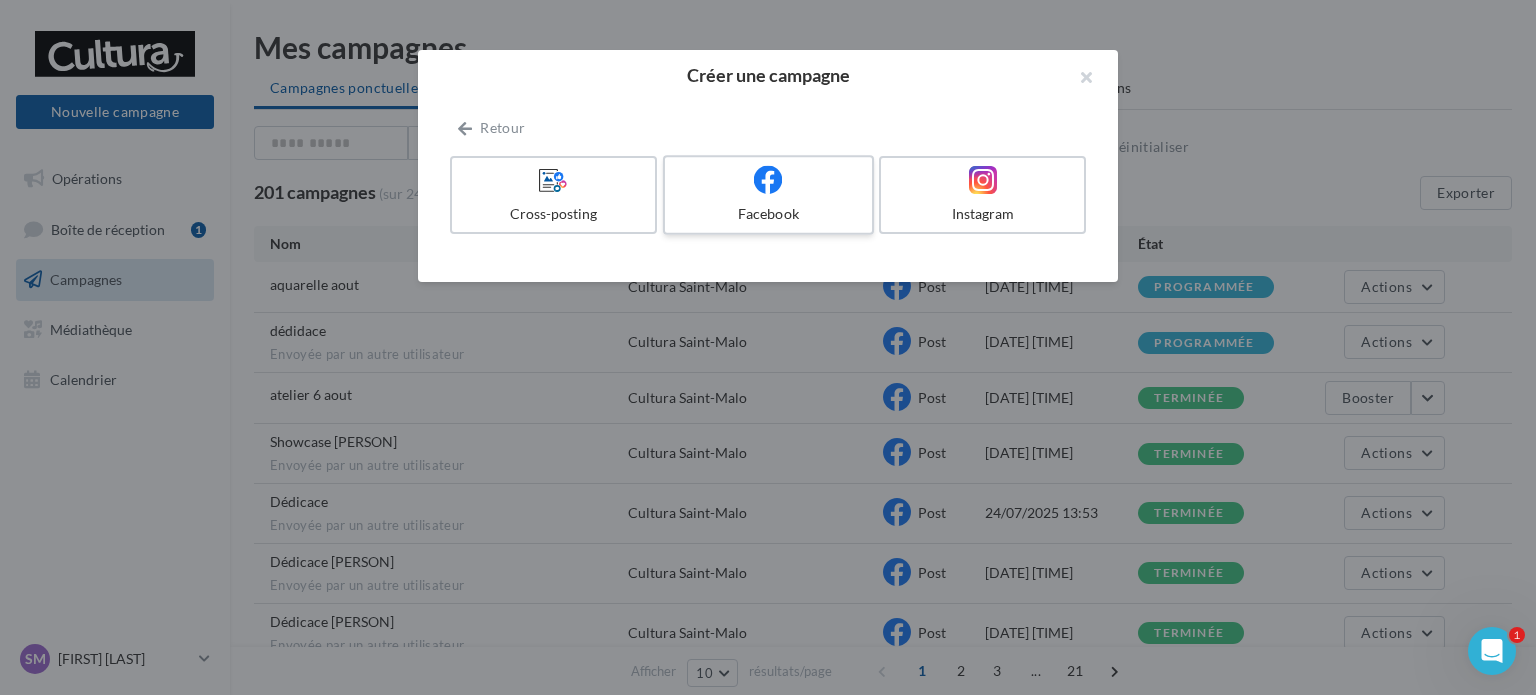 click on "Facebook" at bounding box center (768, 214) 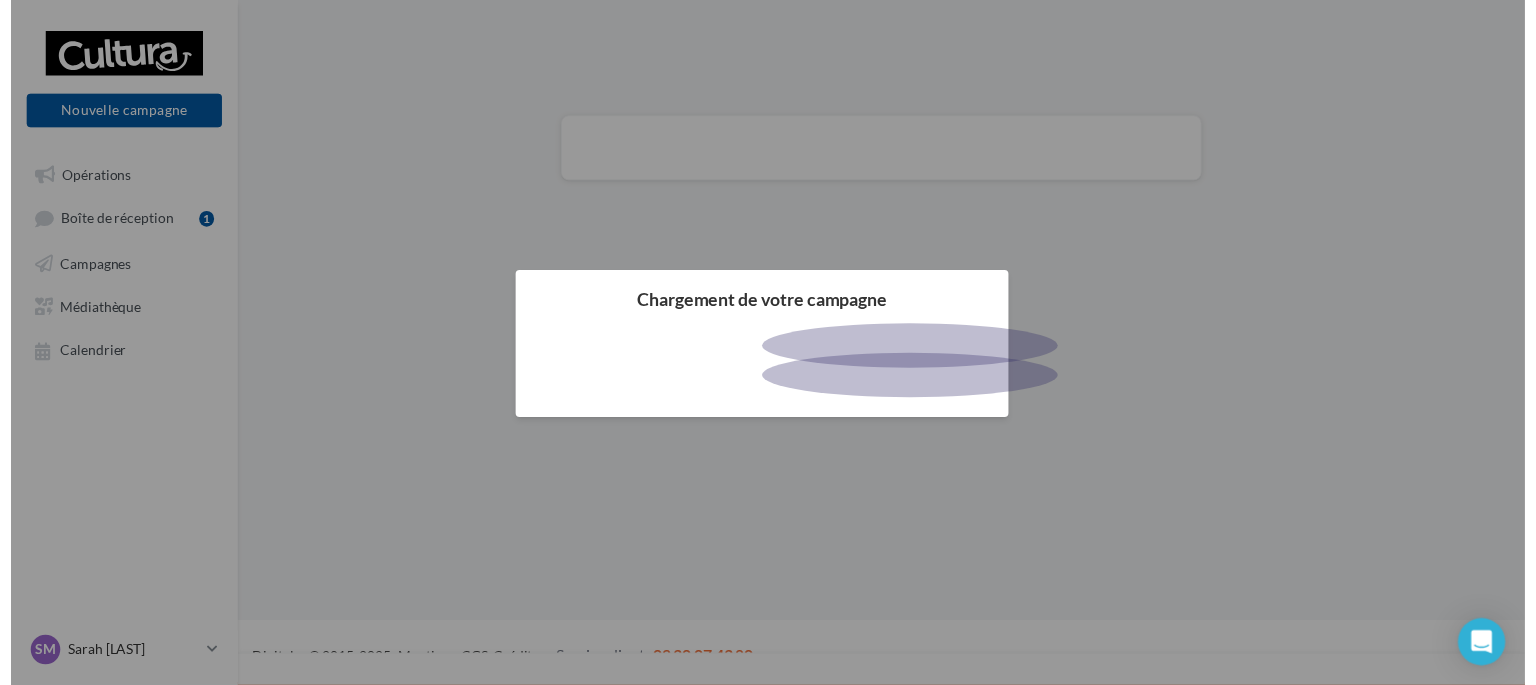 scroll, scrollTop: 0, scrollLeft: 0, axis: both 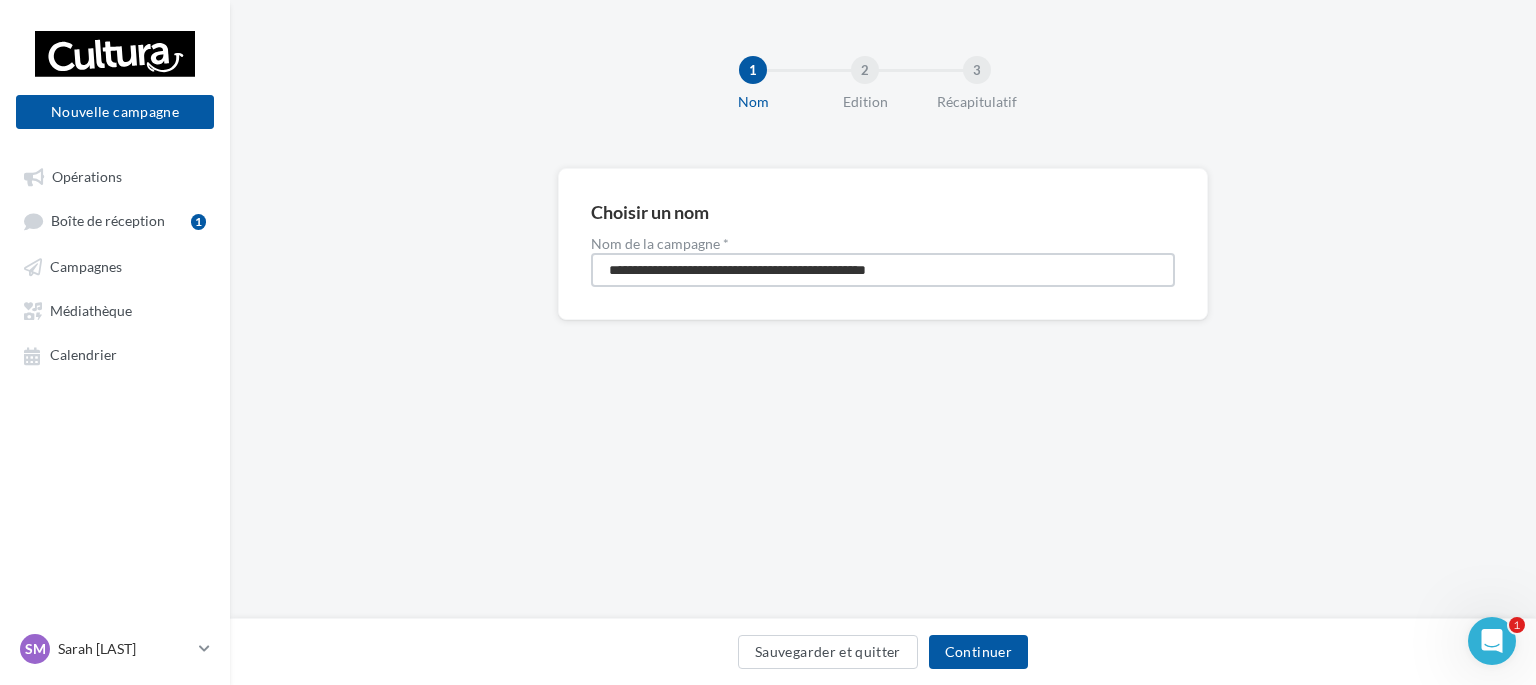 drag, startPoint x: 983, startPoint y: 275, endPoint x: 0, endPoint y: 344, distance: 985.4187 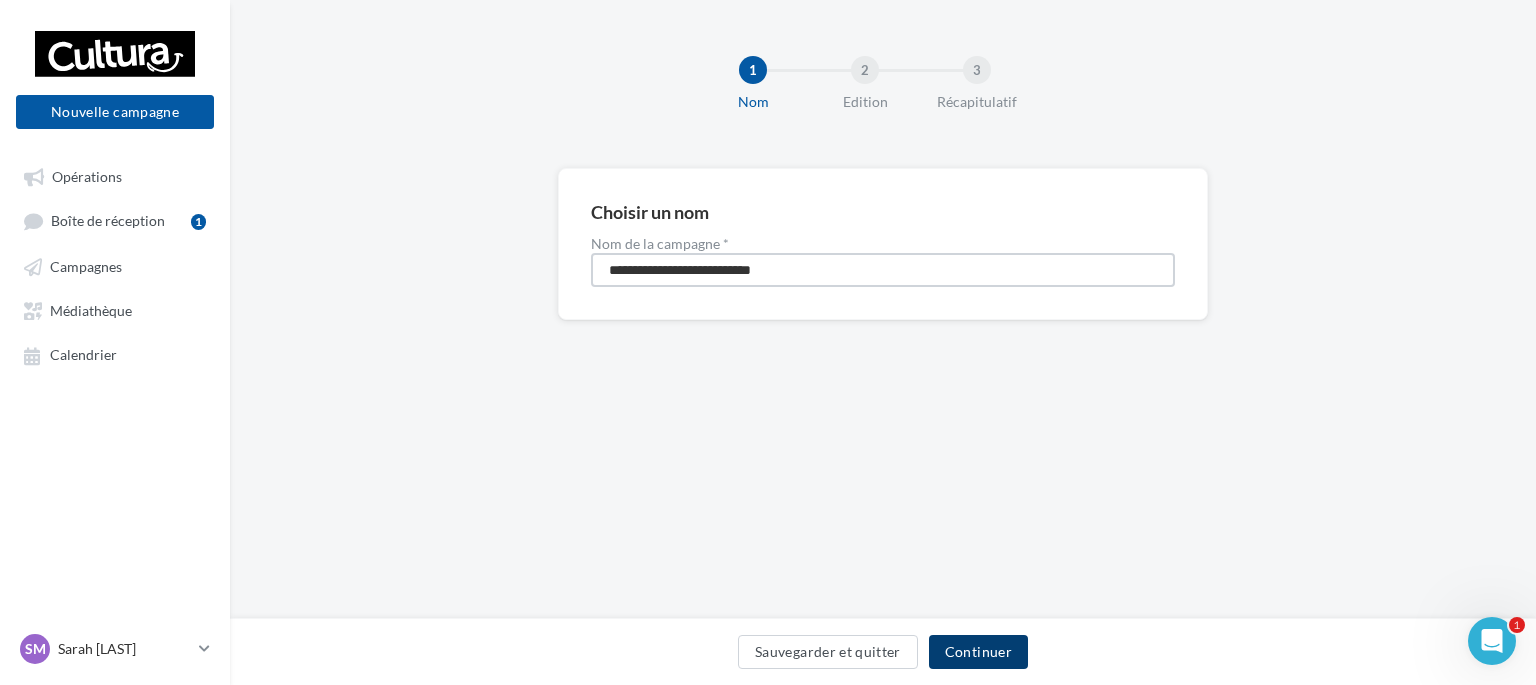 type on "**********" 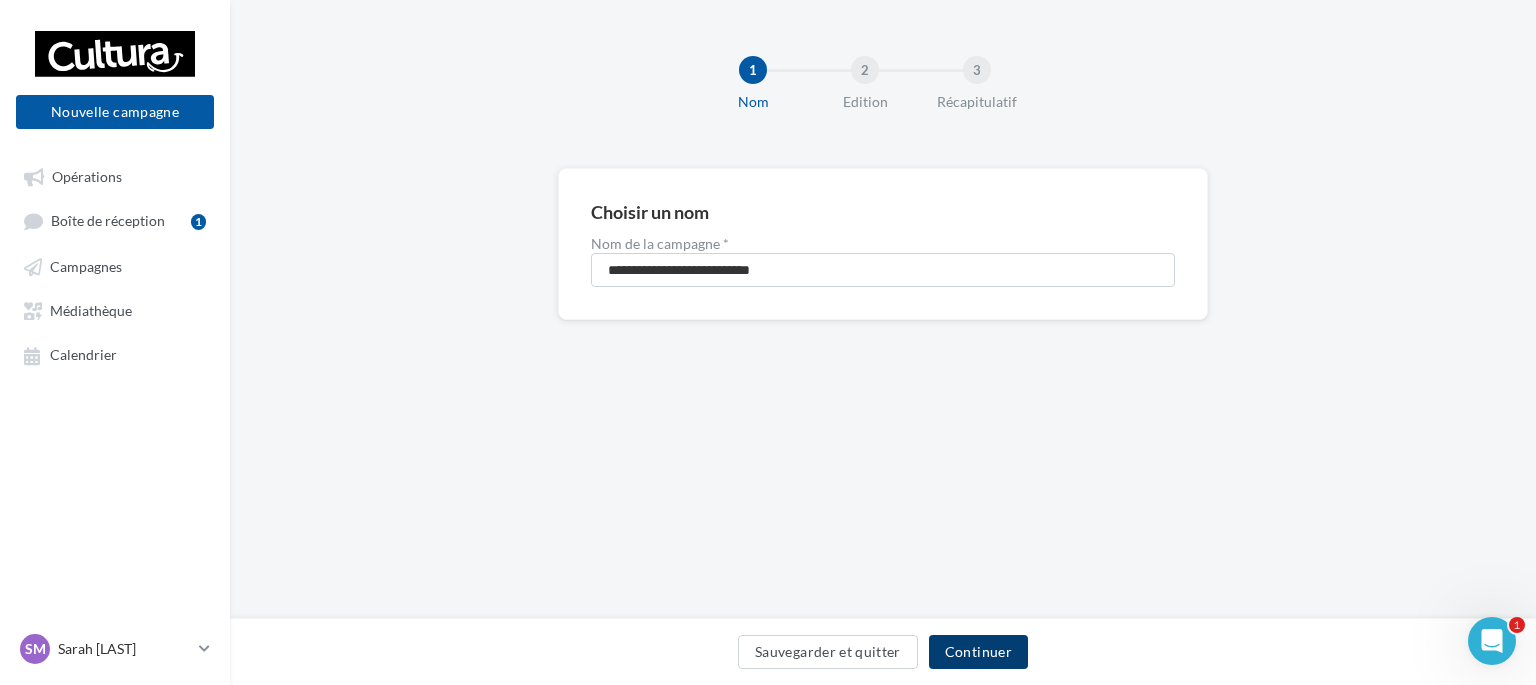 click on "Continuer" at bounding box center (978, 652) 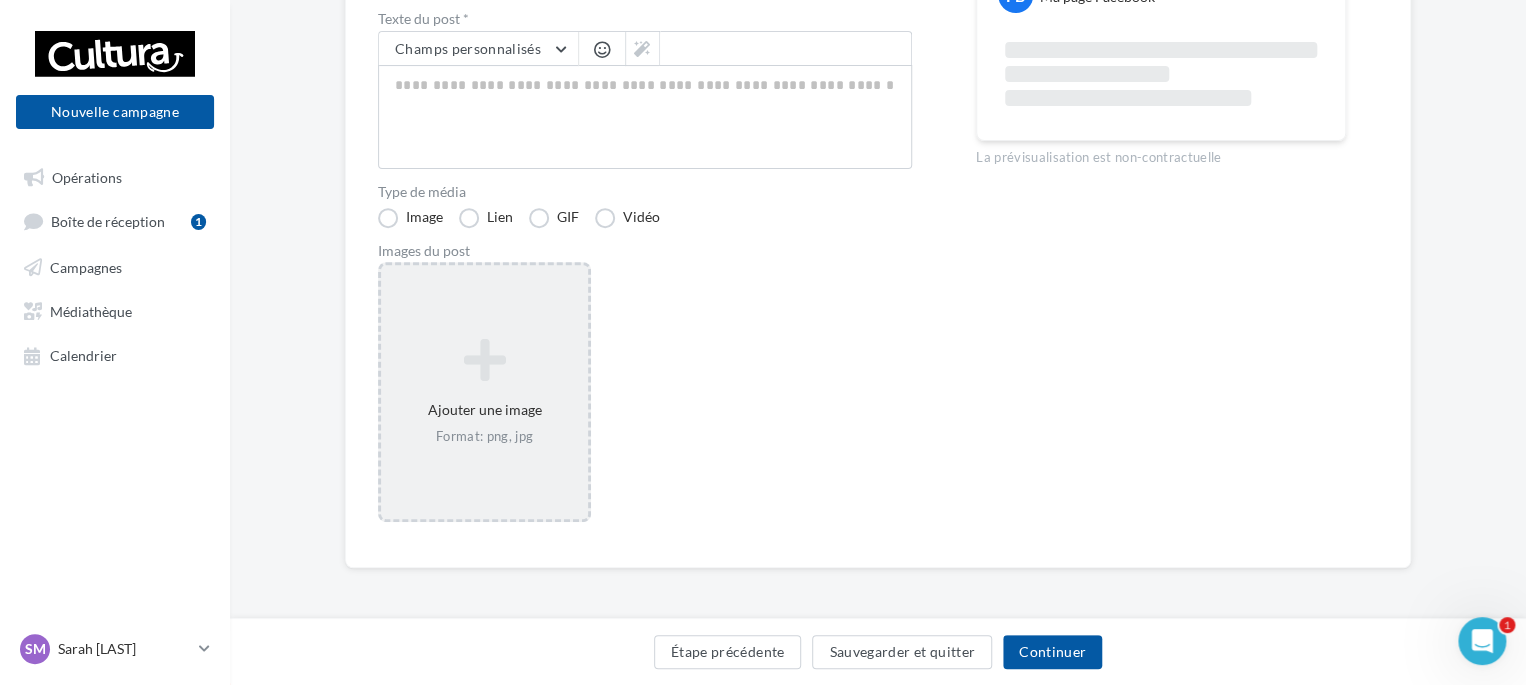 click on "Ajouter une image     Format: png, jpg" at bounding box center [484, 392] 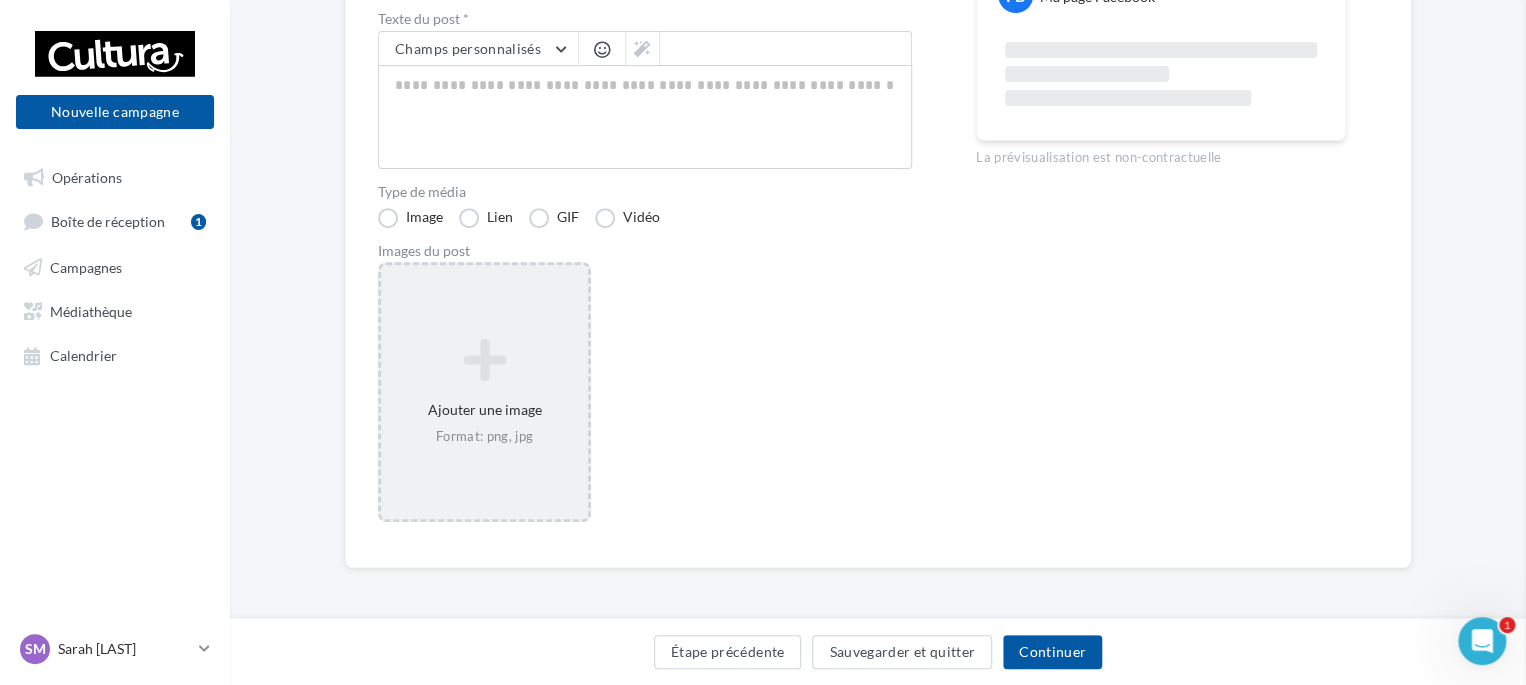 scroll, scrollTop: 287, scrollLeft: 0, axis: vertical 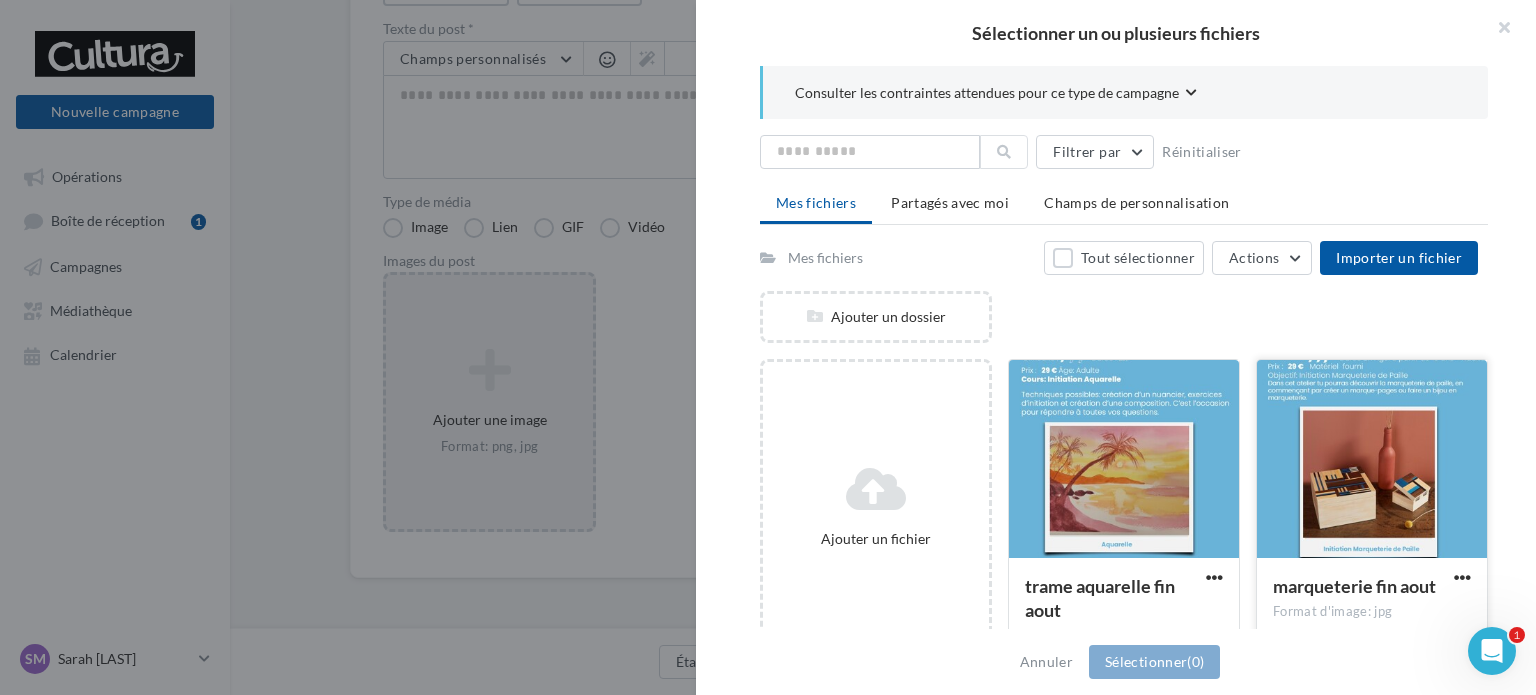 click at bounding box center (1372, 460) 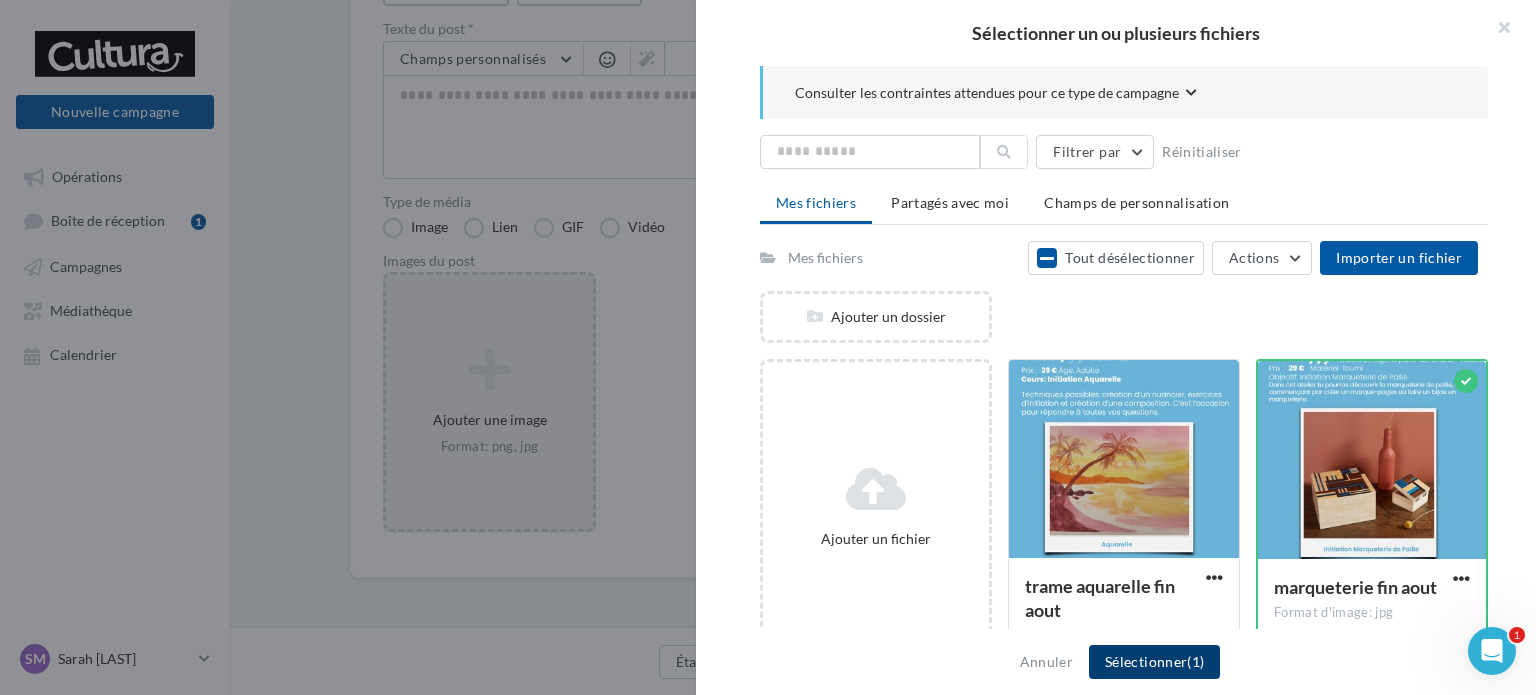 click on "Sélectionner   (1)" at bounding box center [1154, 662] 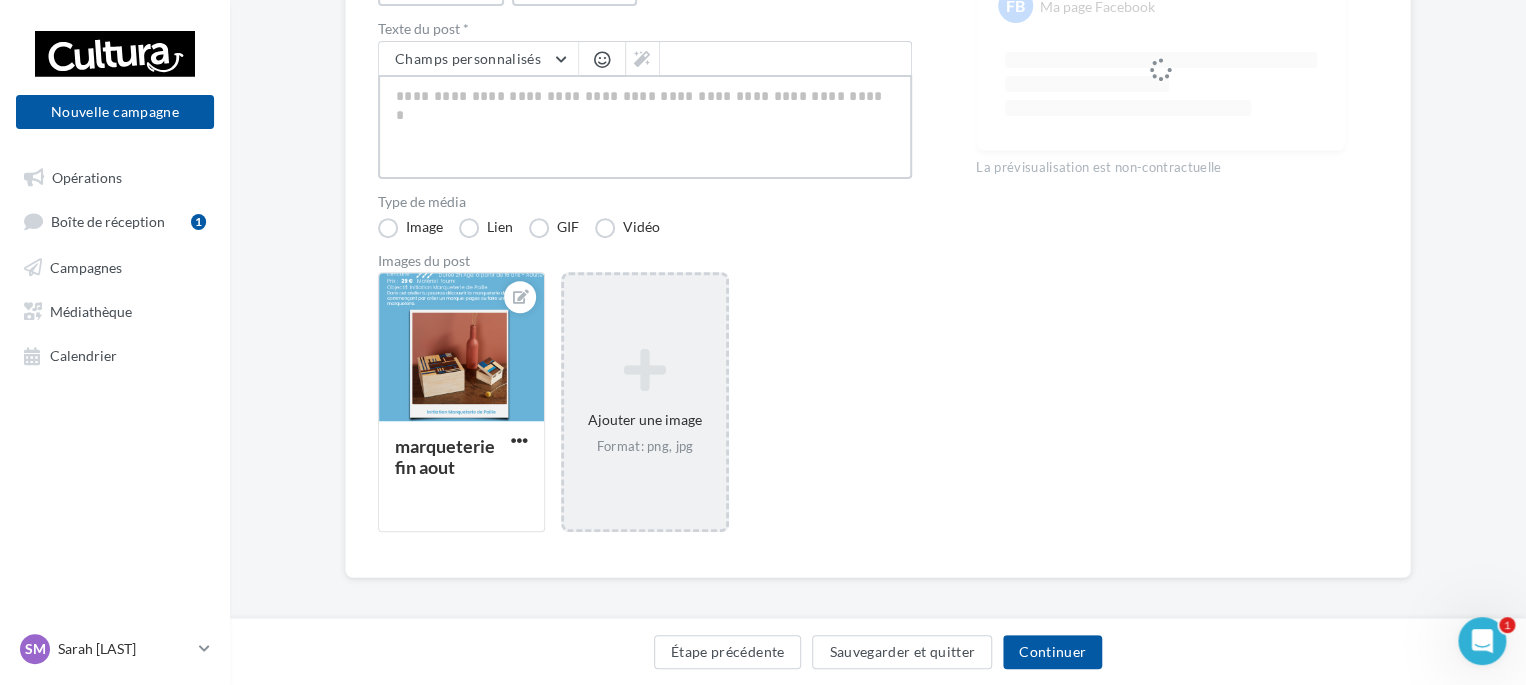 click at bounding box center (645, 127) 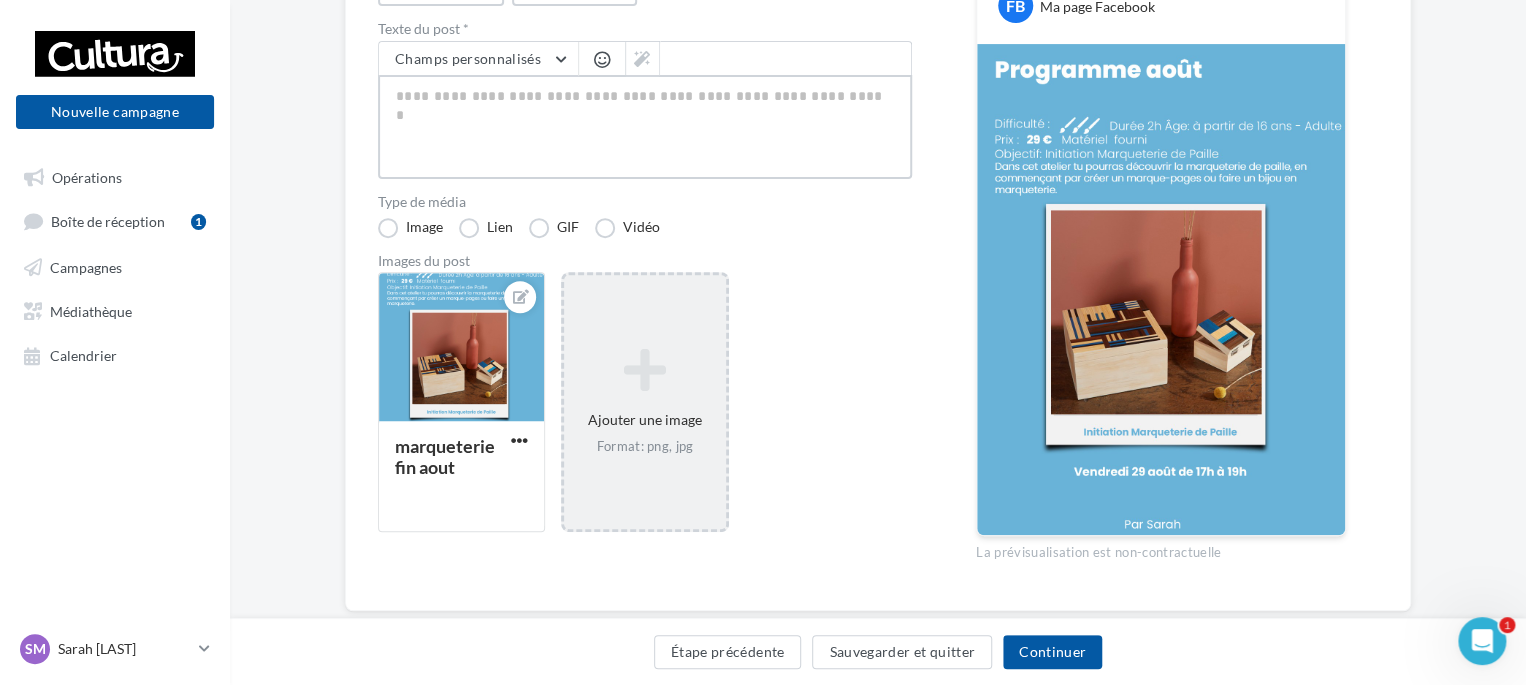 type on "*" 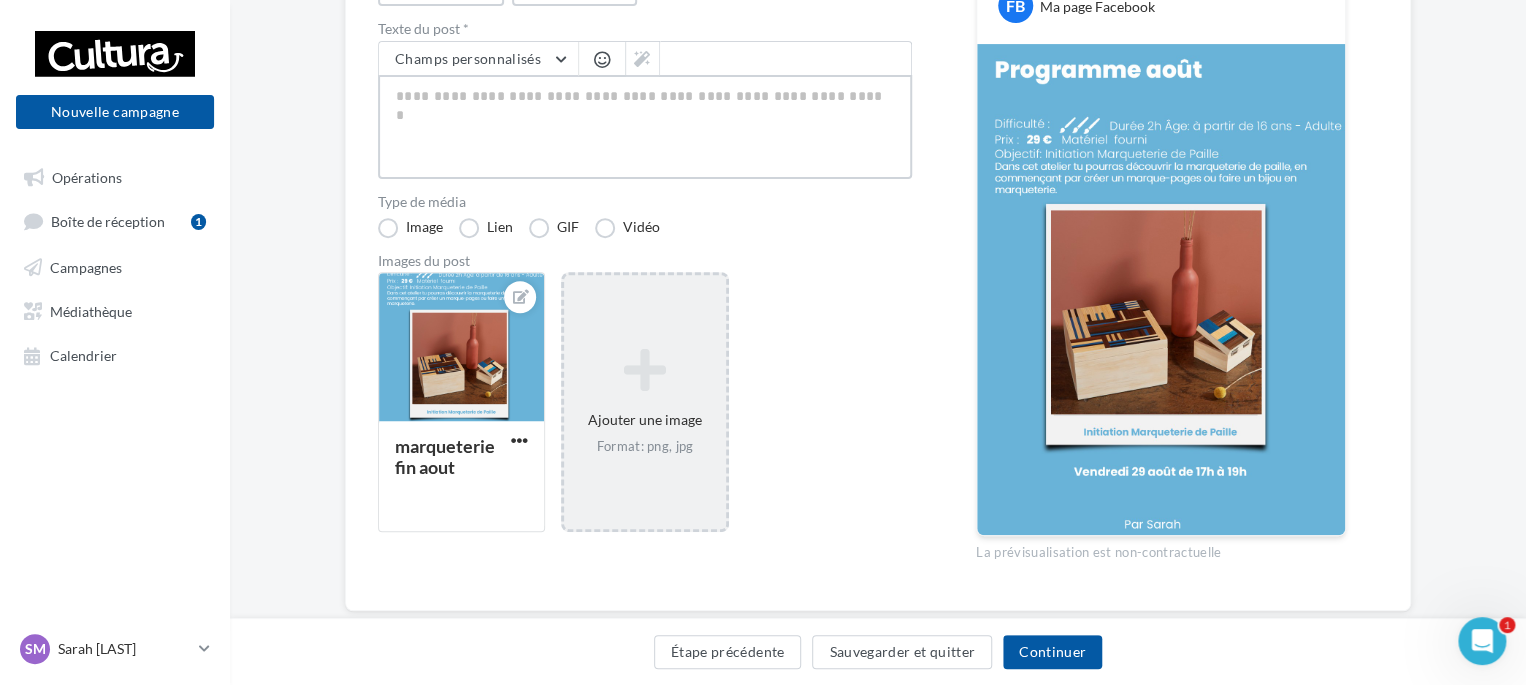 type on "*" 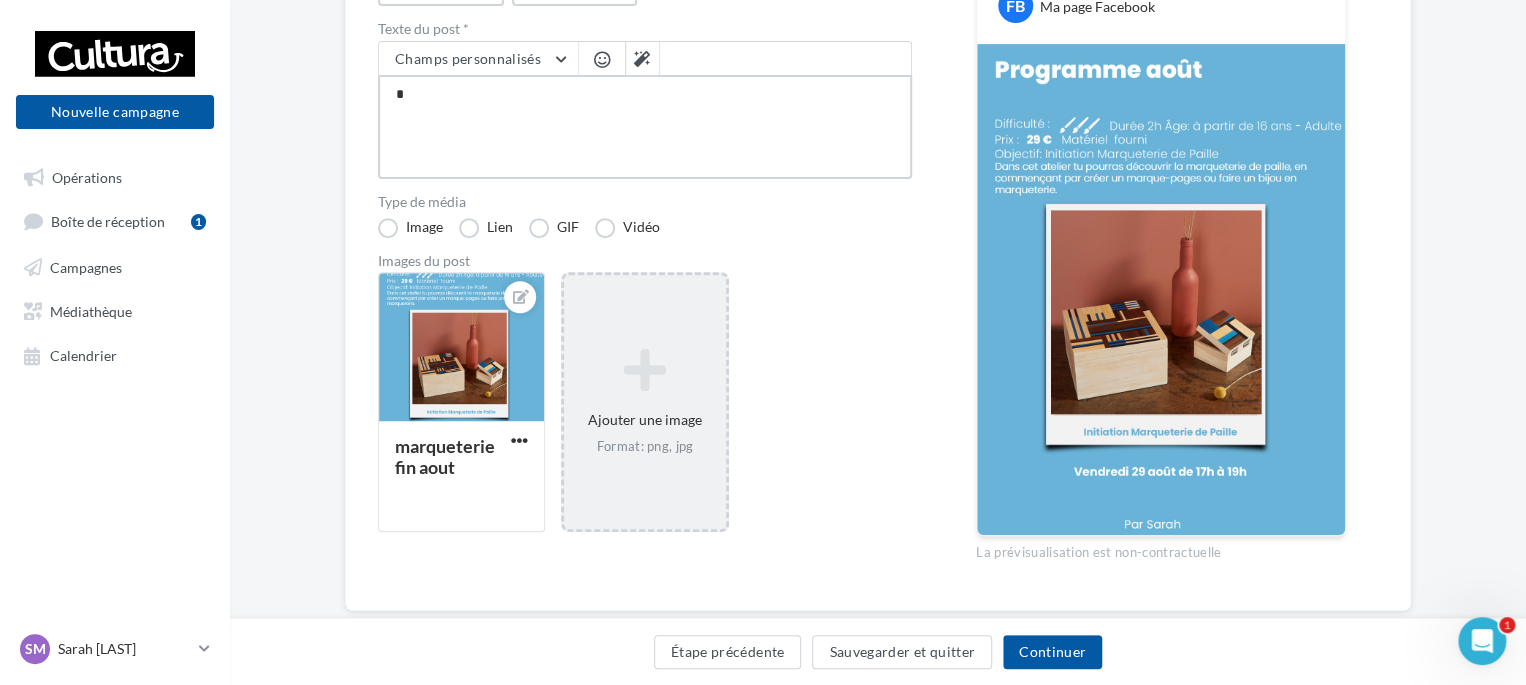 type on "**" 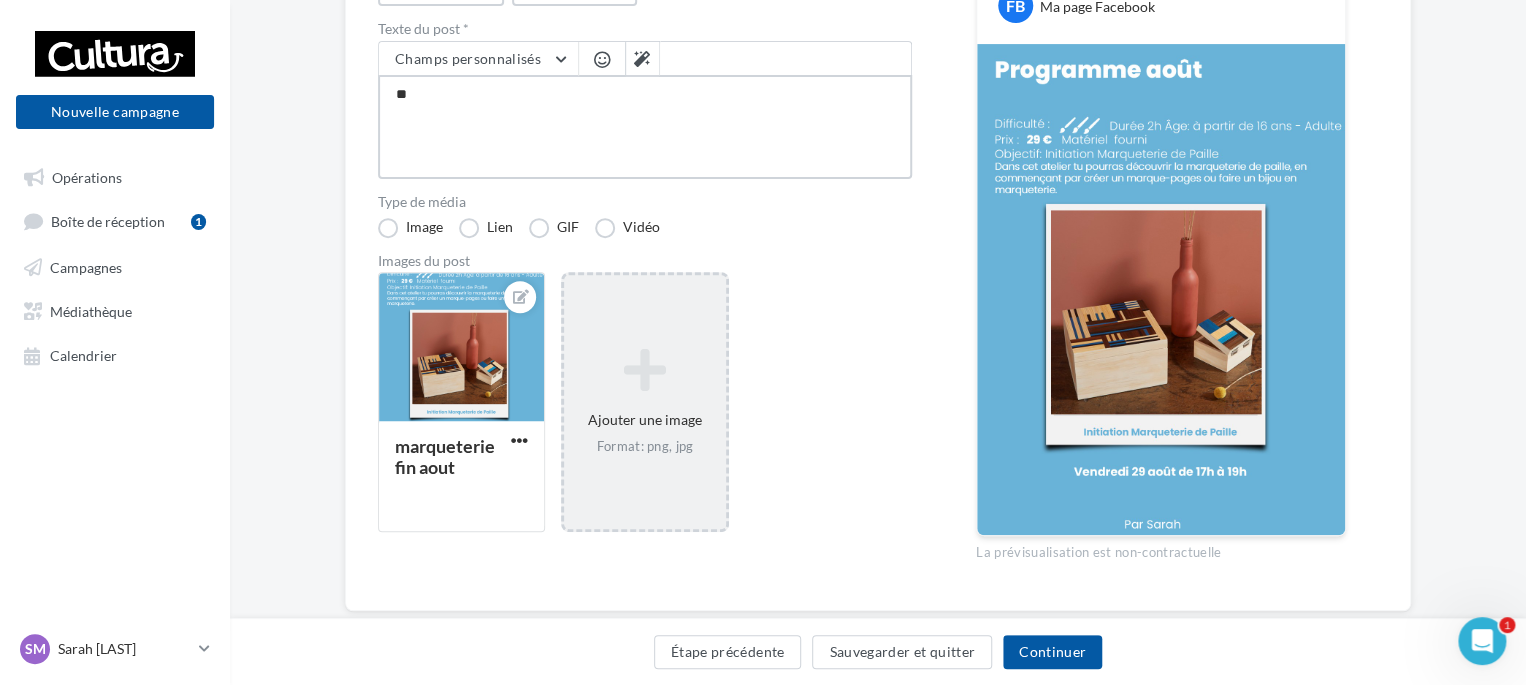 type on "**" 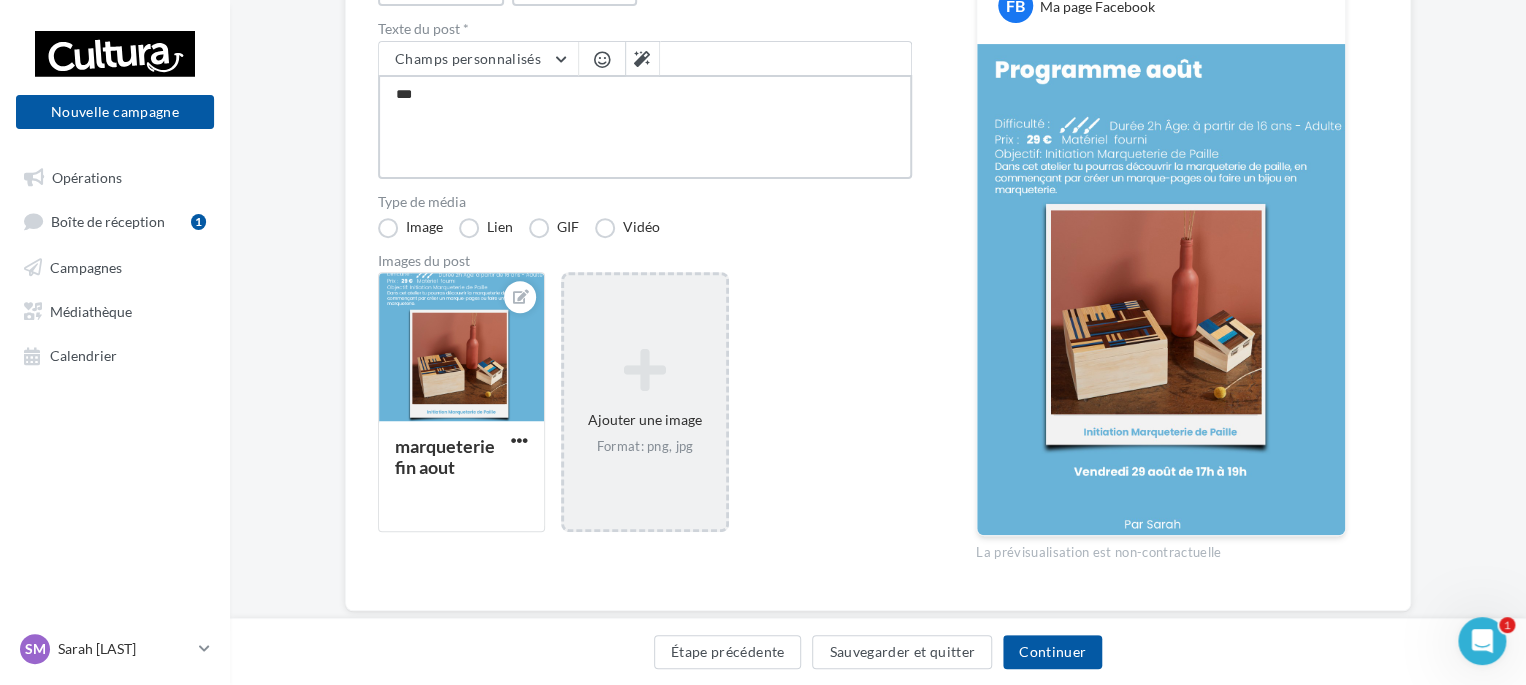 type on "****" 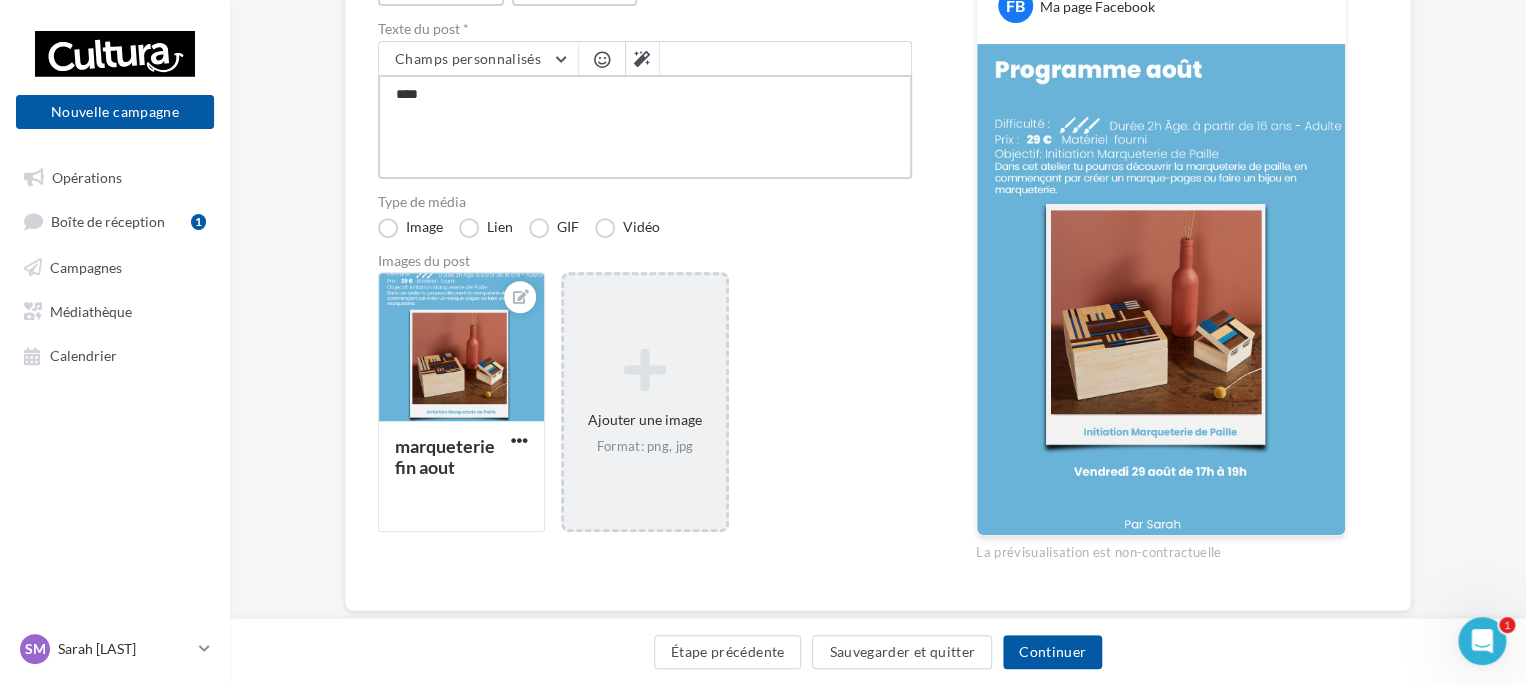 type on "*****" 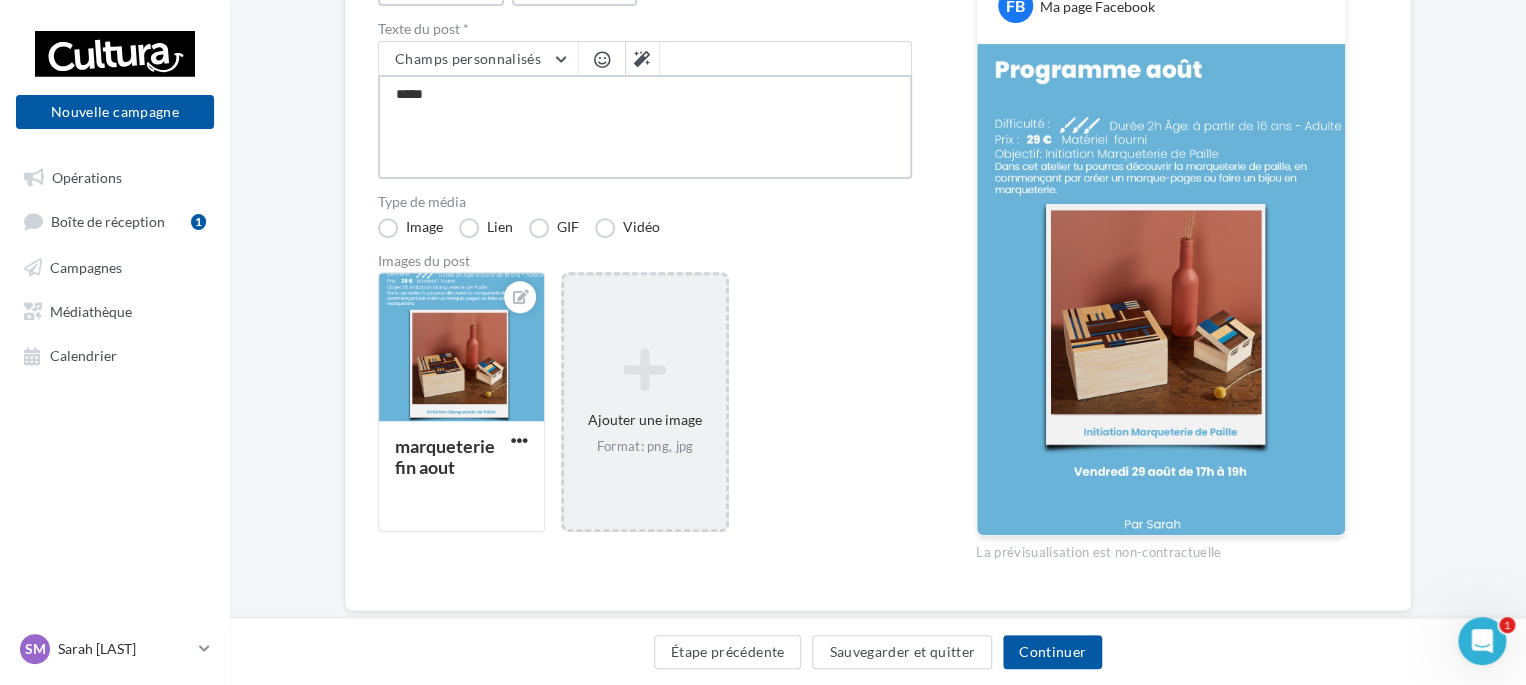 type on "******" 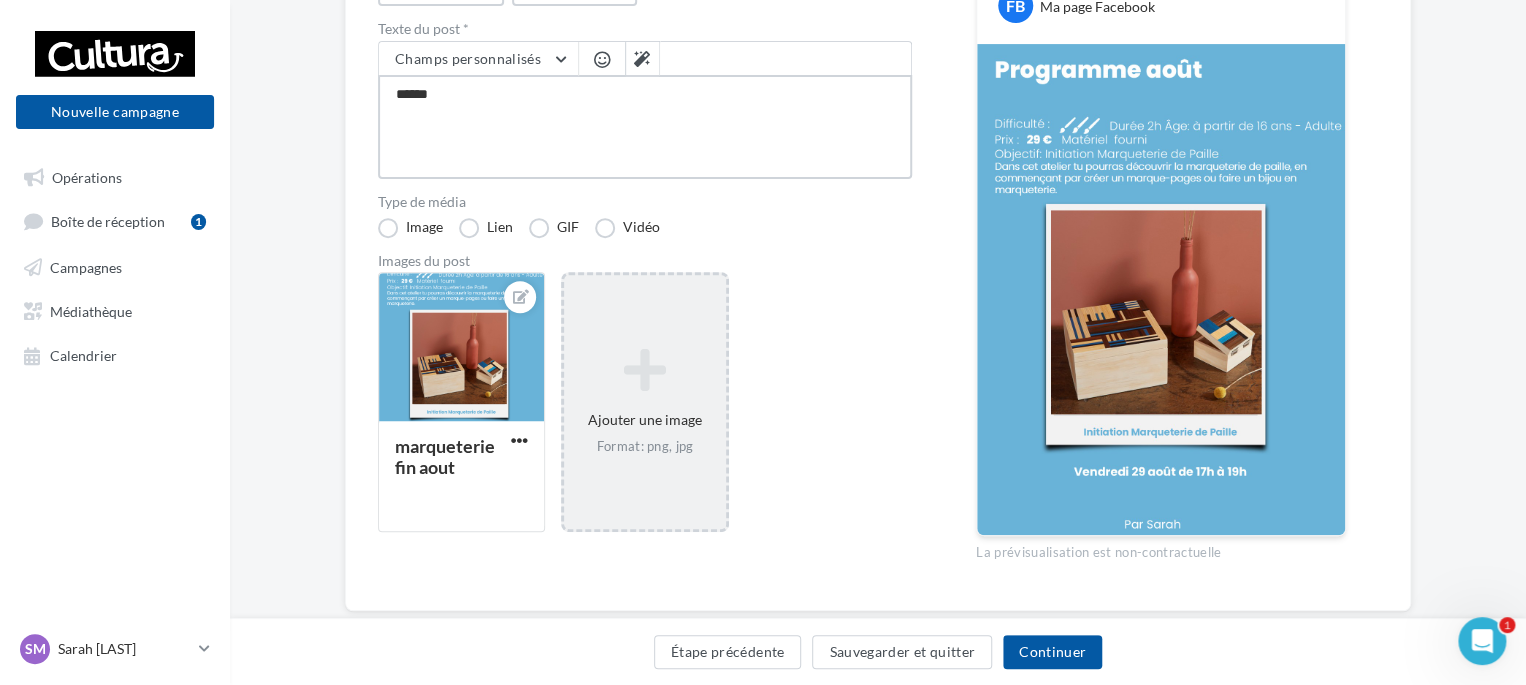 type on "*******" 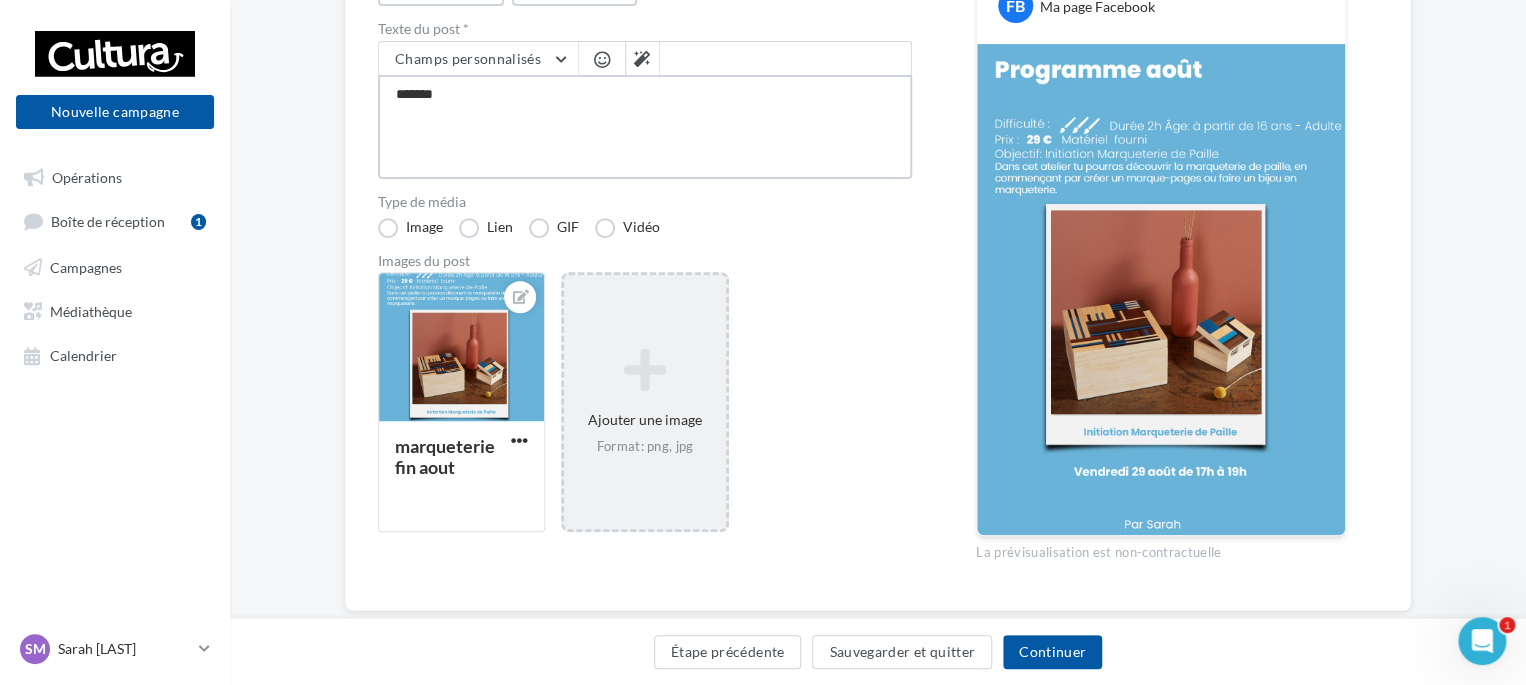 type on "********" 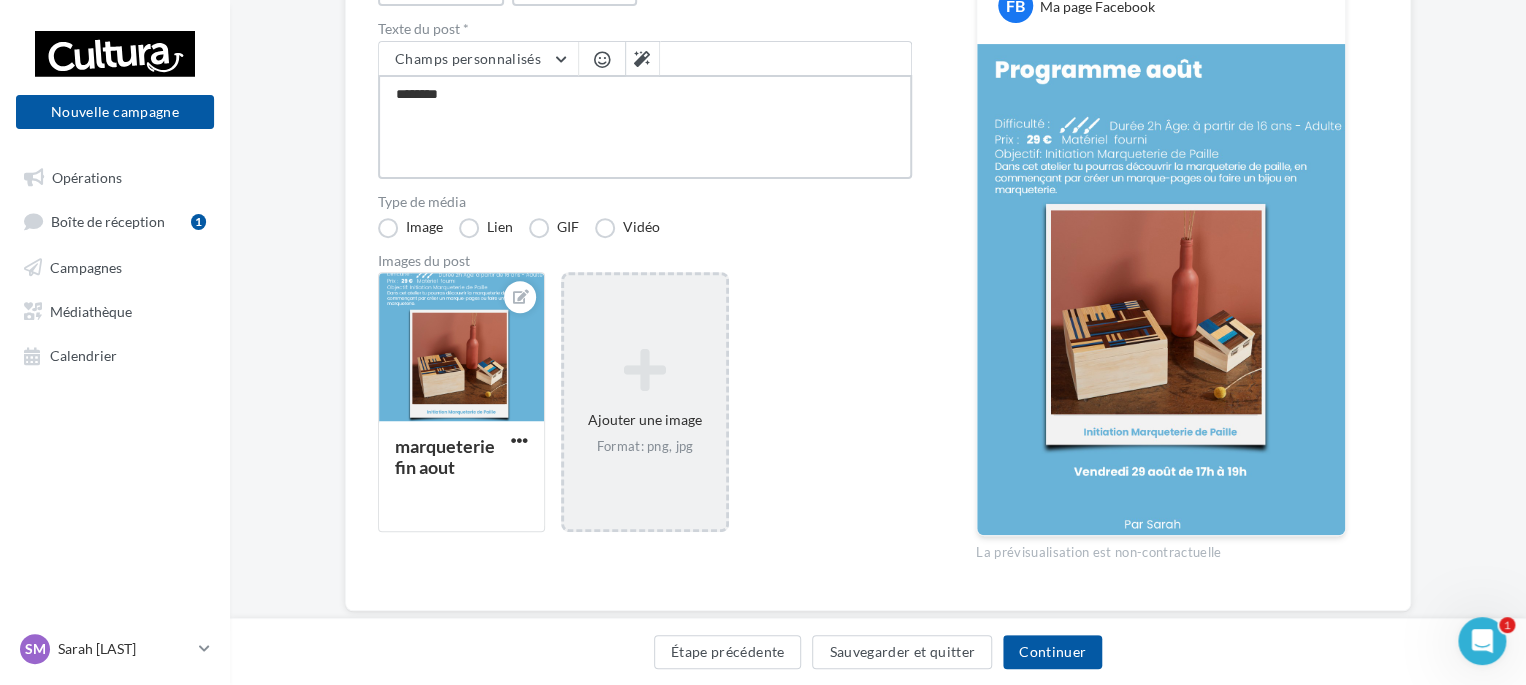 type on "*********" 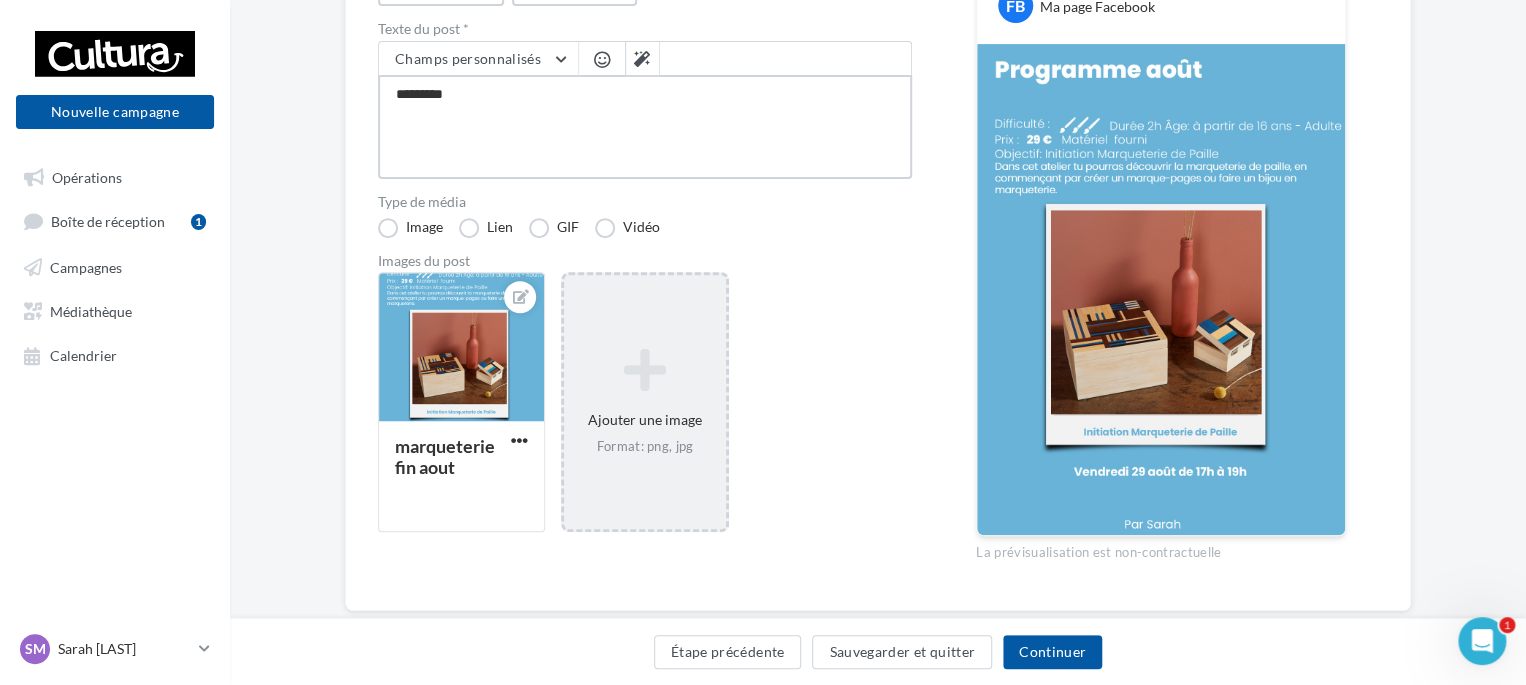 type on "**********" 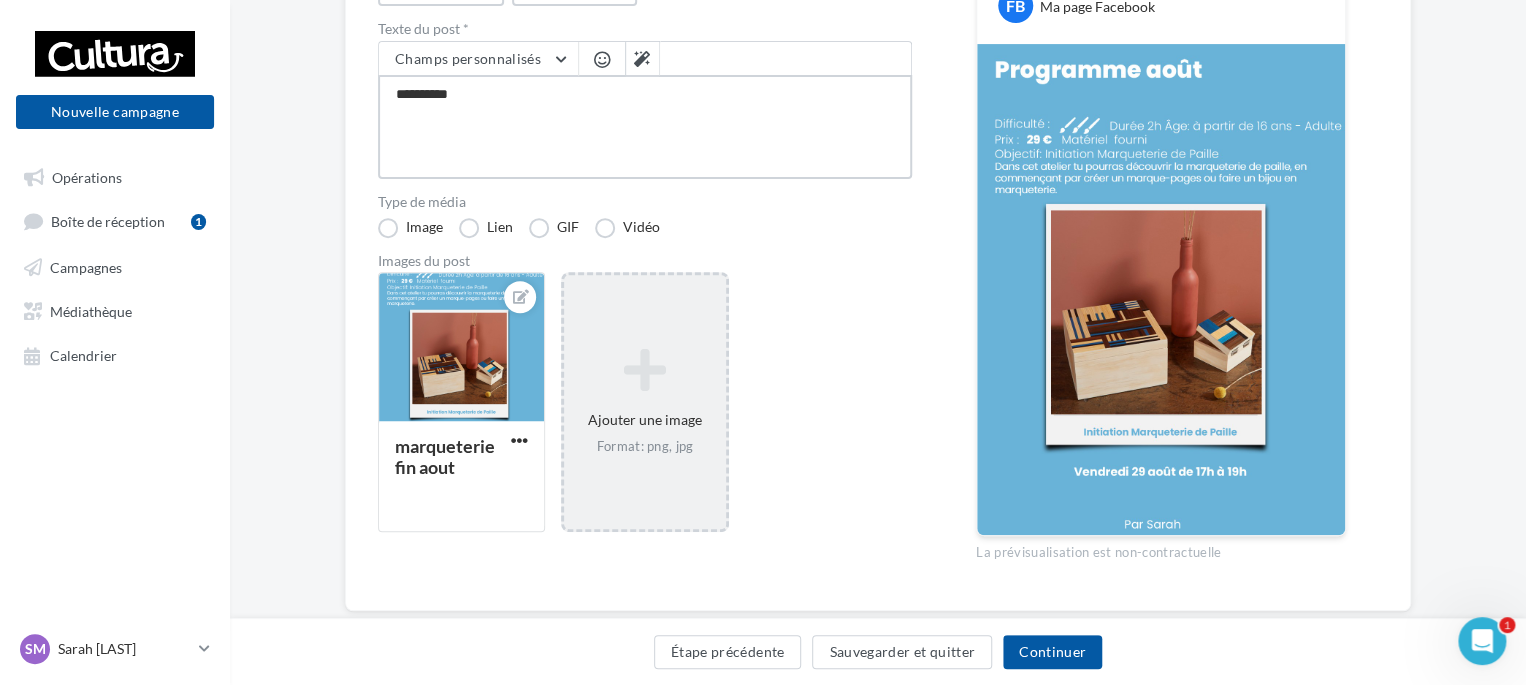 type on "*********" 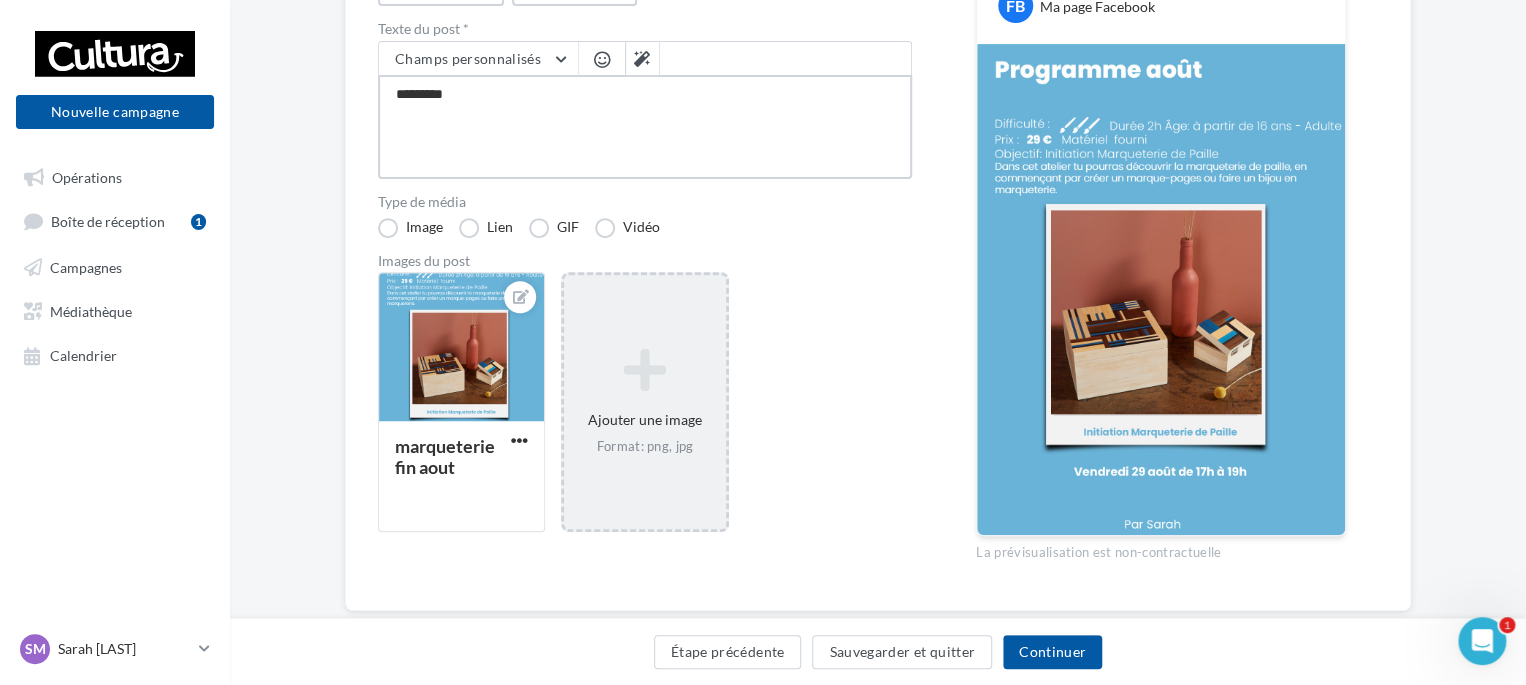type on "********" 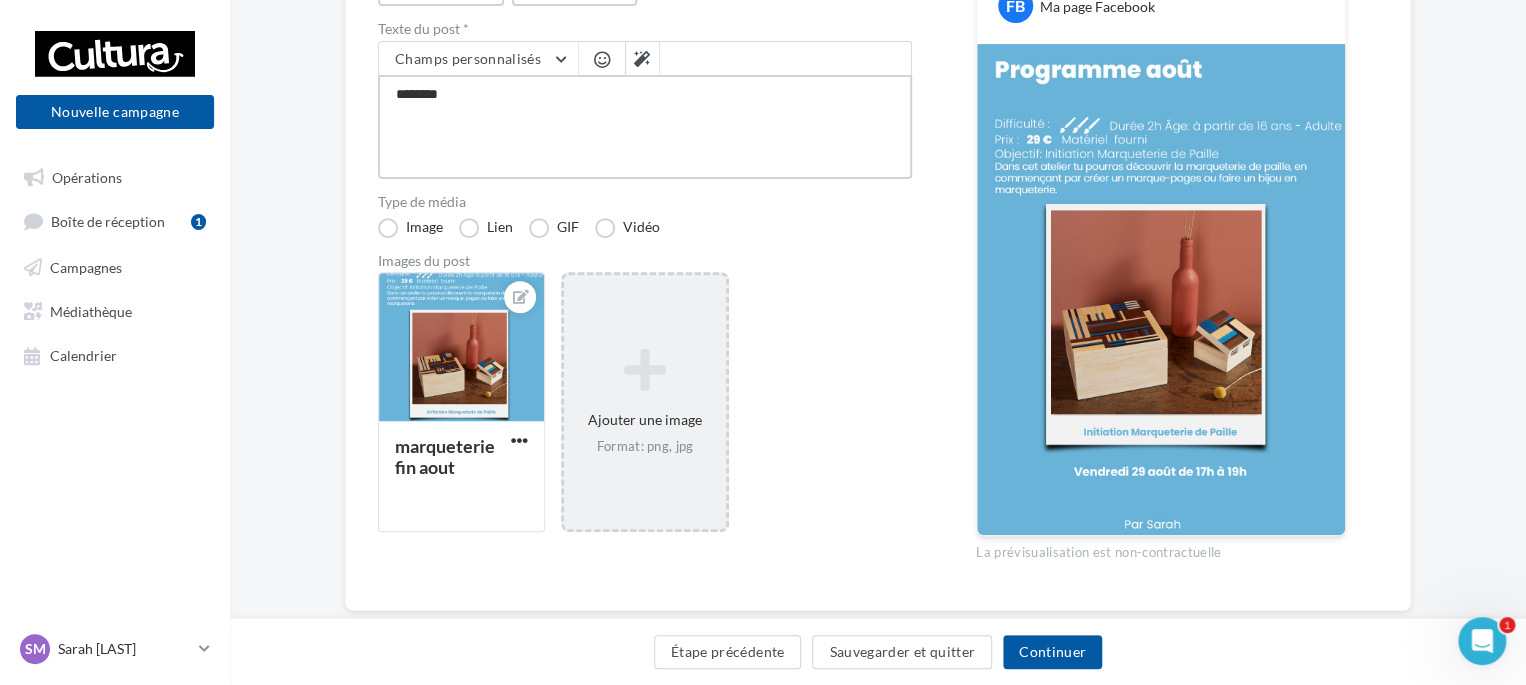 type on "*******" 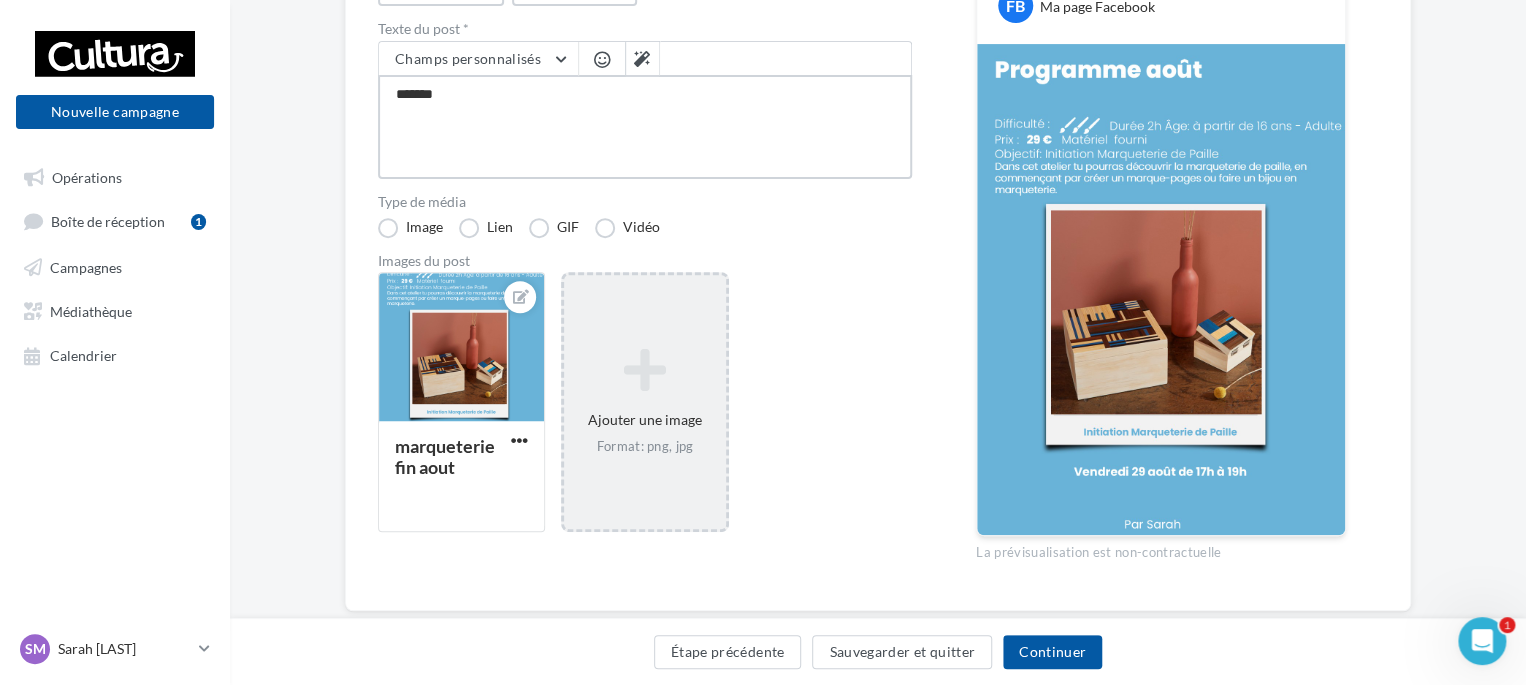 type on "******" 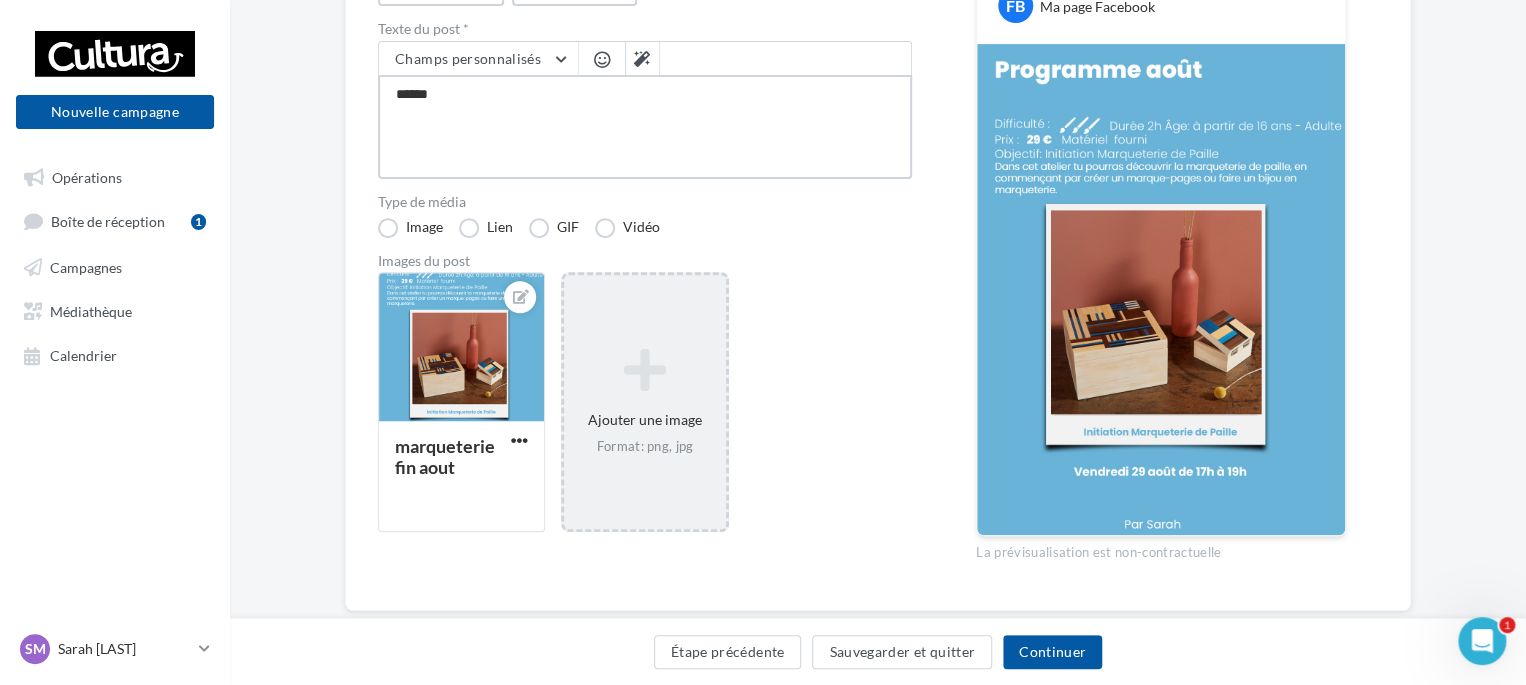 type on "*****" 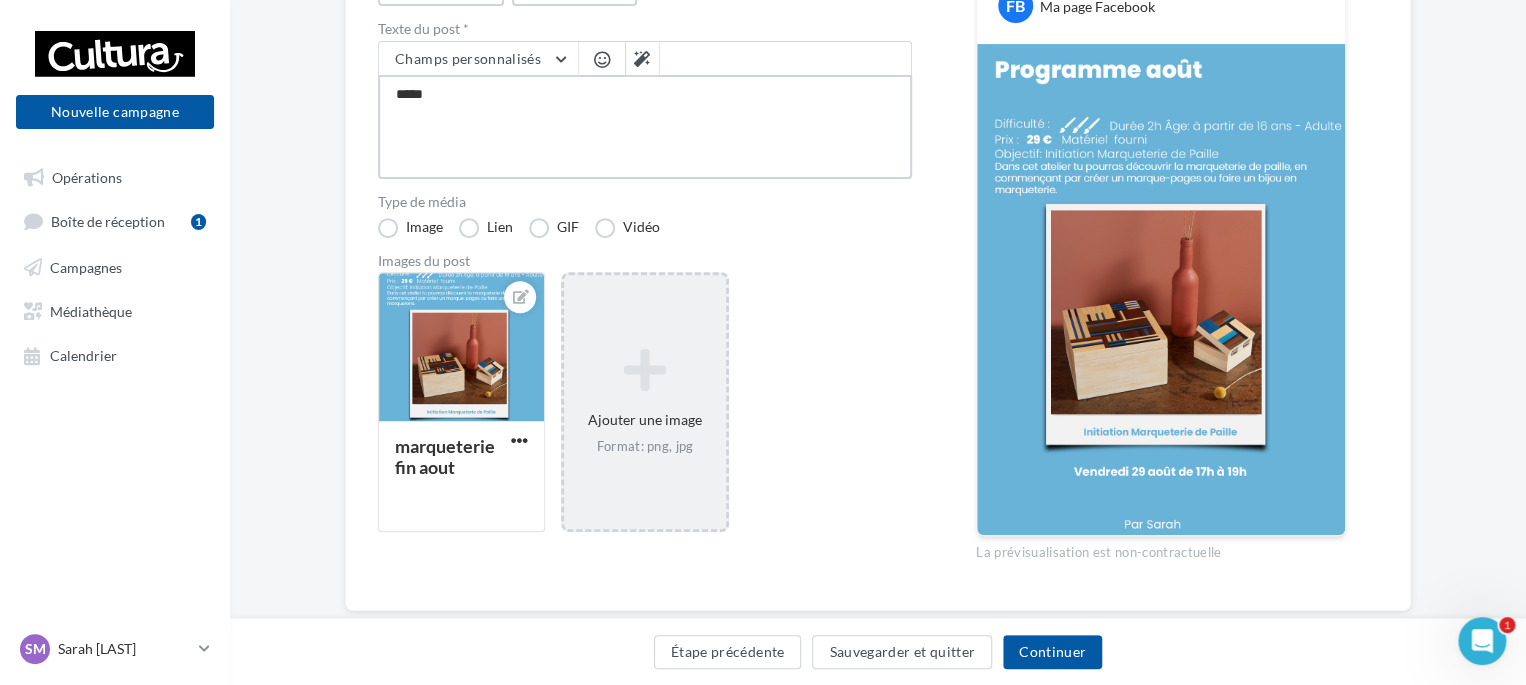 type on "****" 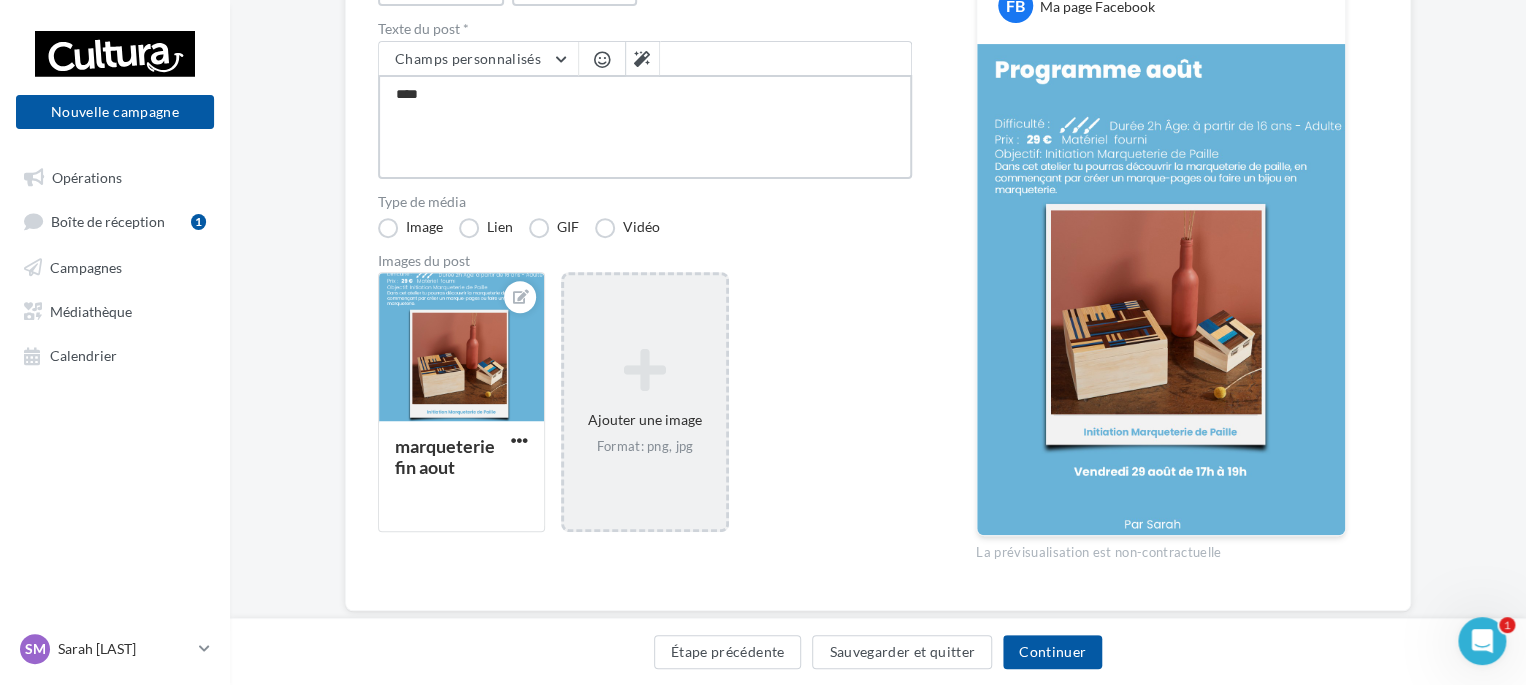 type on "**" 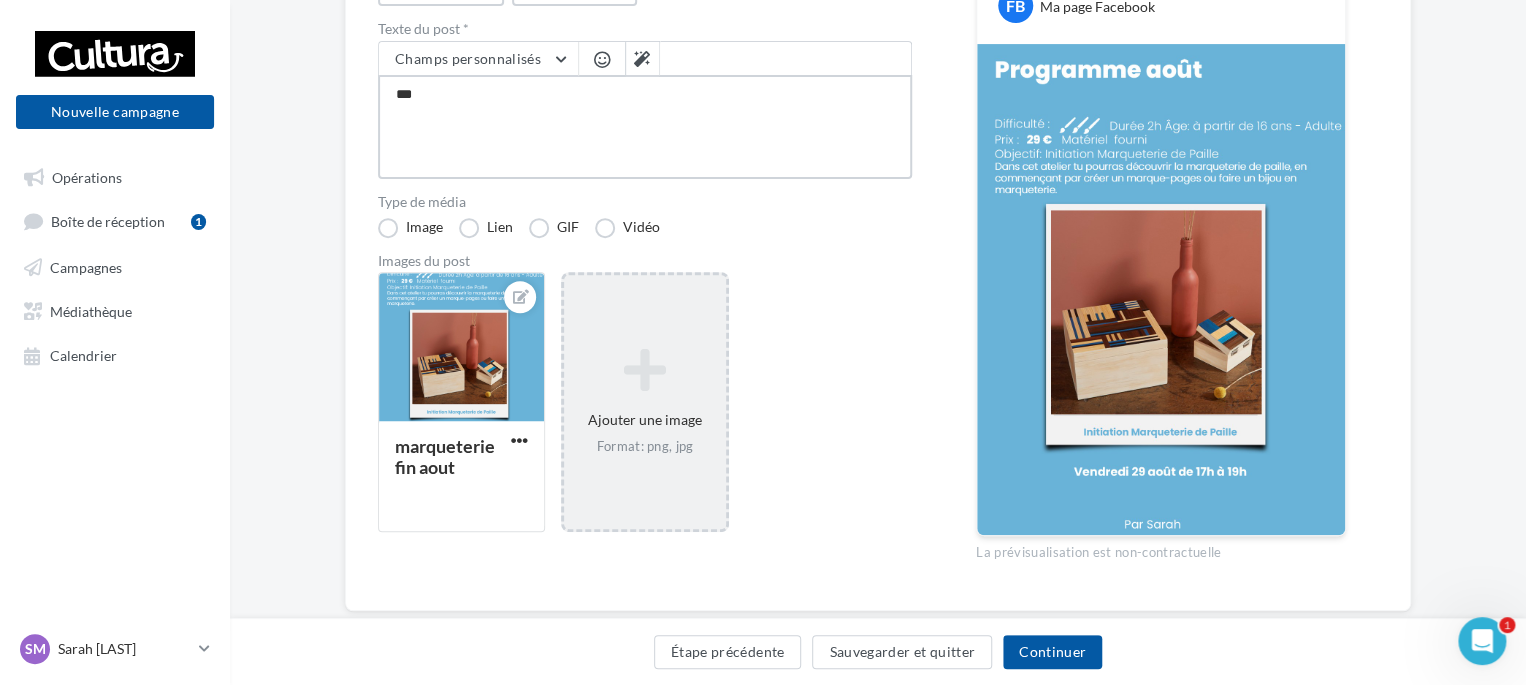 type on "****" 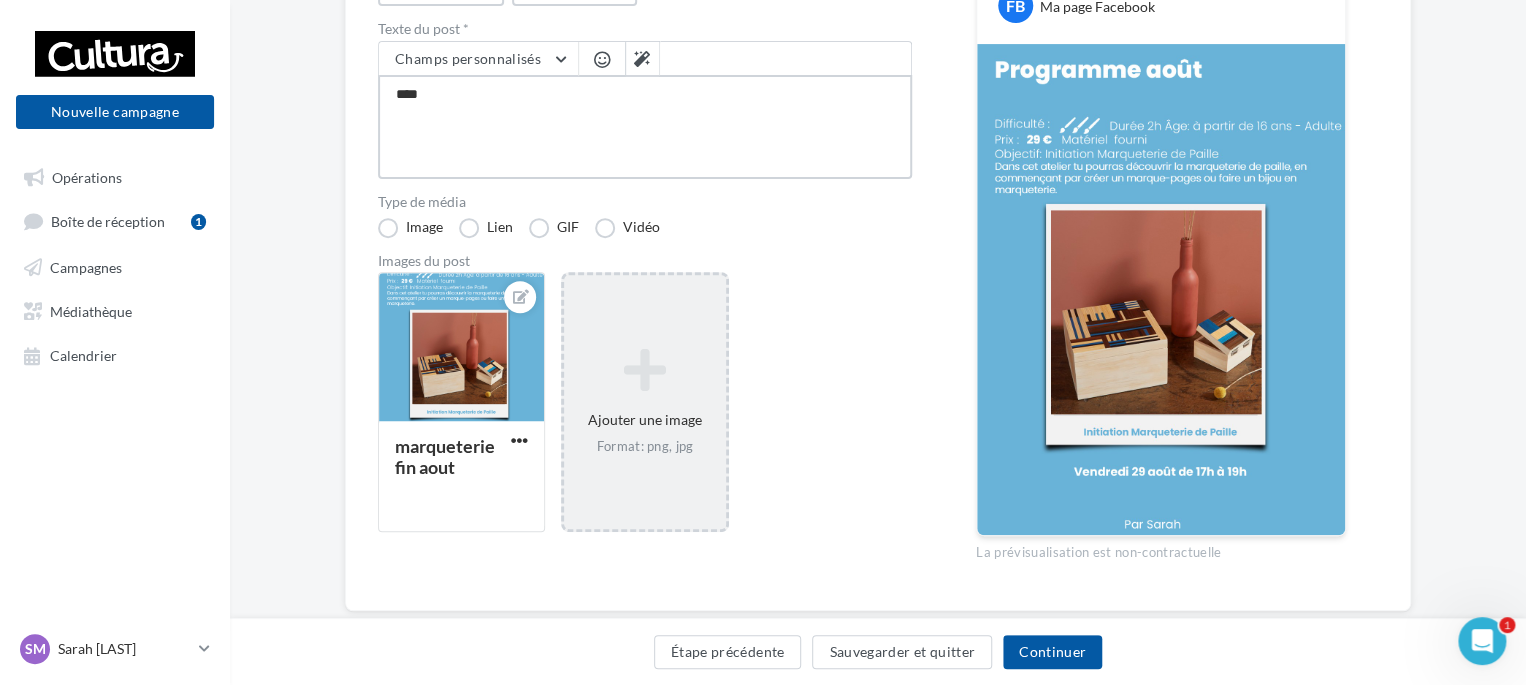 type on "*****" 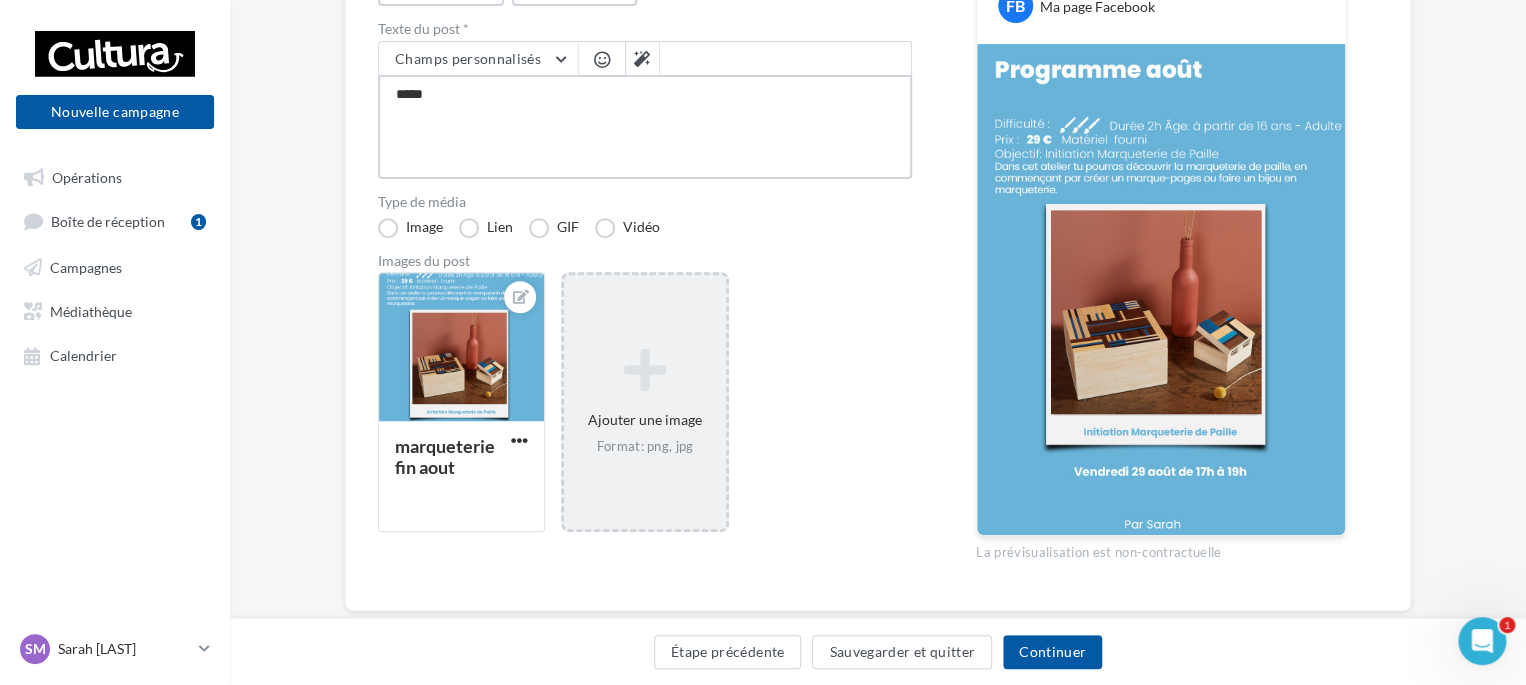 type on "******" 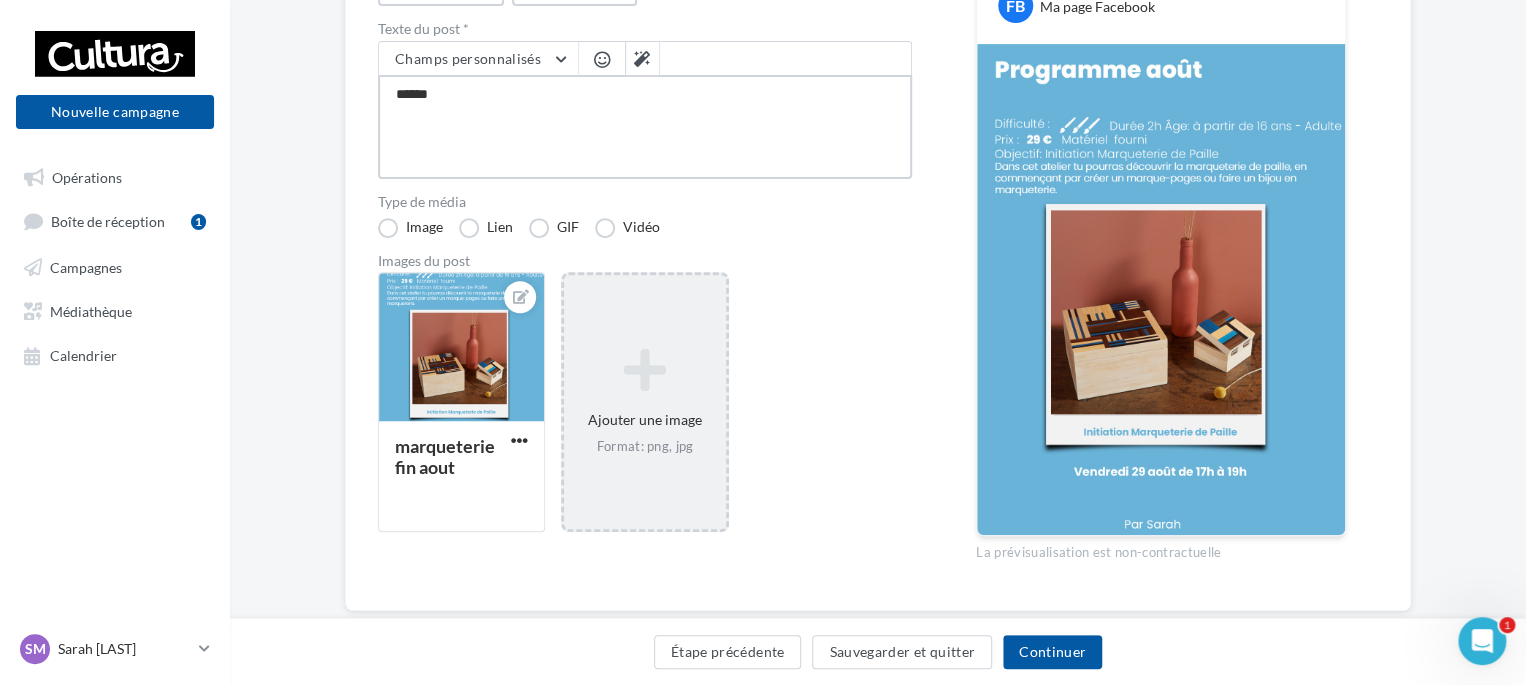 type on "*******" 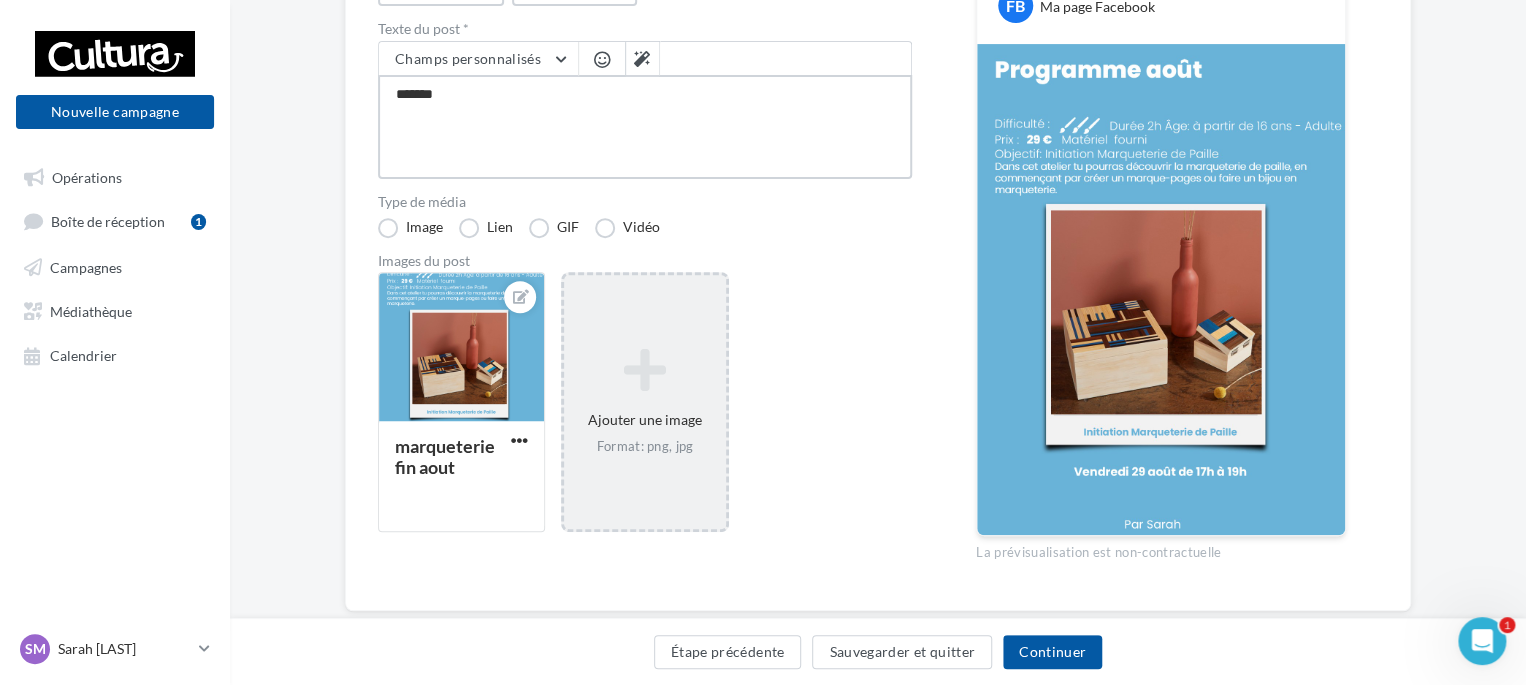 type on "********" 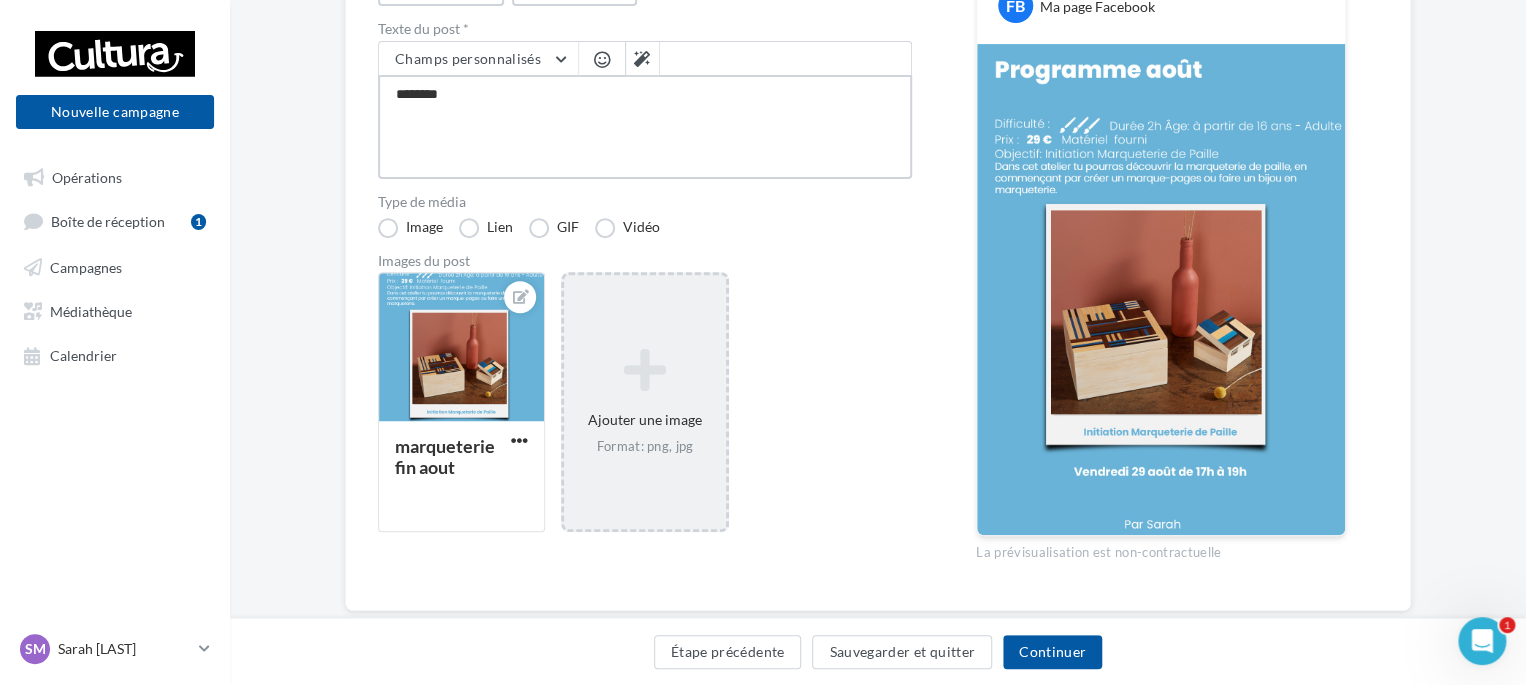 type on "*********" 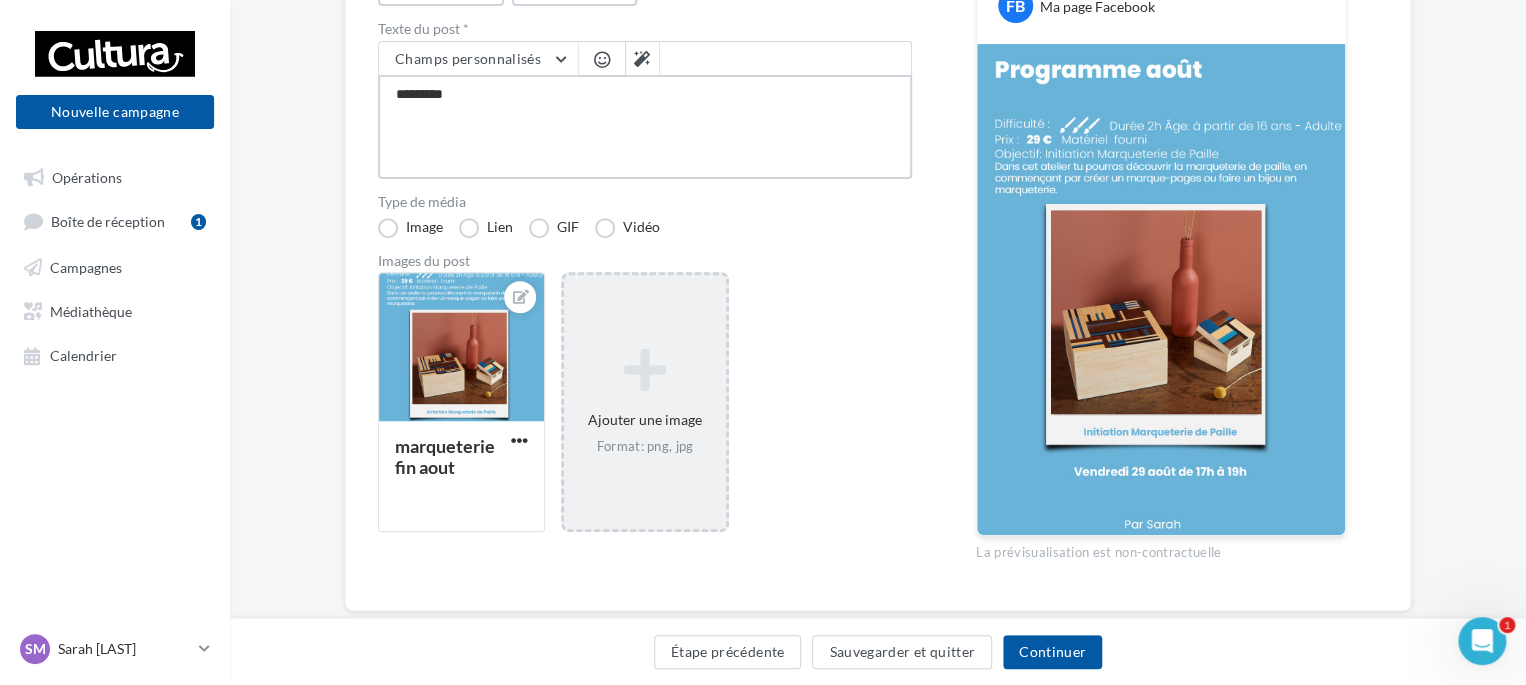 type on "**********" 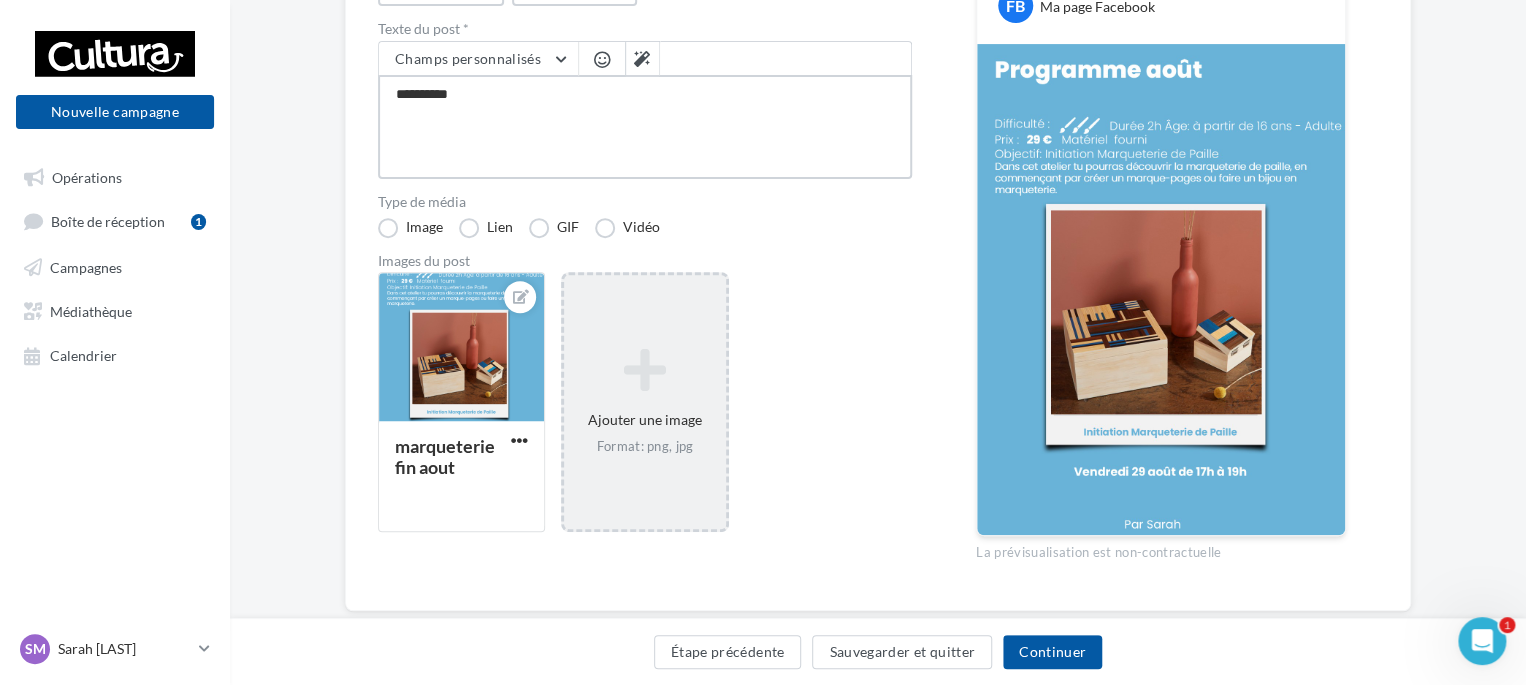 type on "**********" 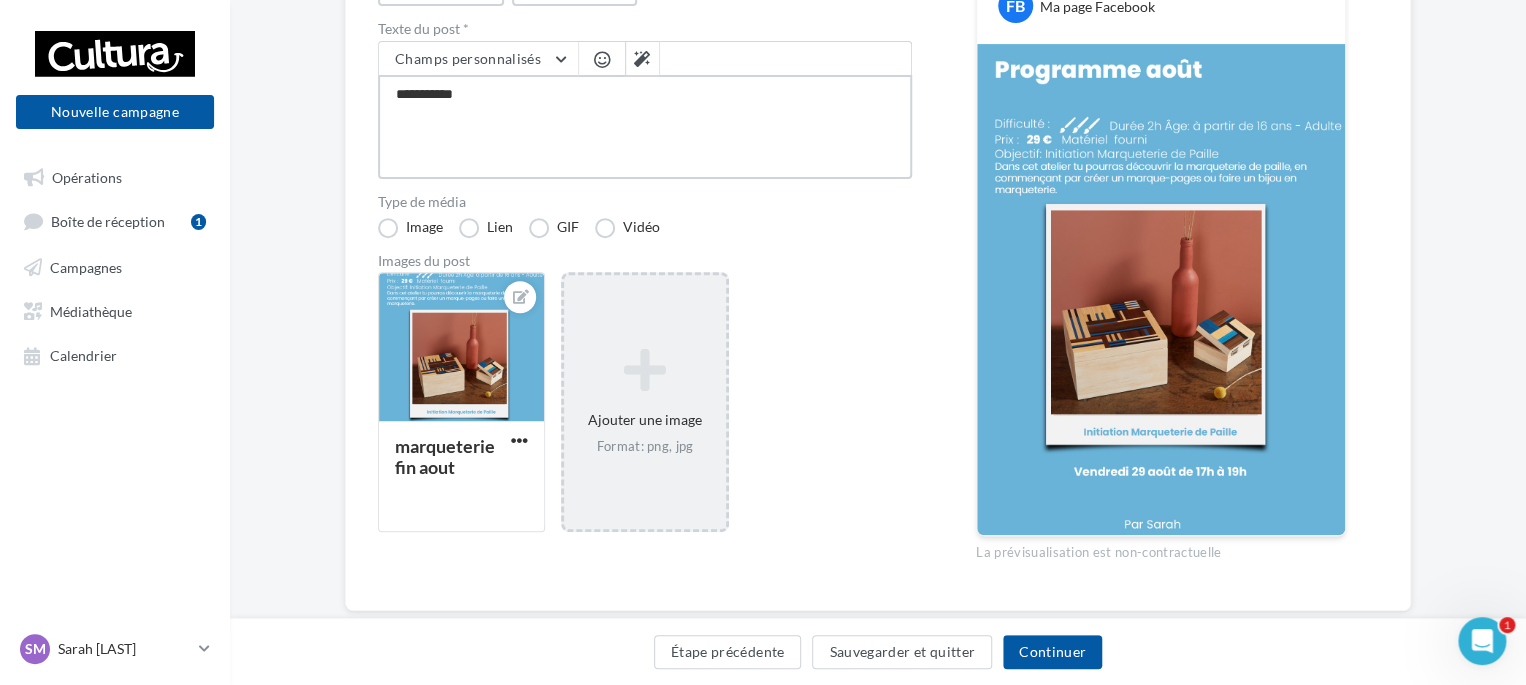 type on "**********" 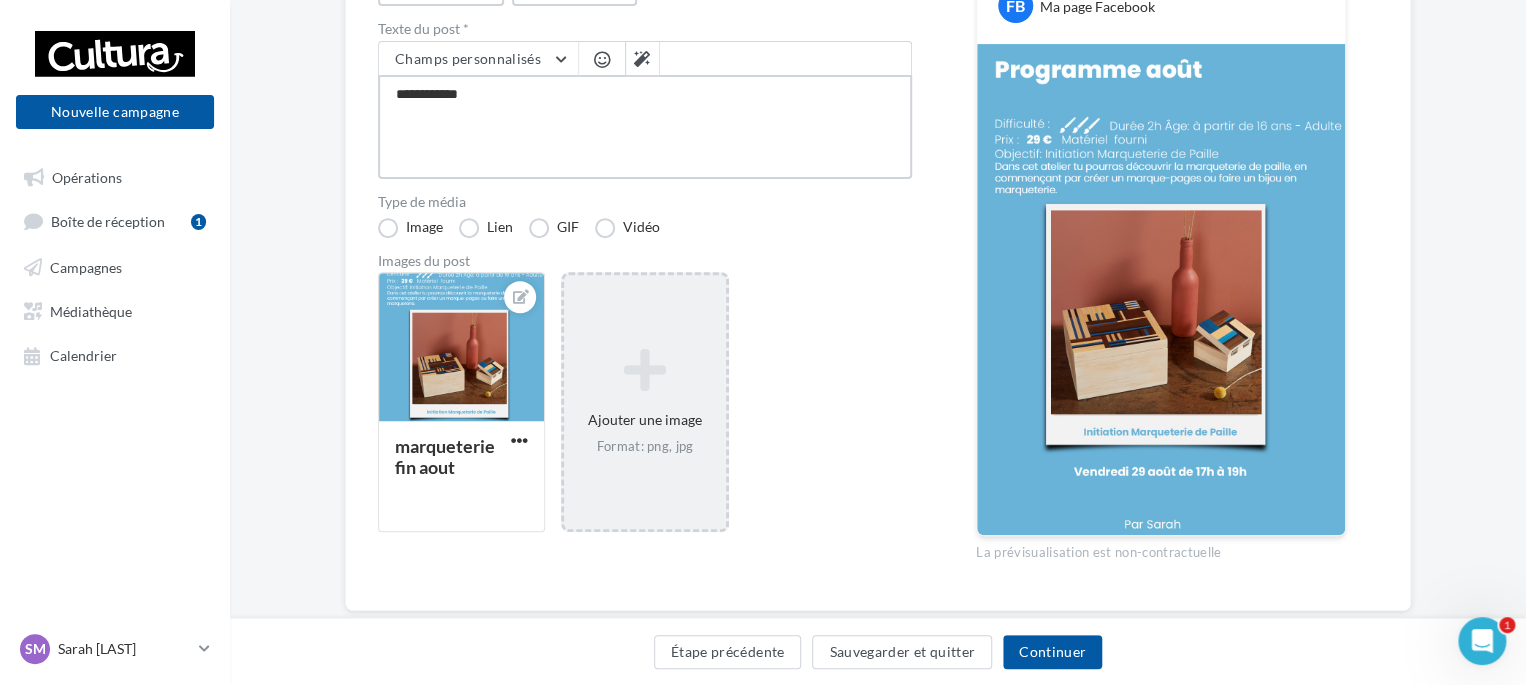 type on "**********" 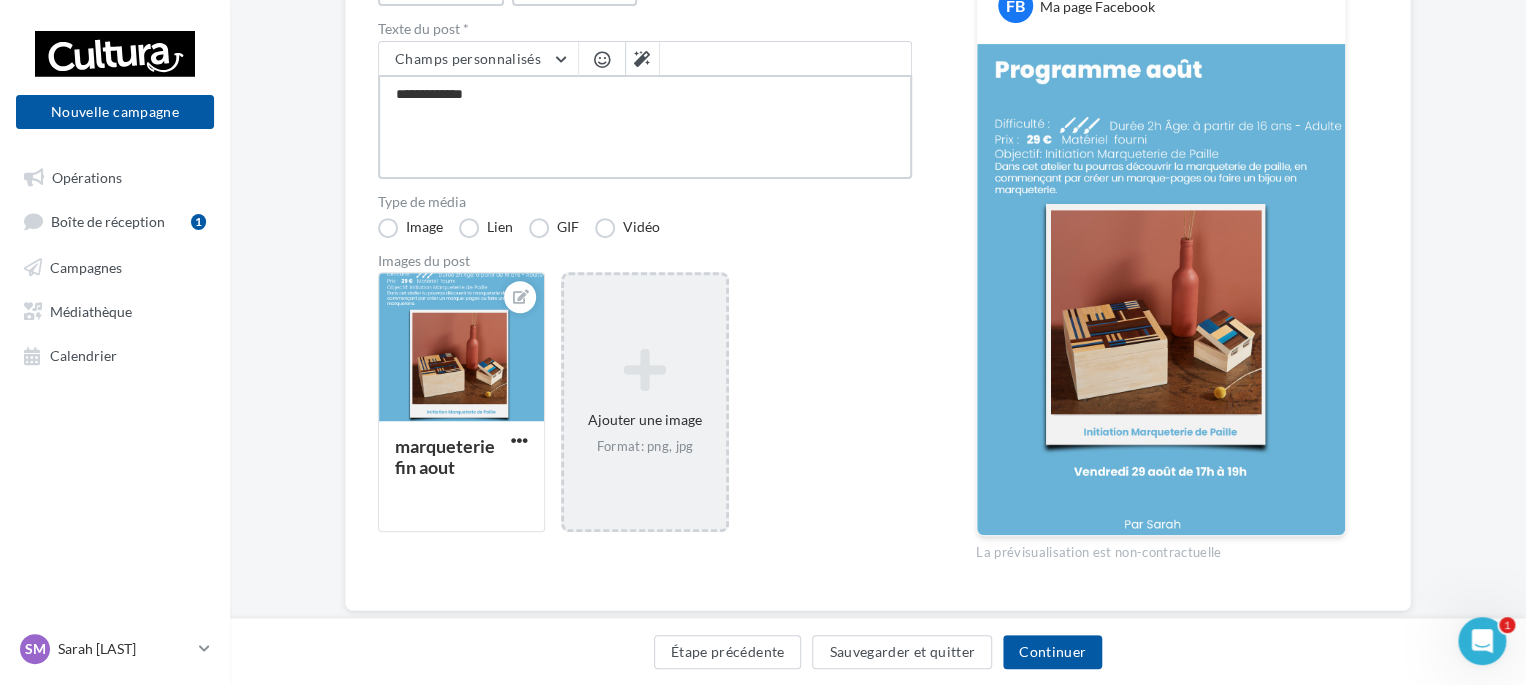 type on "**********" 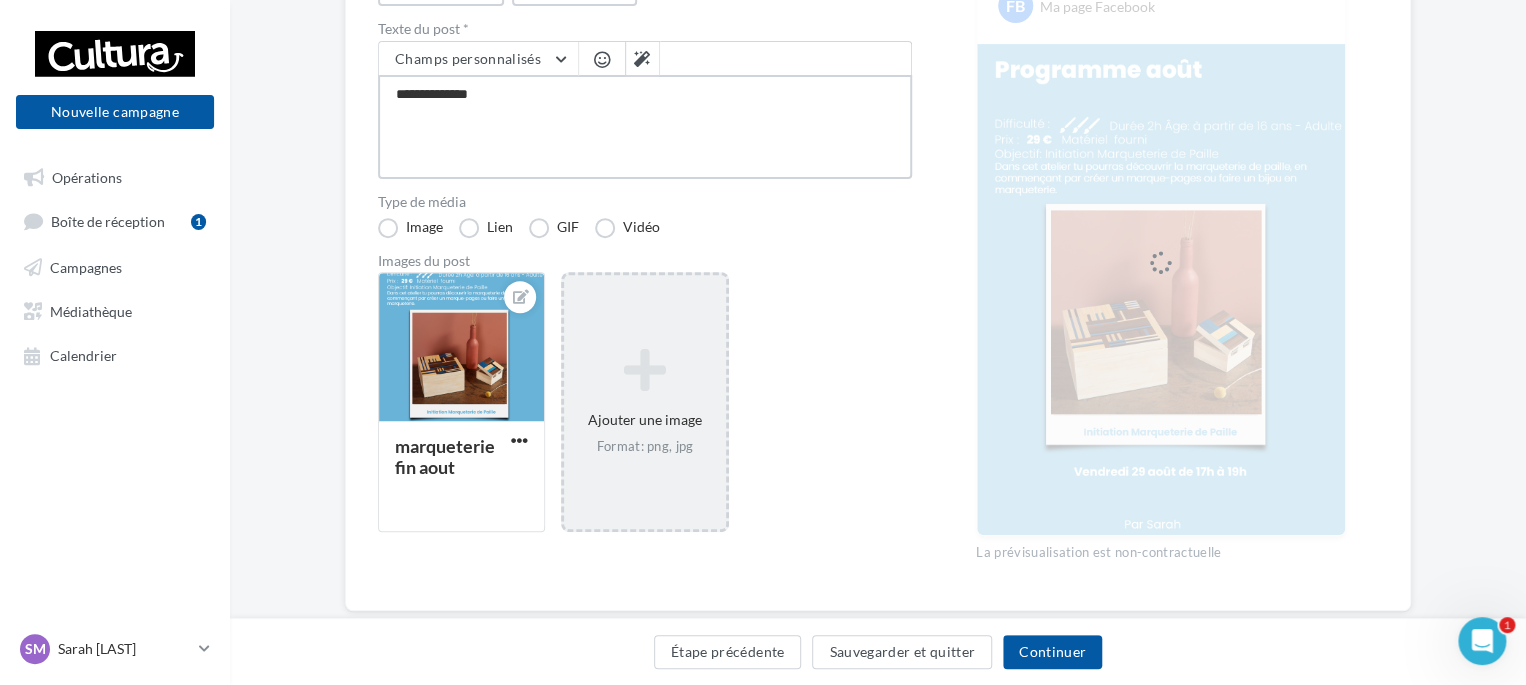 type on "**********" 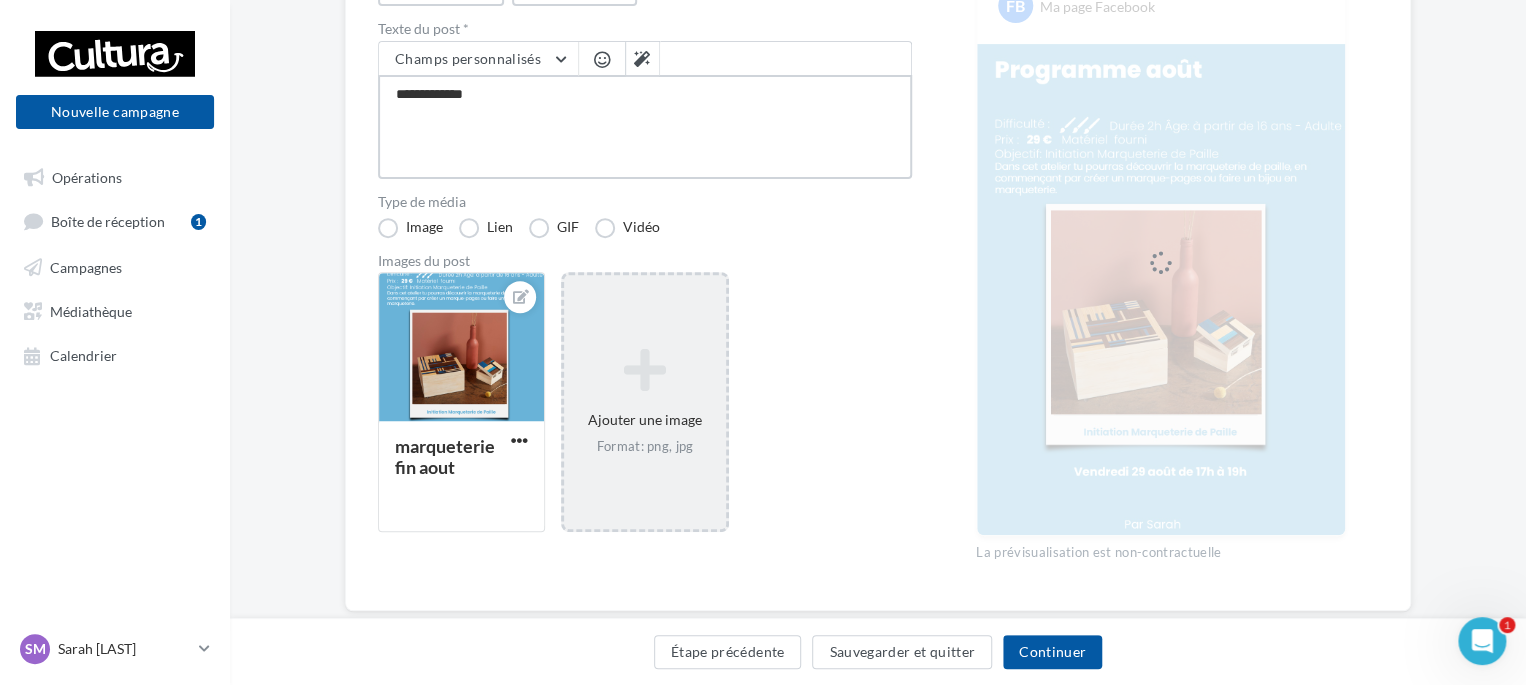 type on "**********" 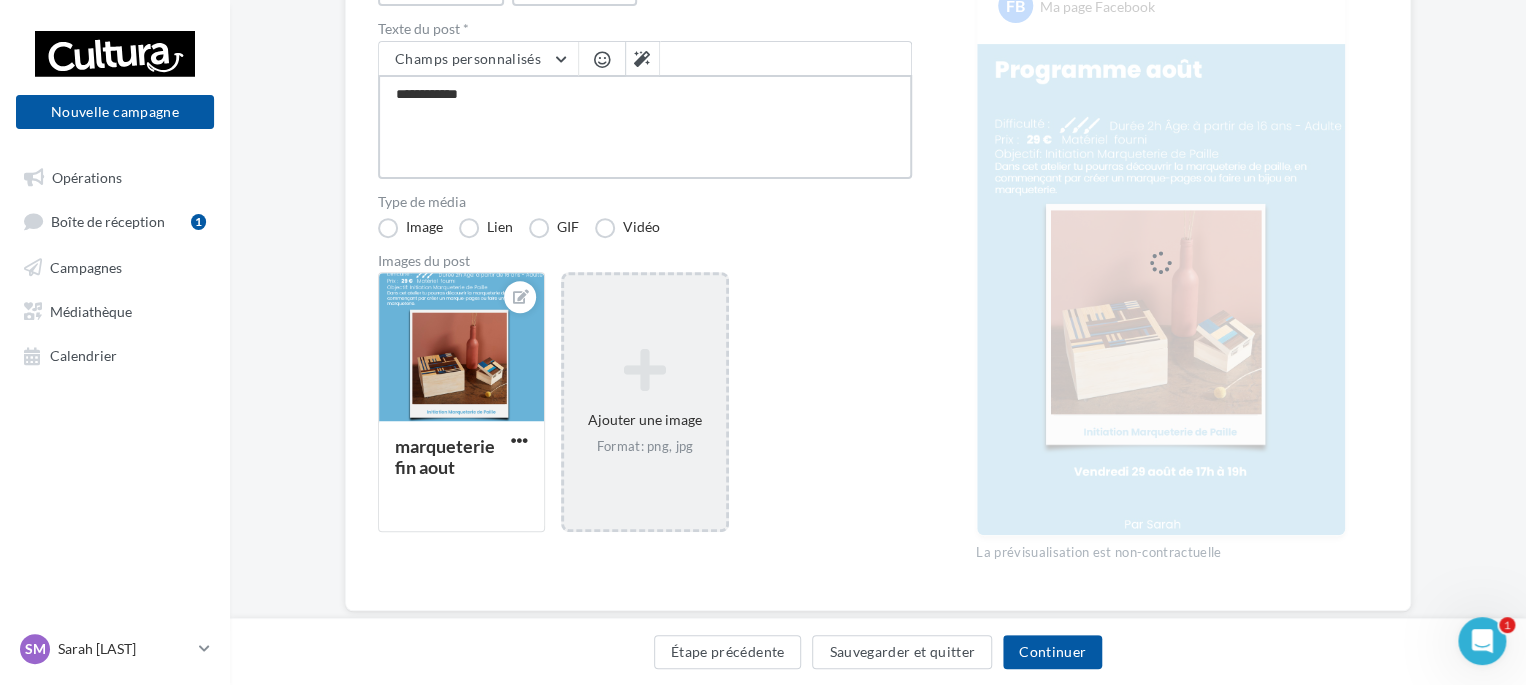 type on "**********" 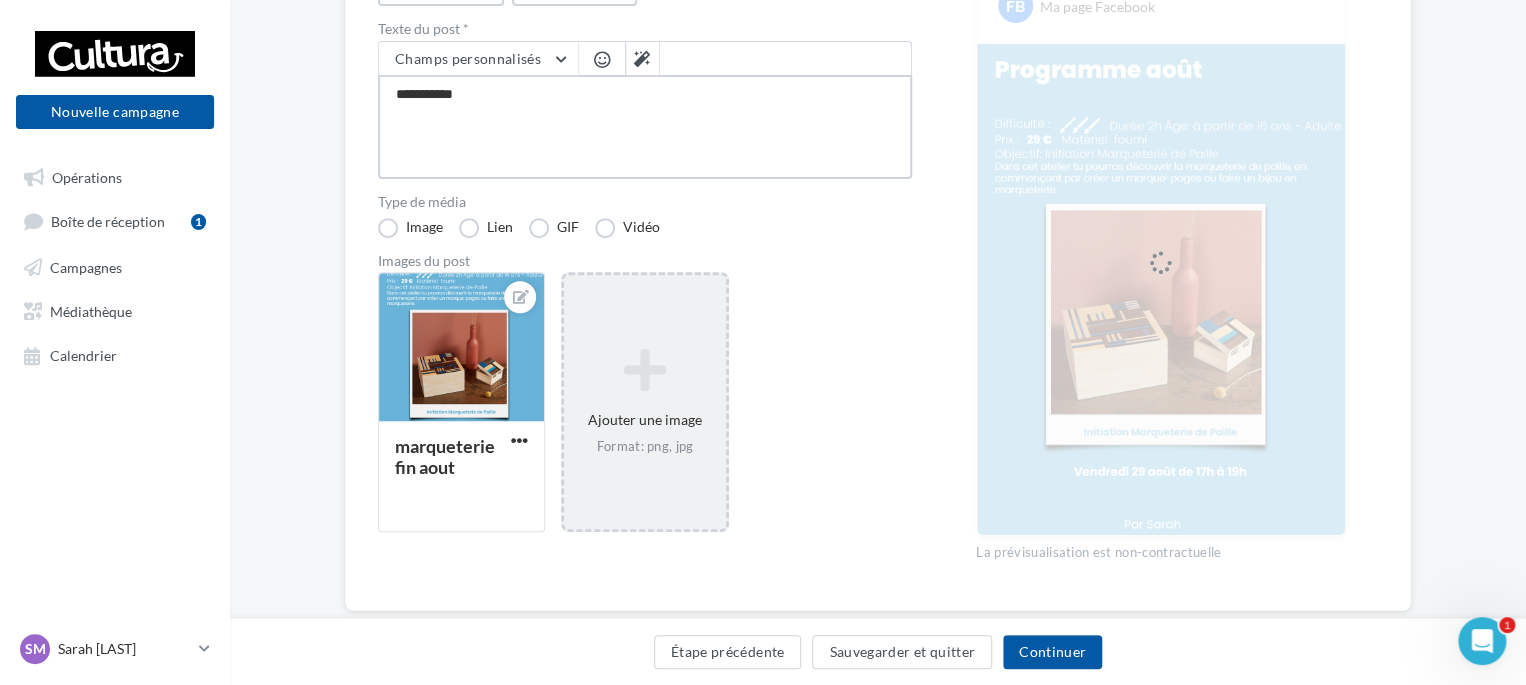 type on "**********" 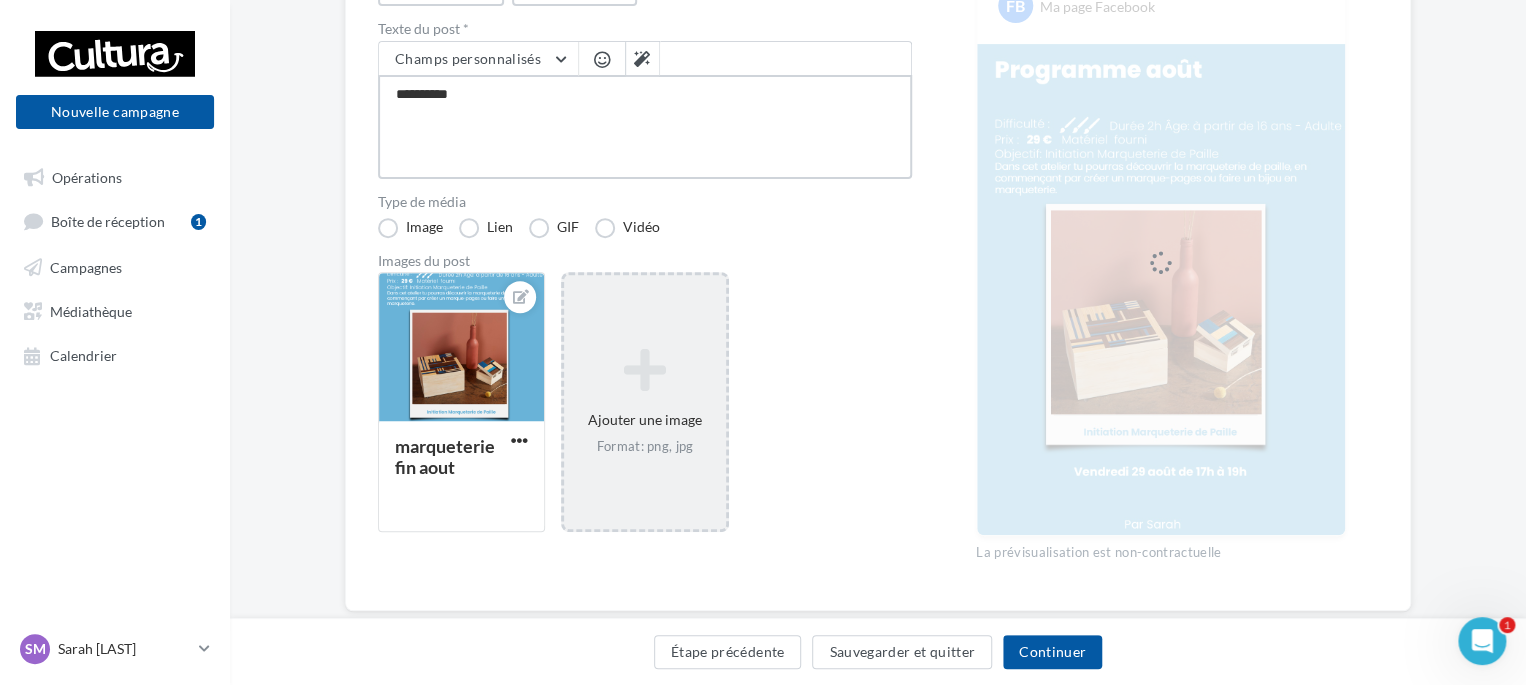 type on "*********" 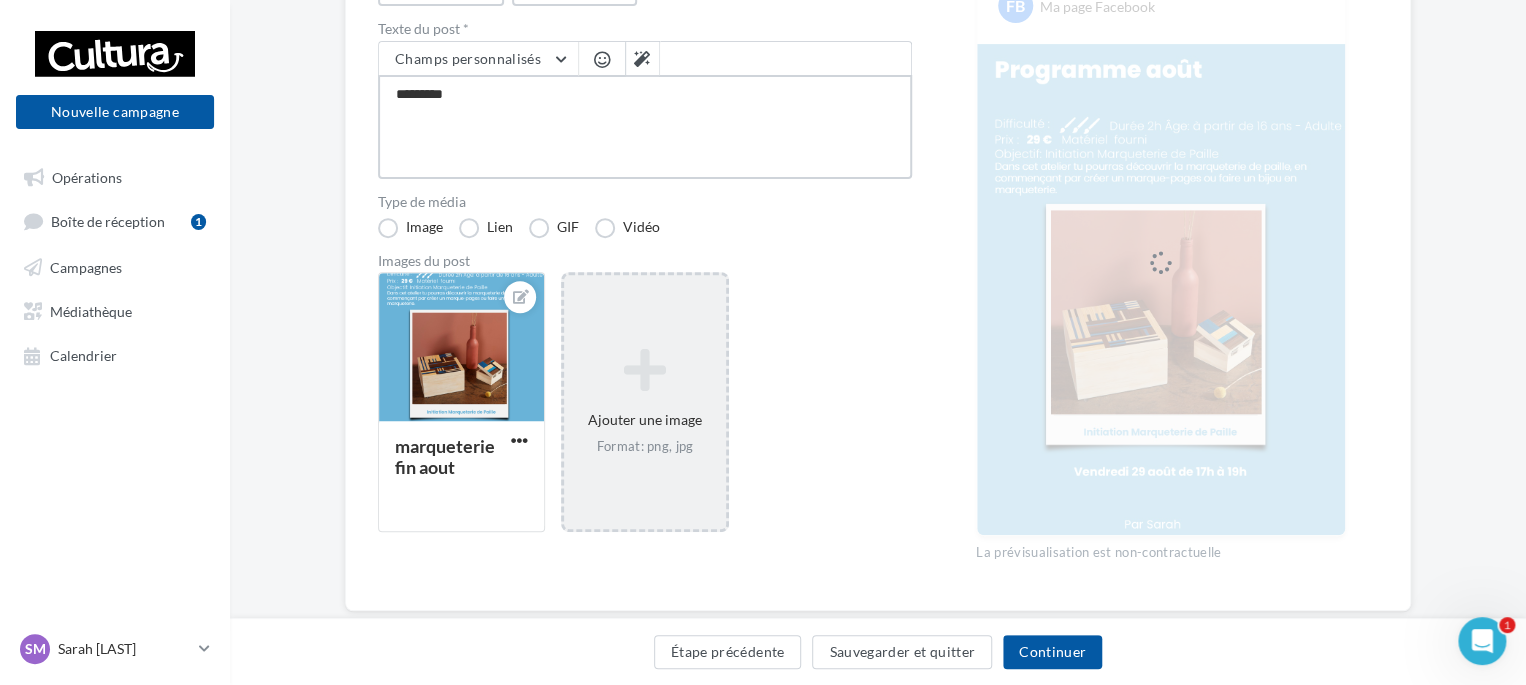 type on "********" 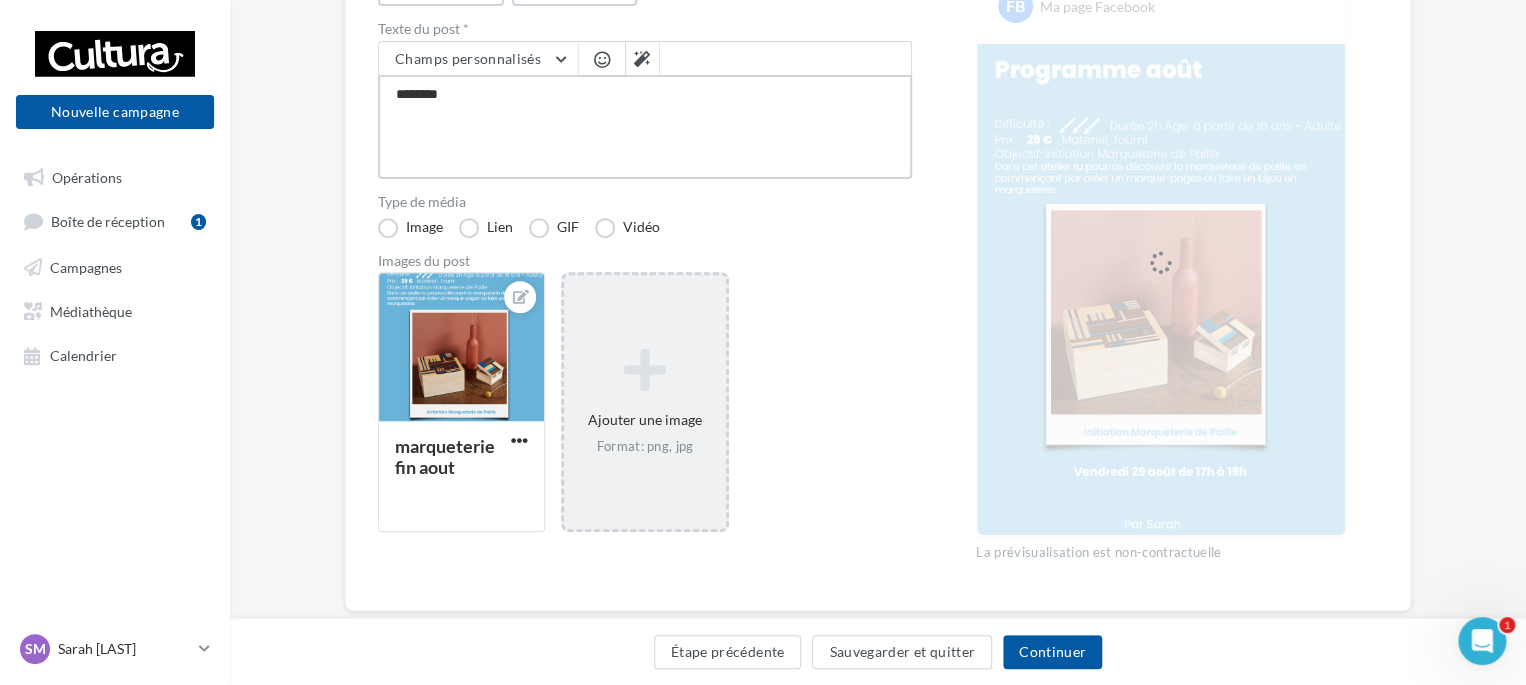 type on "*******" 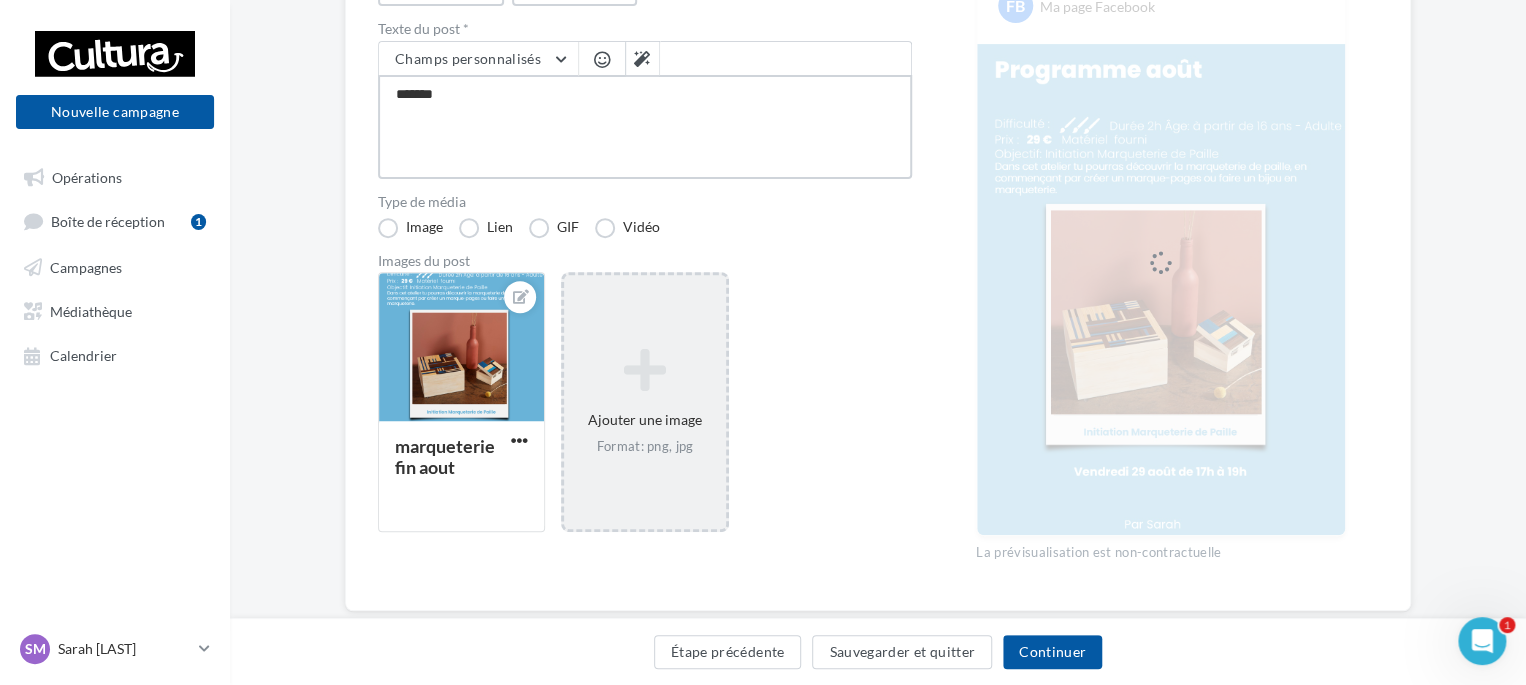 type on "******" 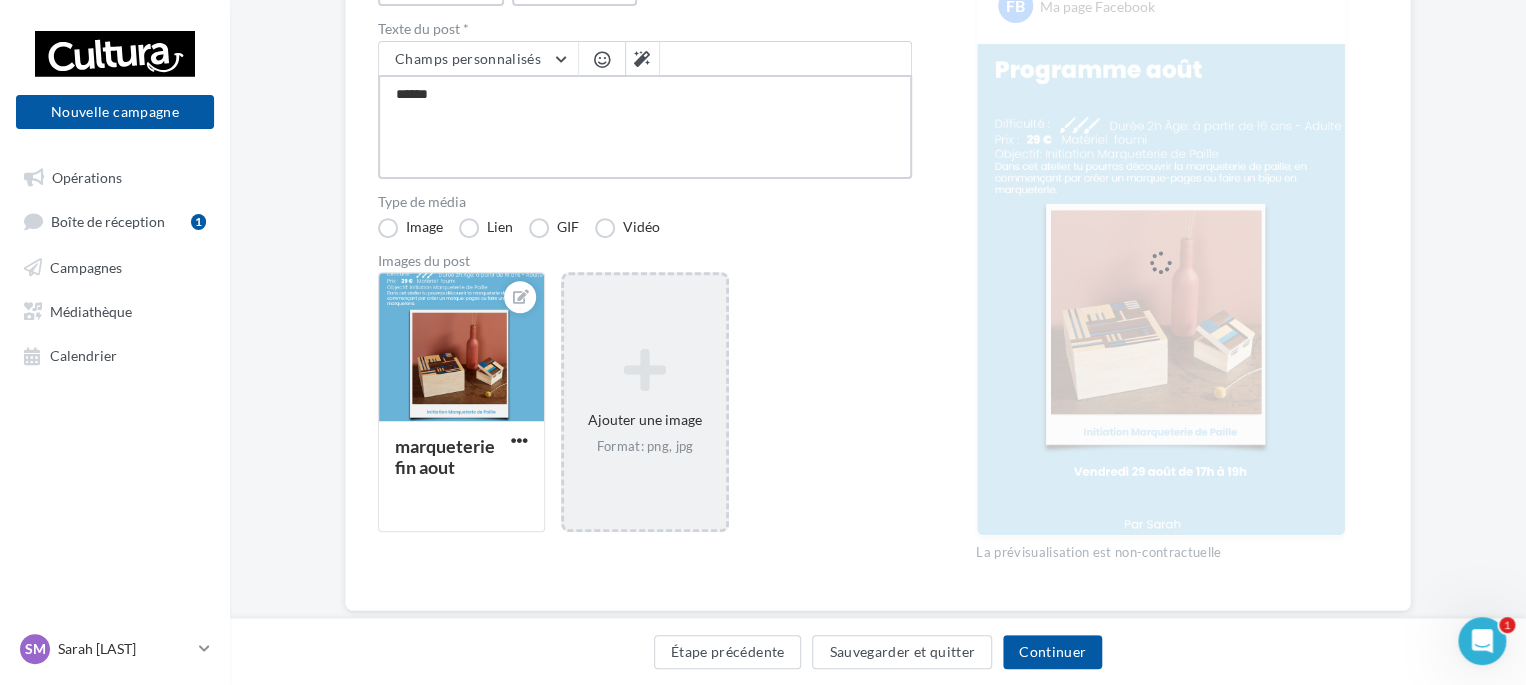 type on "*****" 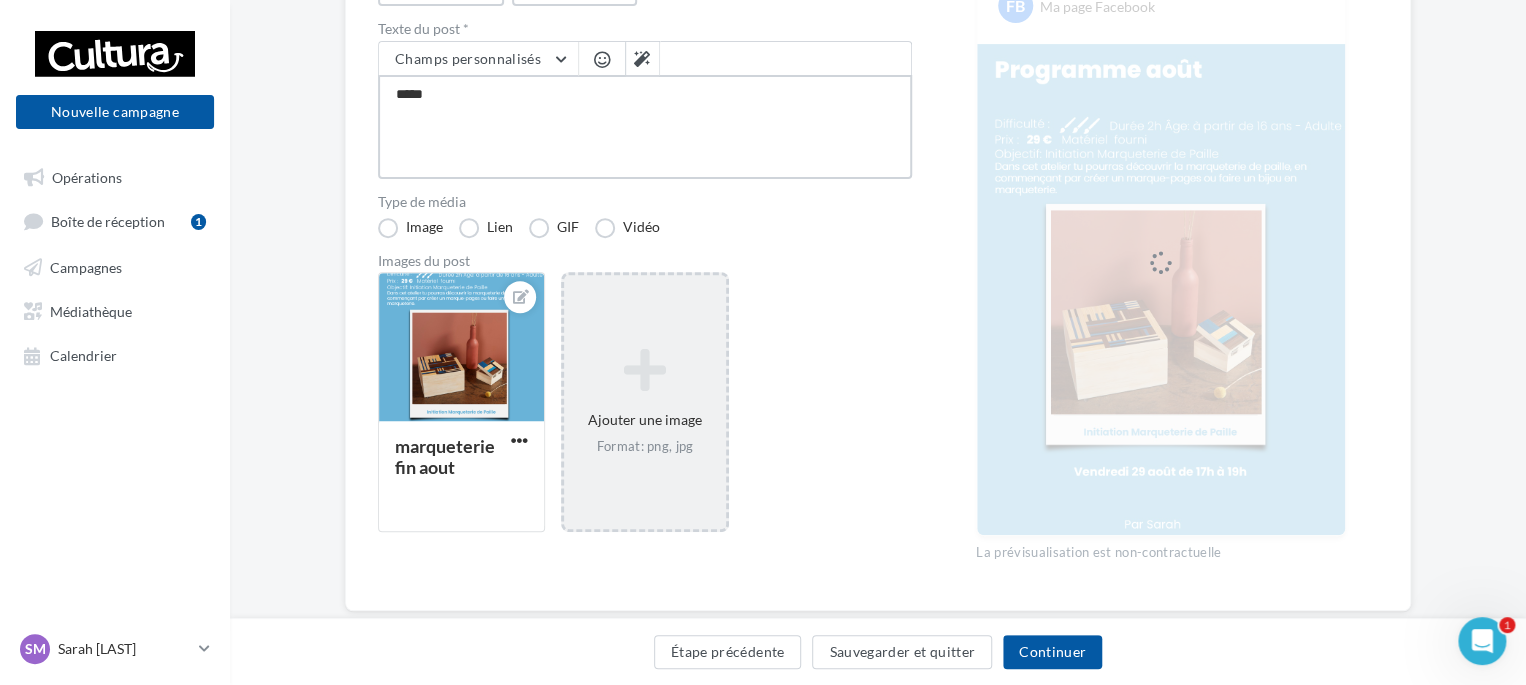 type on "****" 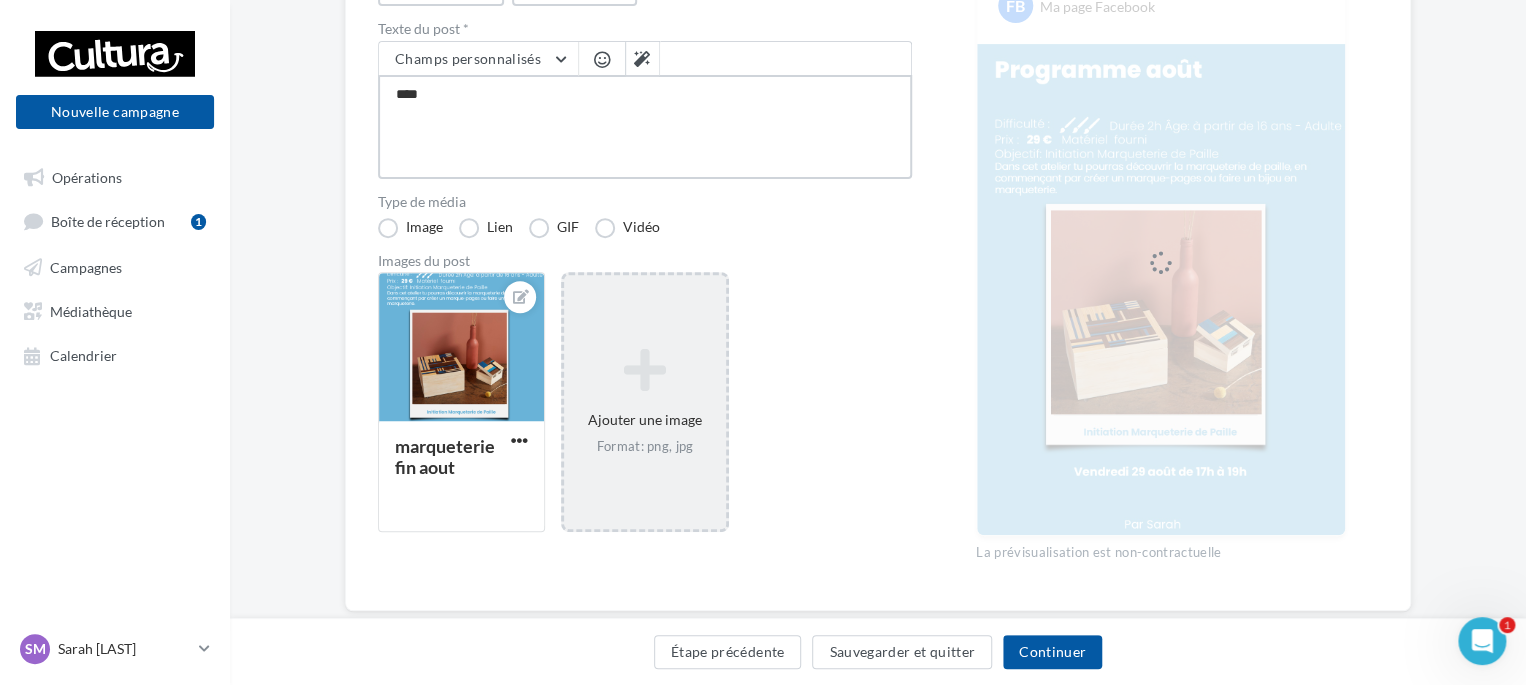 type on "**" 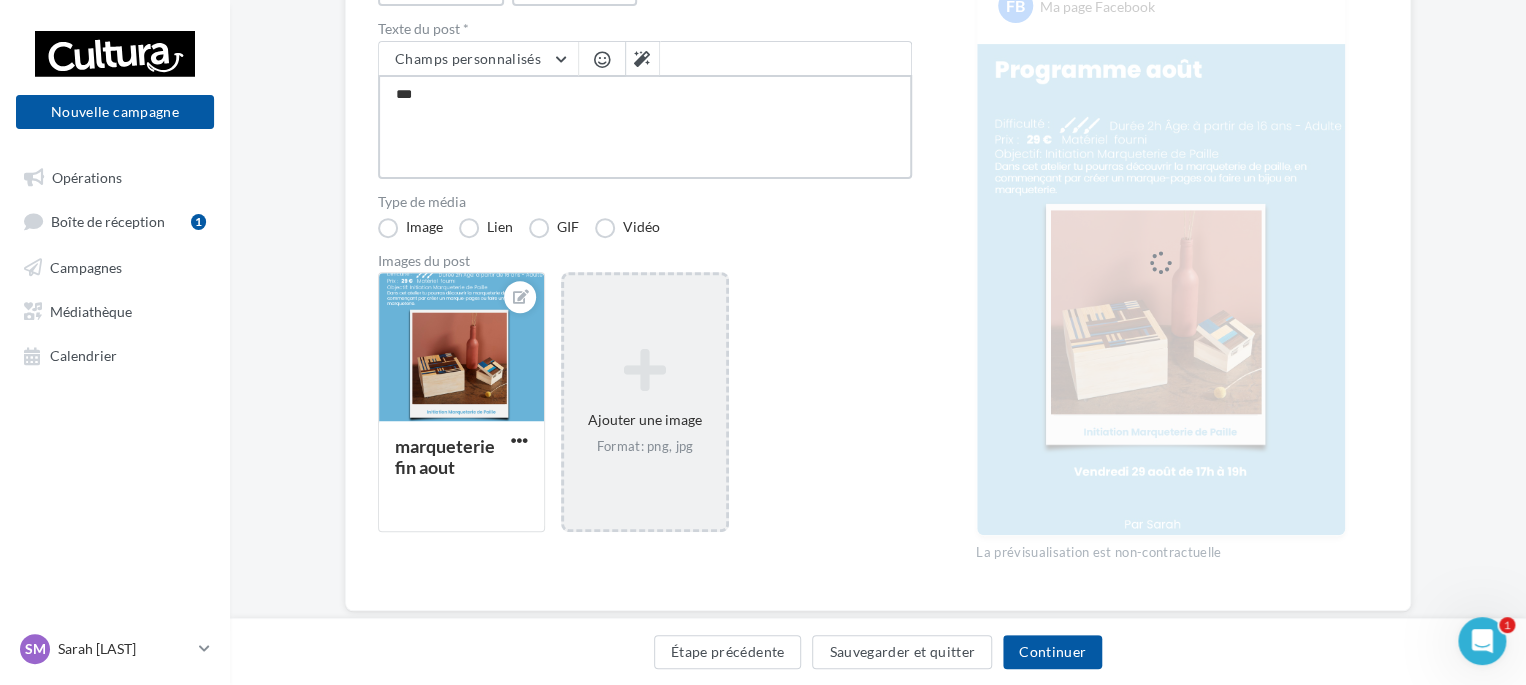 type on "**" 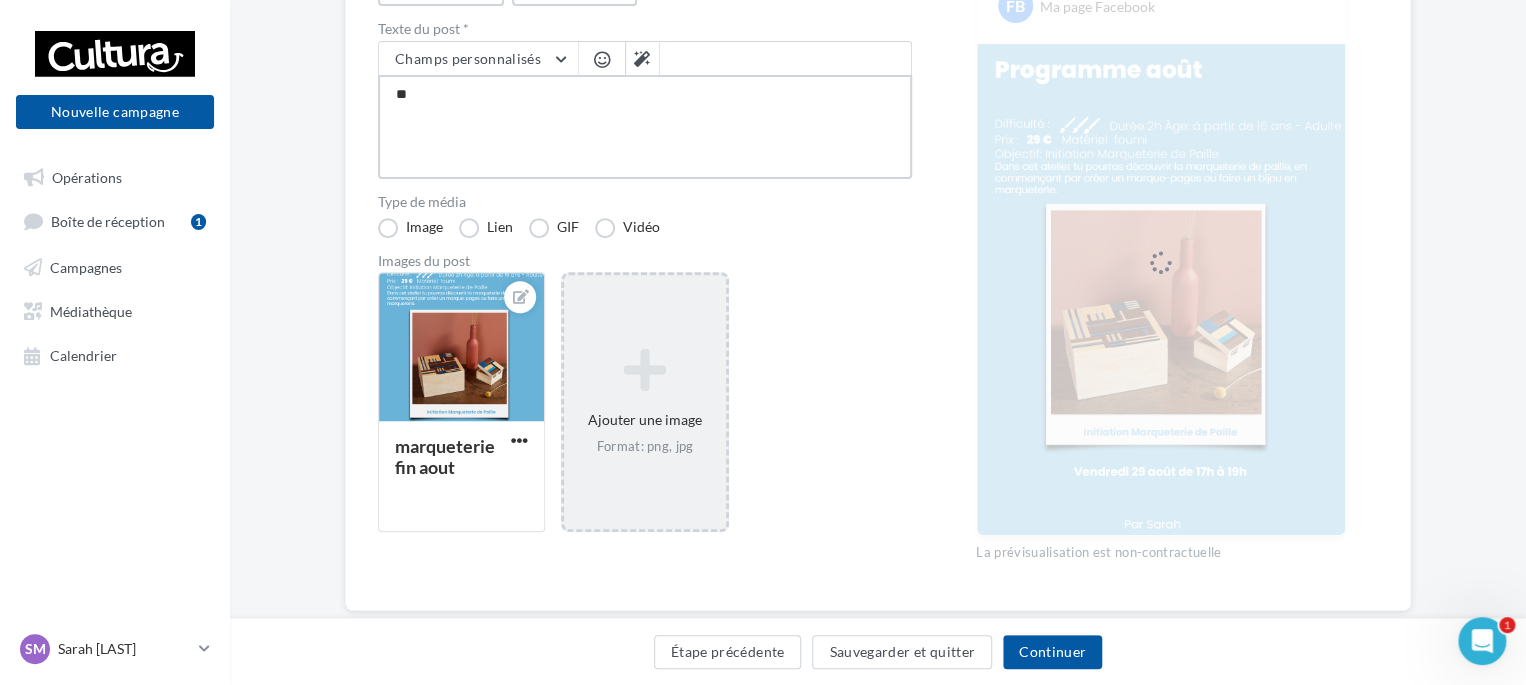 type on "*" 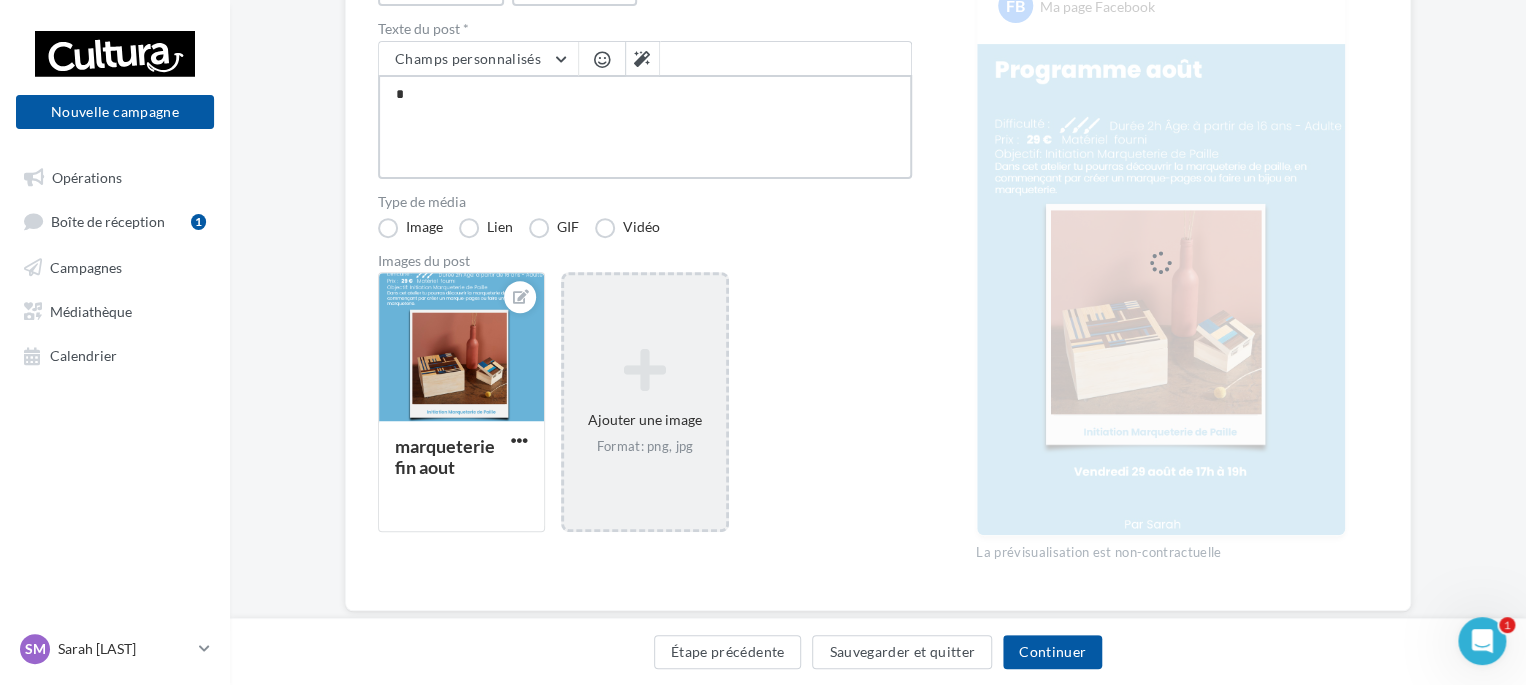 type 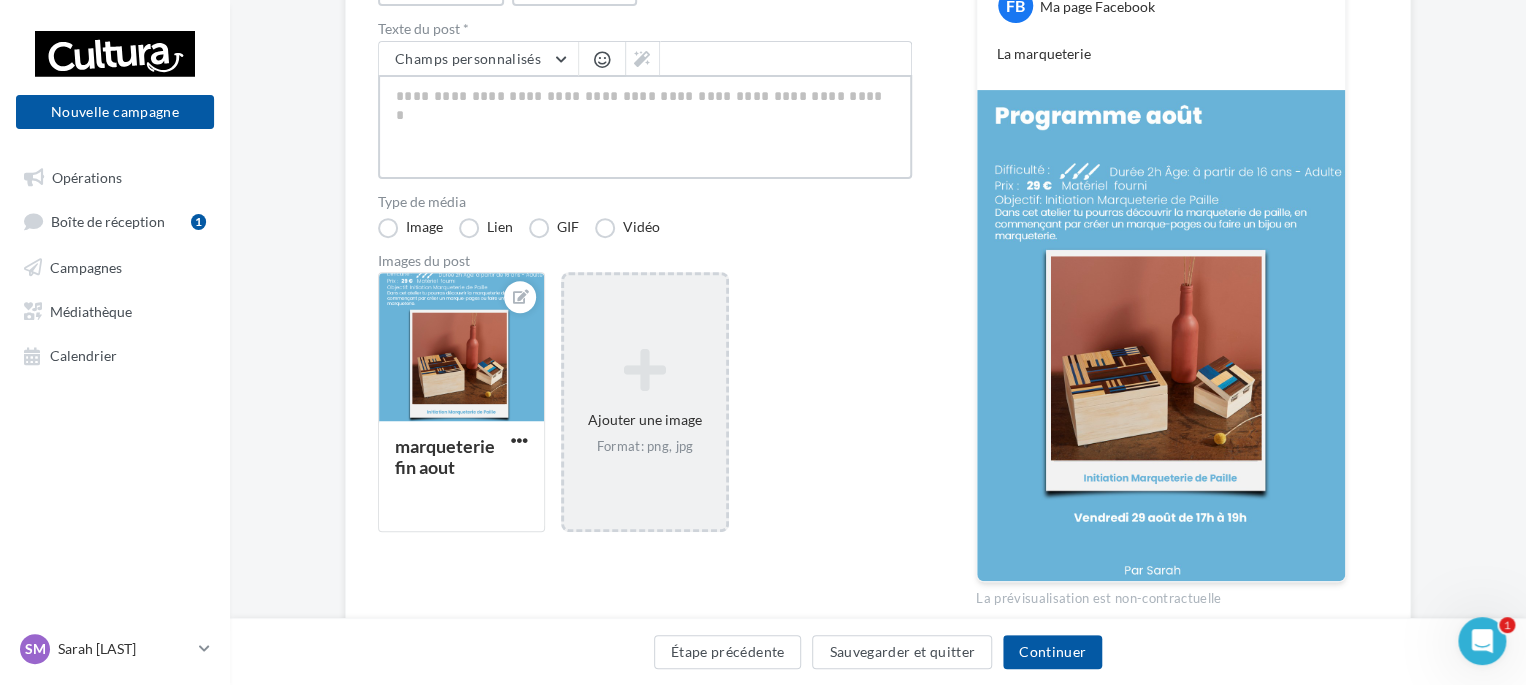 type on "*" 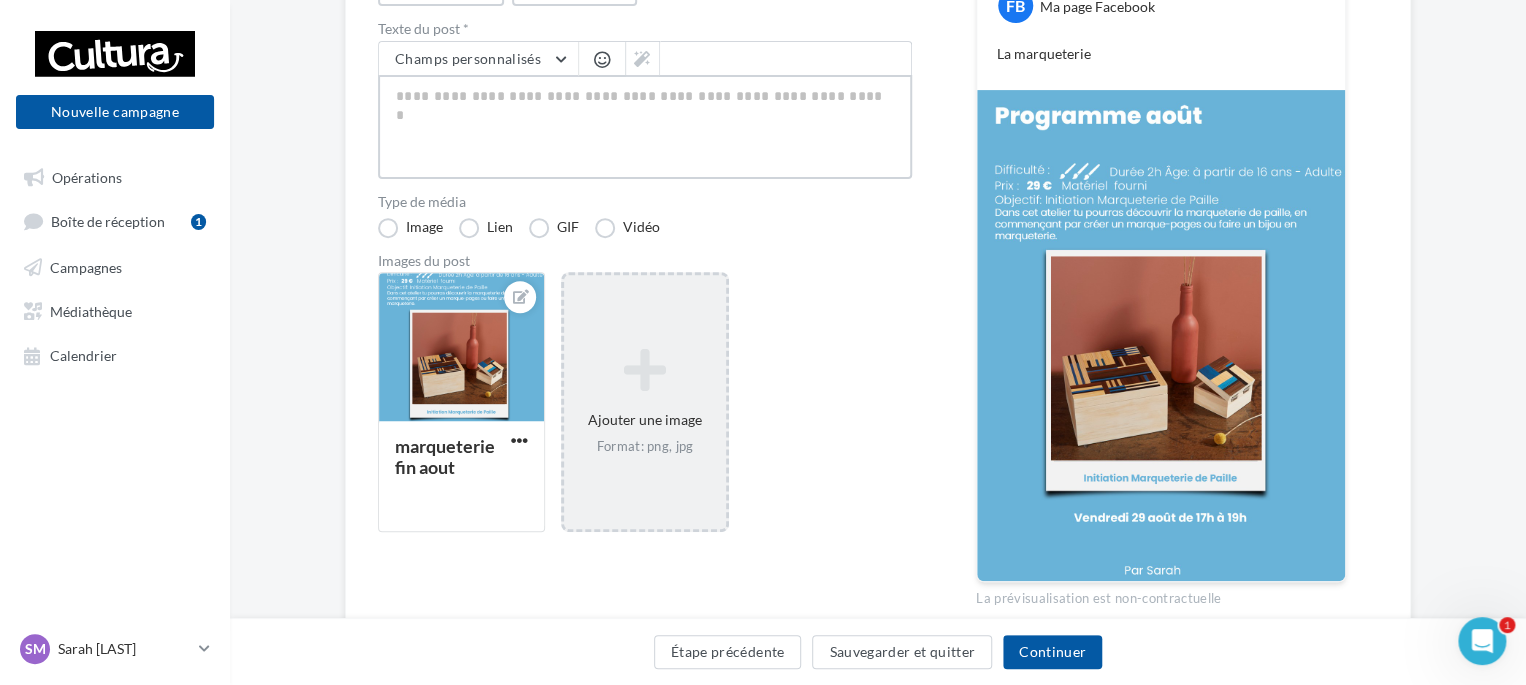 type on "*" 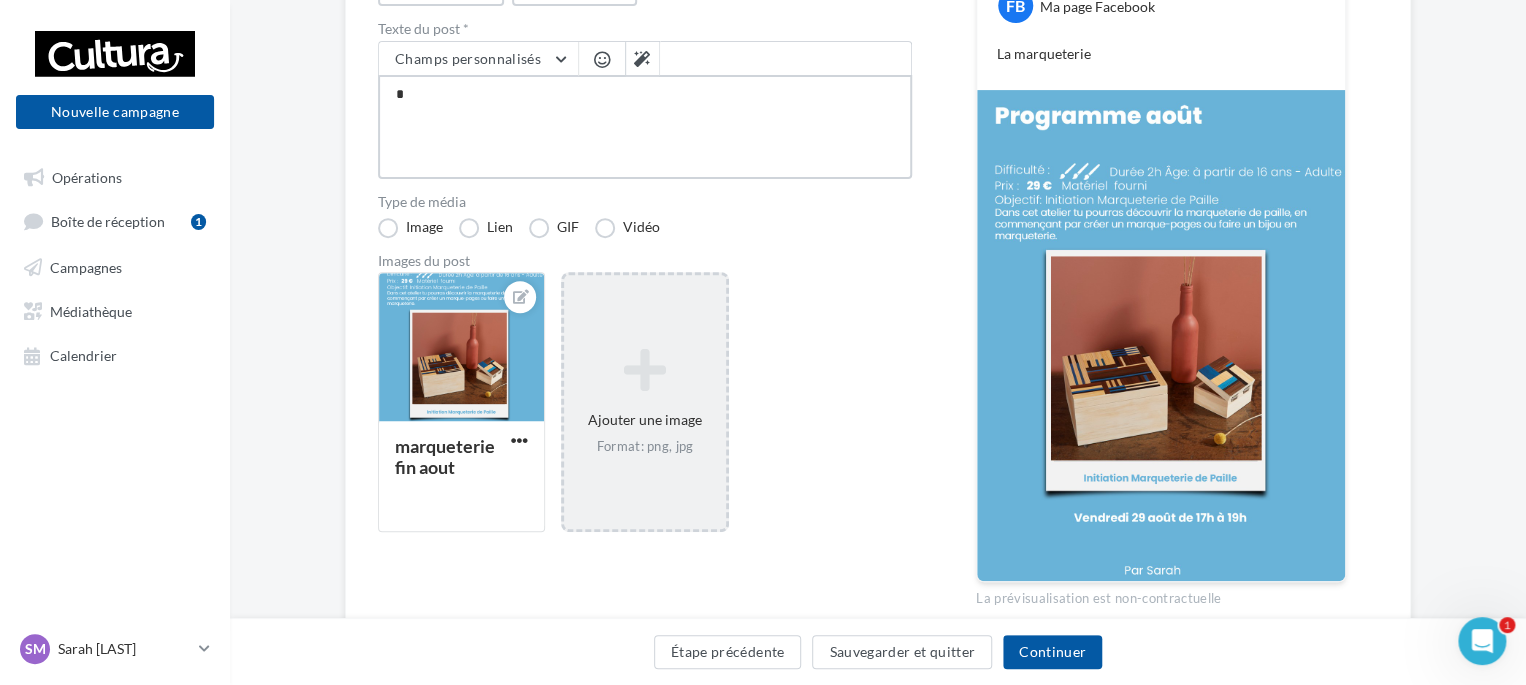 type on "**" 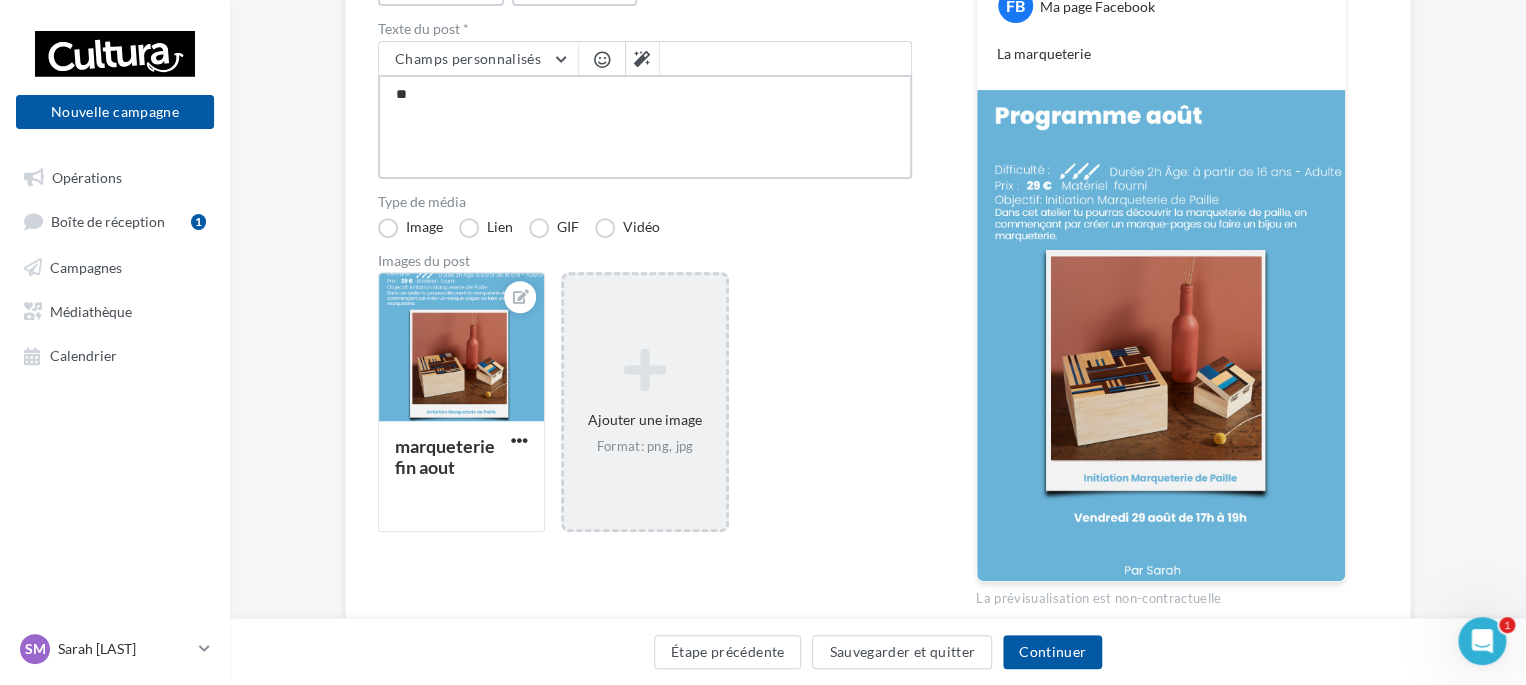 type on "***" 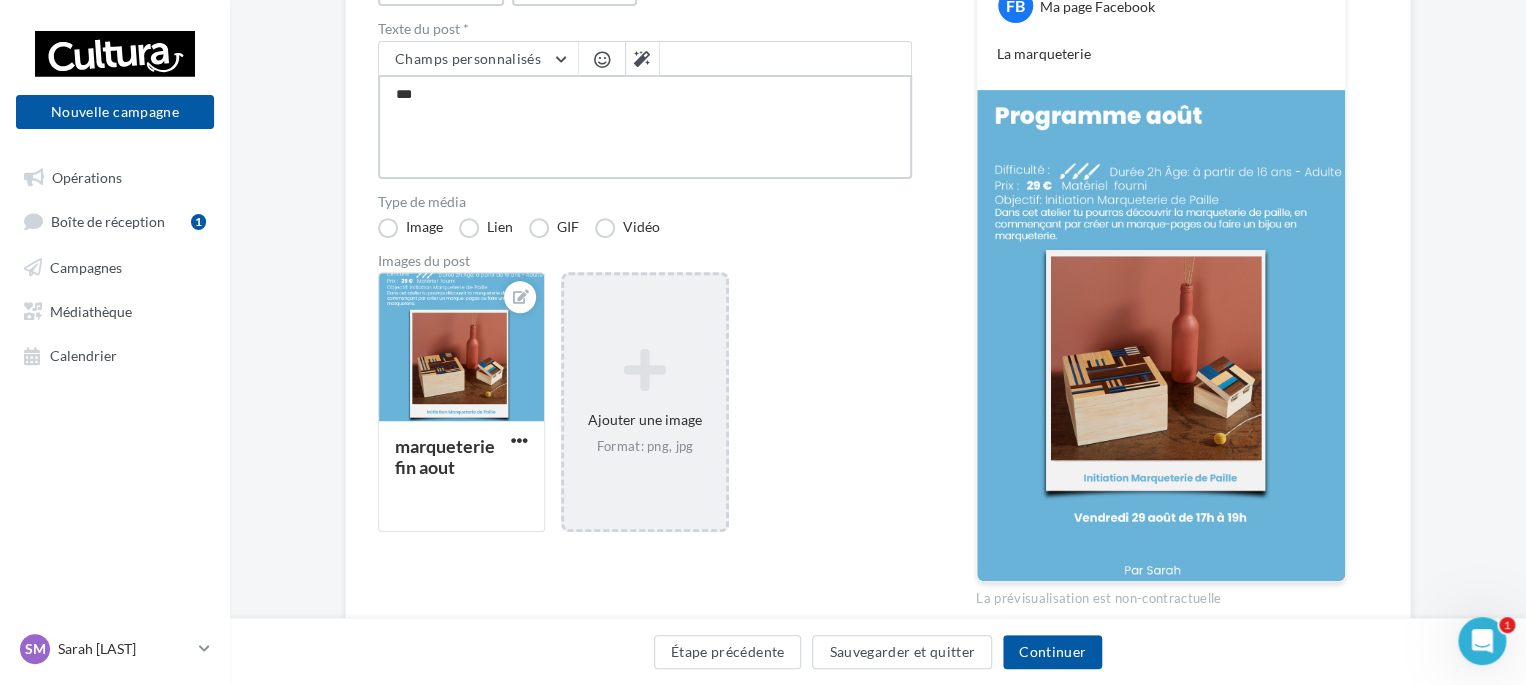 type on "***" 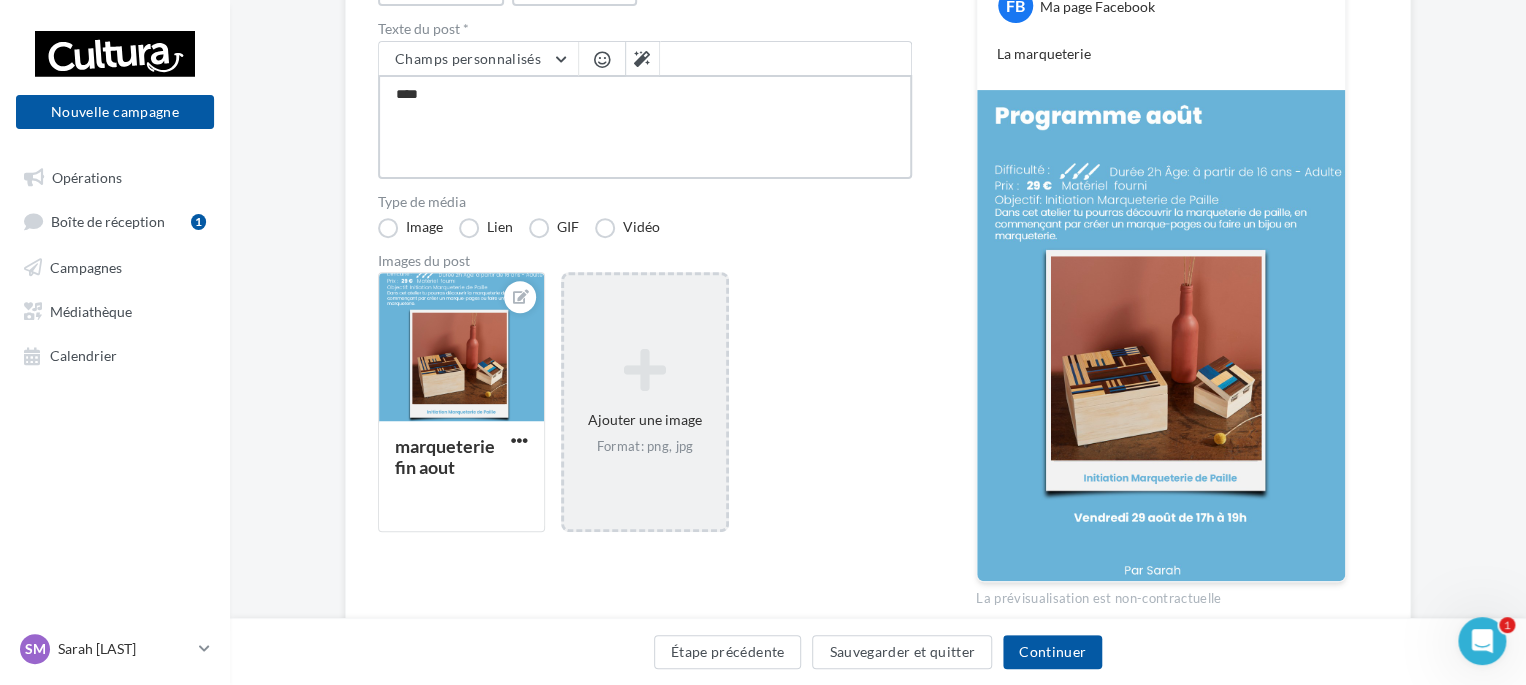 type on "*****" 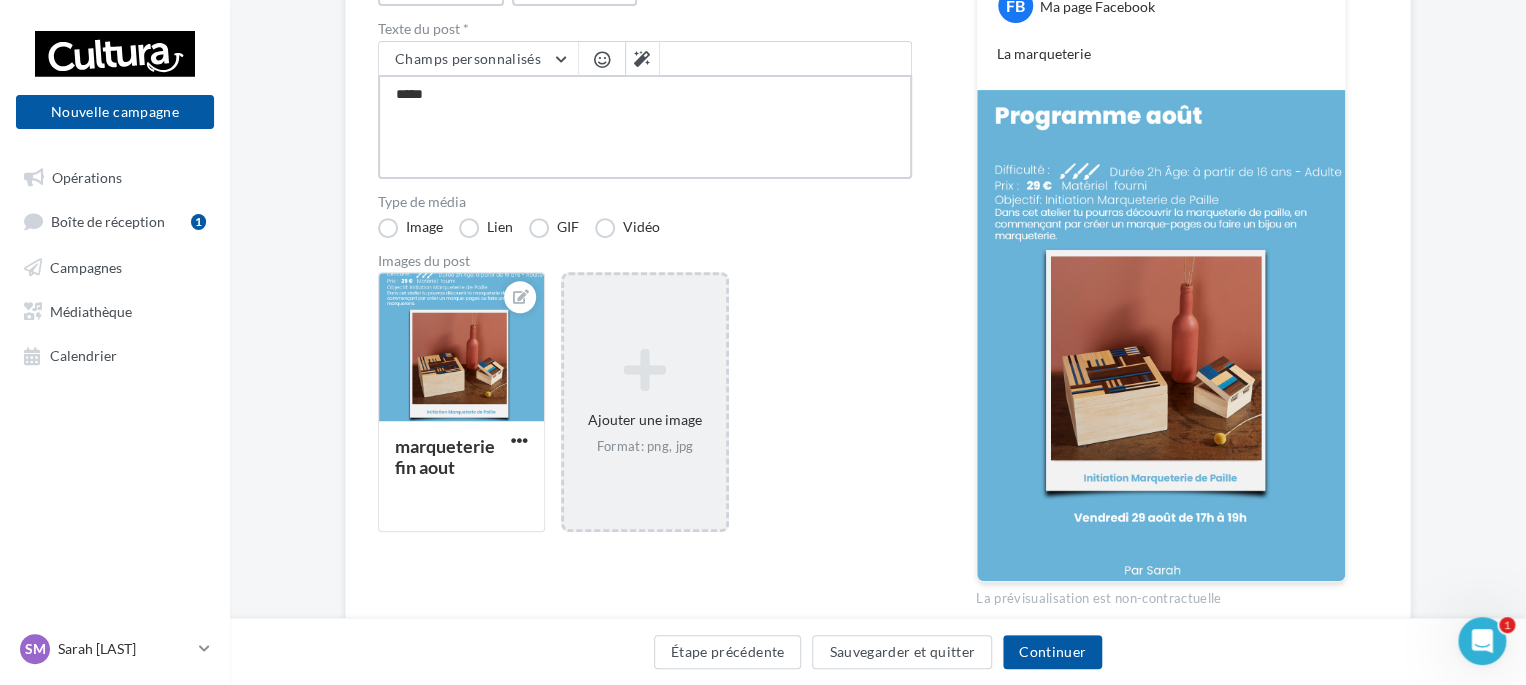 type on "******" 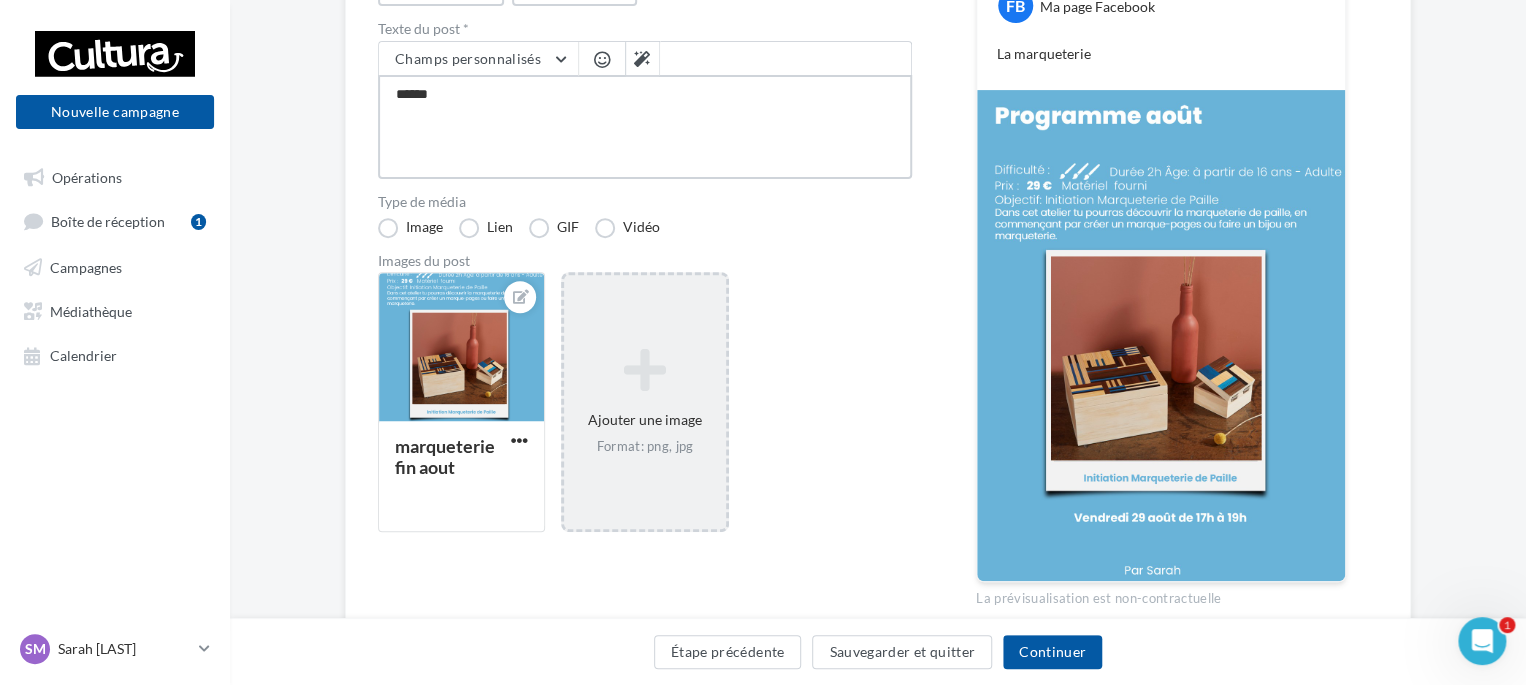 type on "*******" 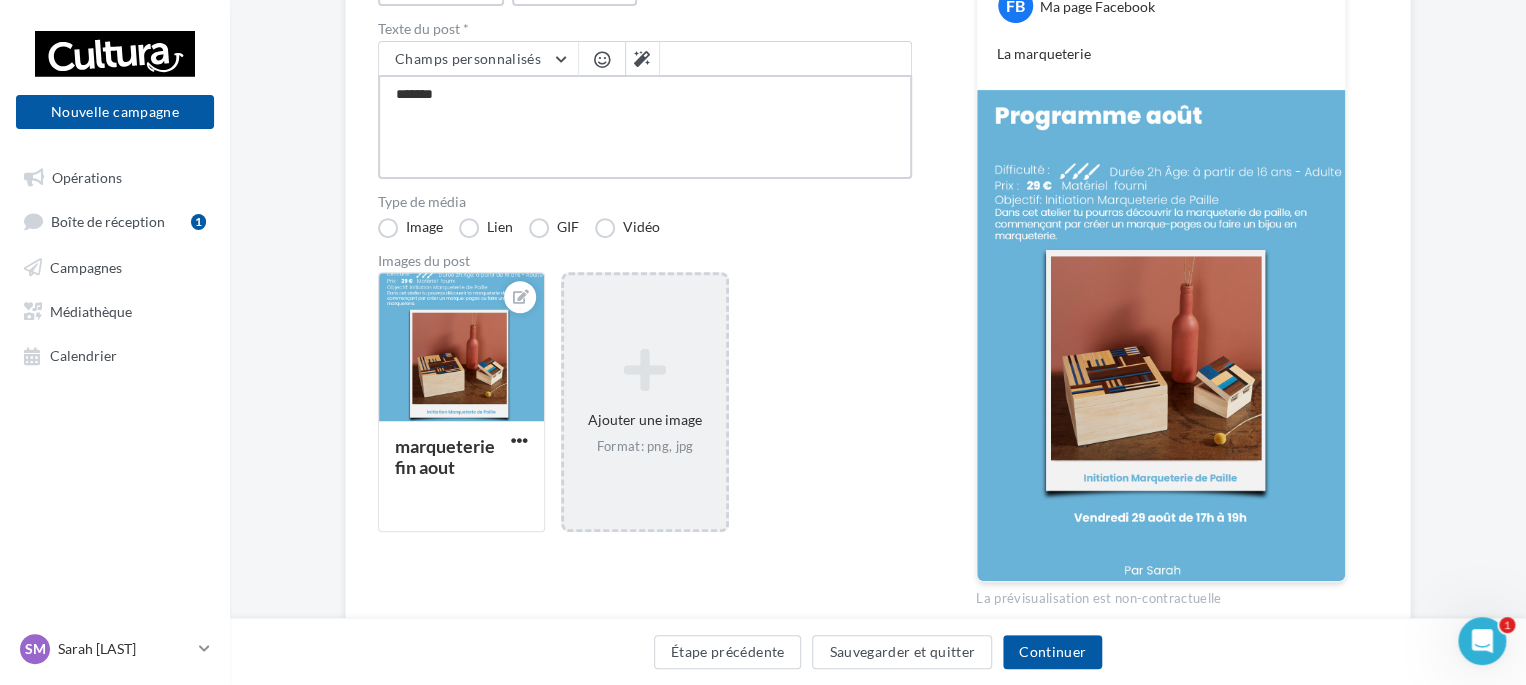 type on "********" 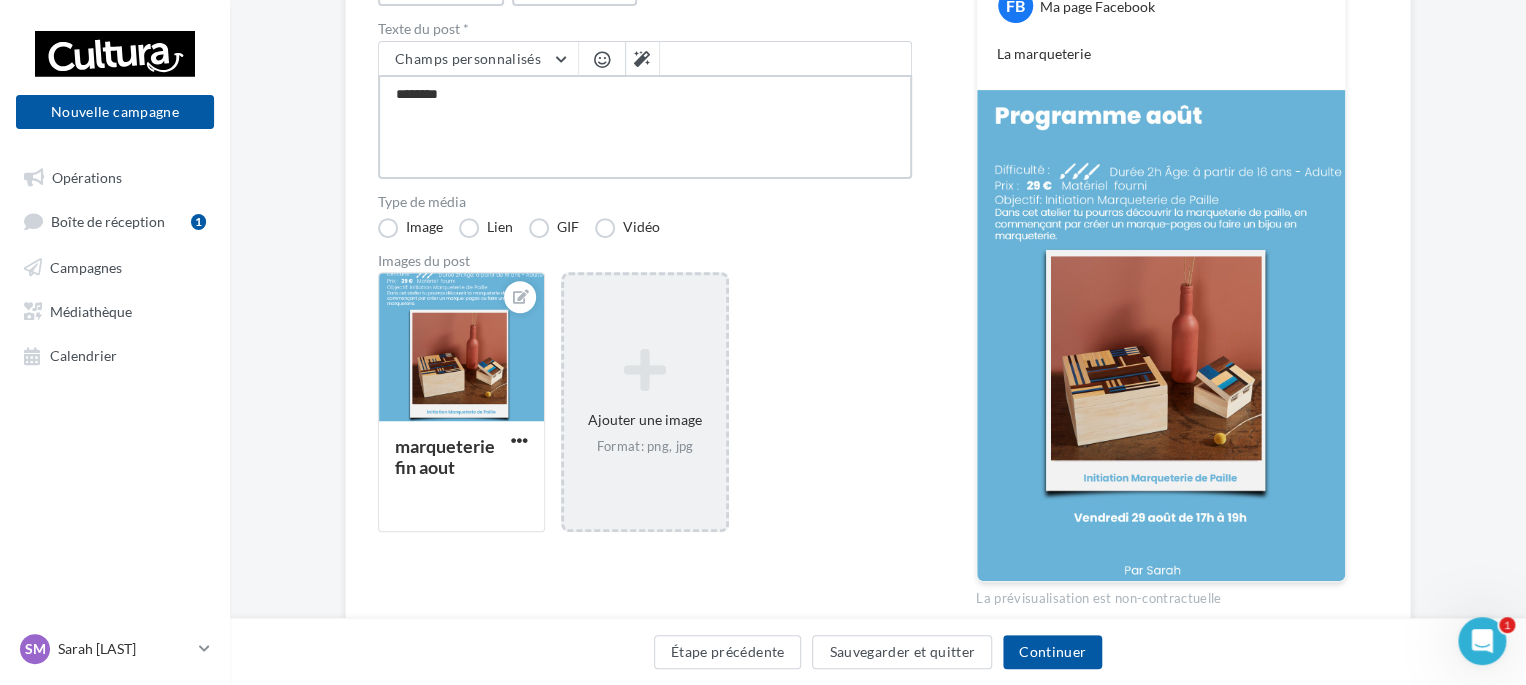 type on "*********" 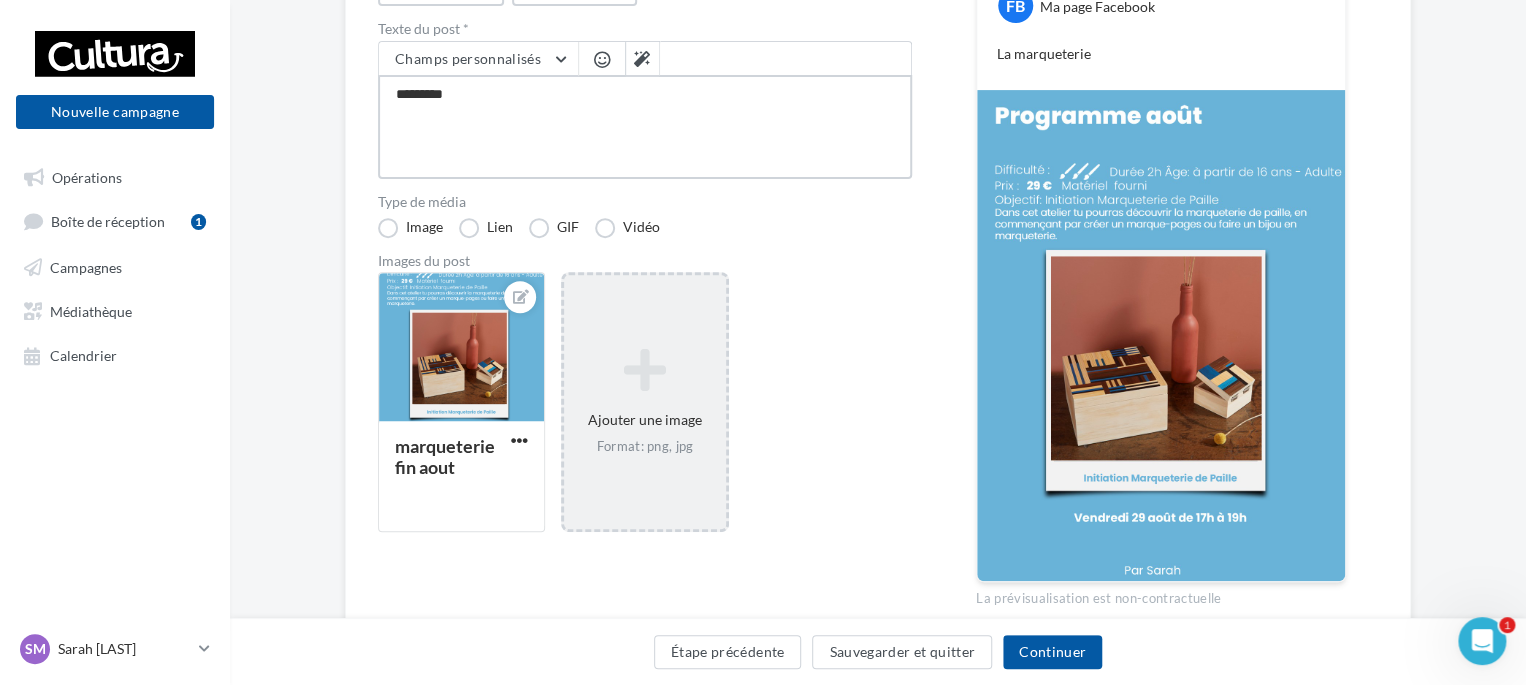 type on "**********" 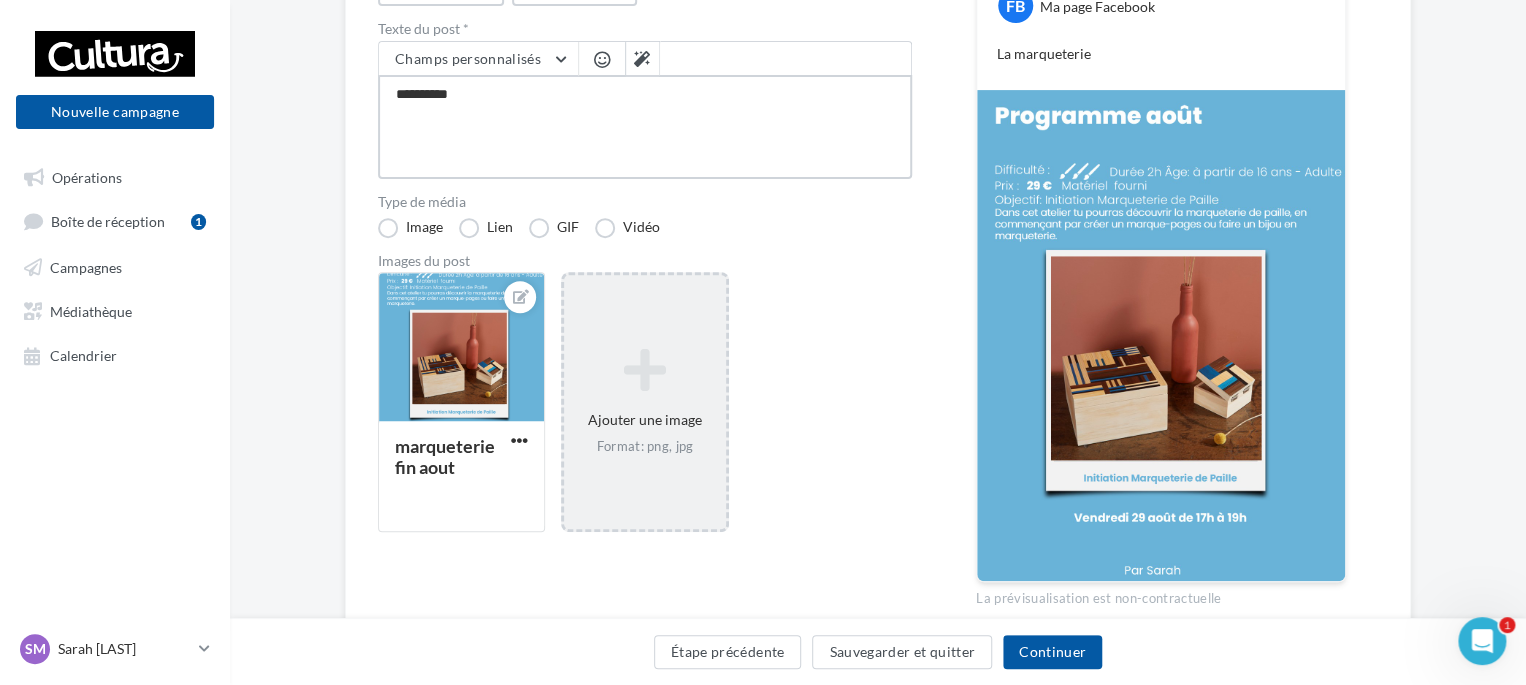 type on "**********" 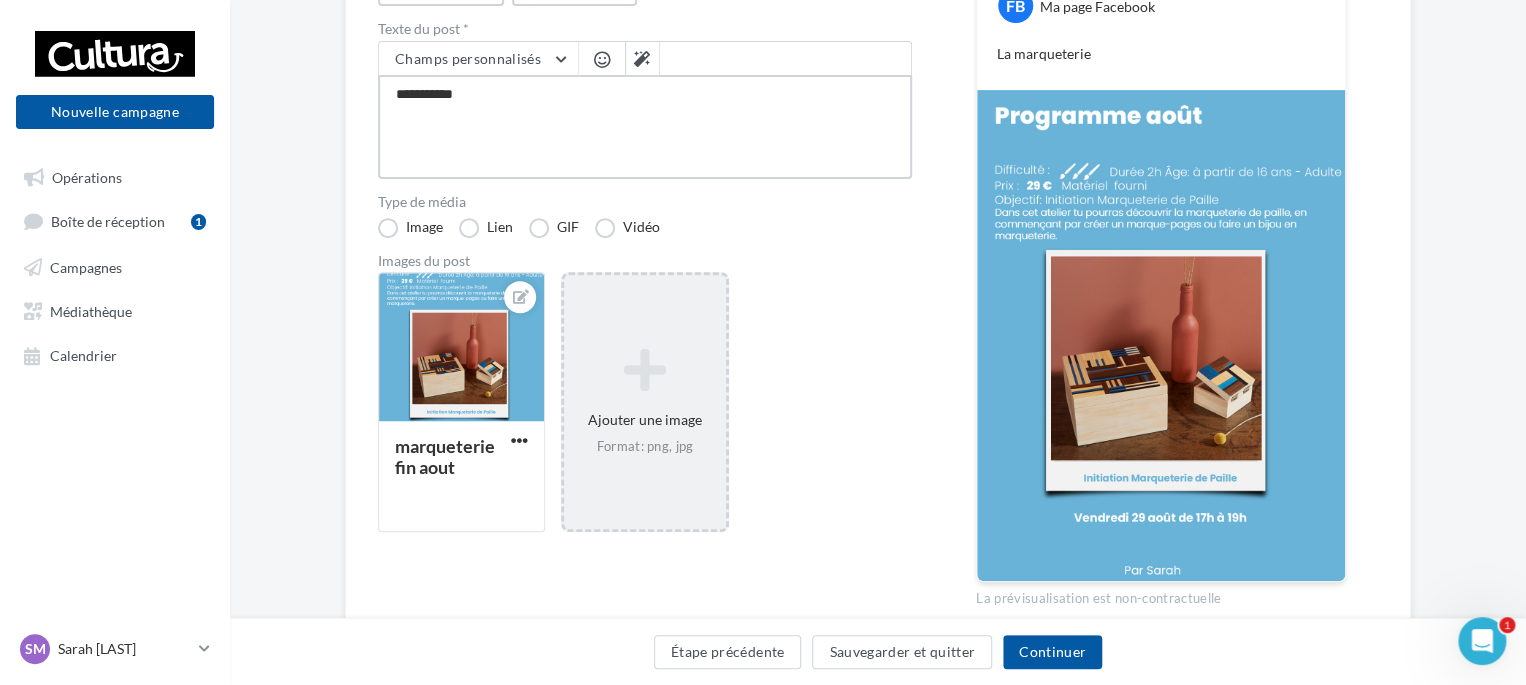 type on "**********" 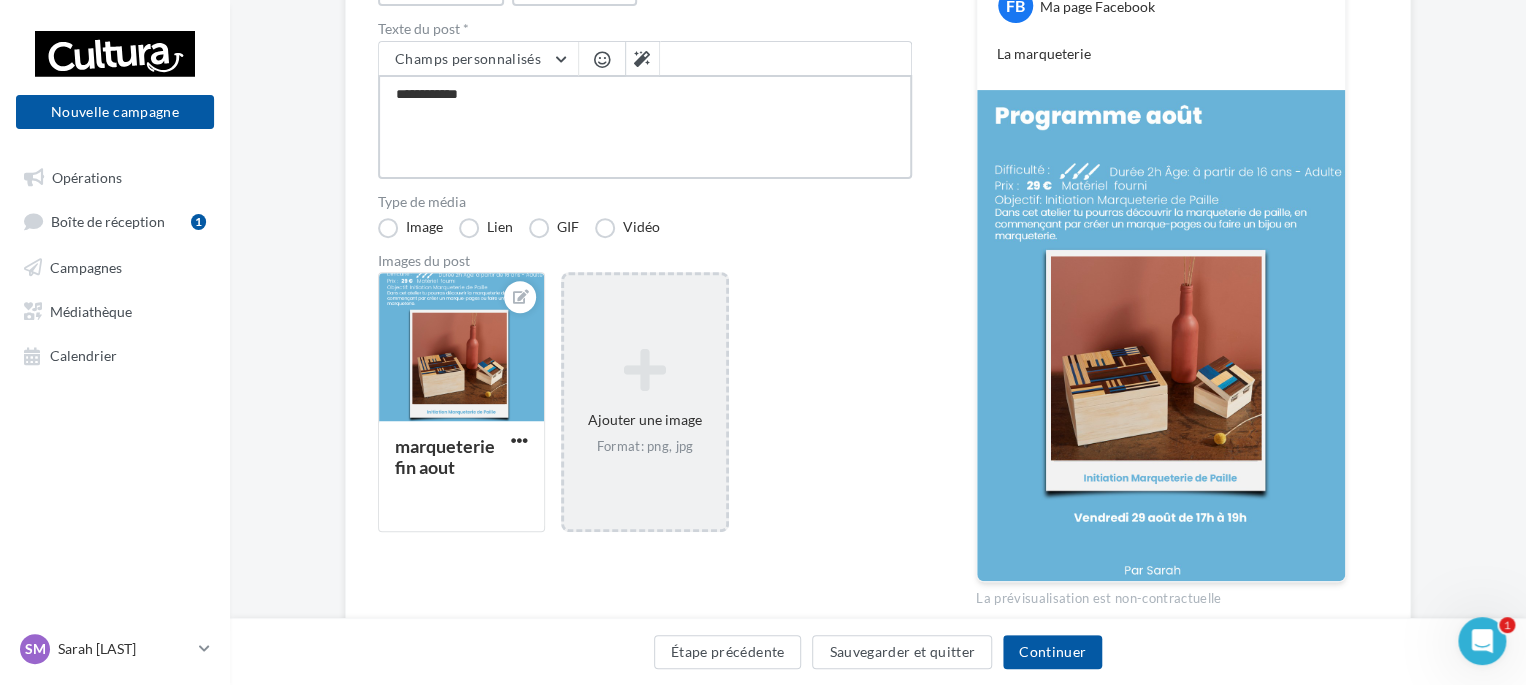 type on "**********" 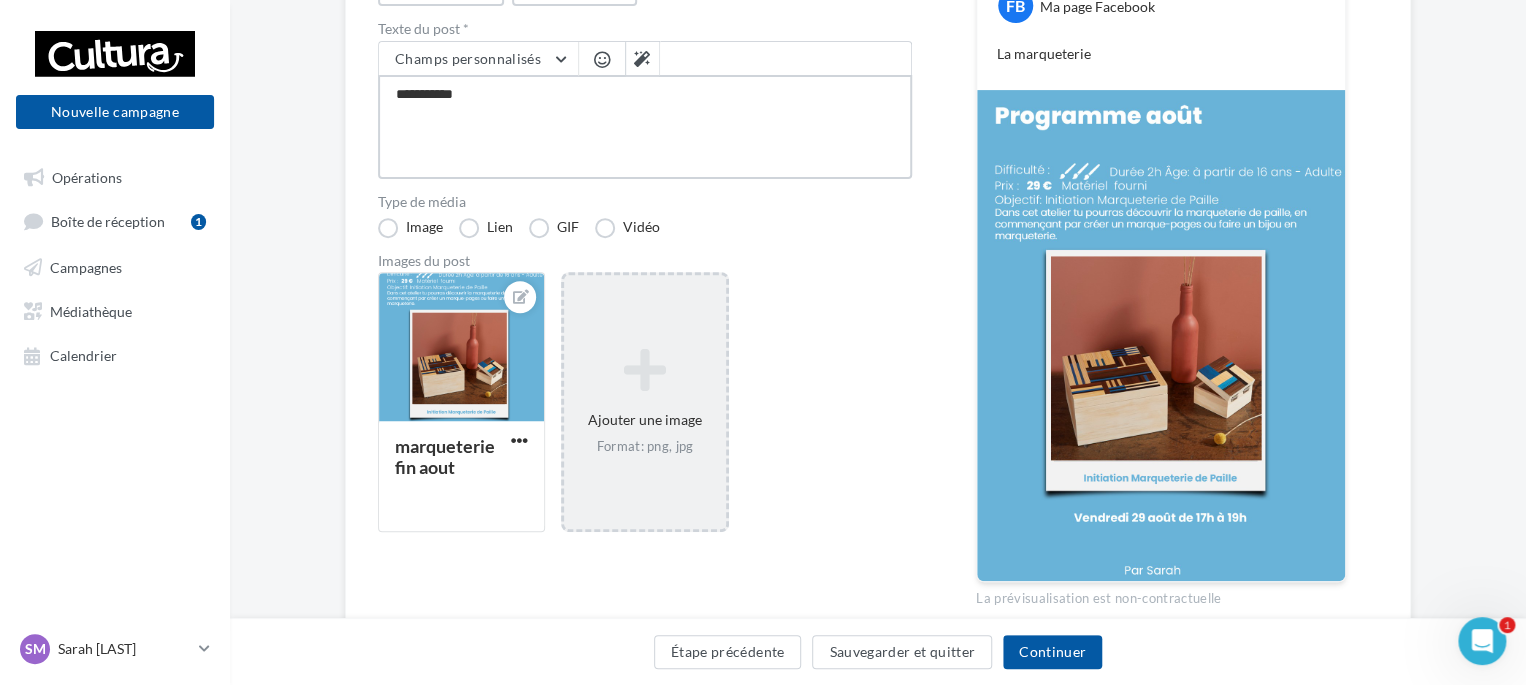 type on "**********" 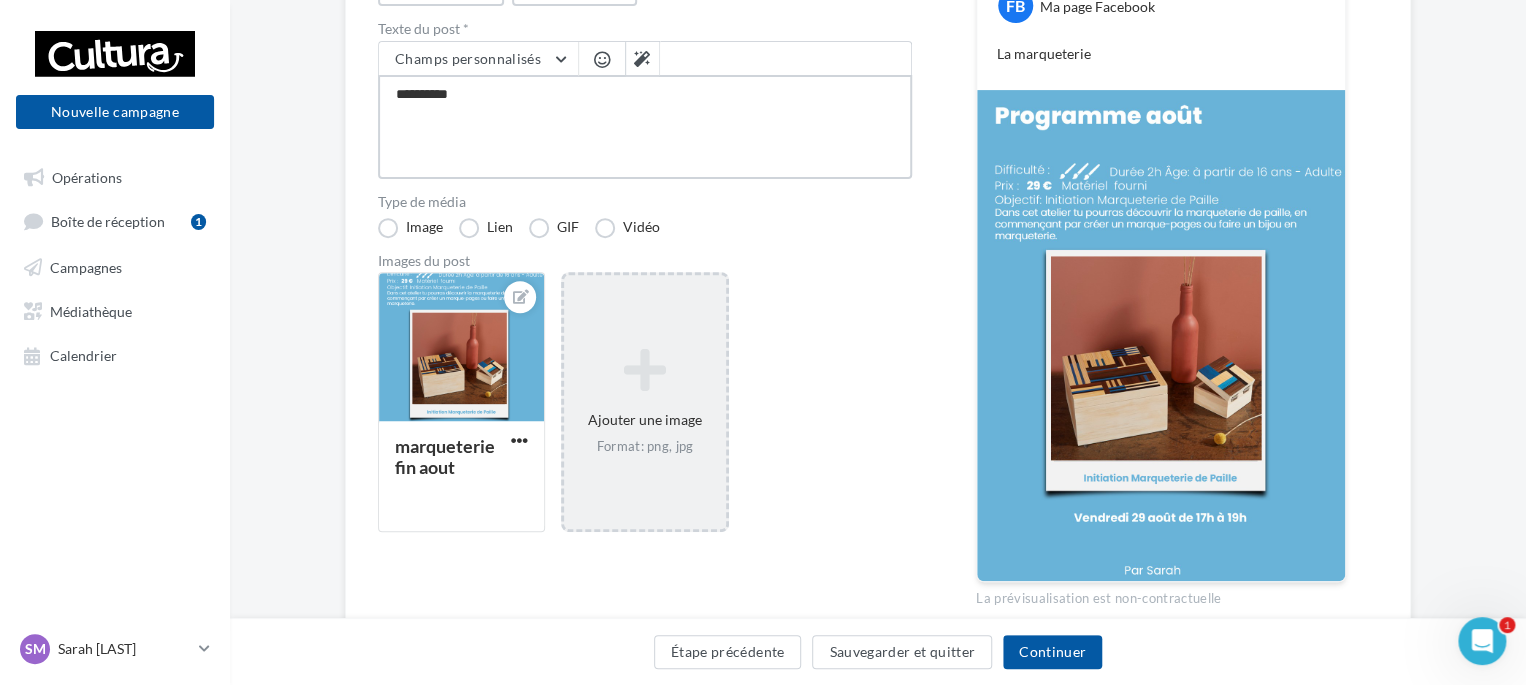 type on "*********" 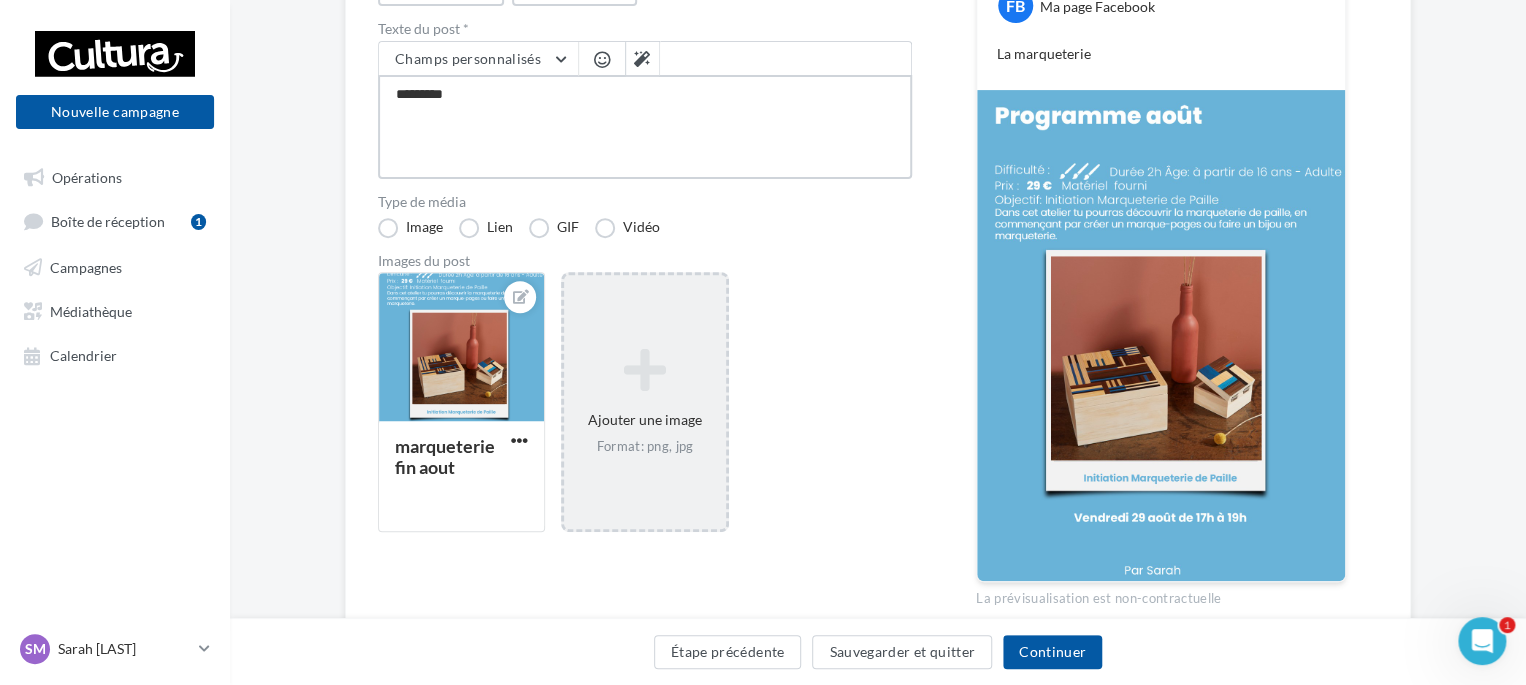 type on "********" 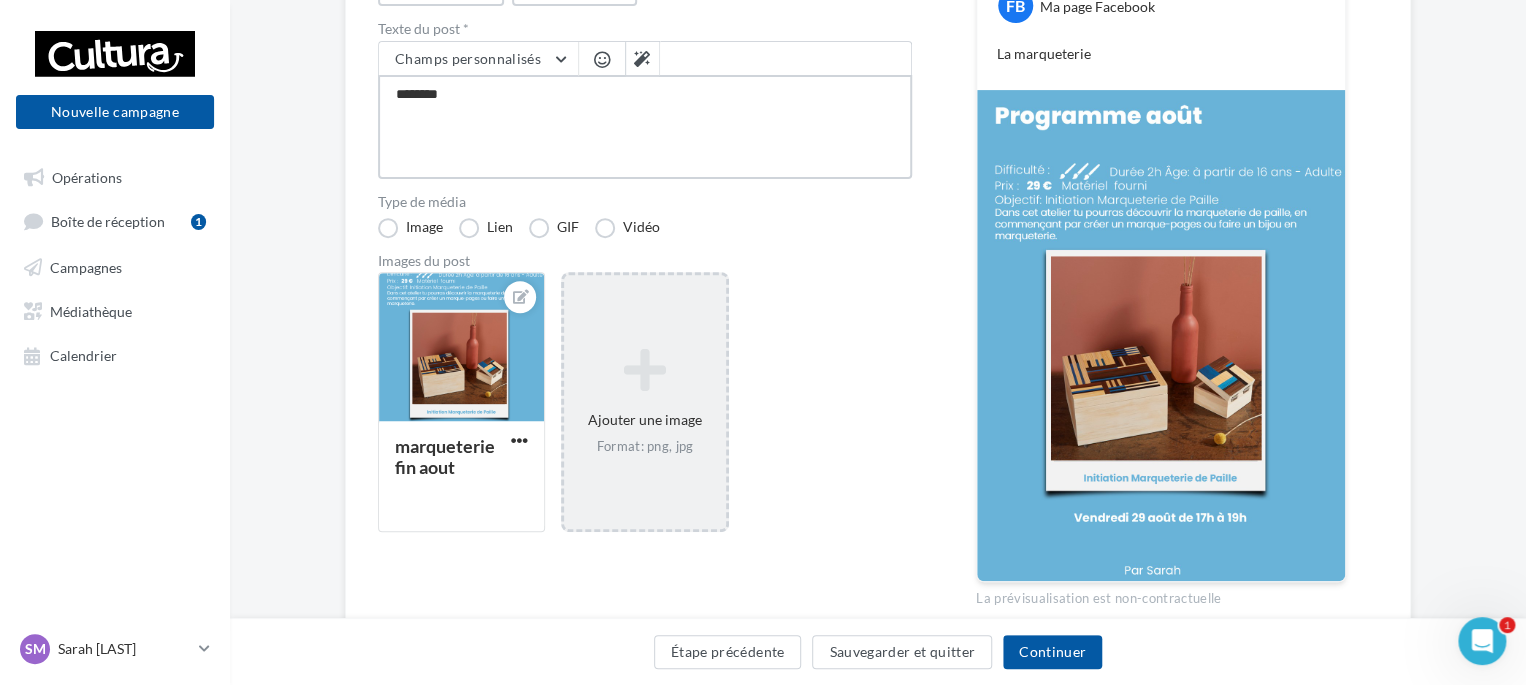 type on "*********" 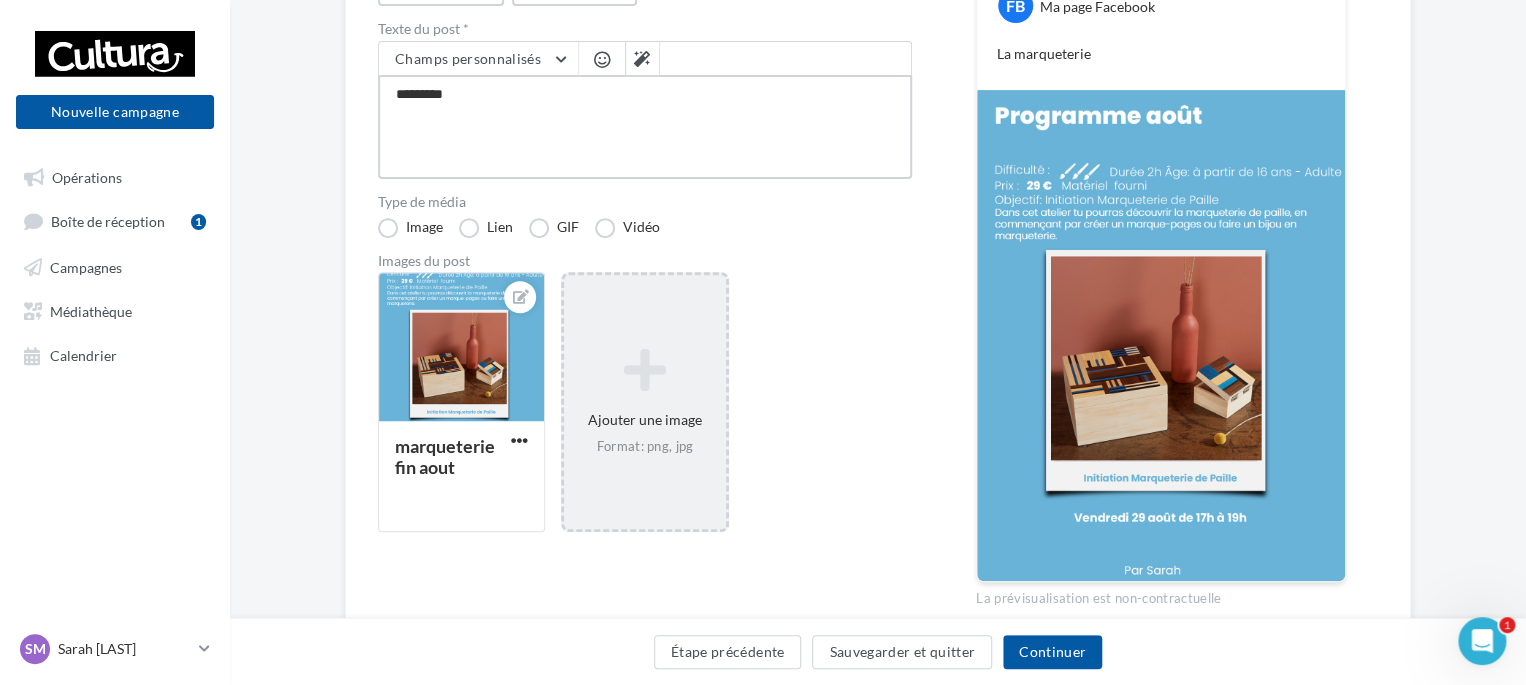 type on "**********" 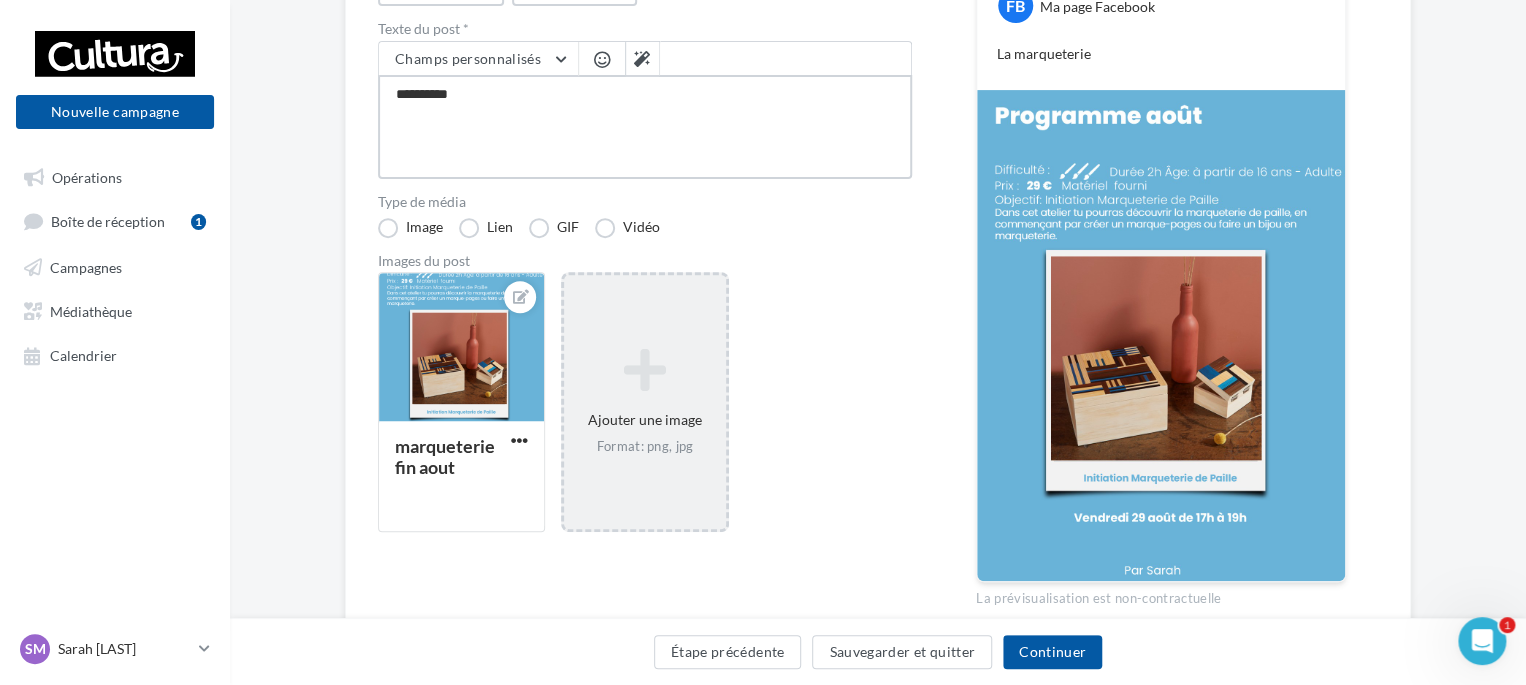 type on "**********" 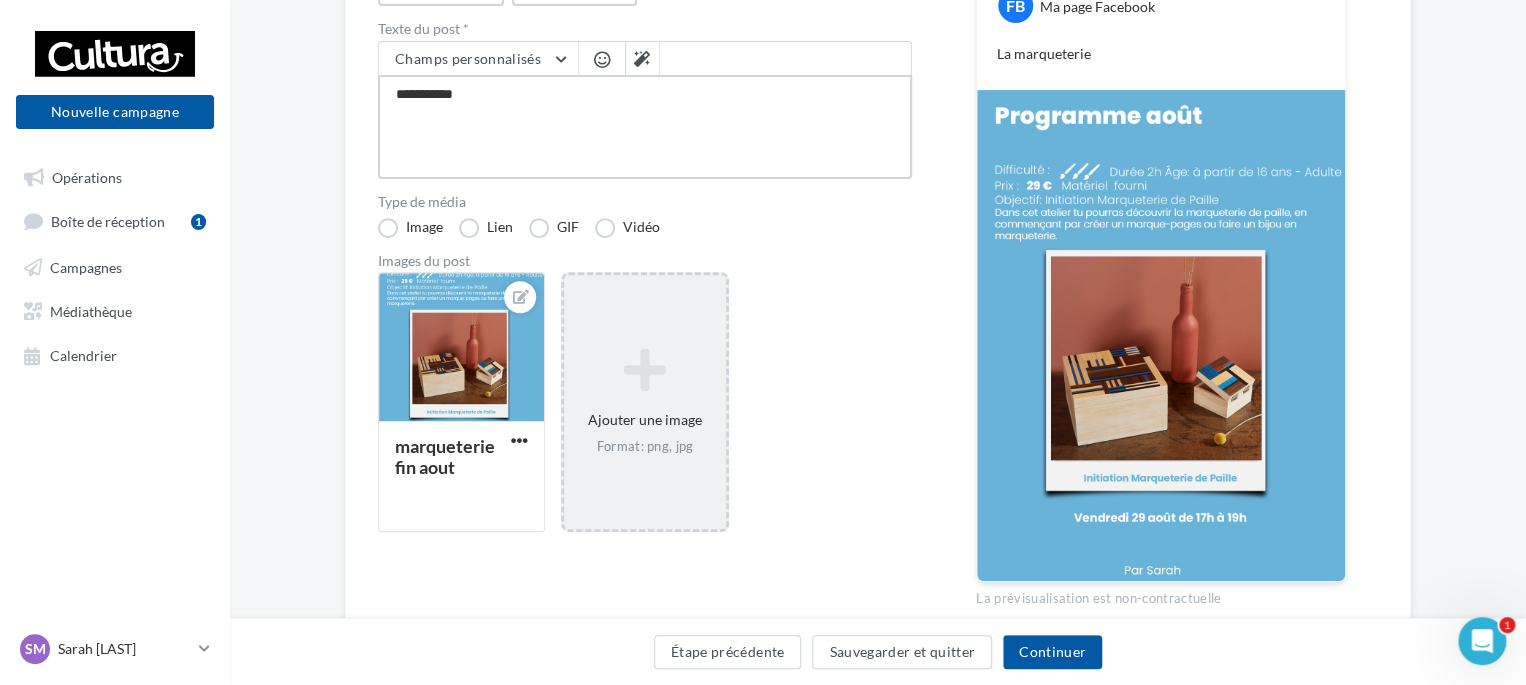 type on "**********" 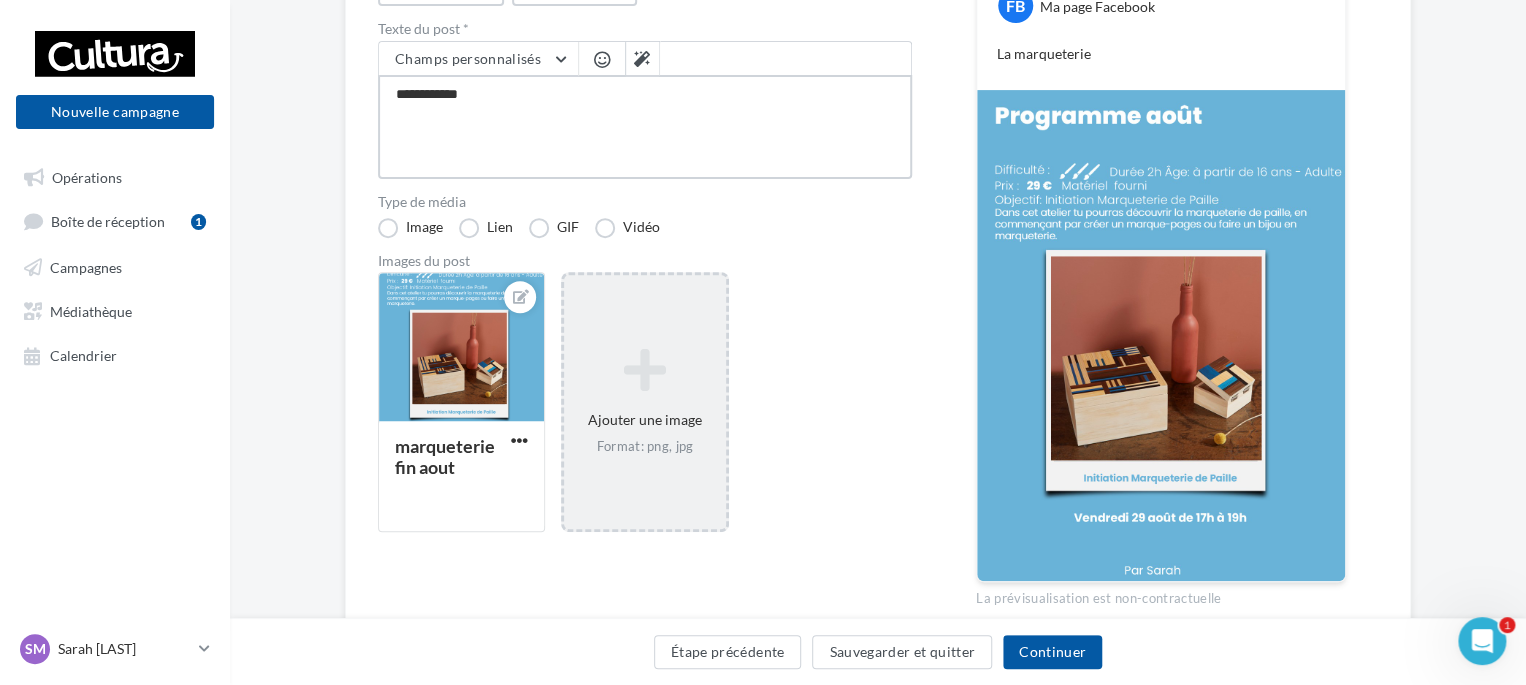 type on "**********" 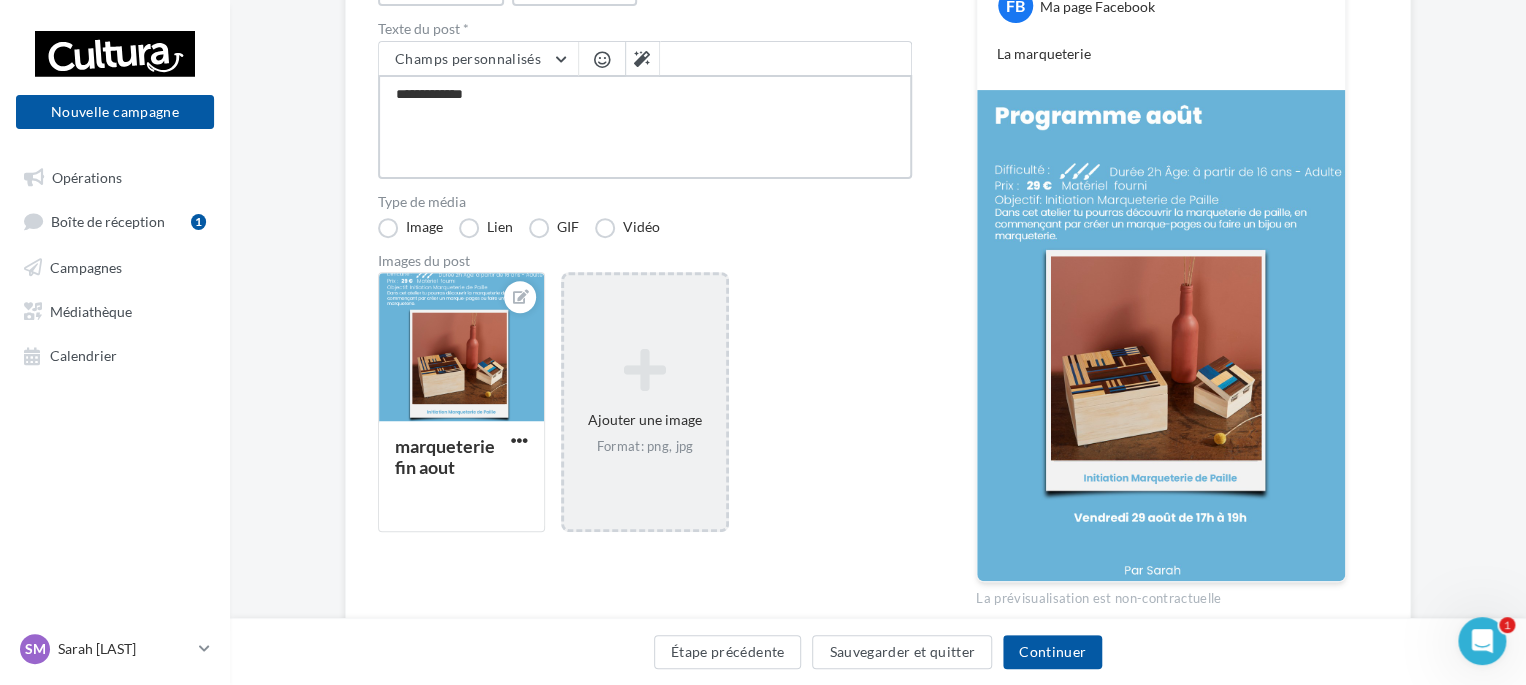 type on "**********" 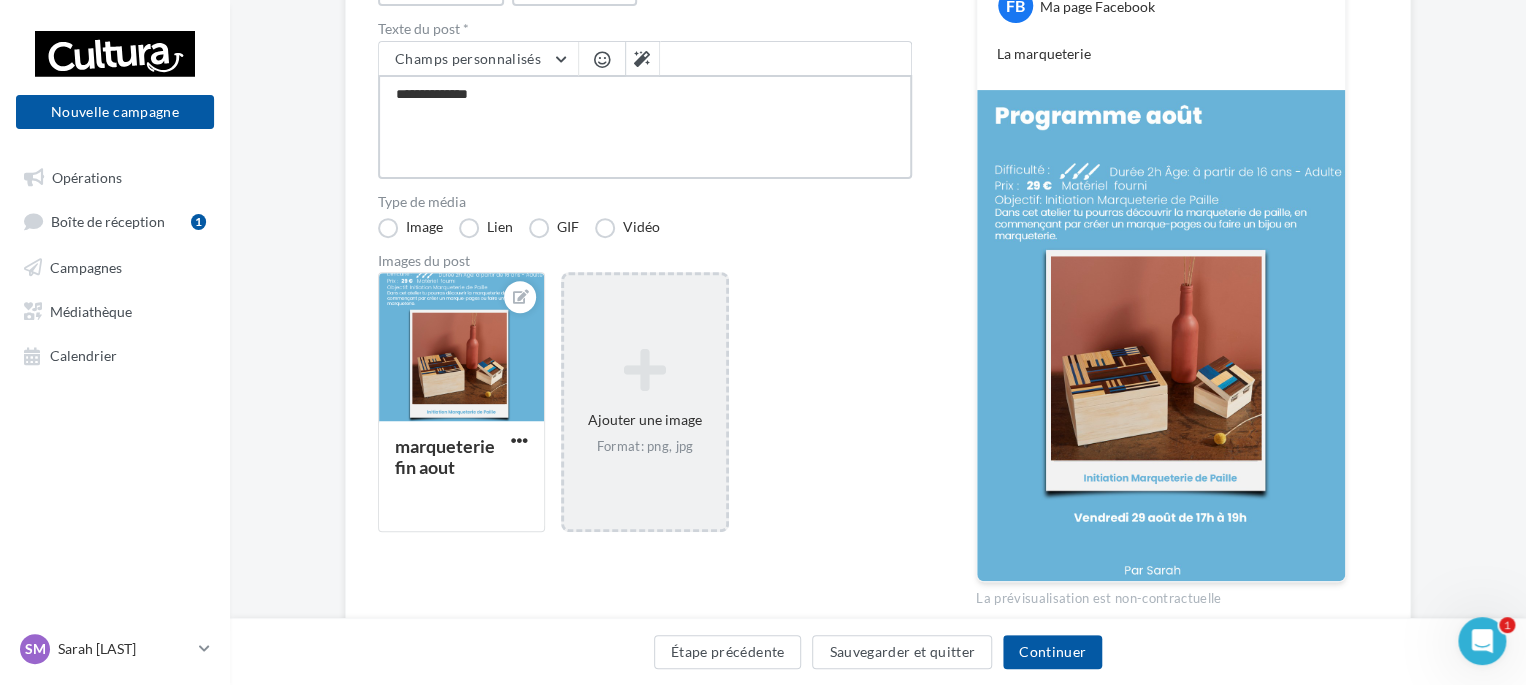 type on "**********" 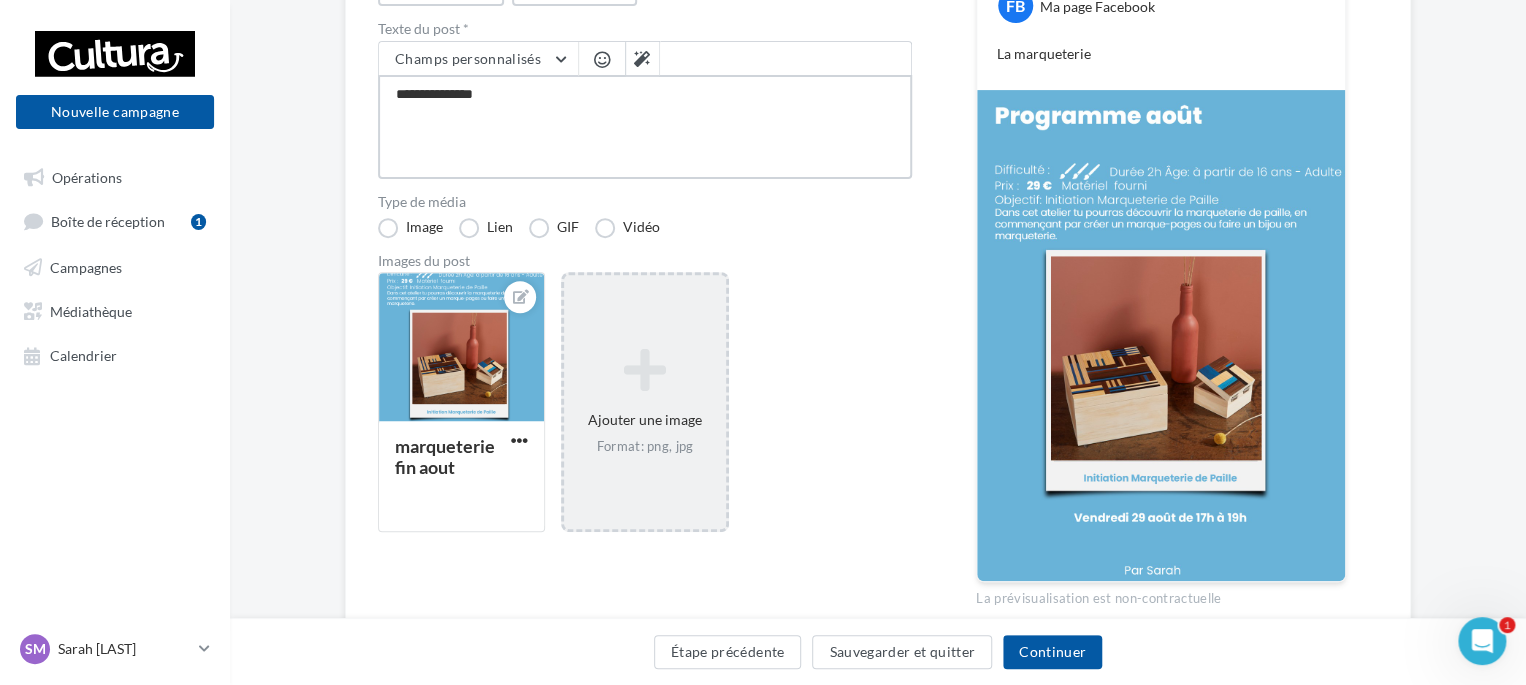 type on "**********" 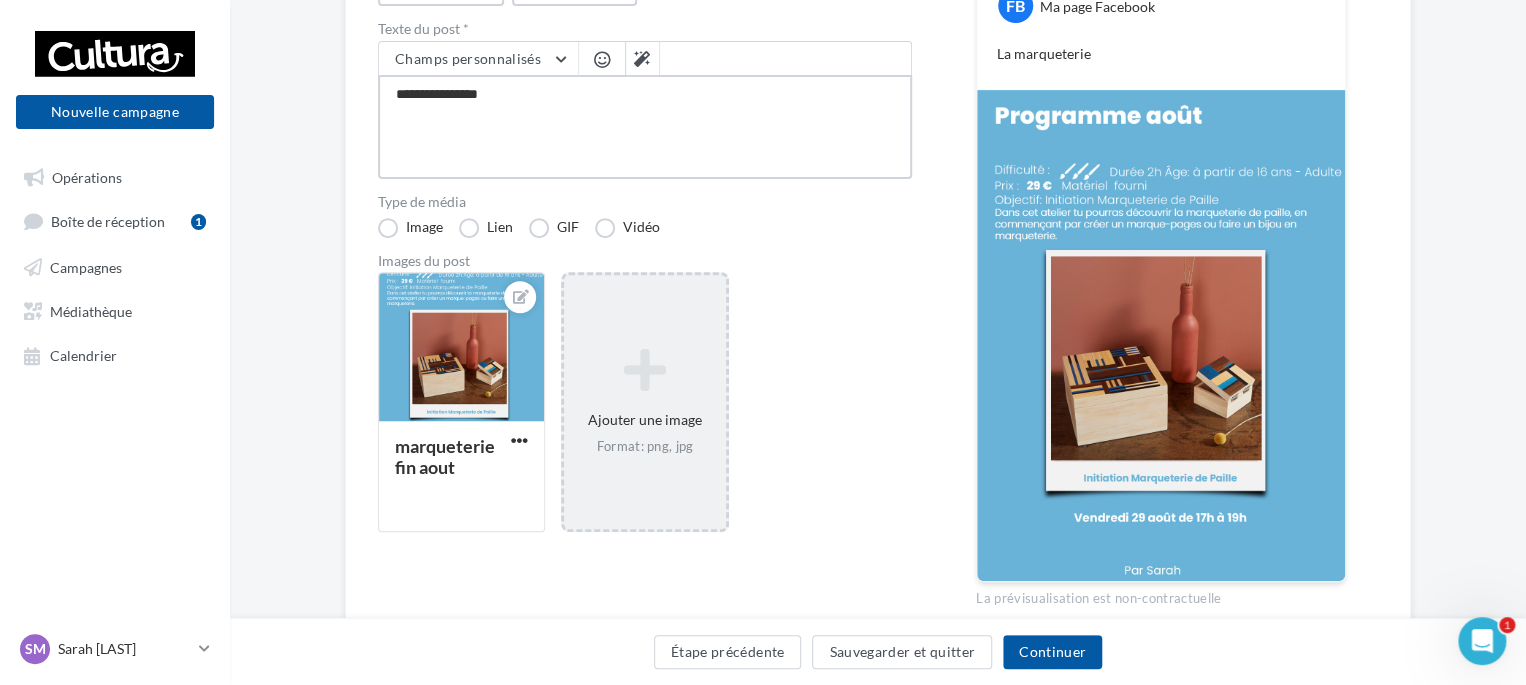 type on "**********" 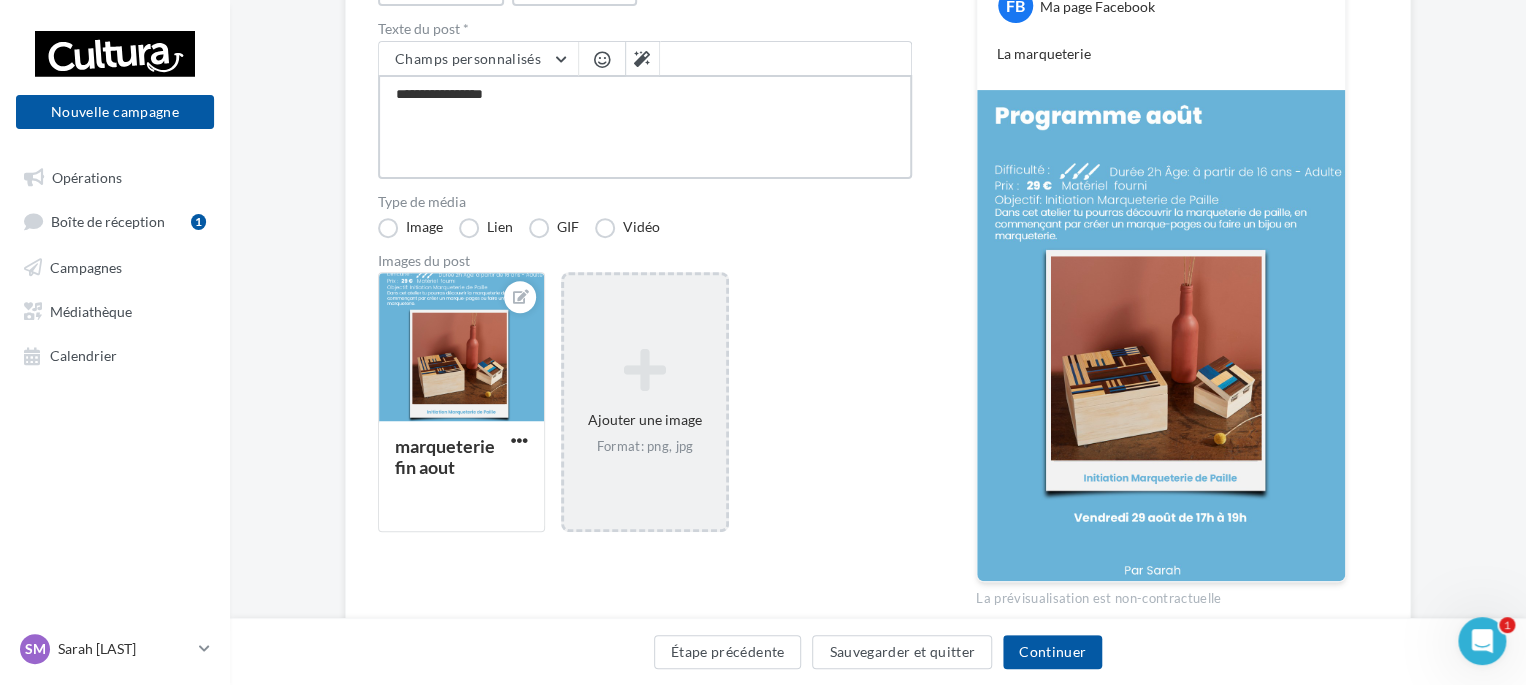 type on "**********" 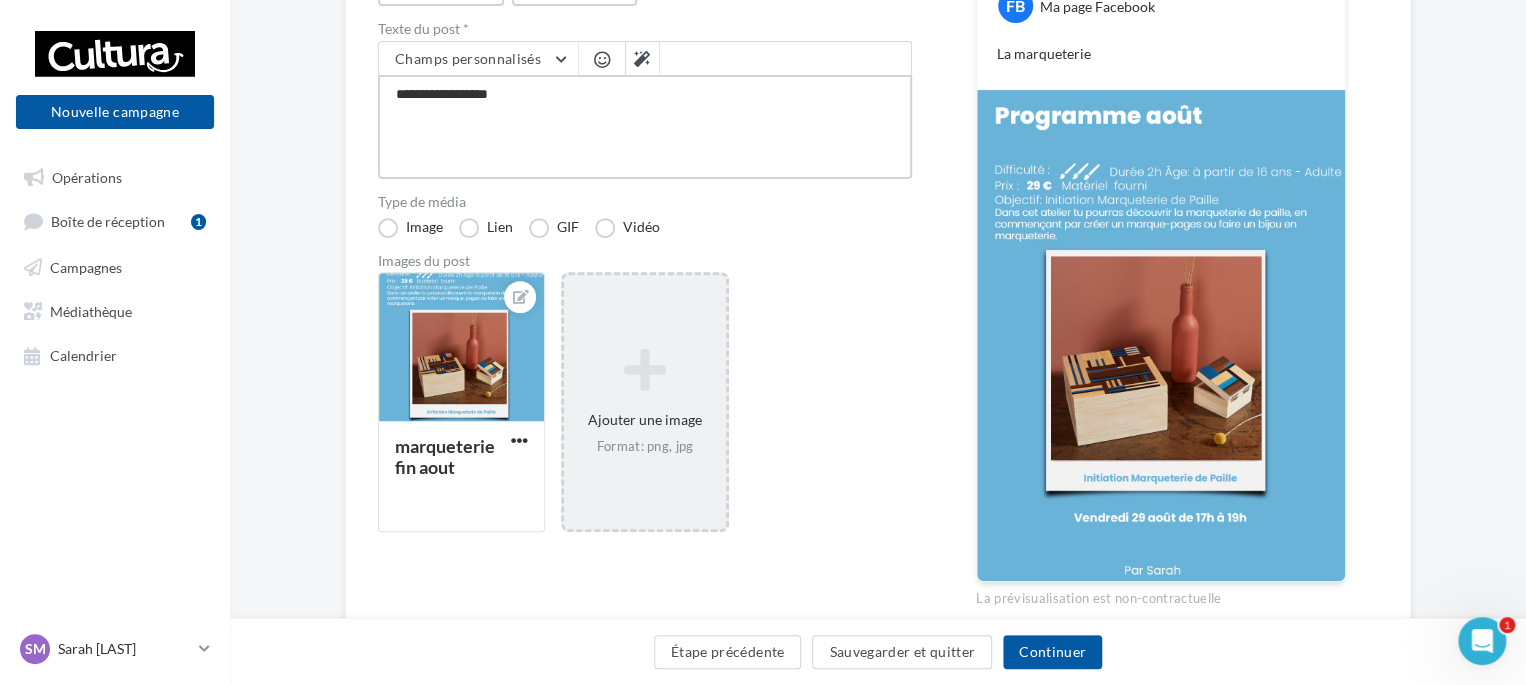 type on "**********" 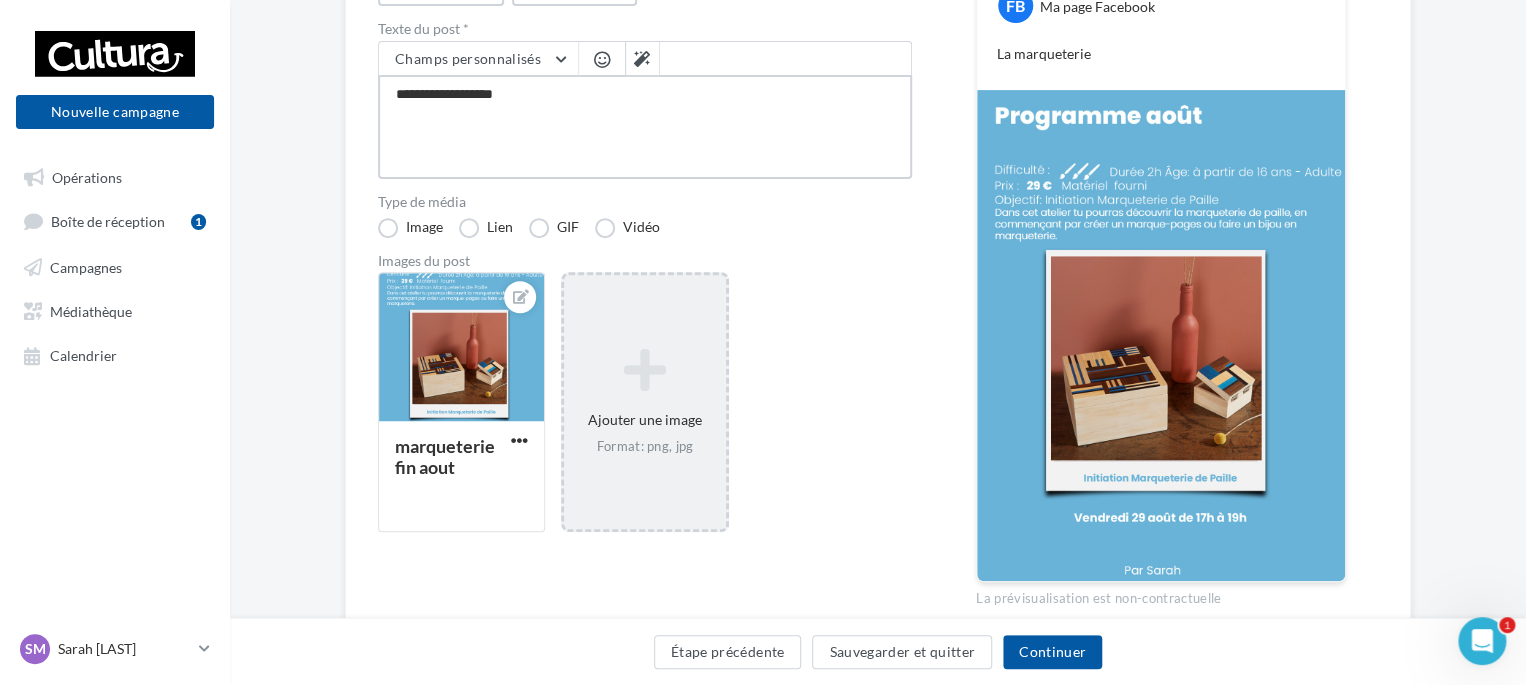 type on "**********" 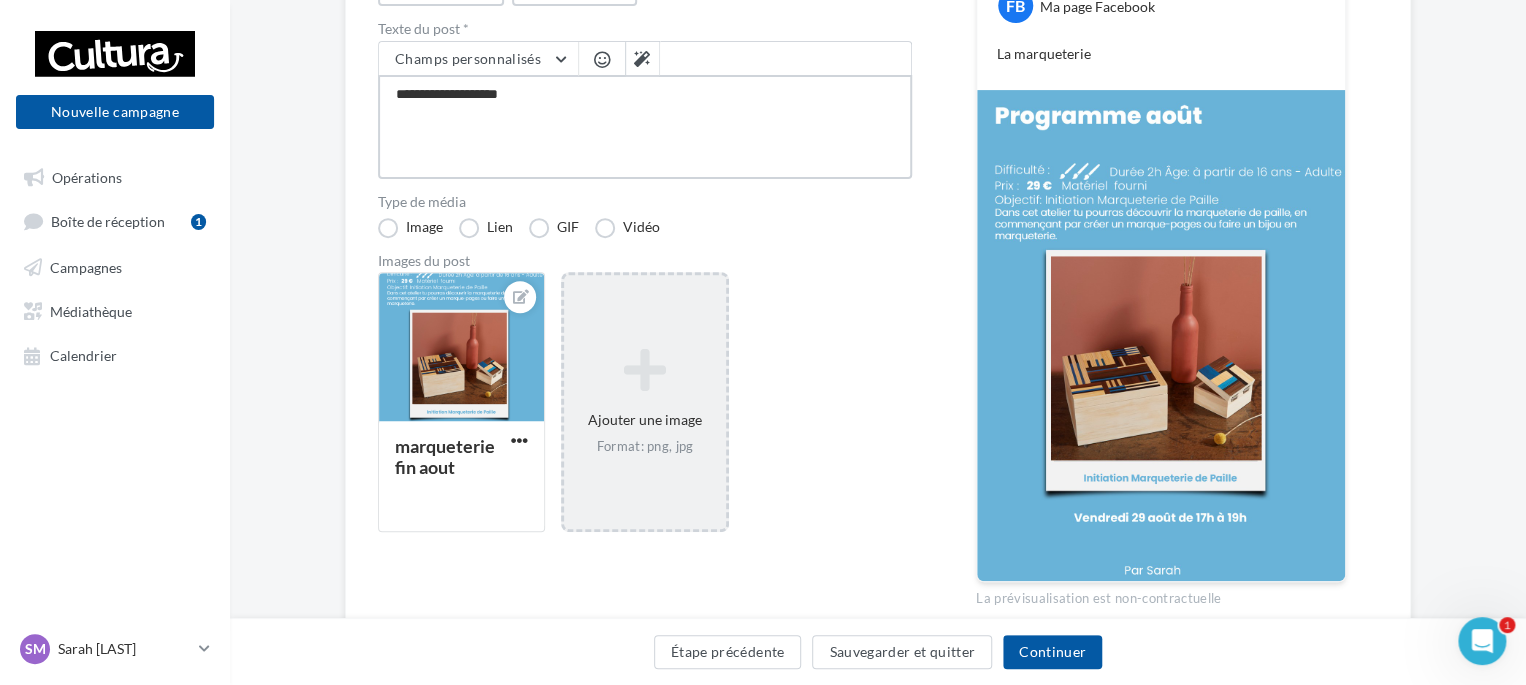type on "**********" 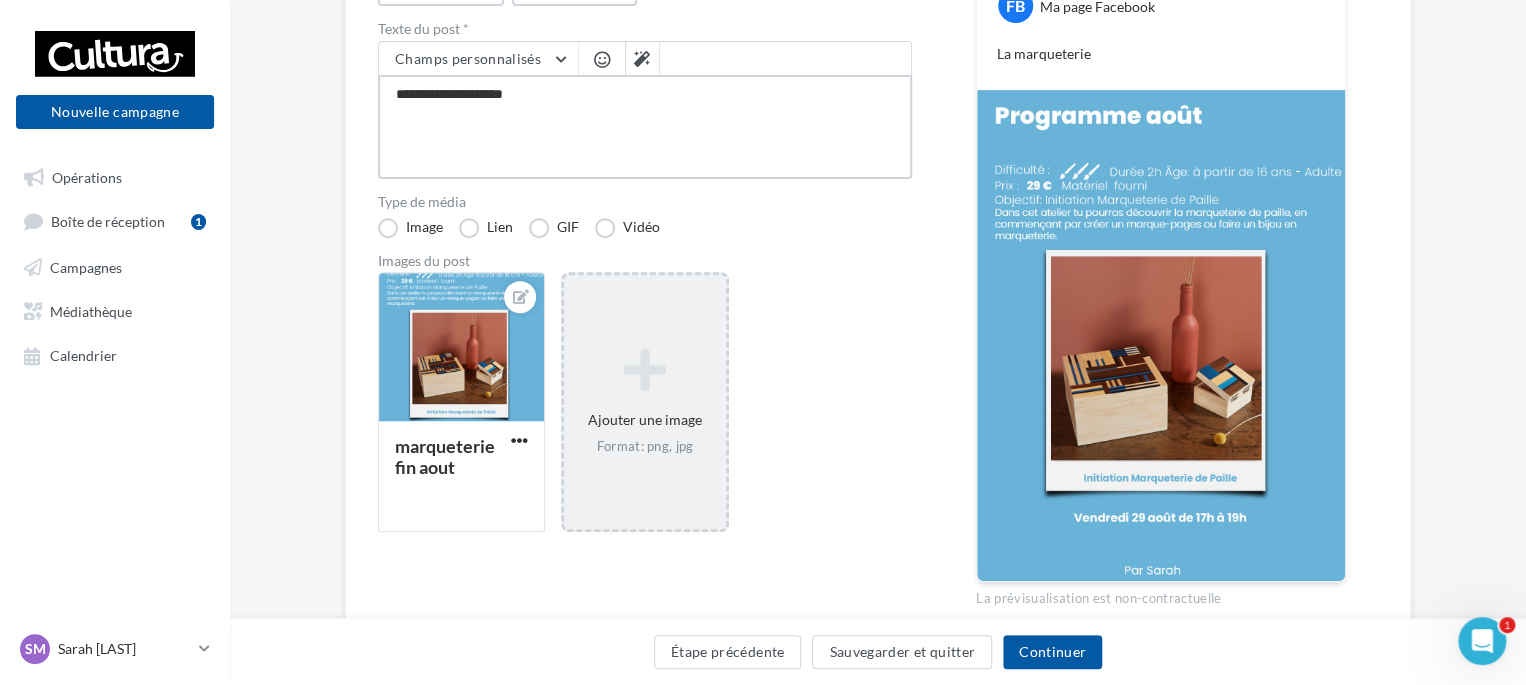 type on "**********" 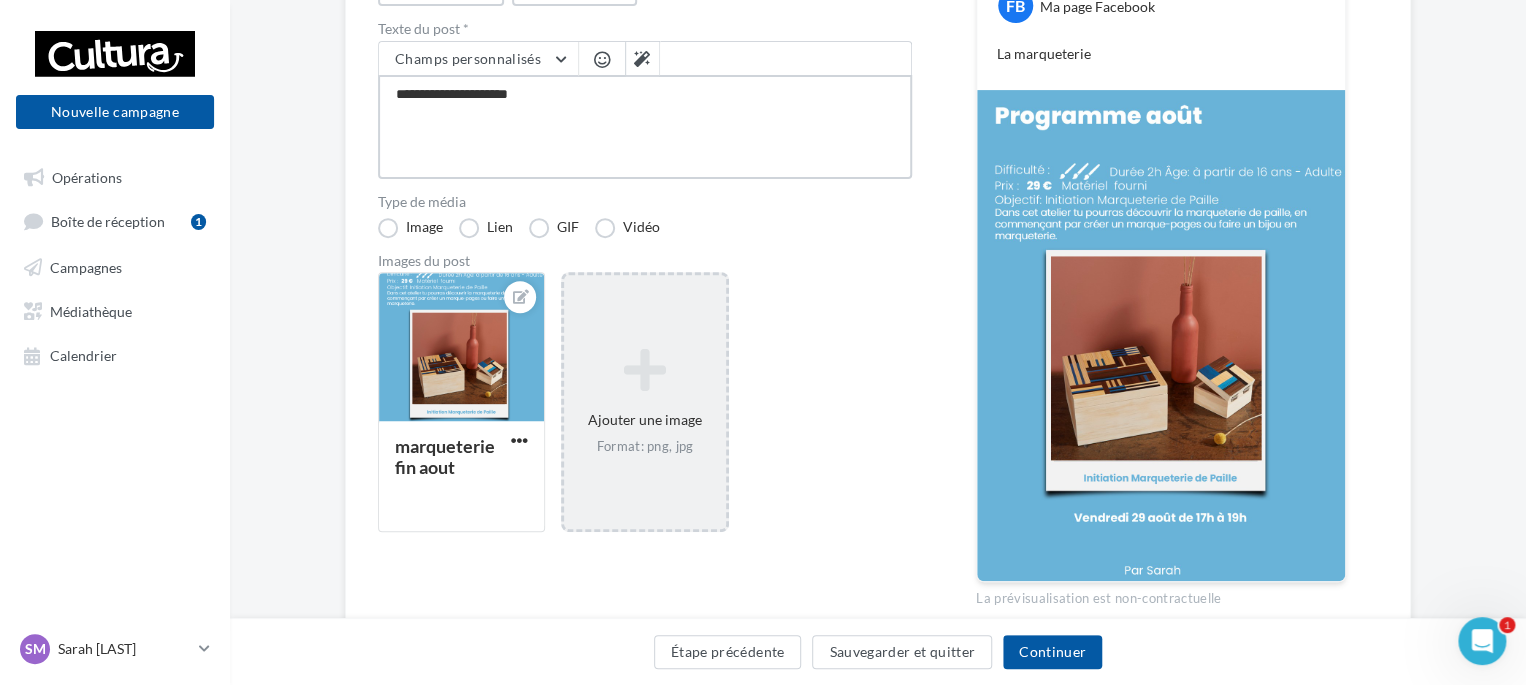 type on "**********" 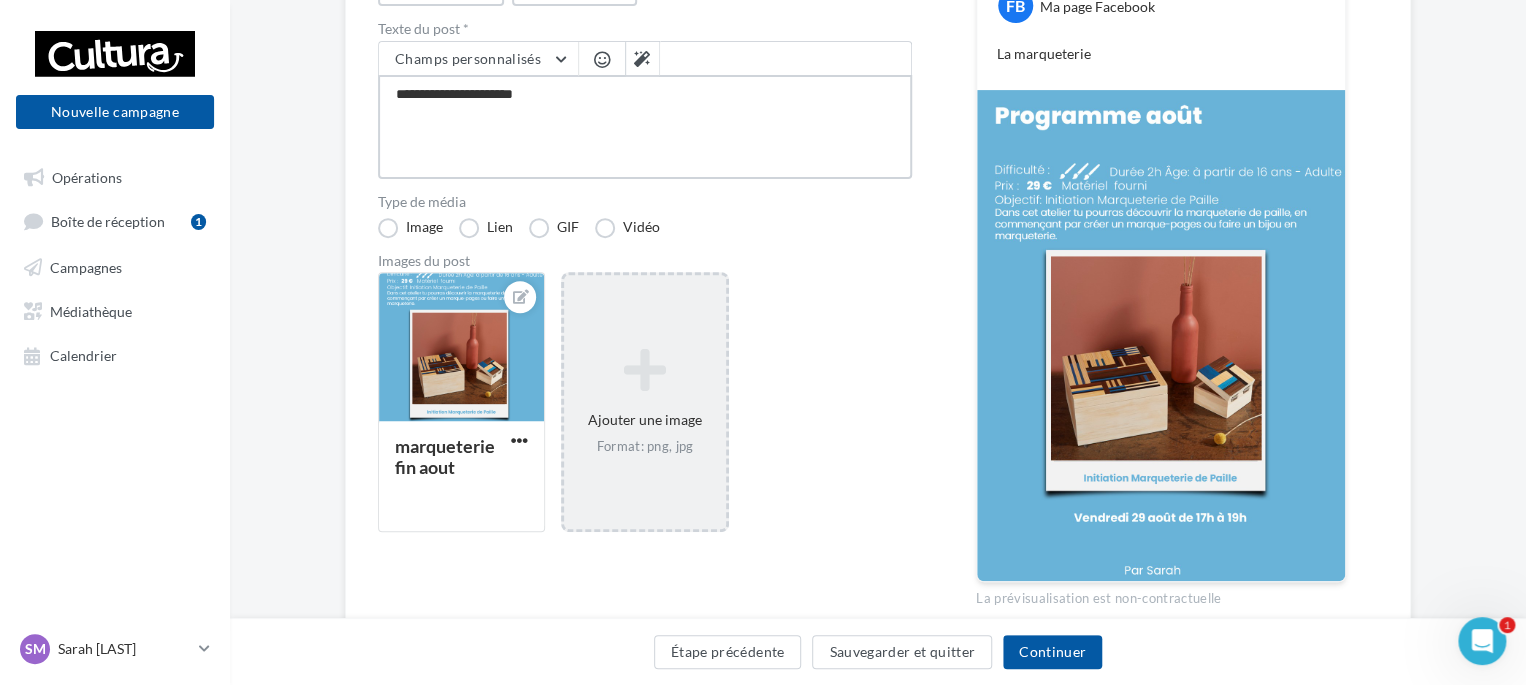 type on "**********" 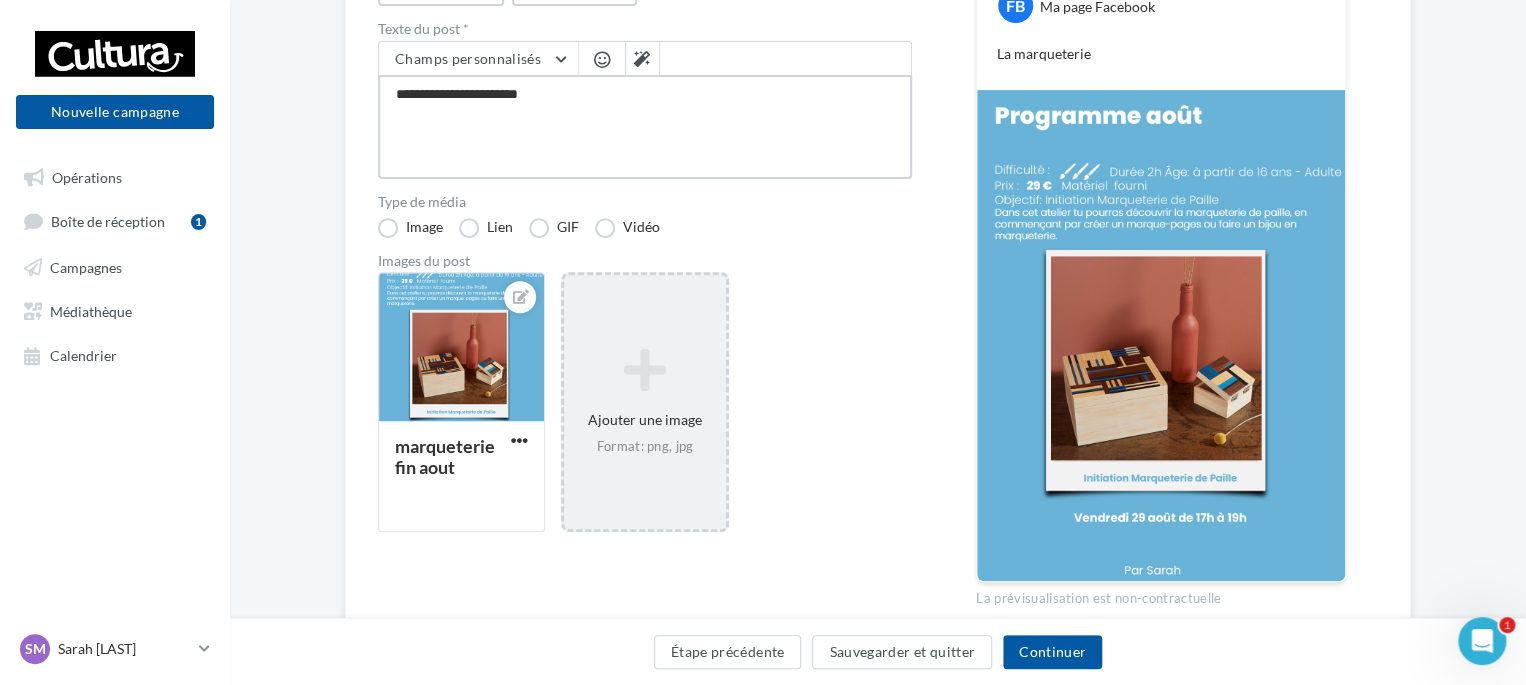 type on "**********" 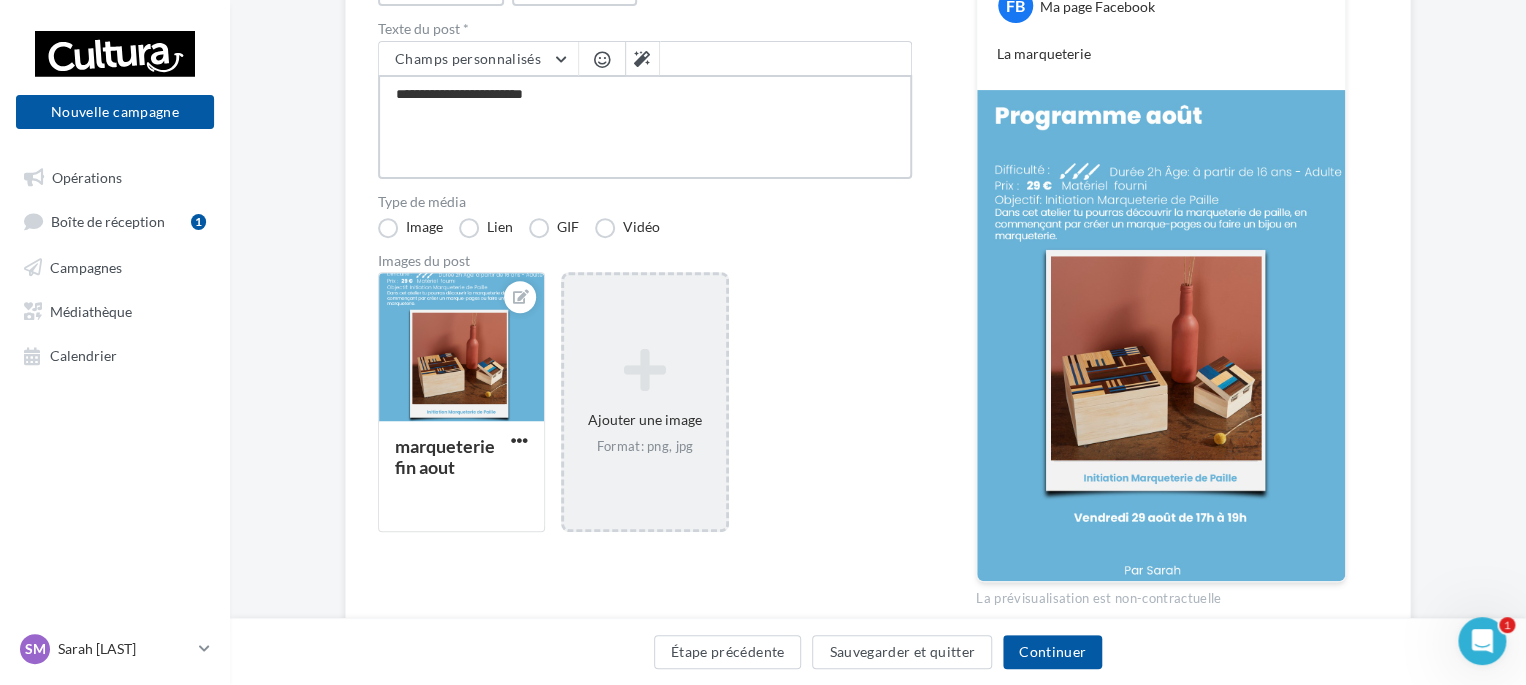 type on "**********" 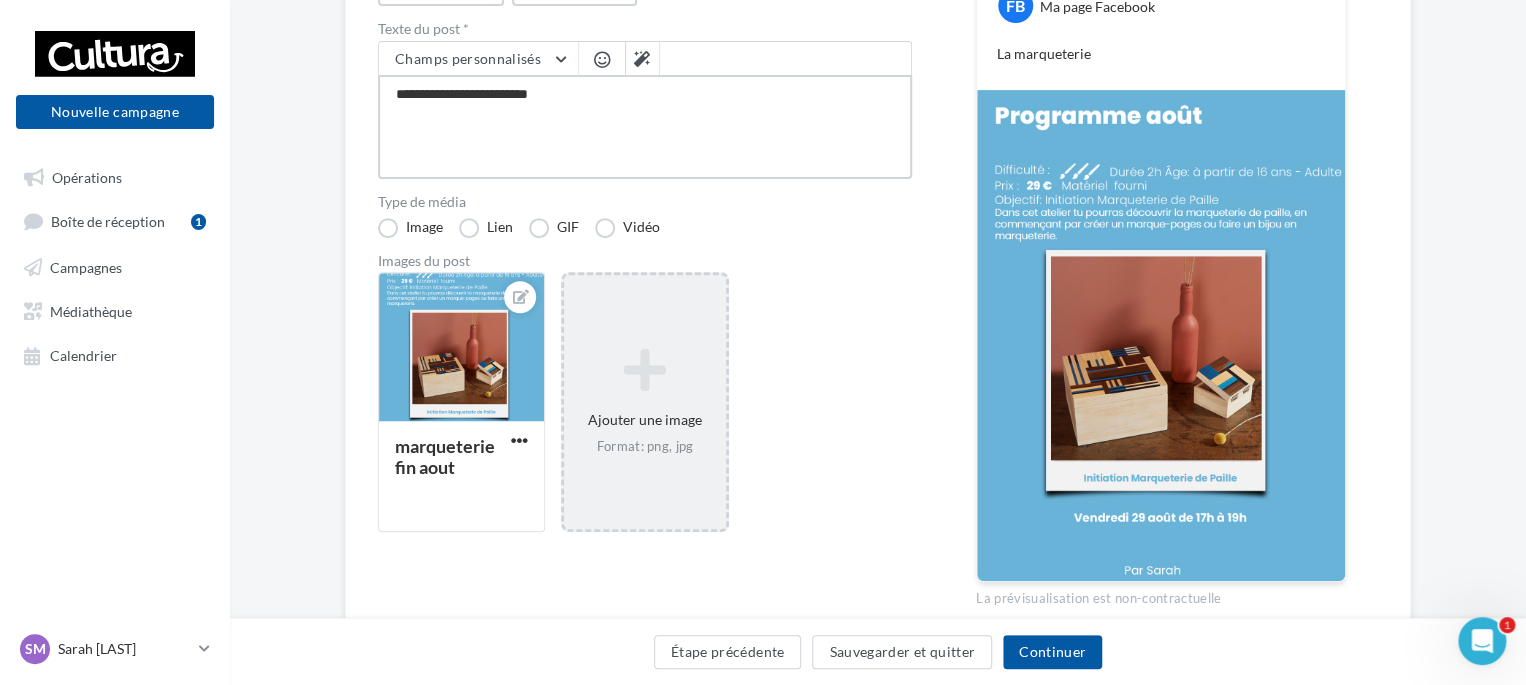type on "**********" 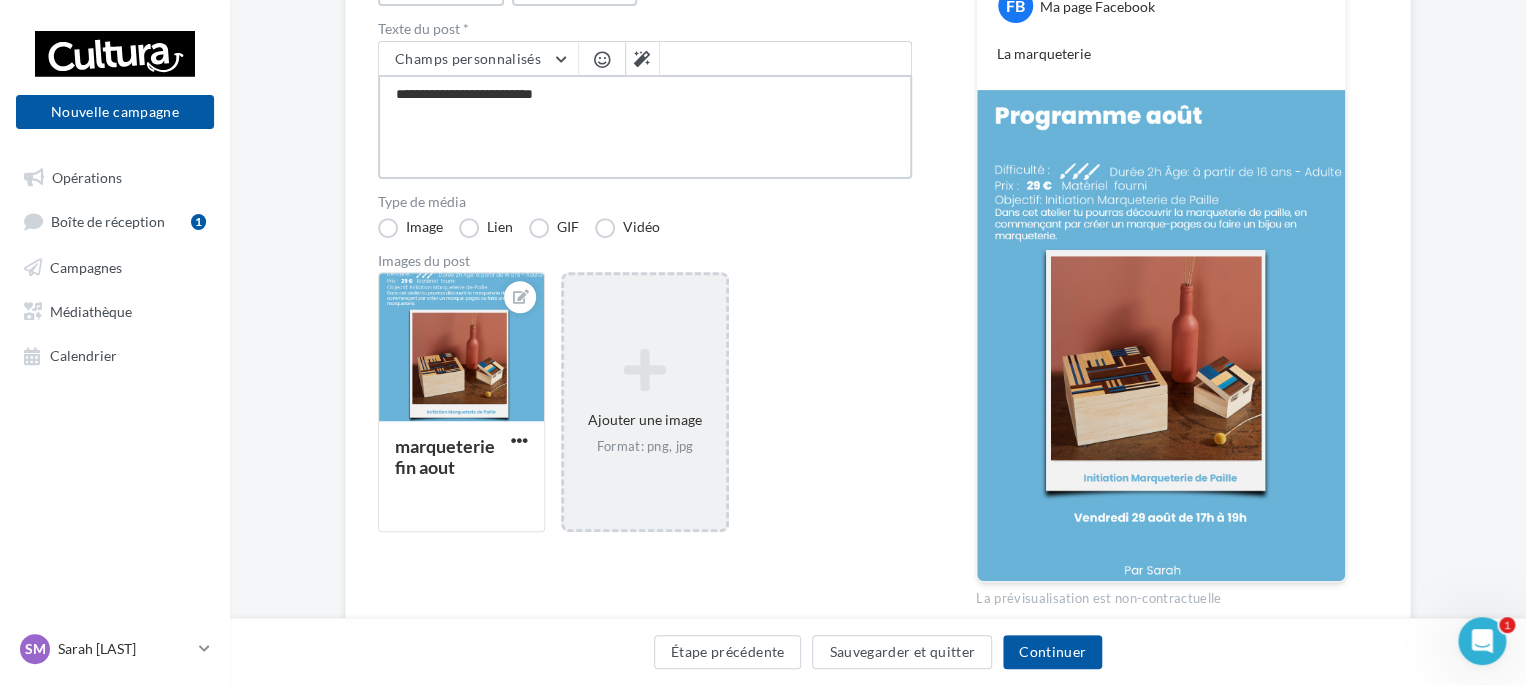 type on "**********" 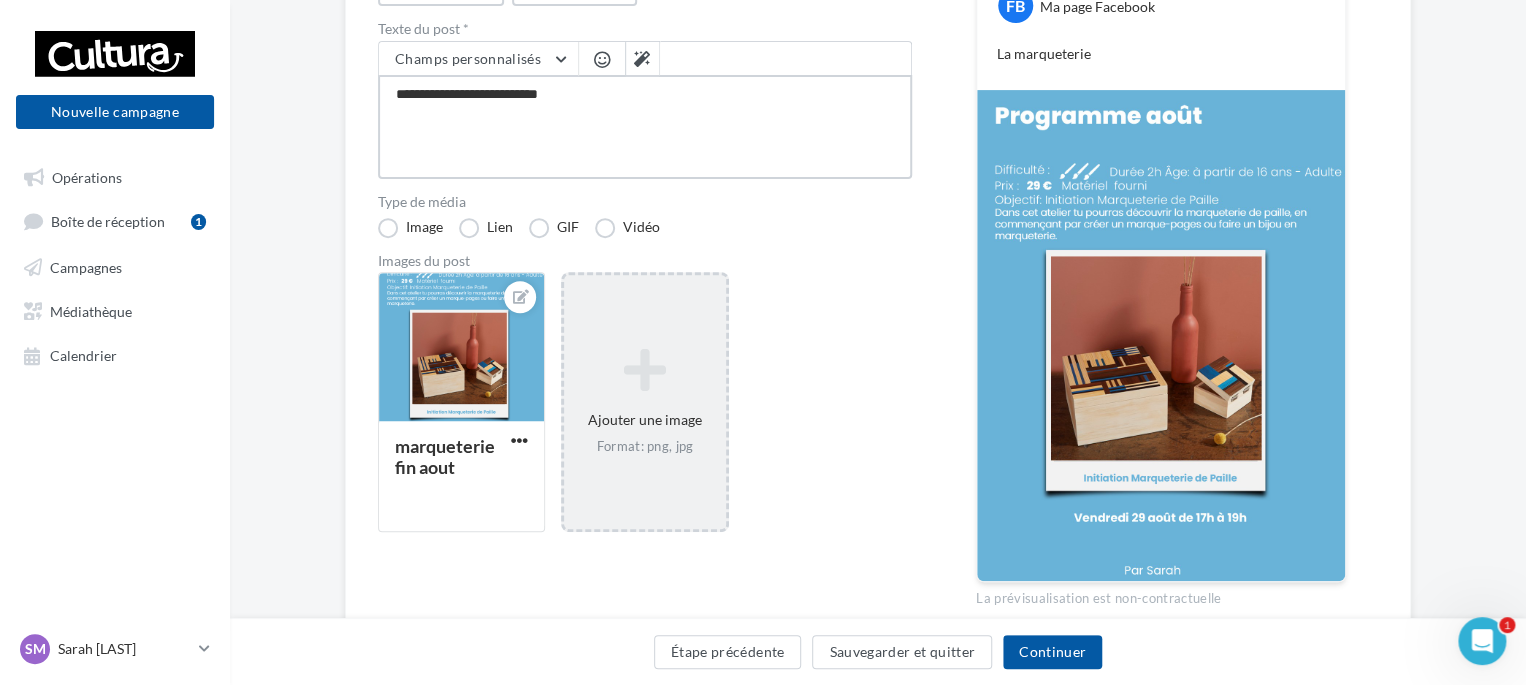 type on "**********" 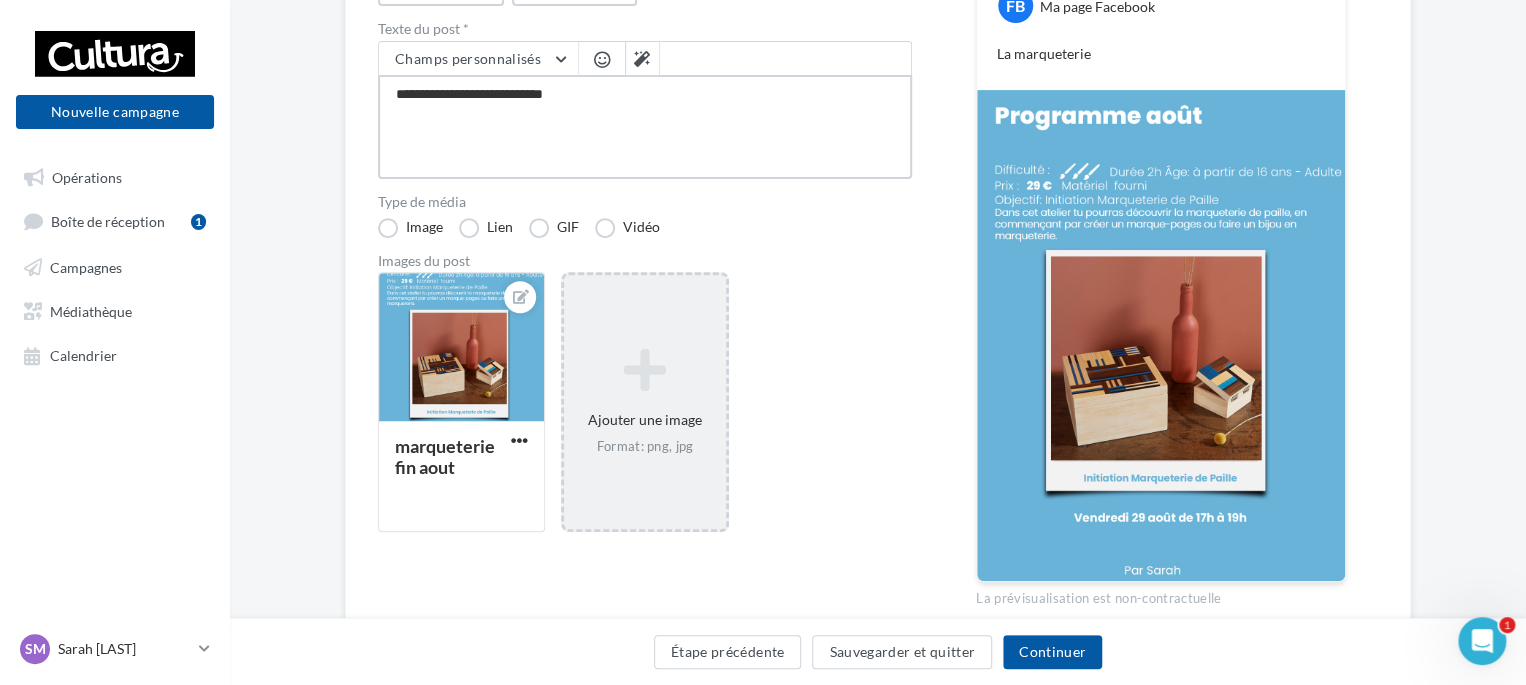 type on "**********" 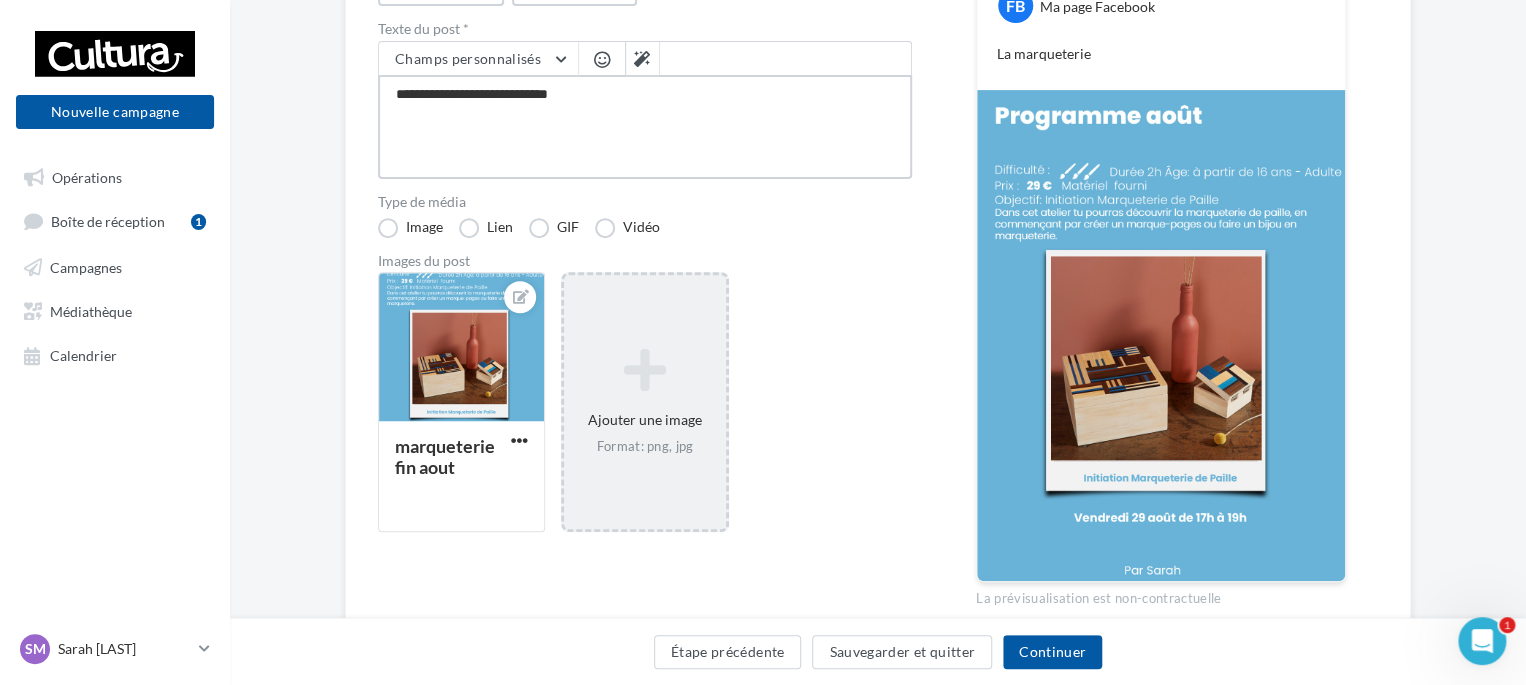 type on "**********" 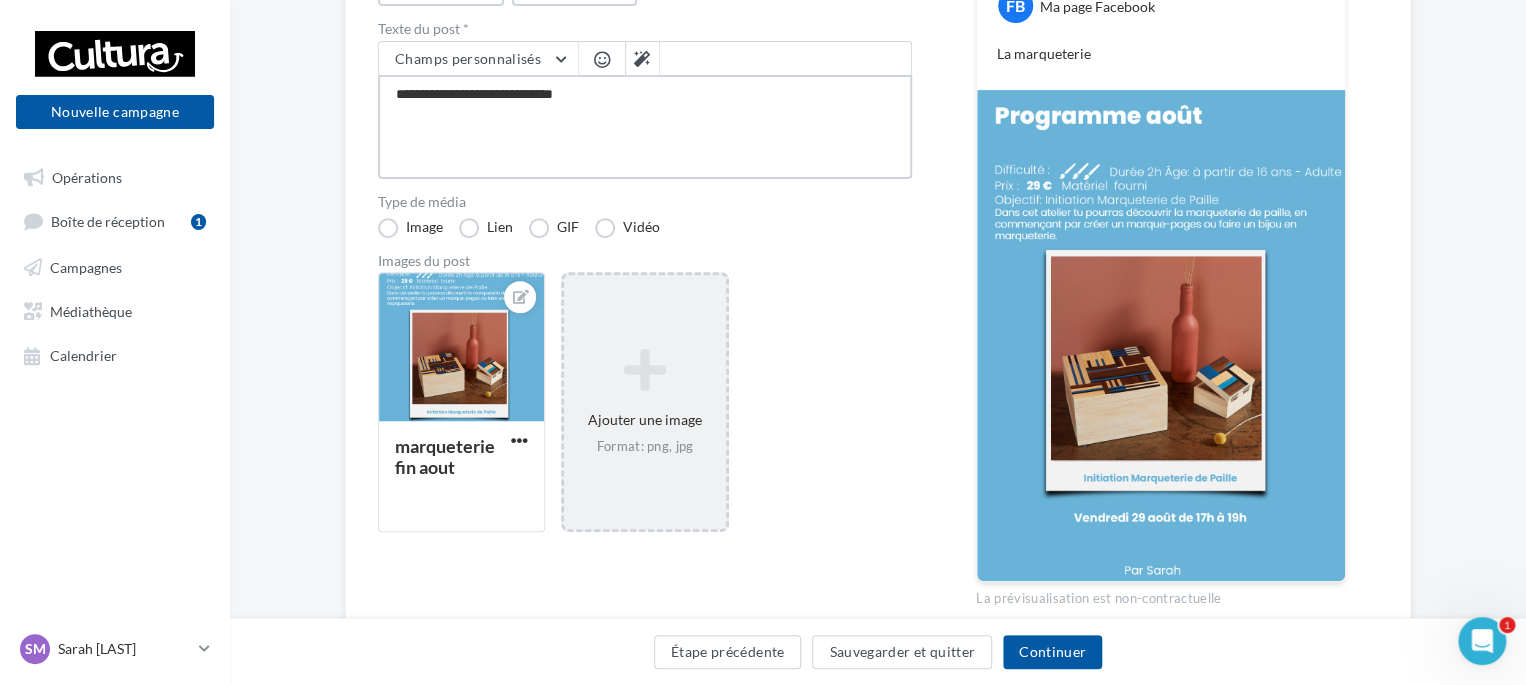 type on "**********" 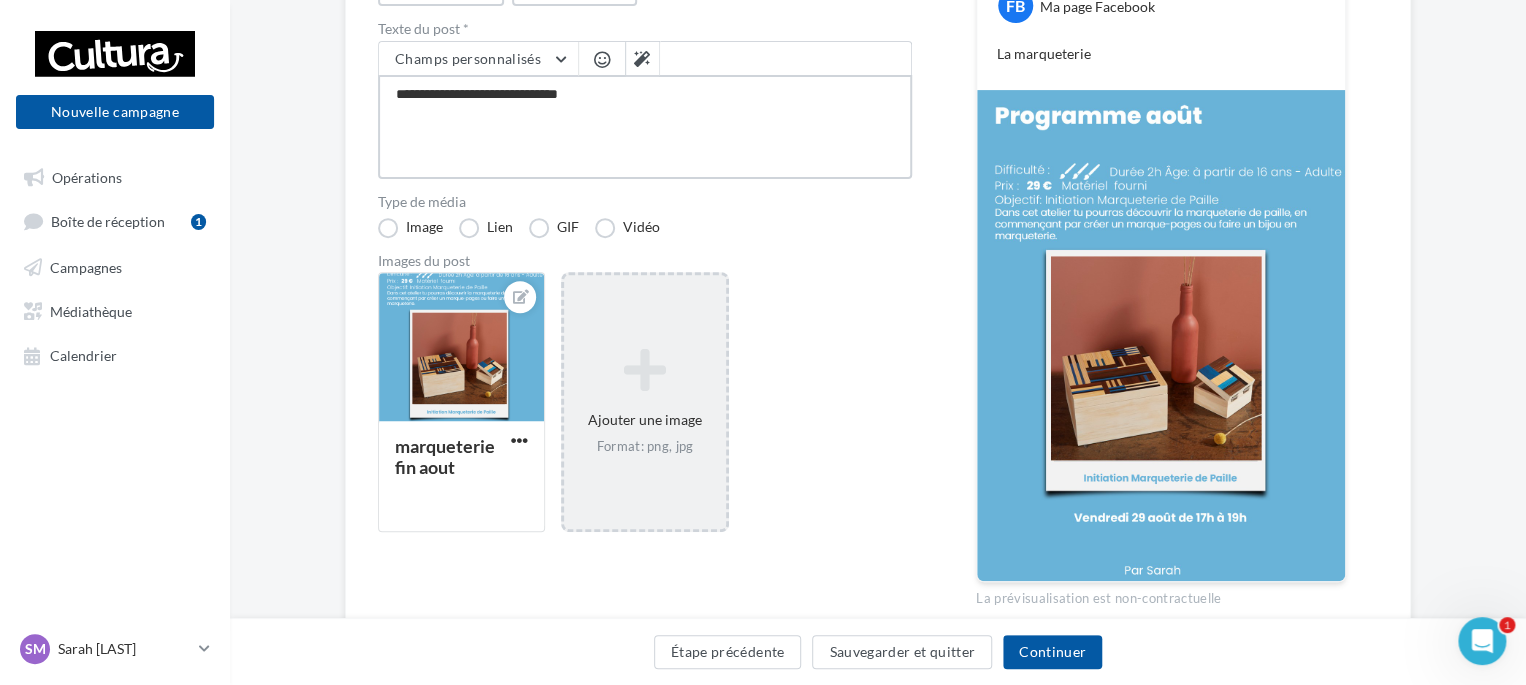 type on "**********" 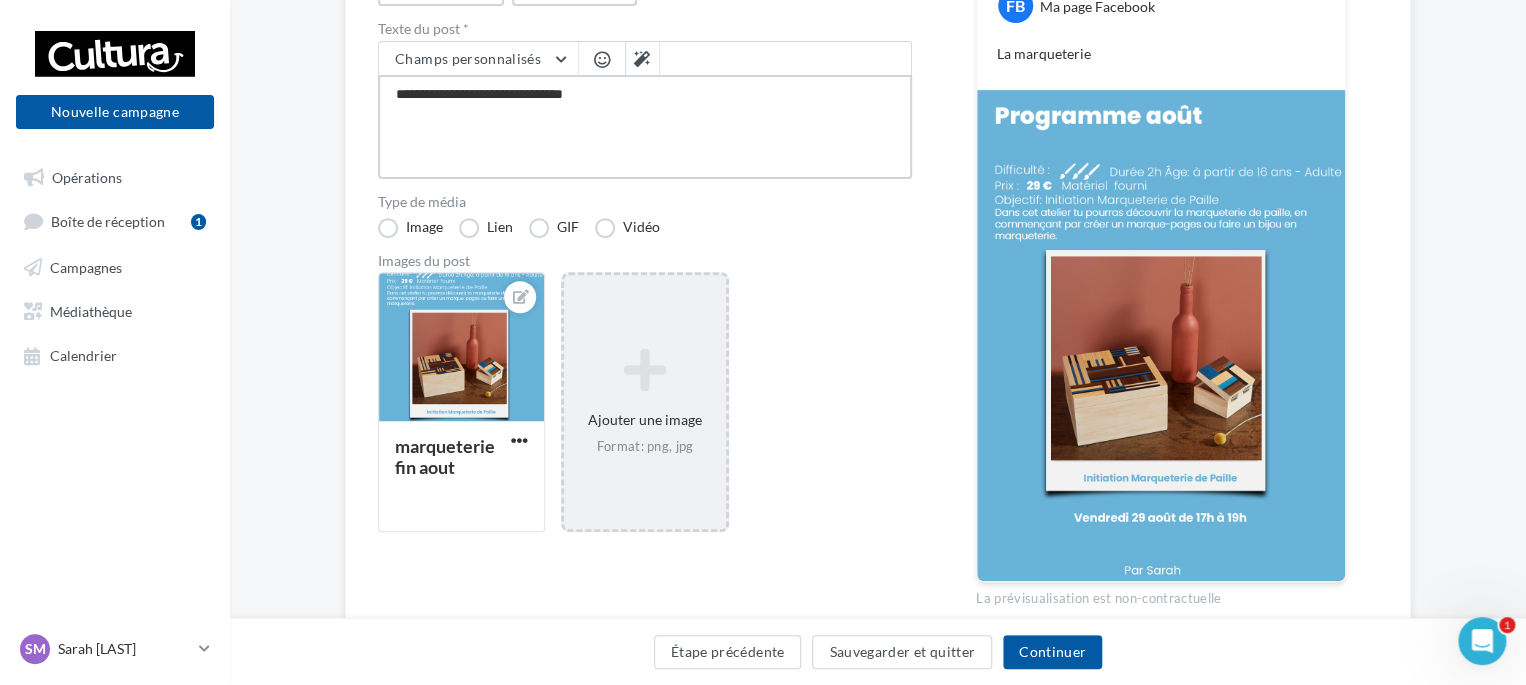 type on "**********" 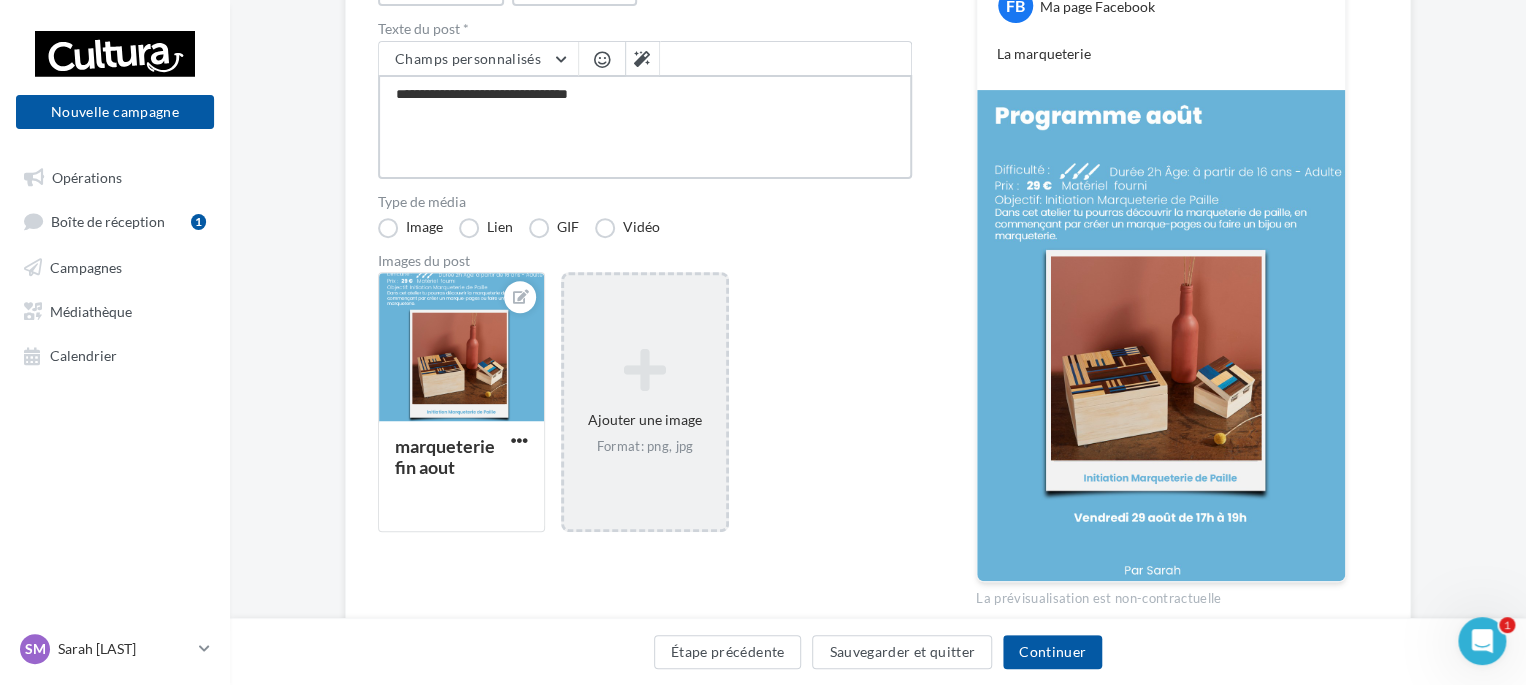 type on "**********" 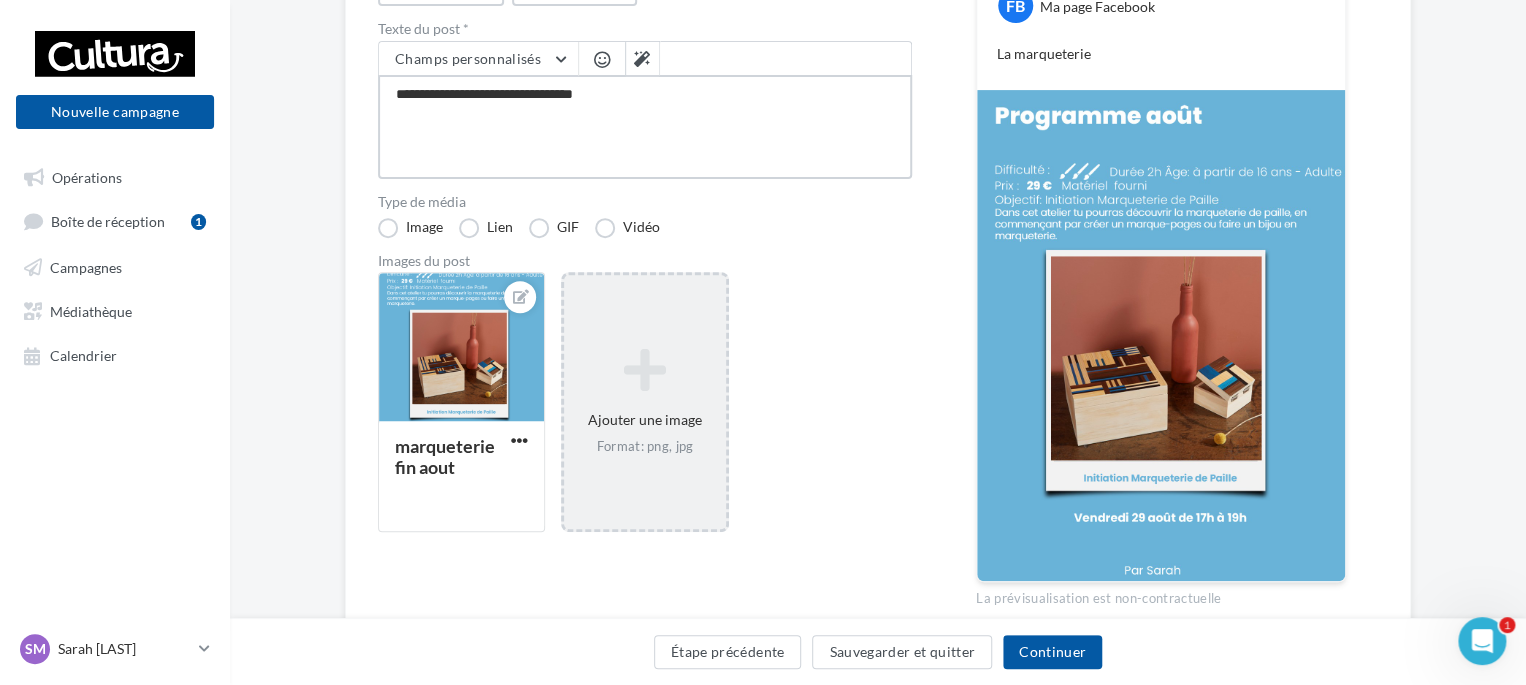 type on "**********" 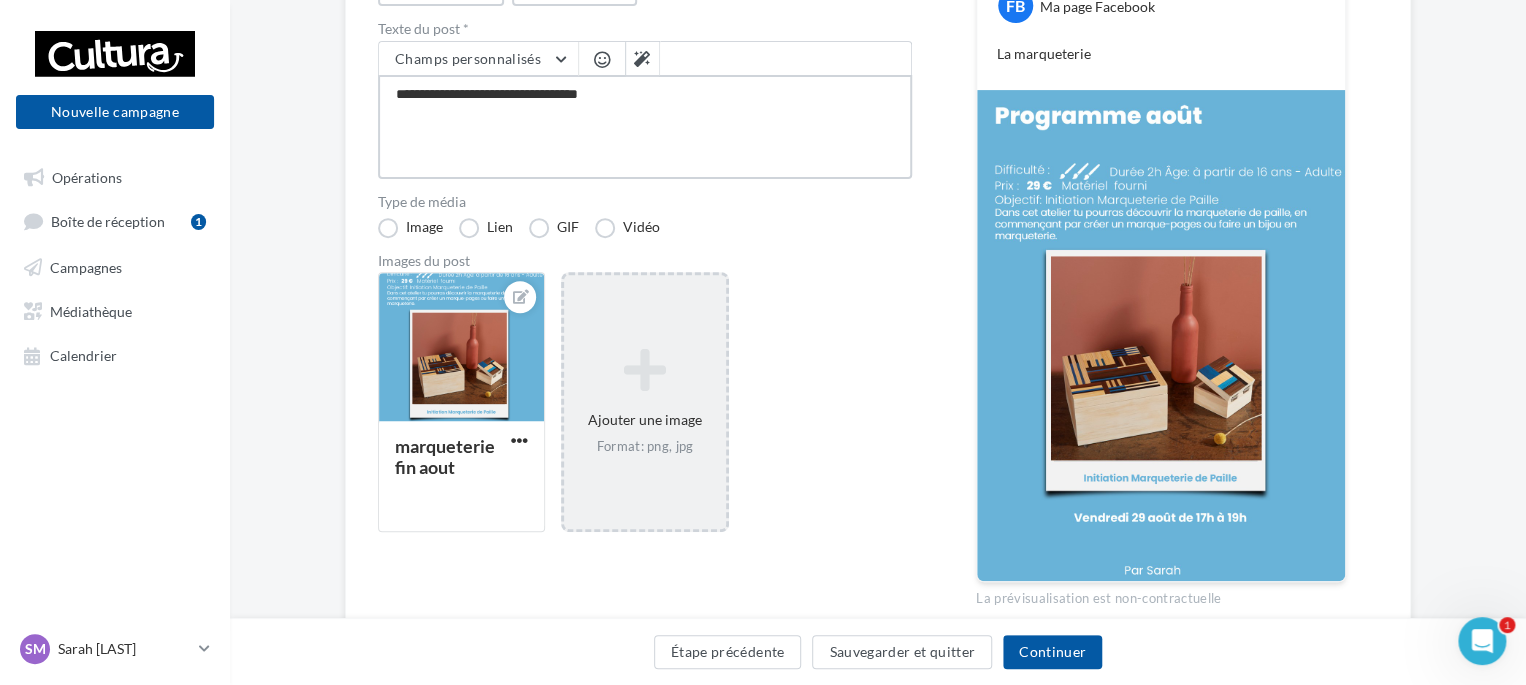 type on "**********" 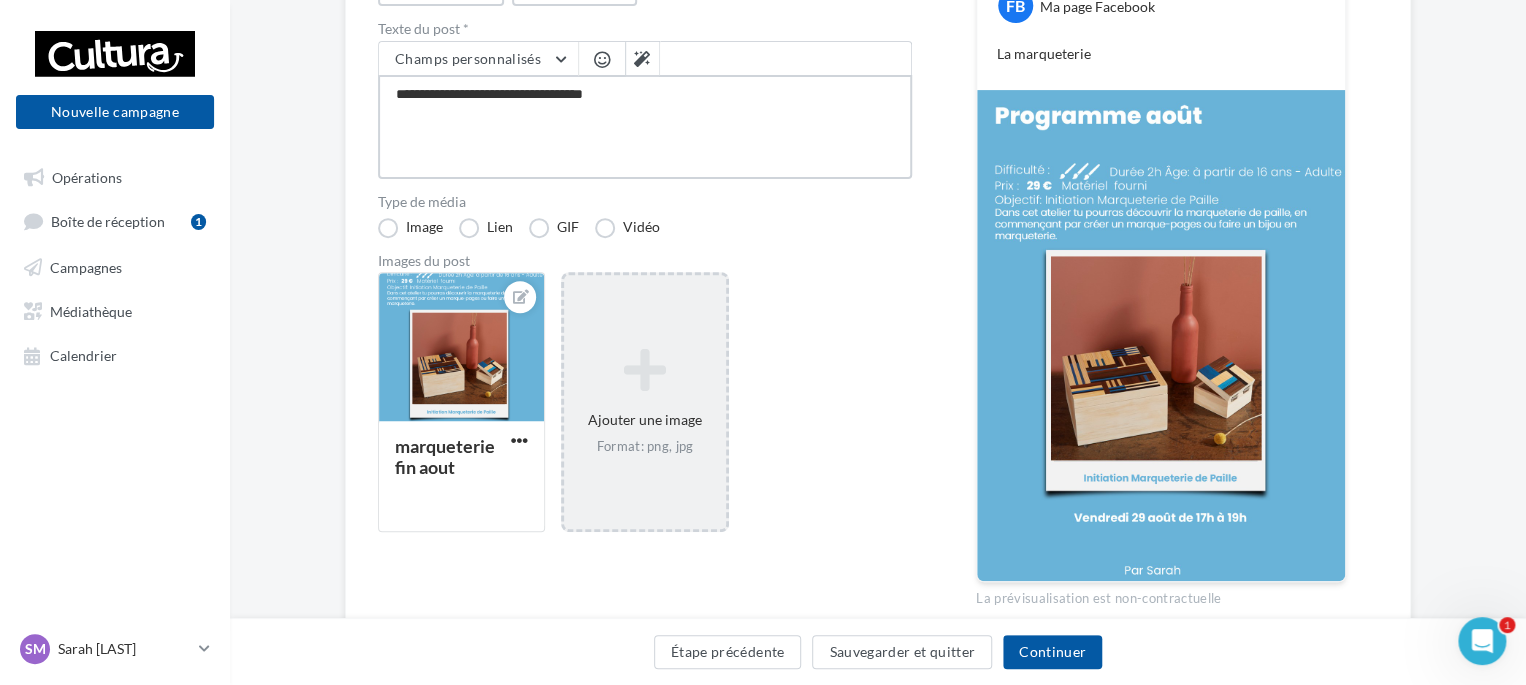 type on "**********" 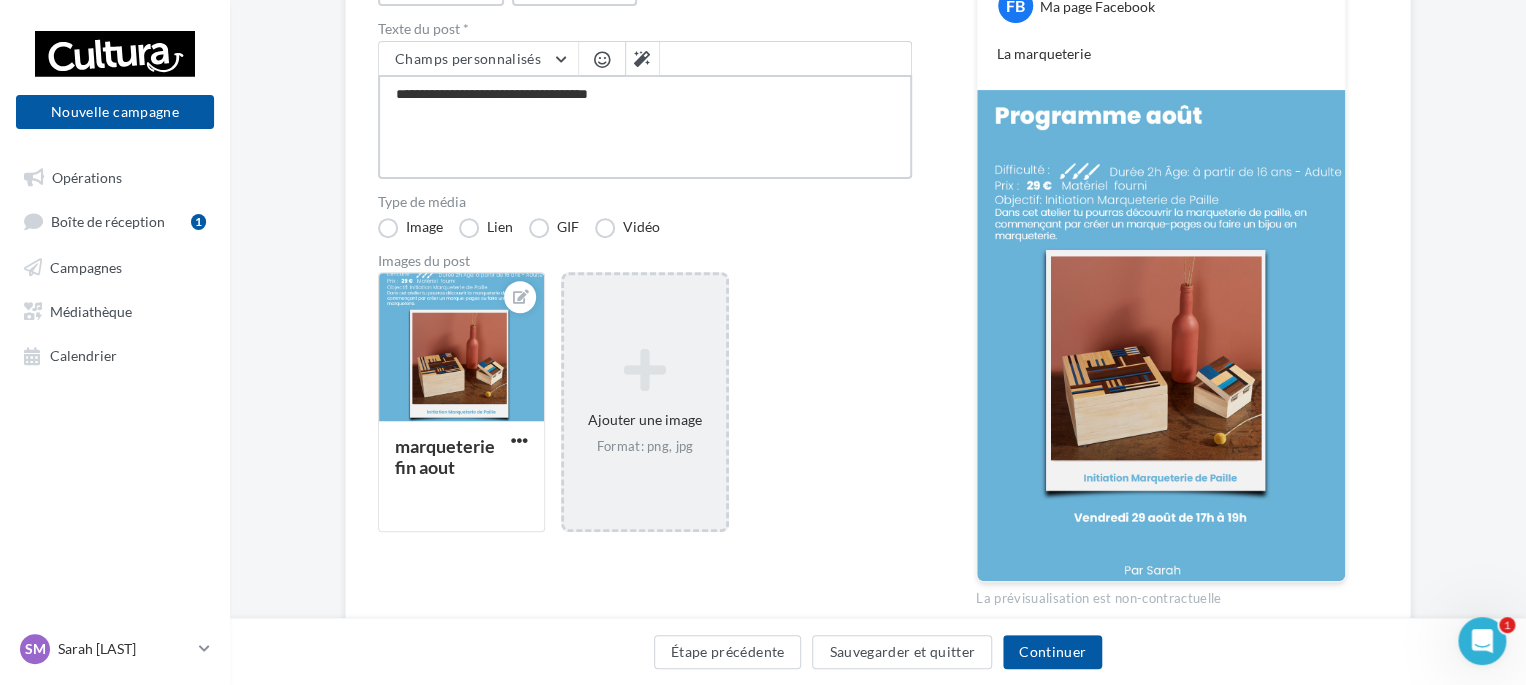 type on "**********" 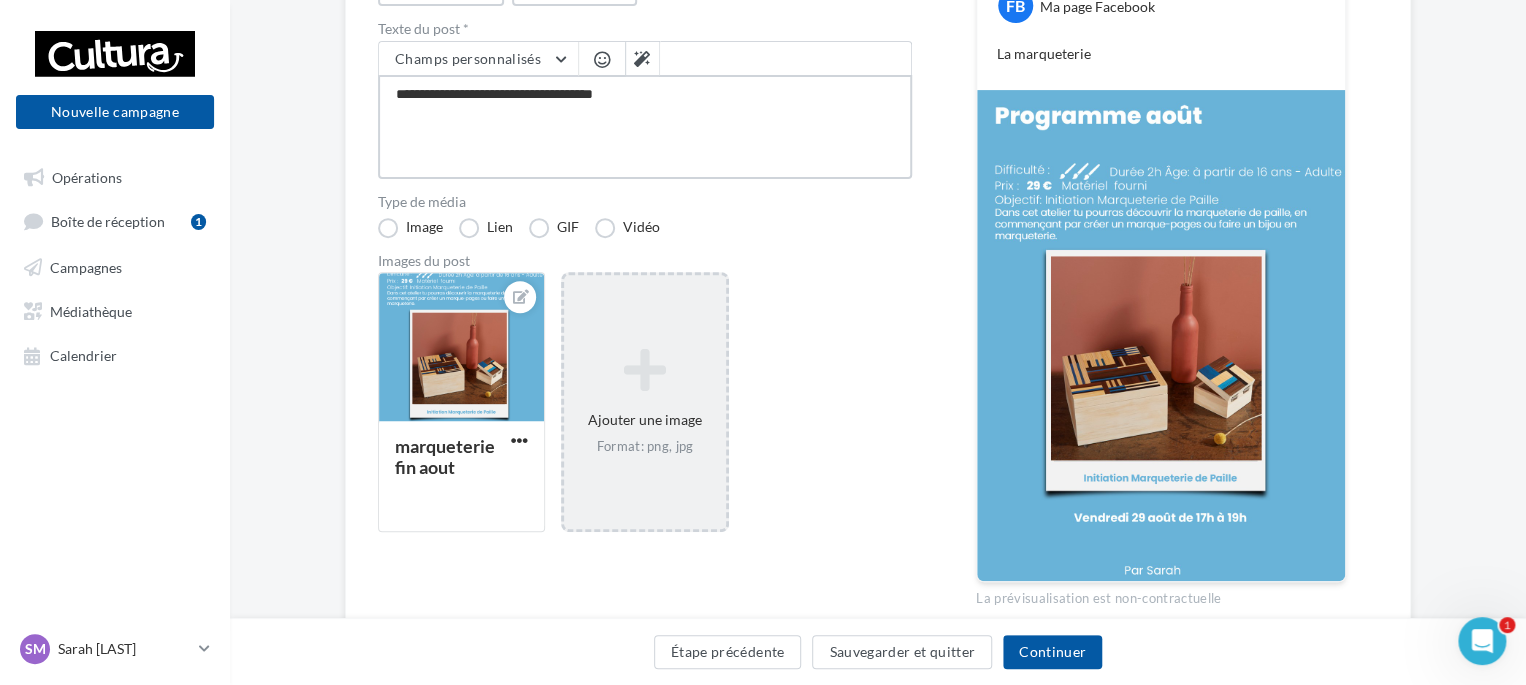 type on "**********" 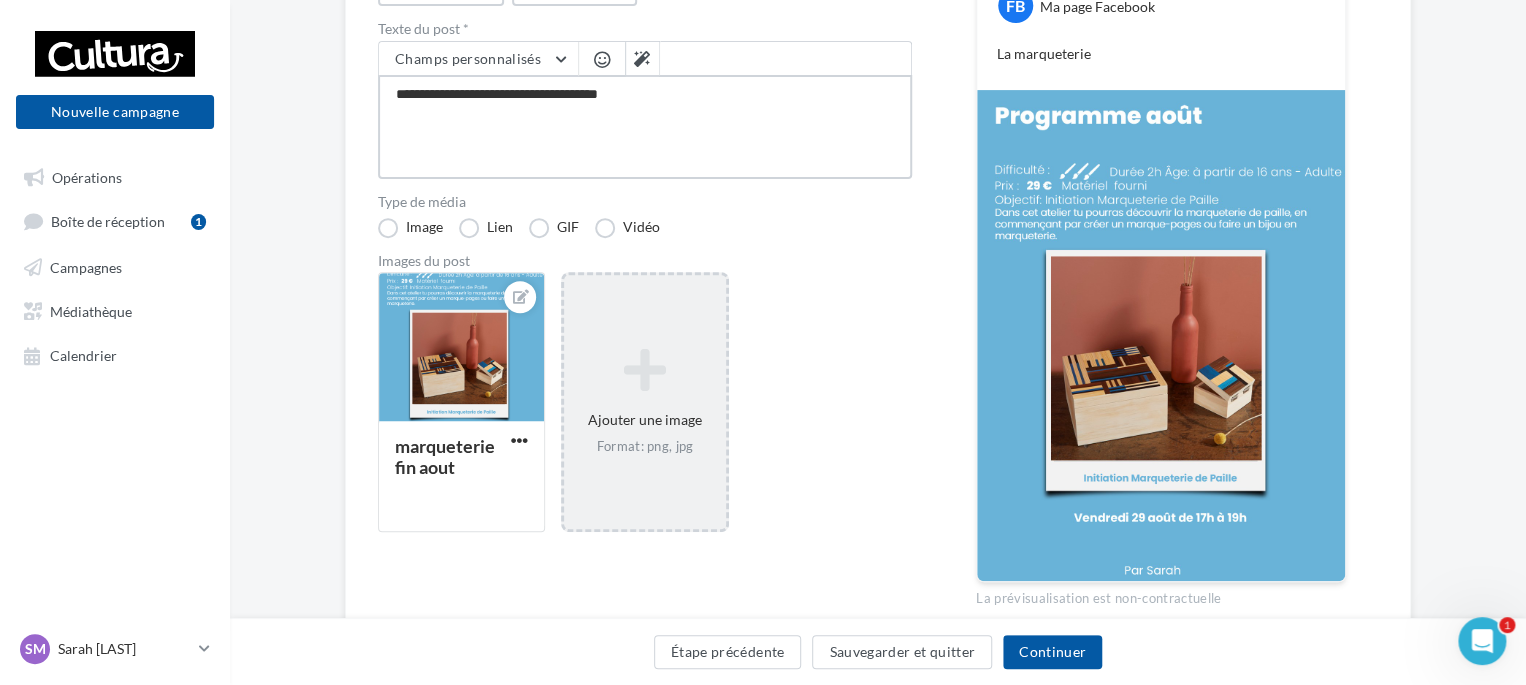 type on "**********" 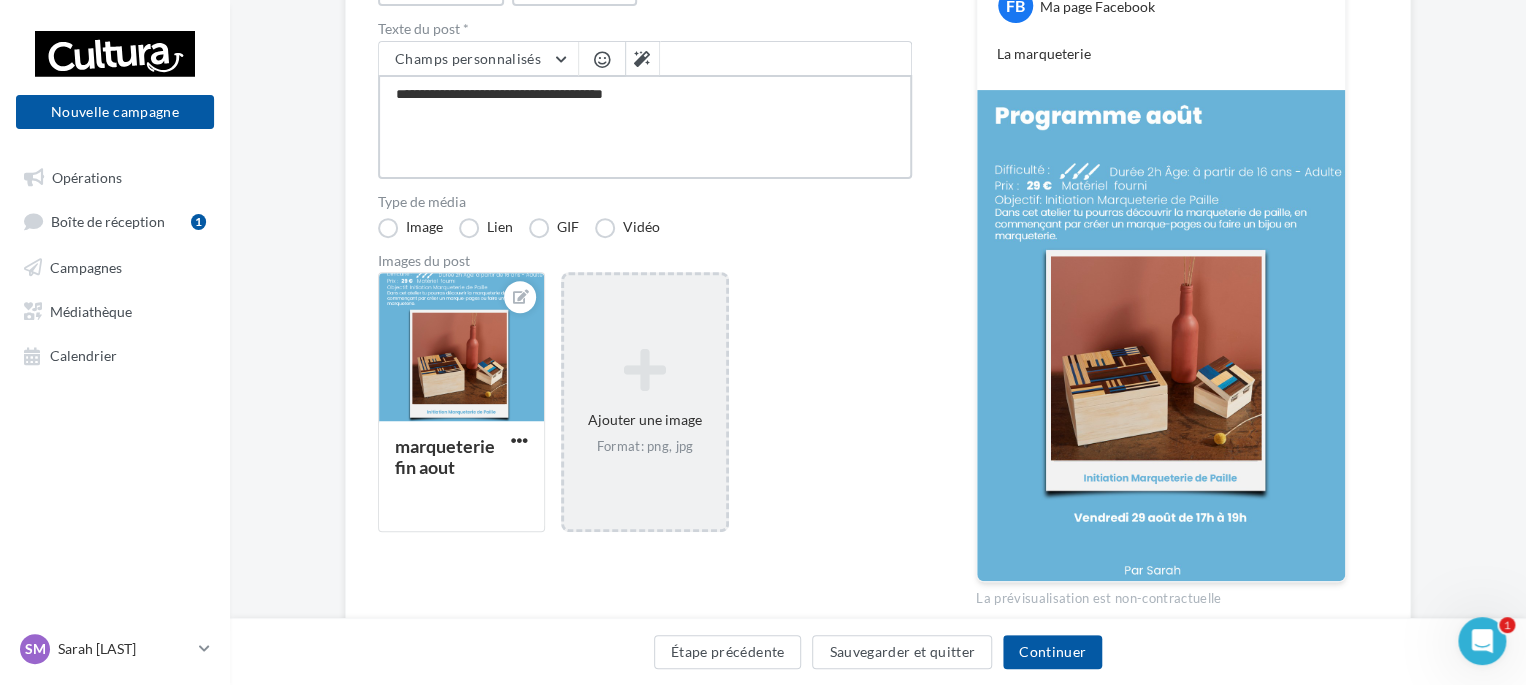 type on "**********" 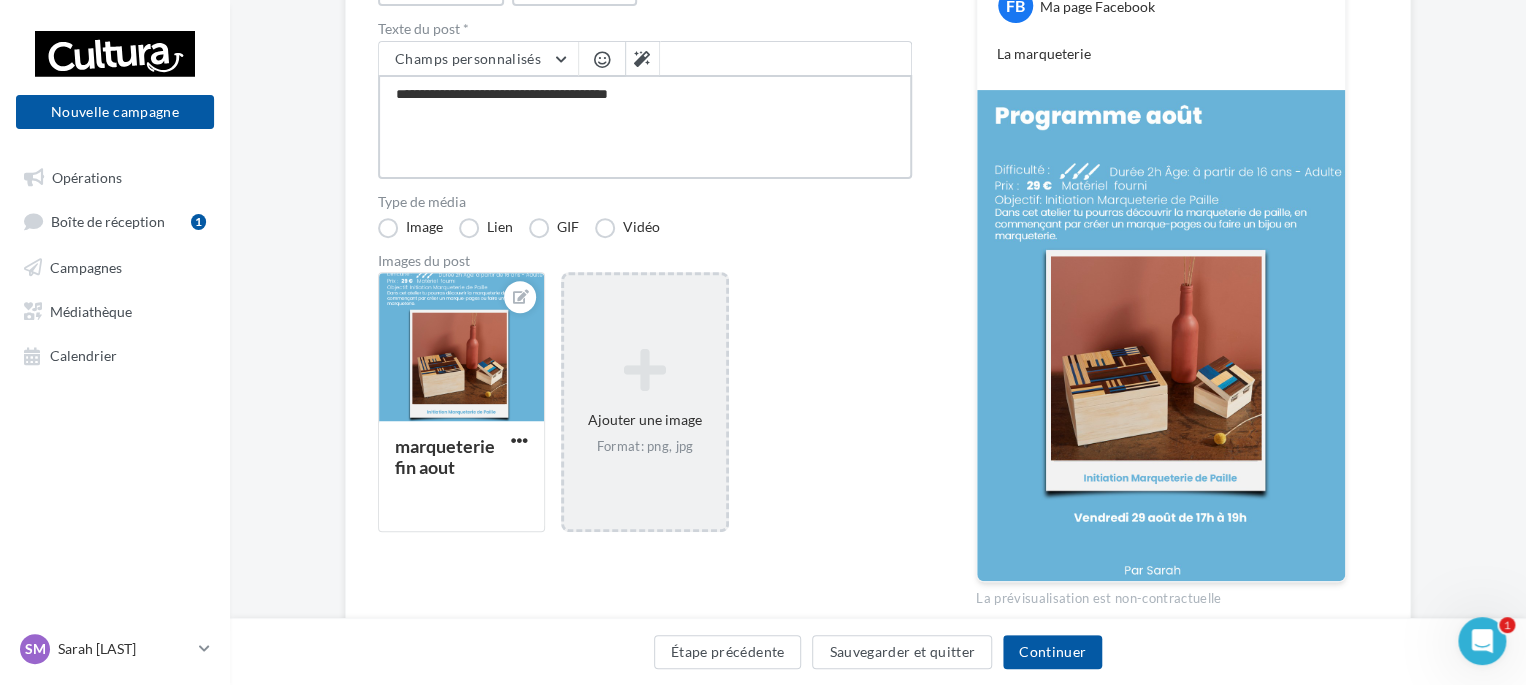 type on "**********" 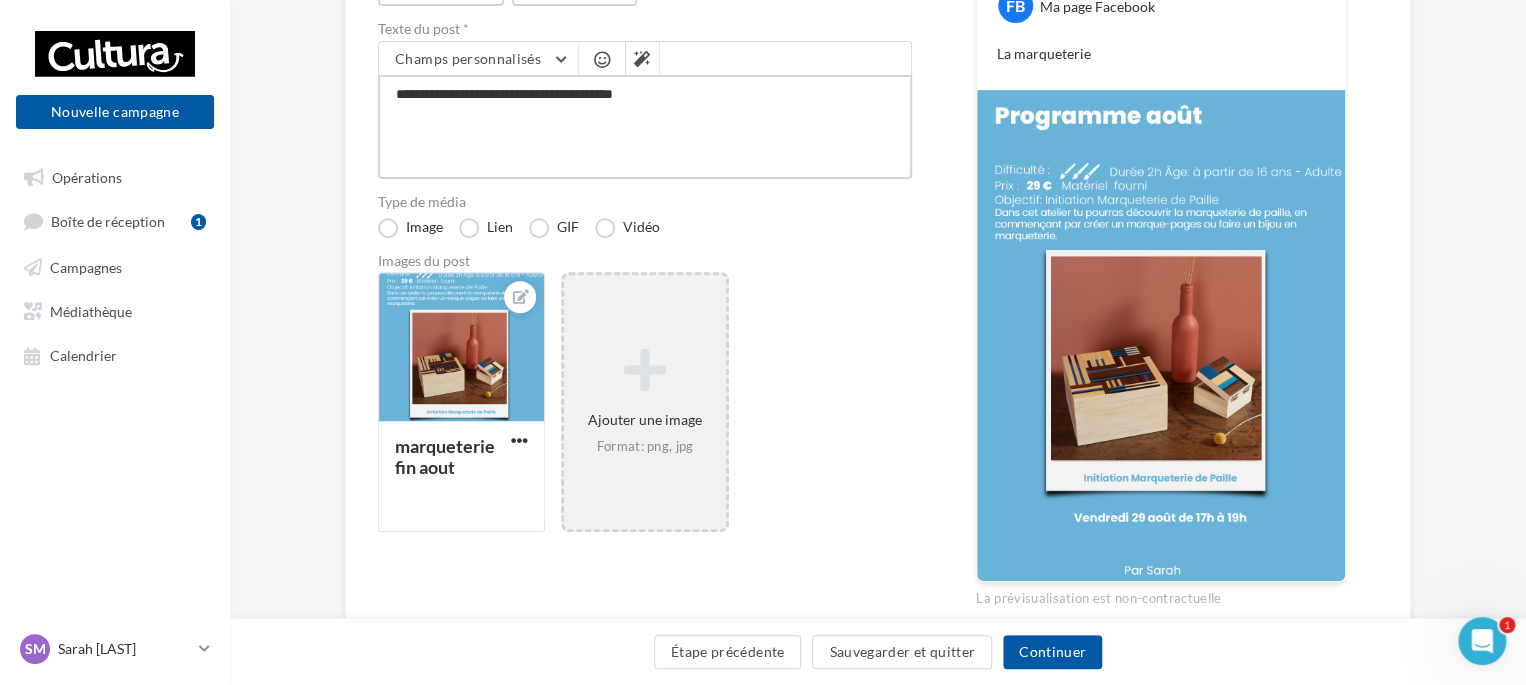 type on "**********" 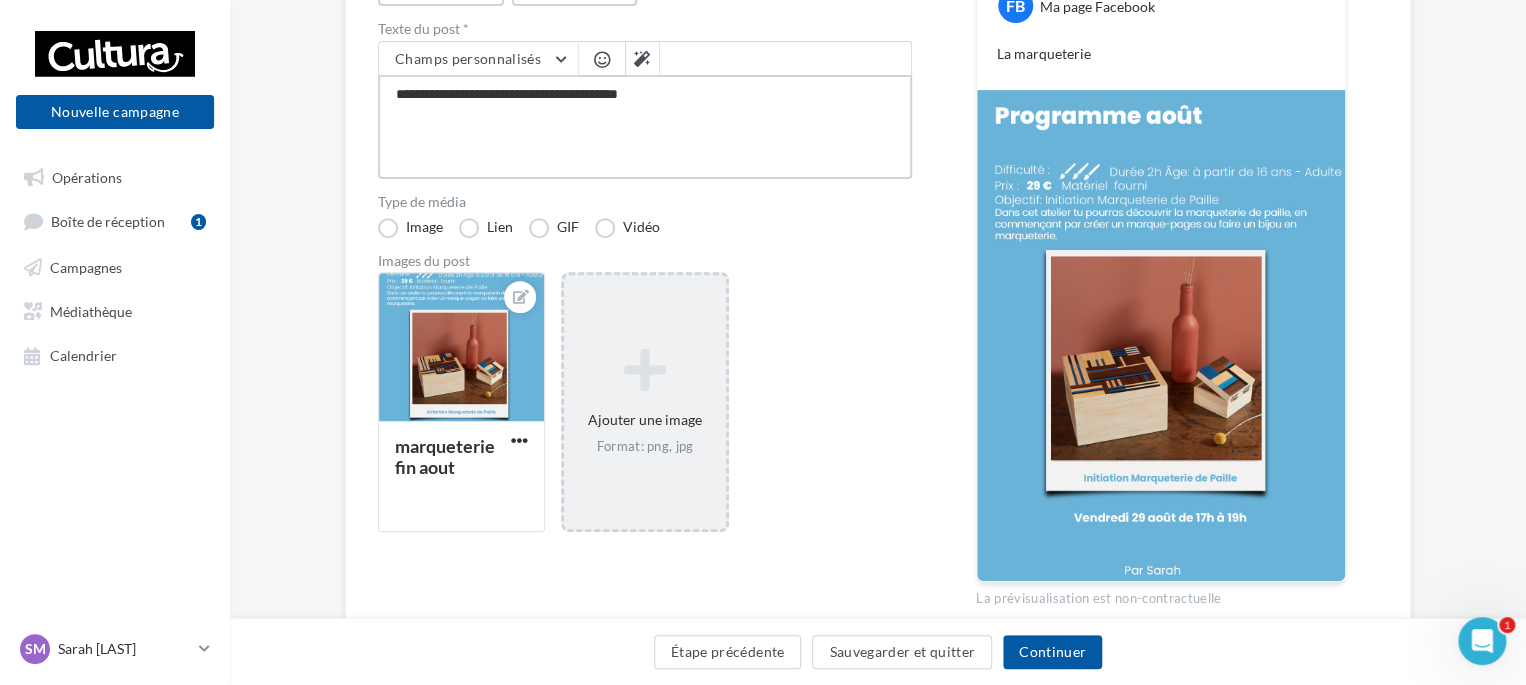 type on "**********" 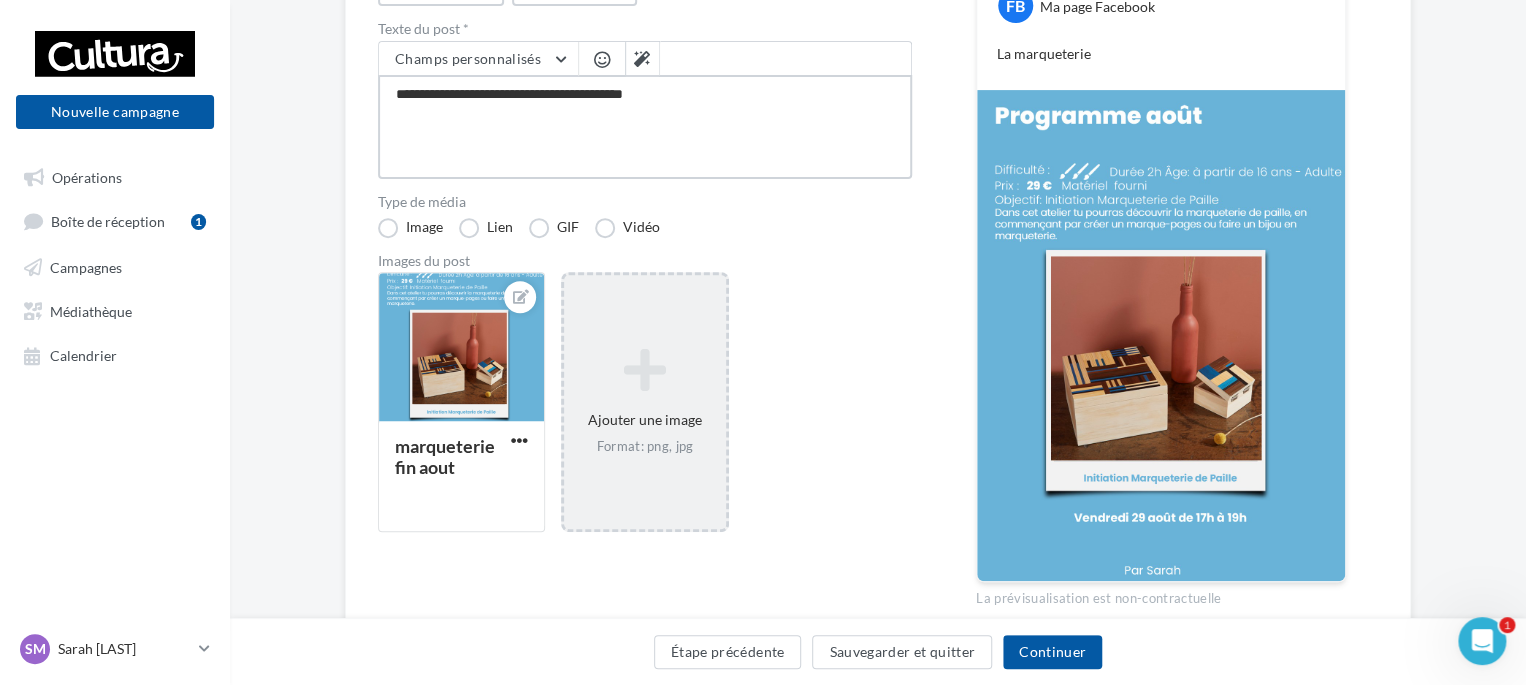 type on "**********" 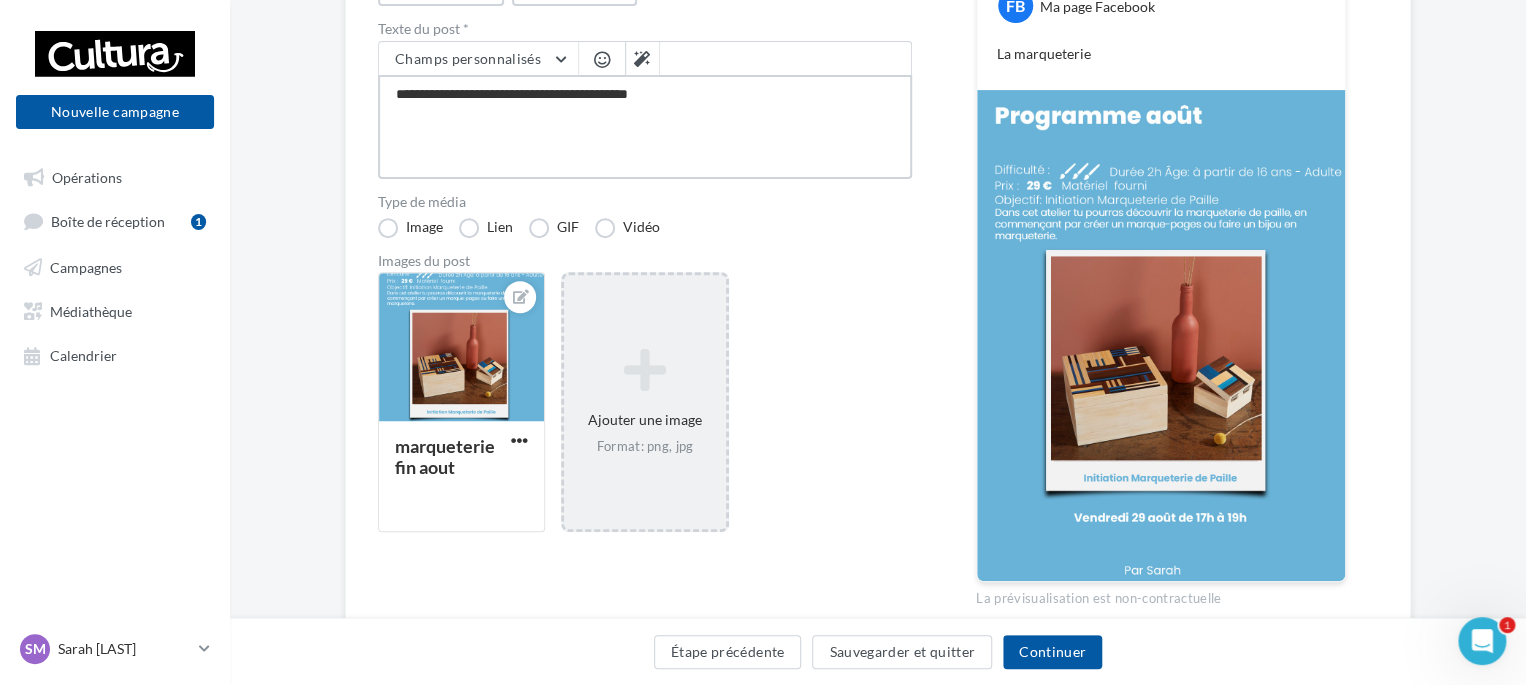 type on "**********" 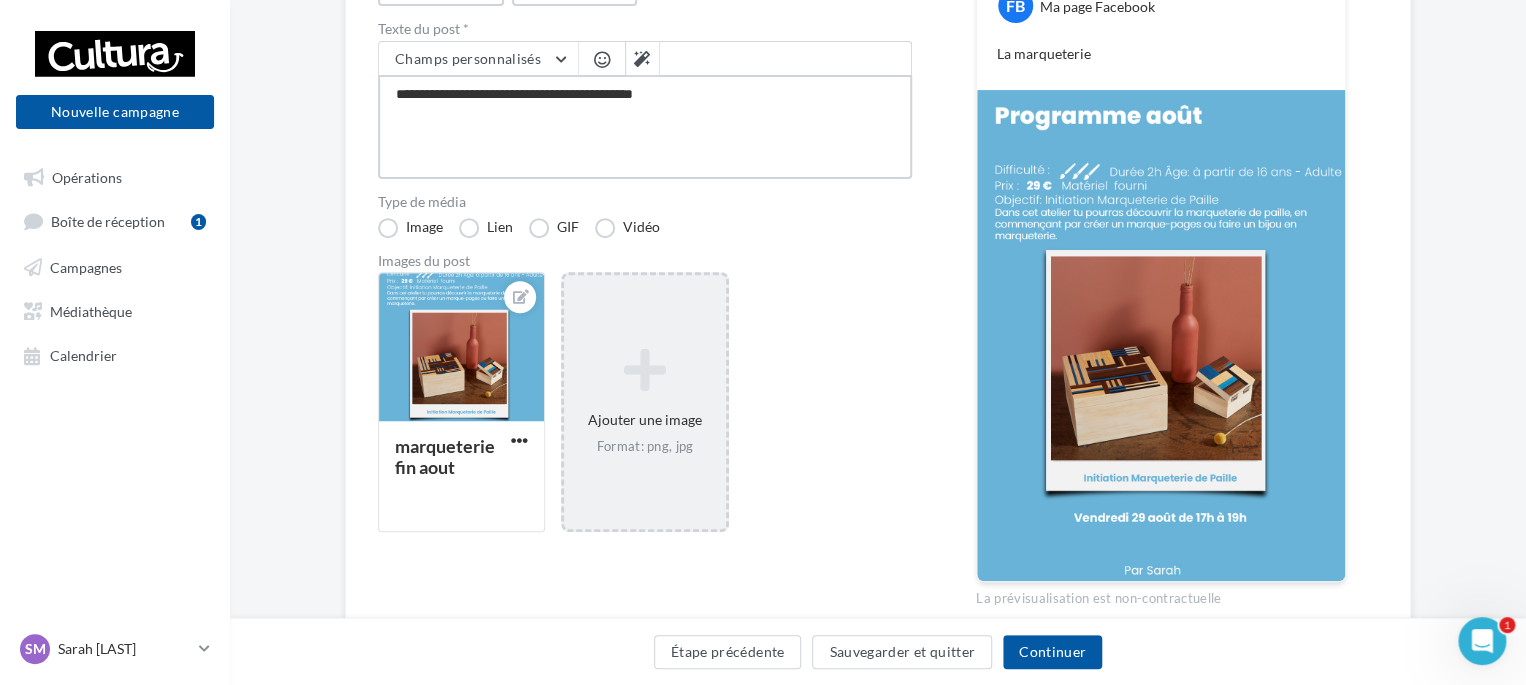 type on "**********" 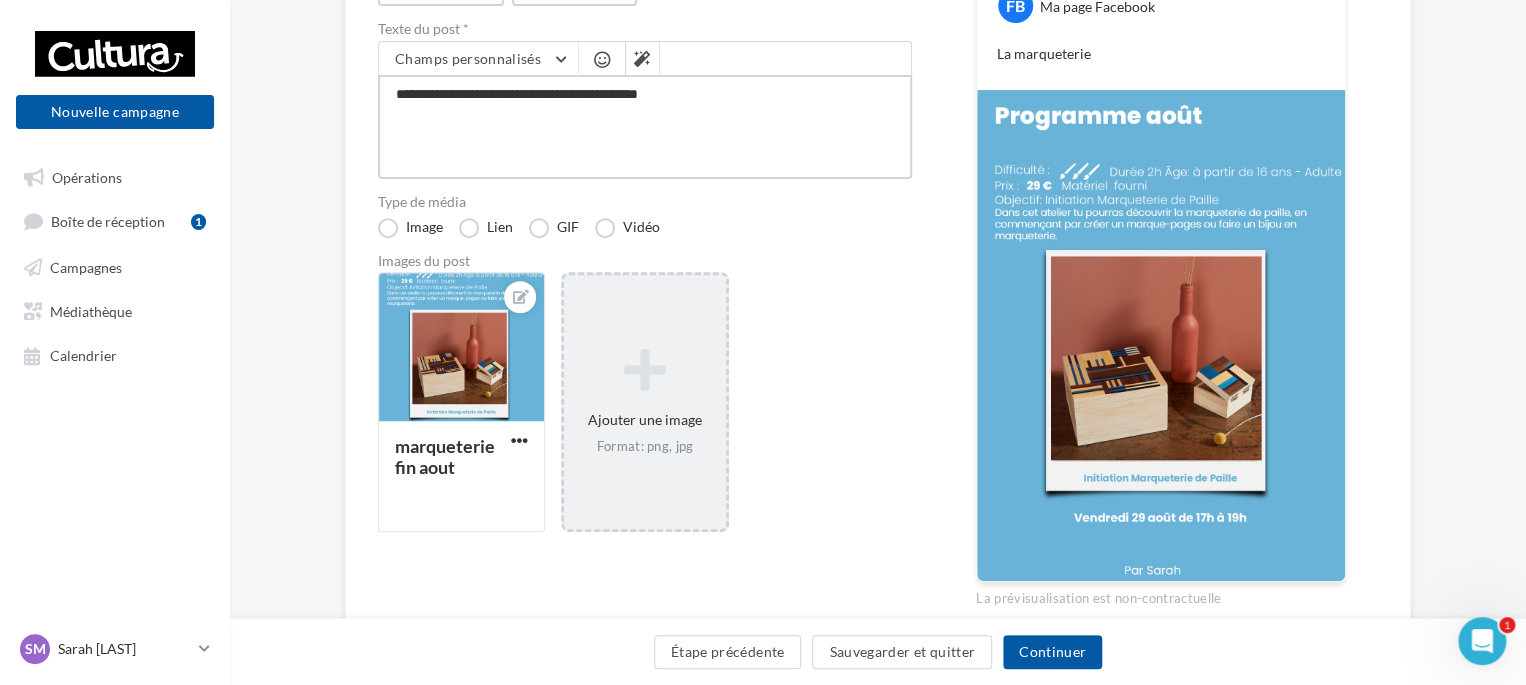 type on "**********" 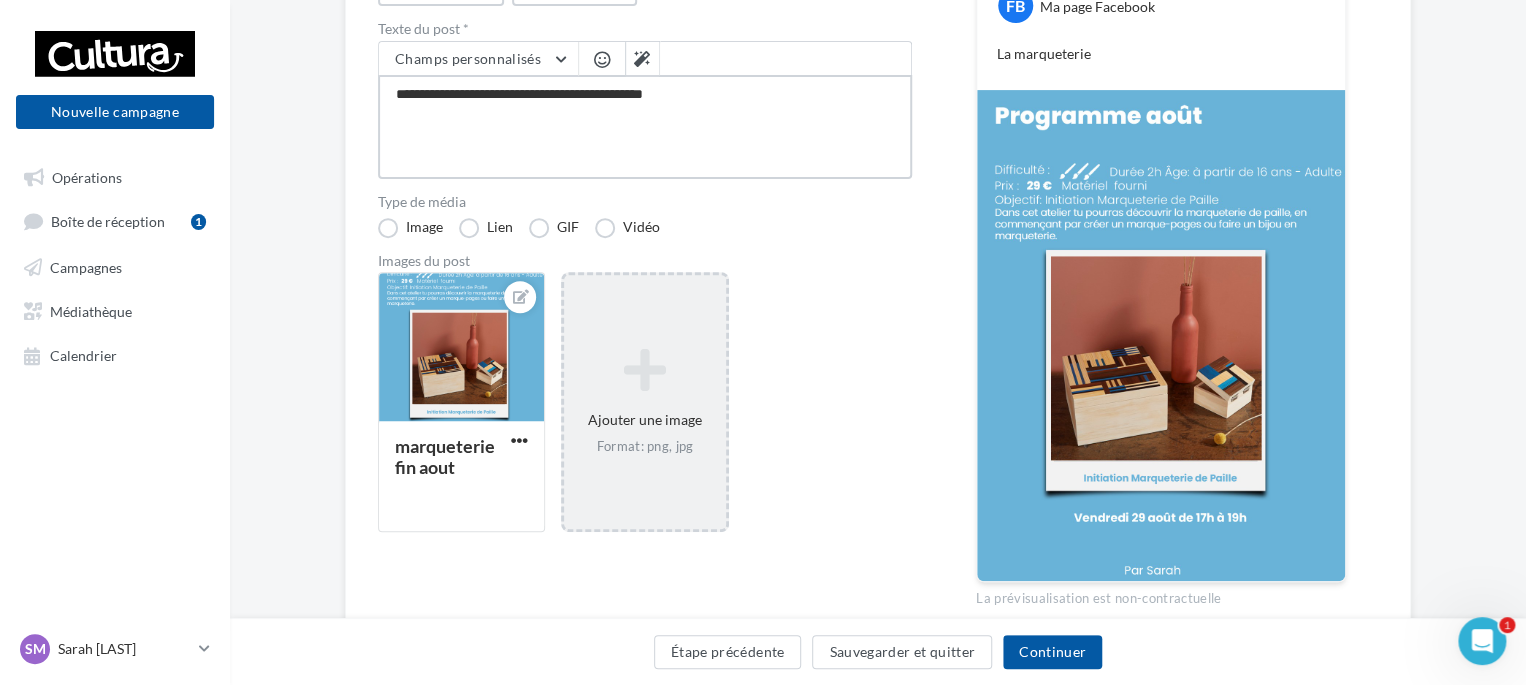 type on "**********" 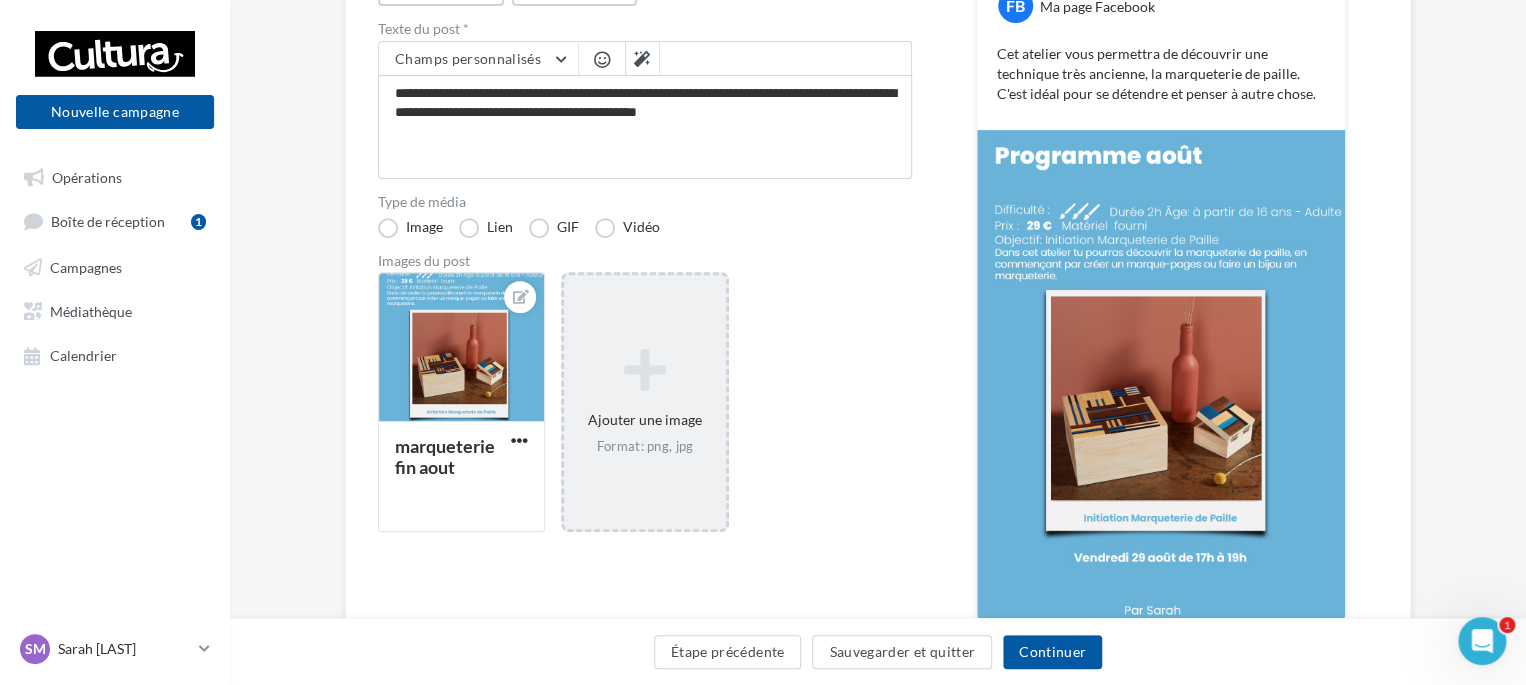 click at bounding box center (602, 59) 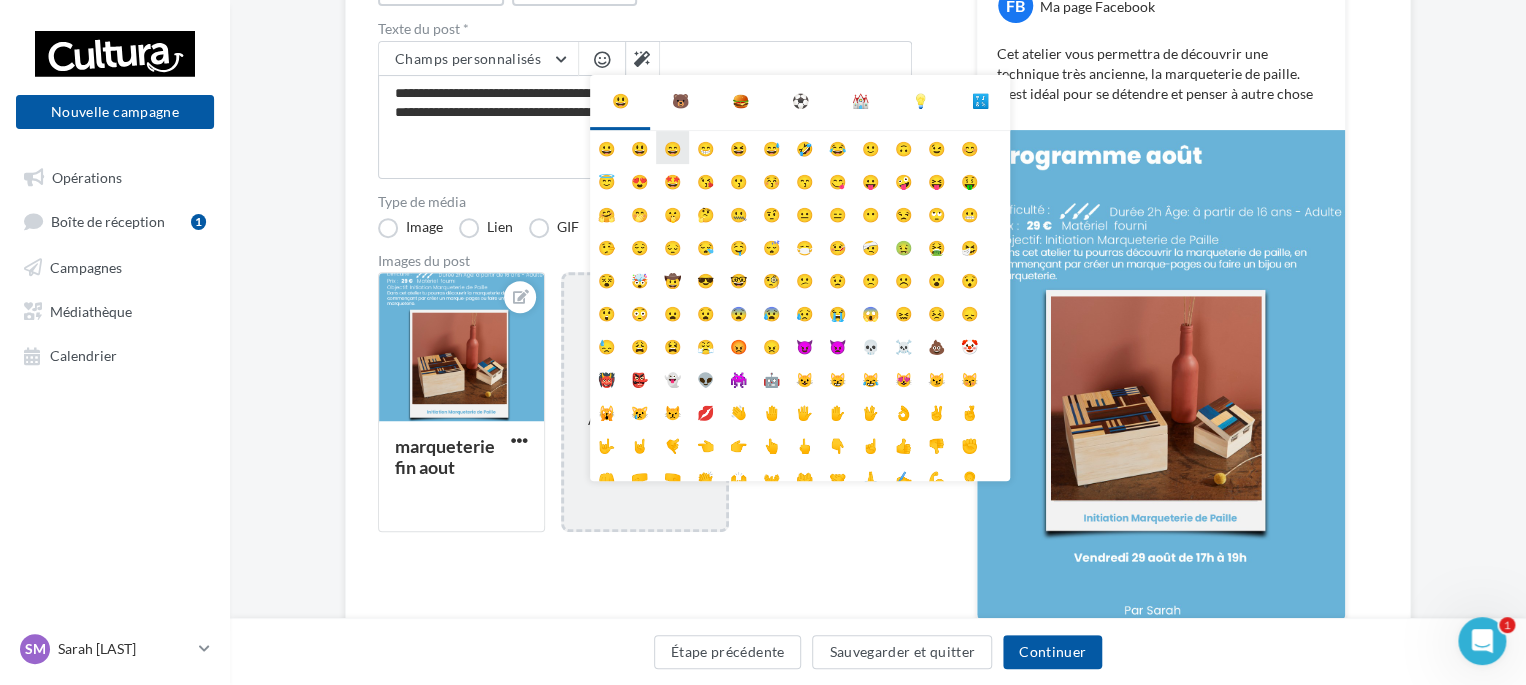 click on "😄" at bounding box center (672, 147) 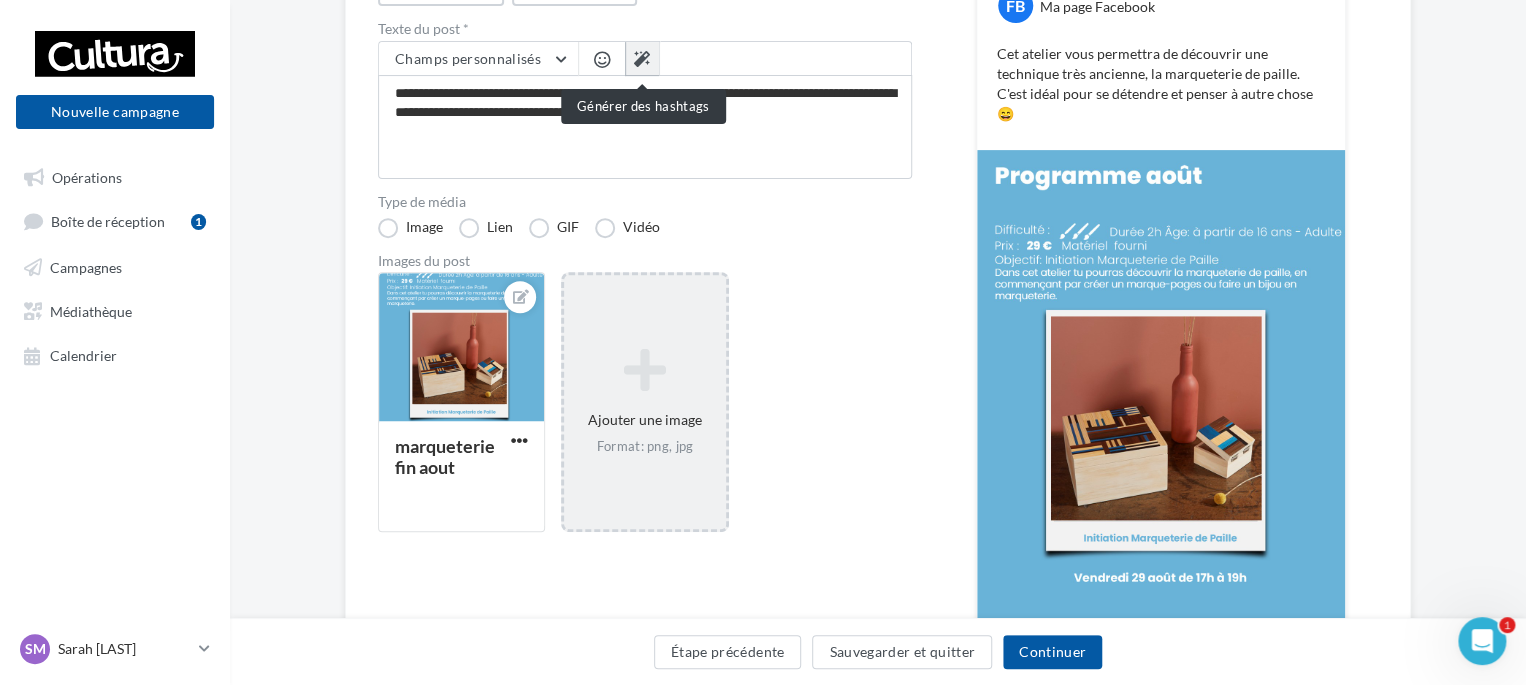click at bounding box center [642, 59] 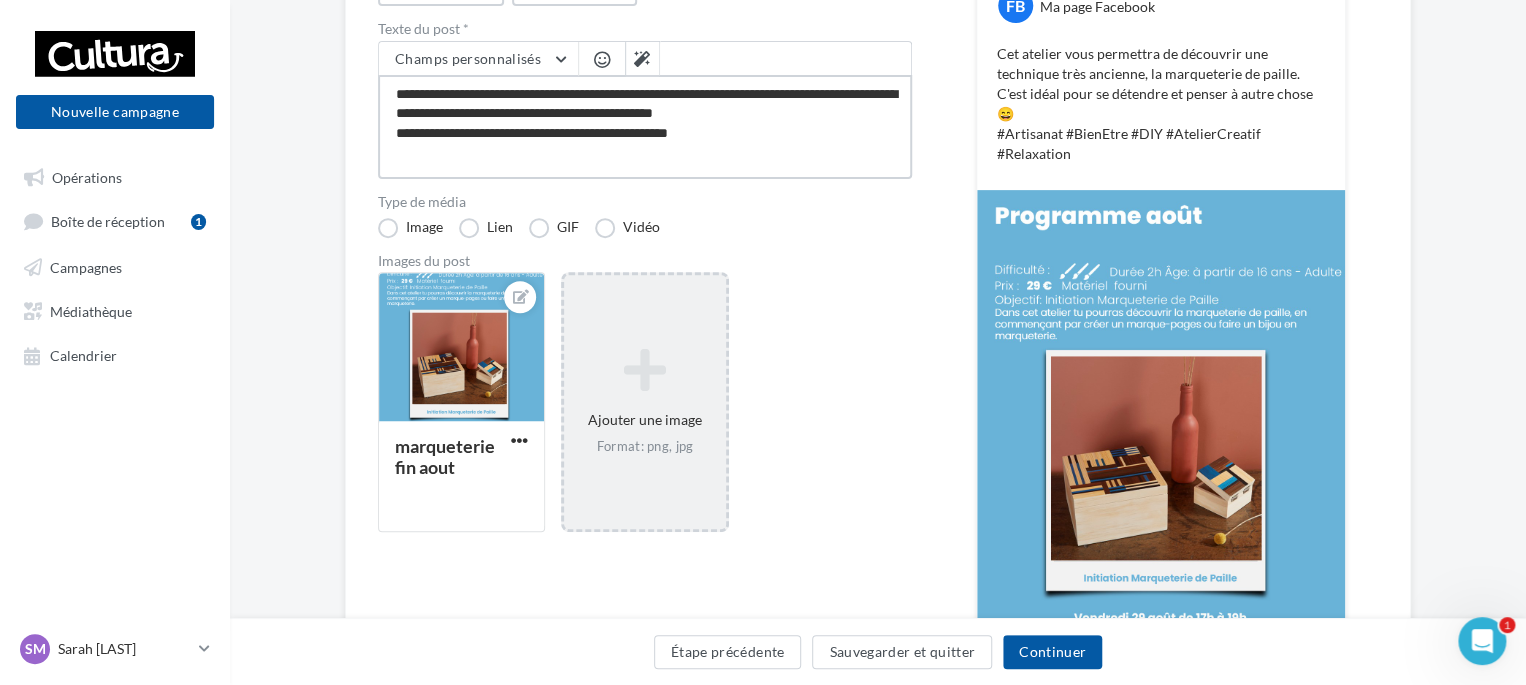 click on "**********" at bounding box center (645, 127) 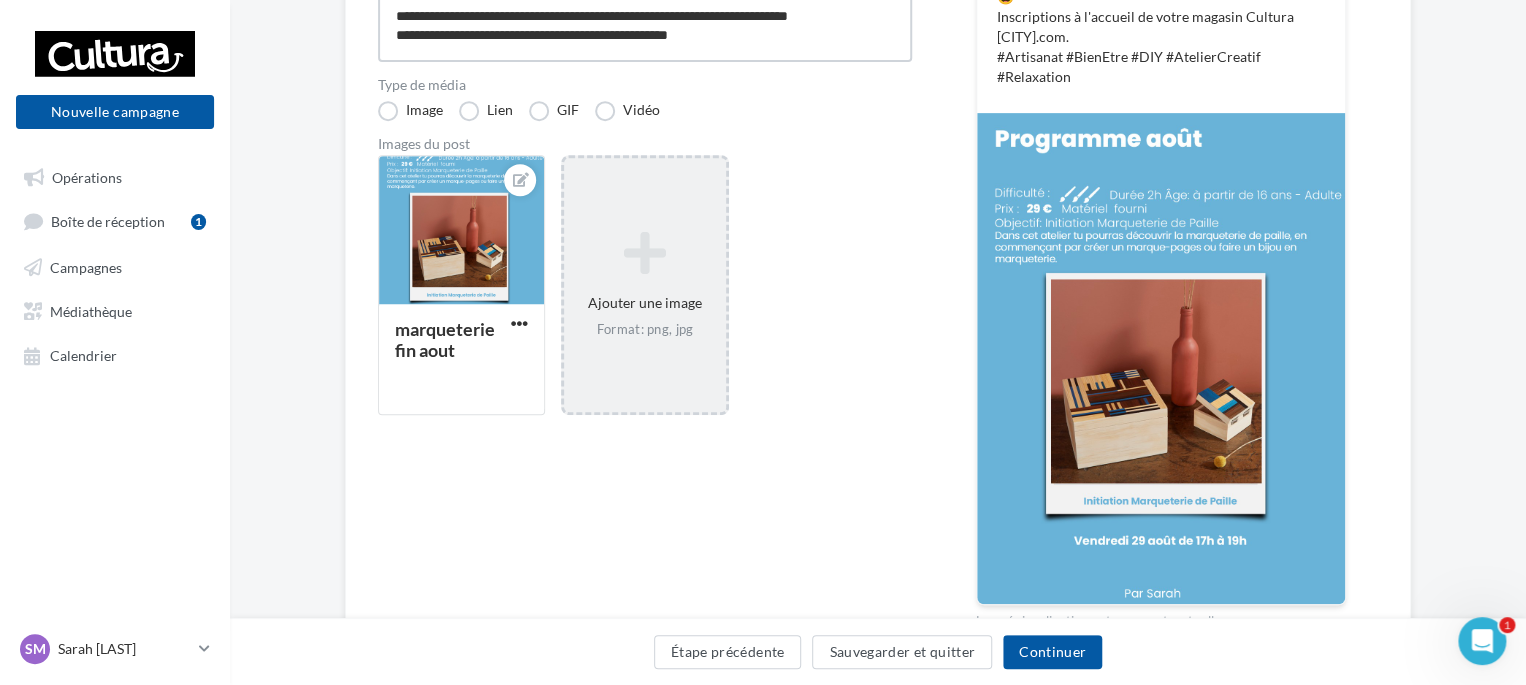 scroll, scrollTop: 287, scrollLeft: 0, axis: vertical 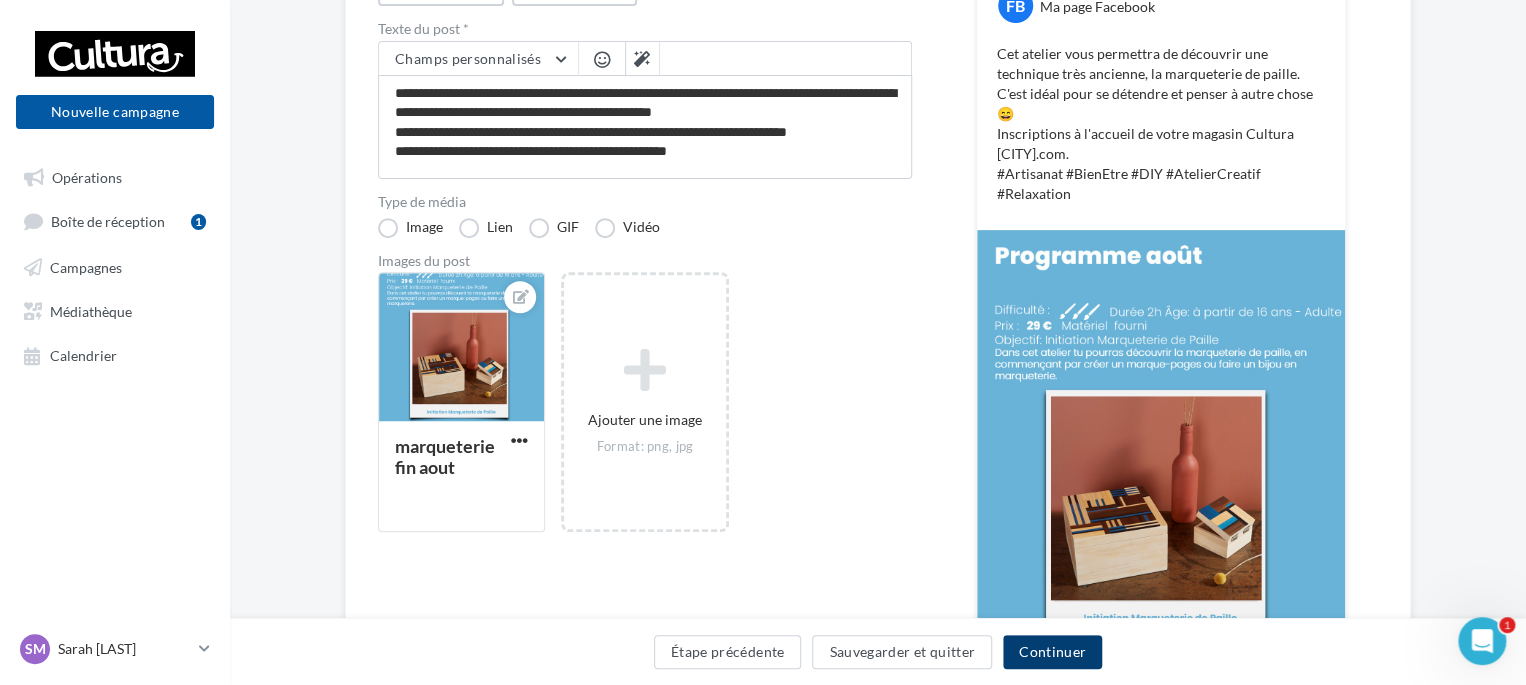 click on "Continuer" at bounding box center [1052, 652] 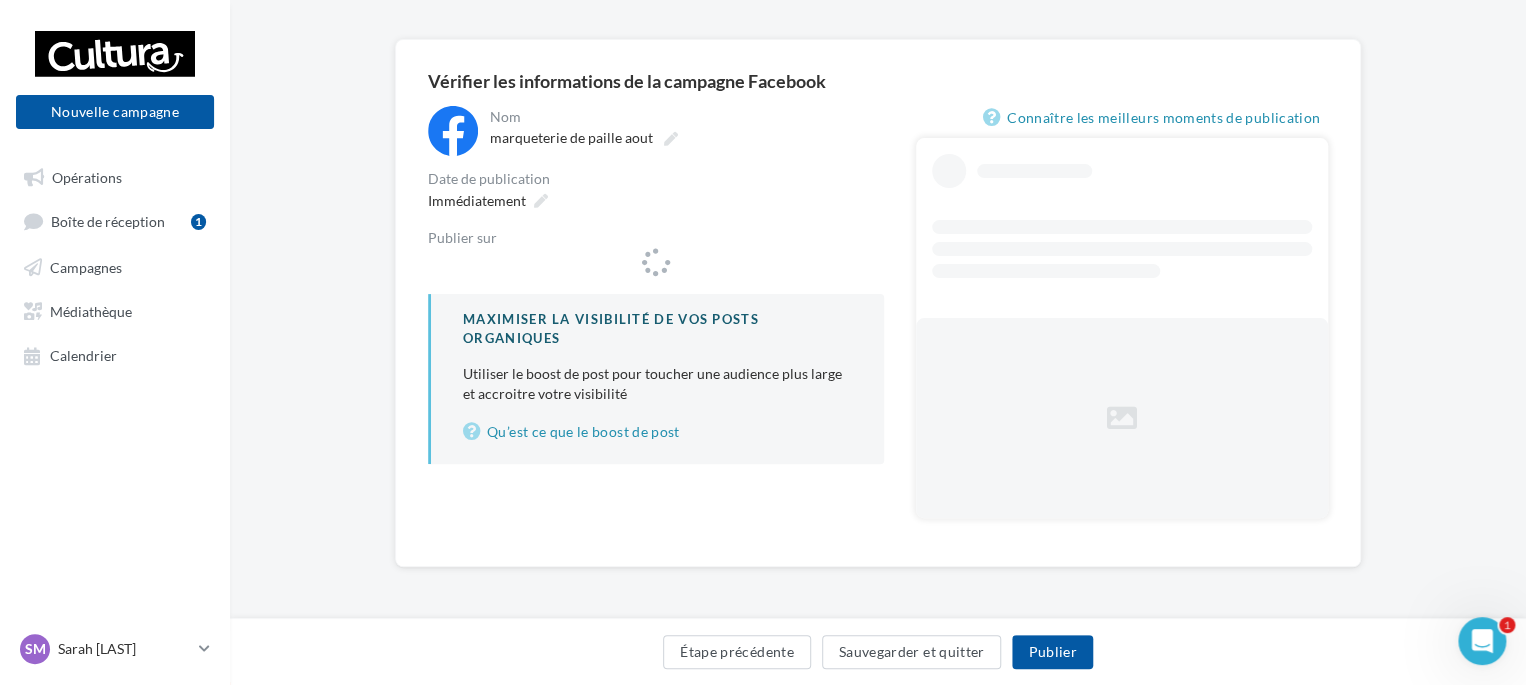 scroll, scrollTop: 0, scrollLeft: 0, axis: both 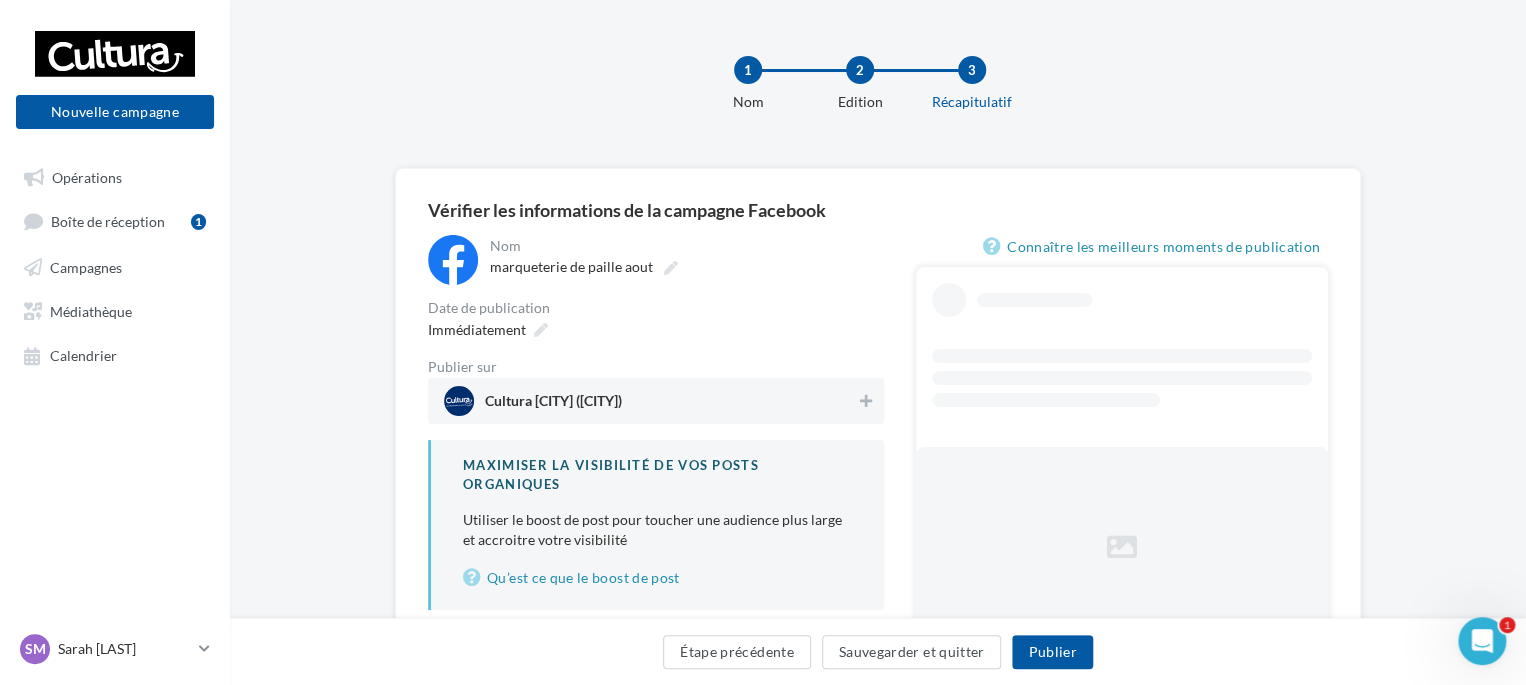 click on "Cultura Saint-Malo (Saint Malo)" at bounding box center [553, 405] 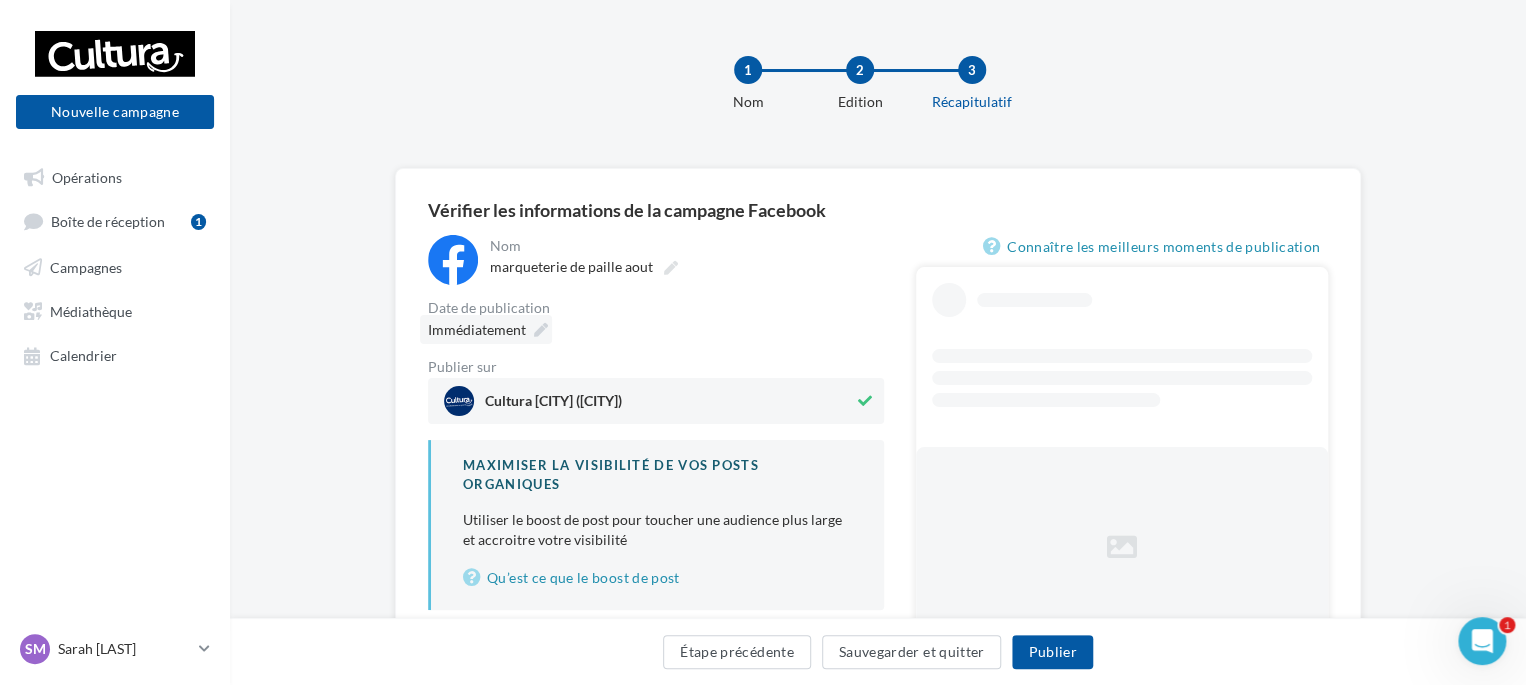 click on "Immédiatement" at bounding box center [477, 329] 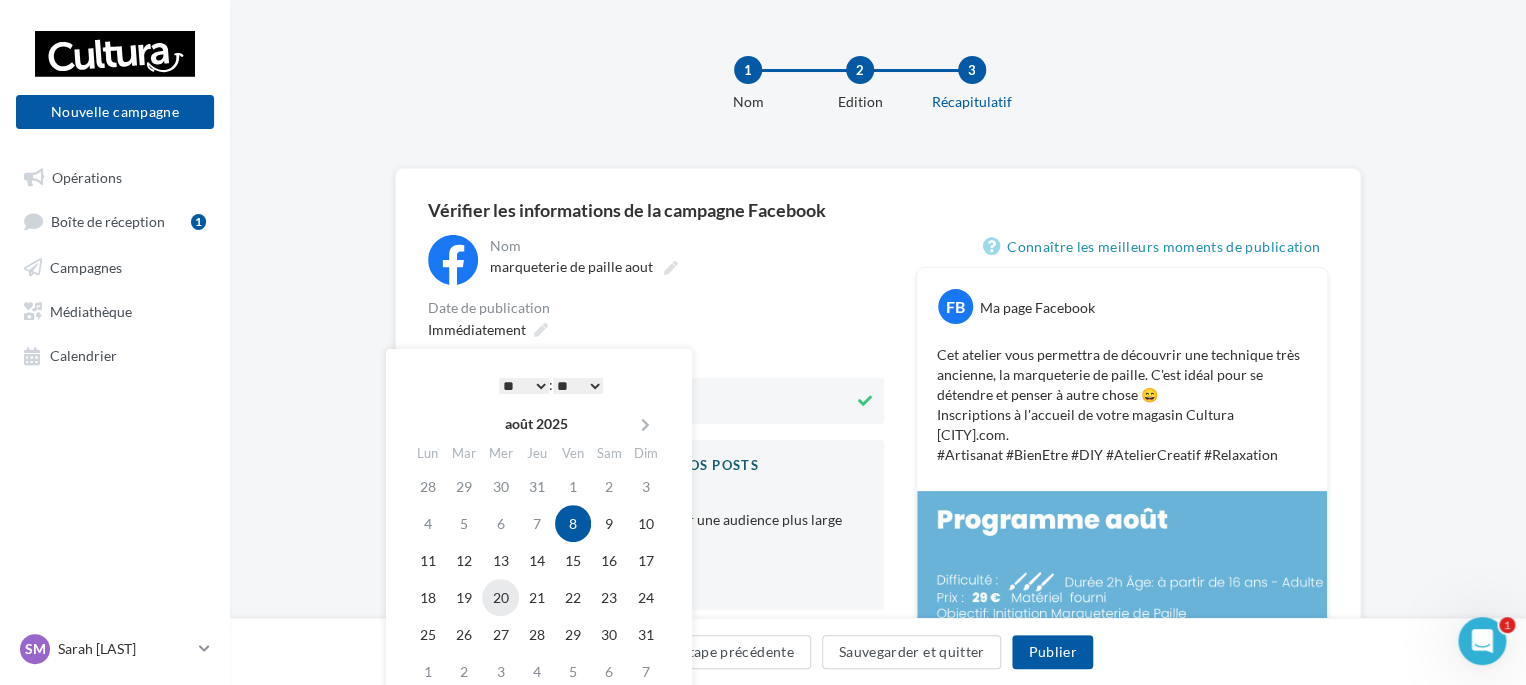 click on "20" at bounding box center [500, 597] 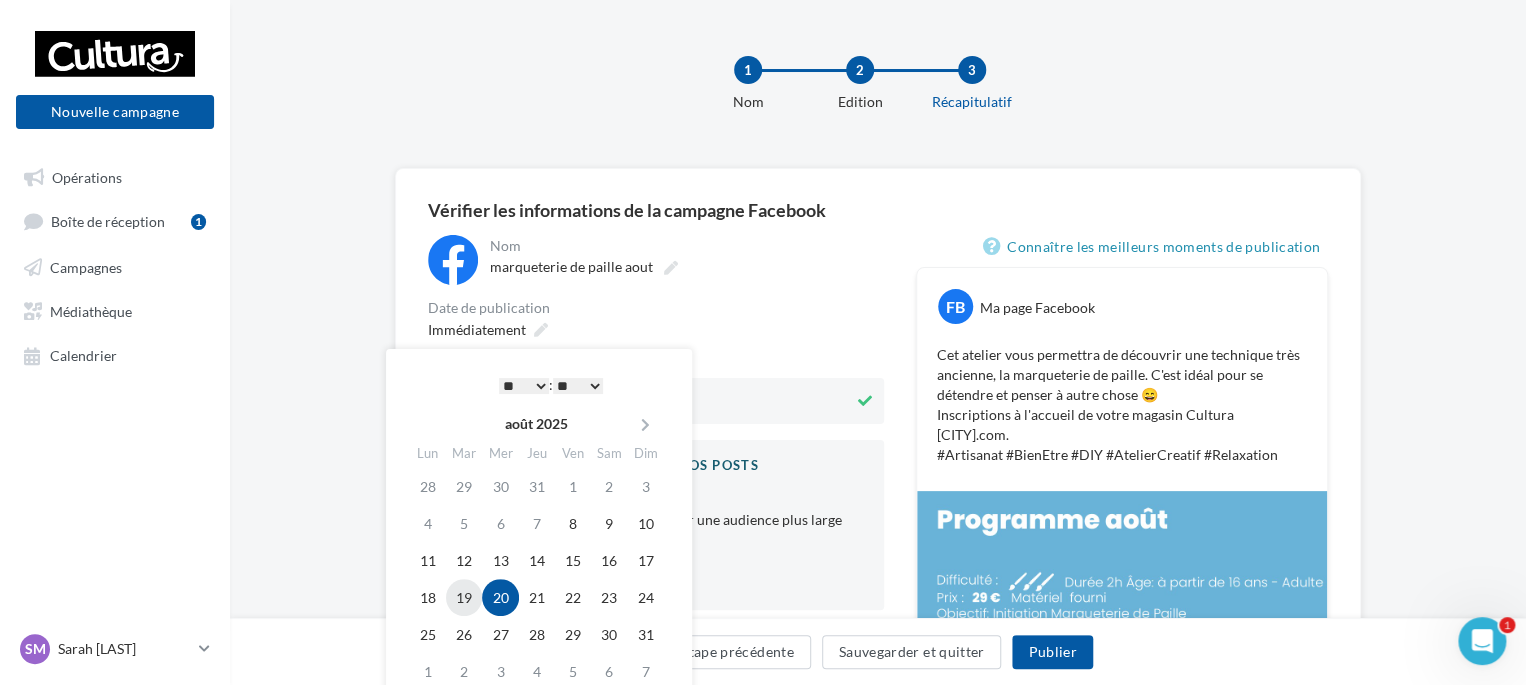 click on "19" at bounding box center (464, 597) 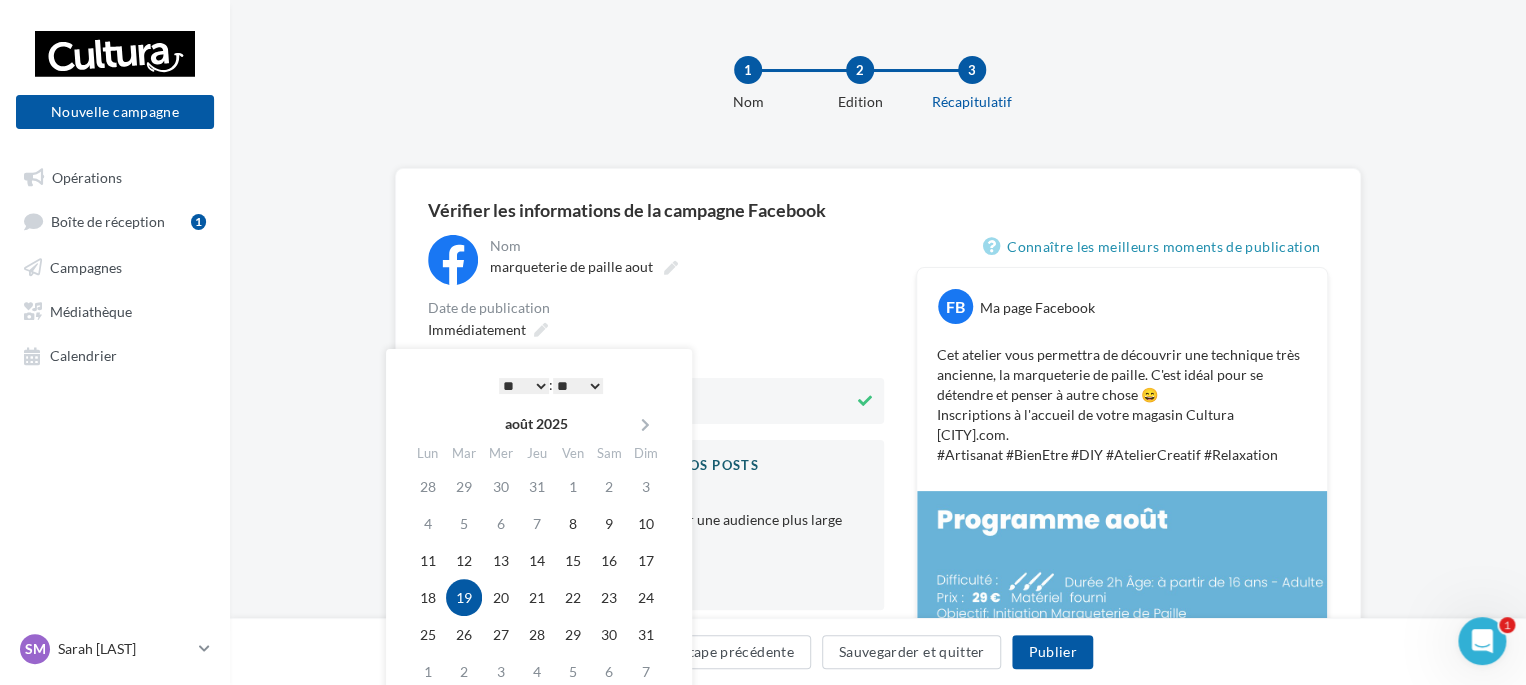 click on "* * * * * * * * * * ** ** ** ** ** ** ** ** ** ** ** ** ** **" at bounding box center (524, 386) 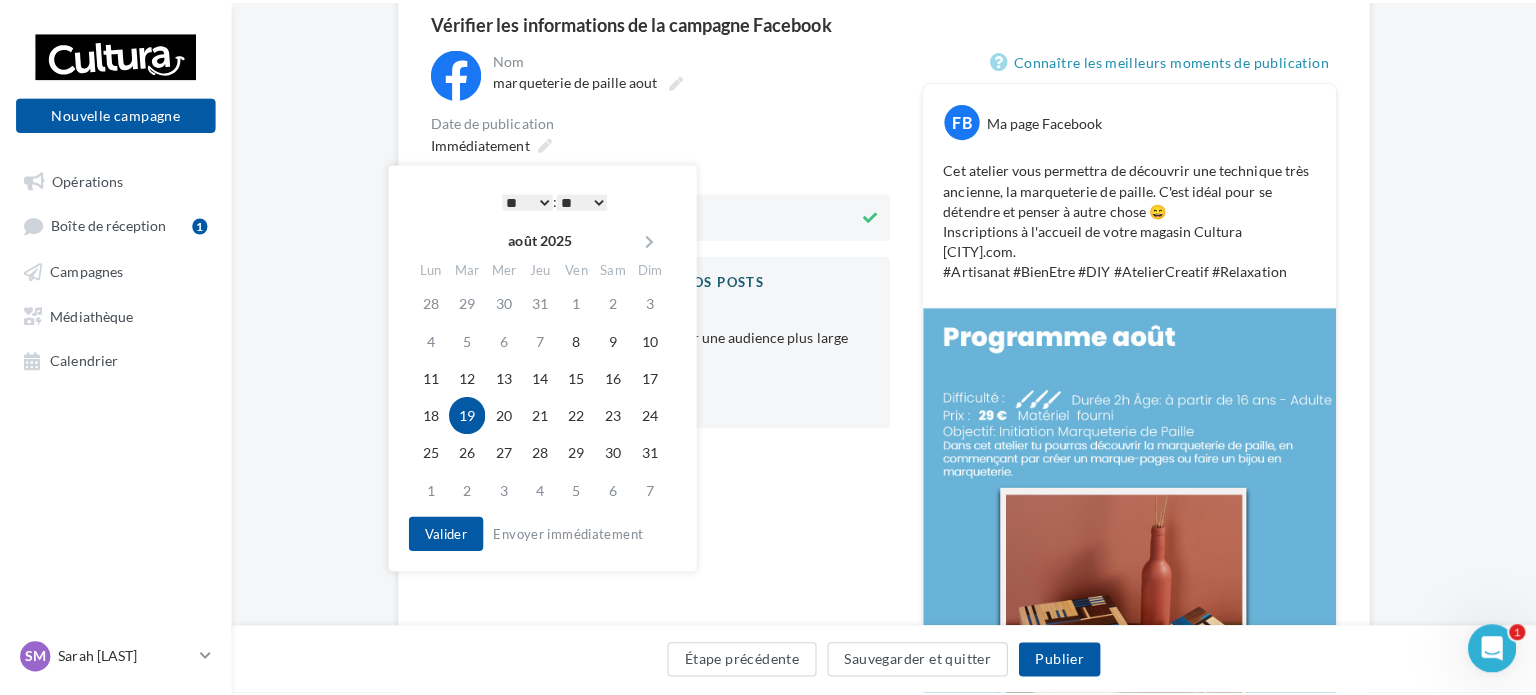 scroll, scrollTop: 200, scrollLeft: 0, axis: vertical 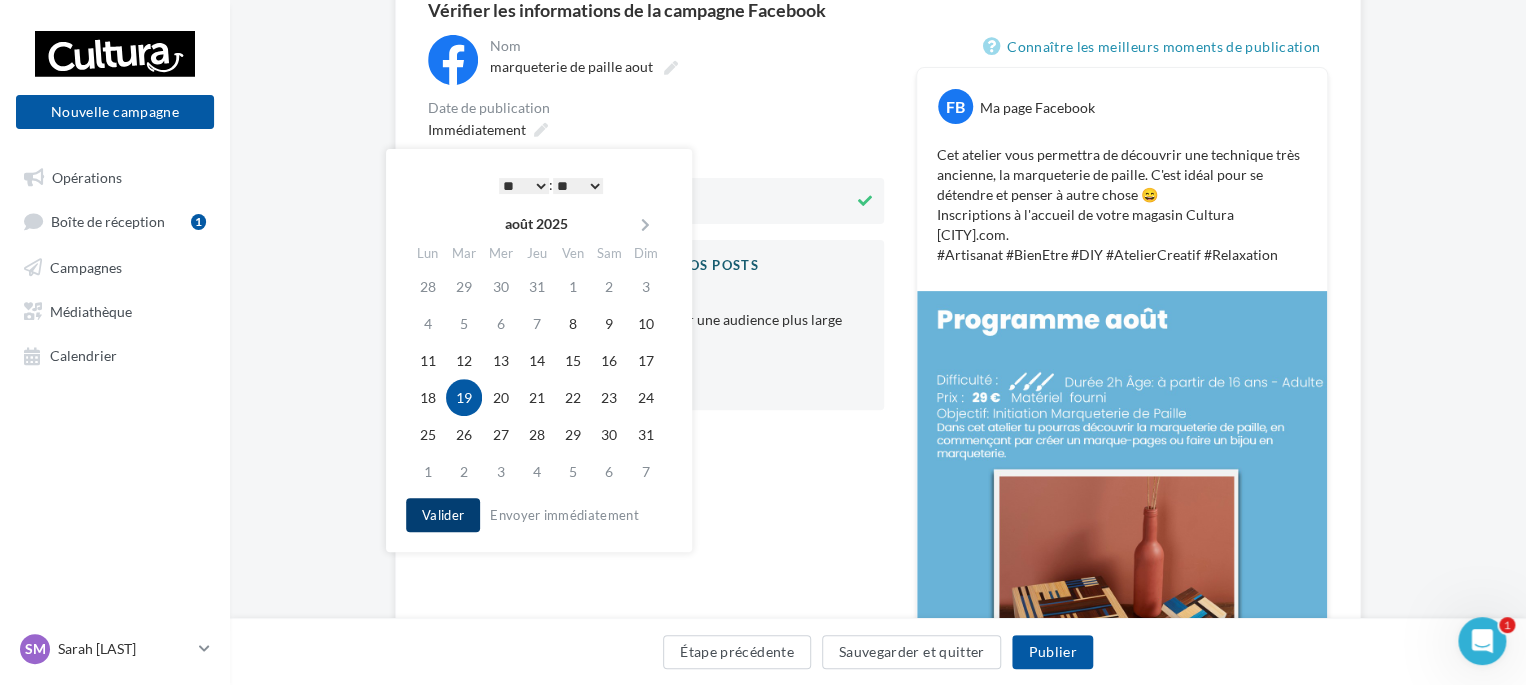click on "Valider" at bounding box center (443, 515) 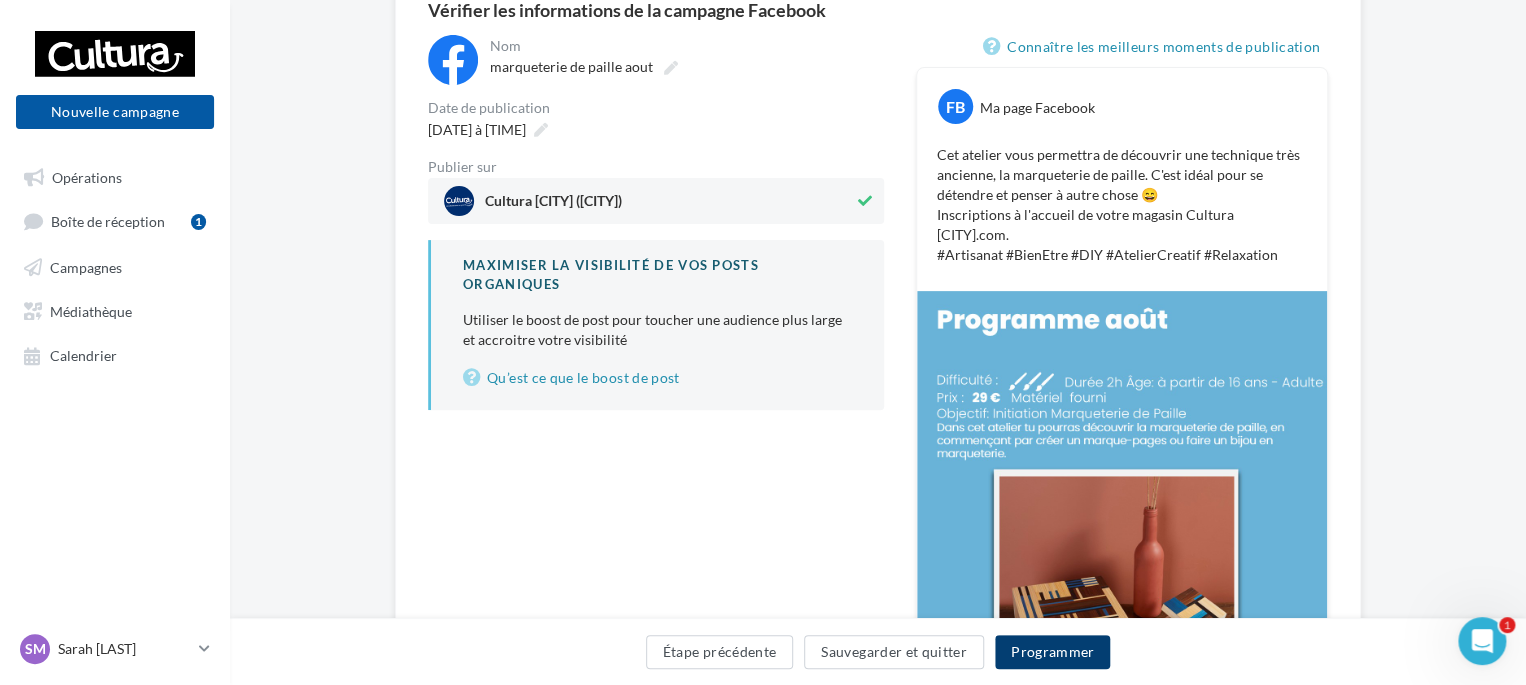 click on "Programmer" at bounding box center [1053, 652] 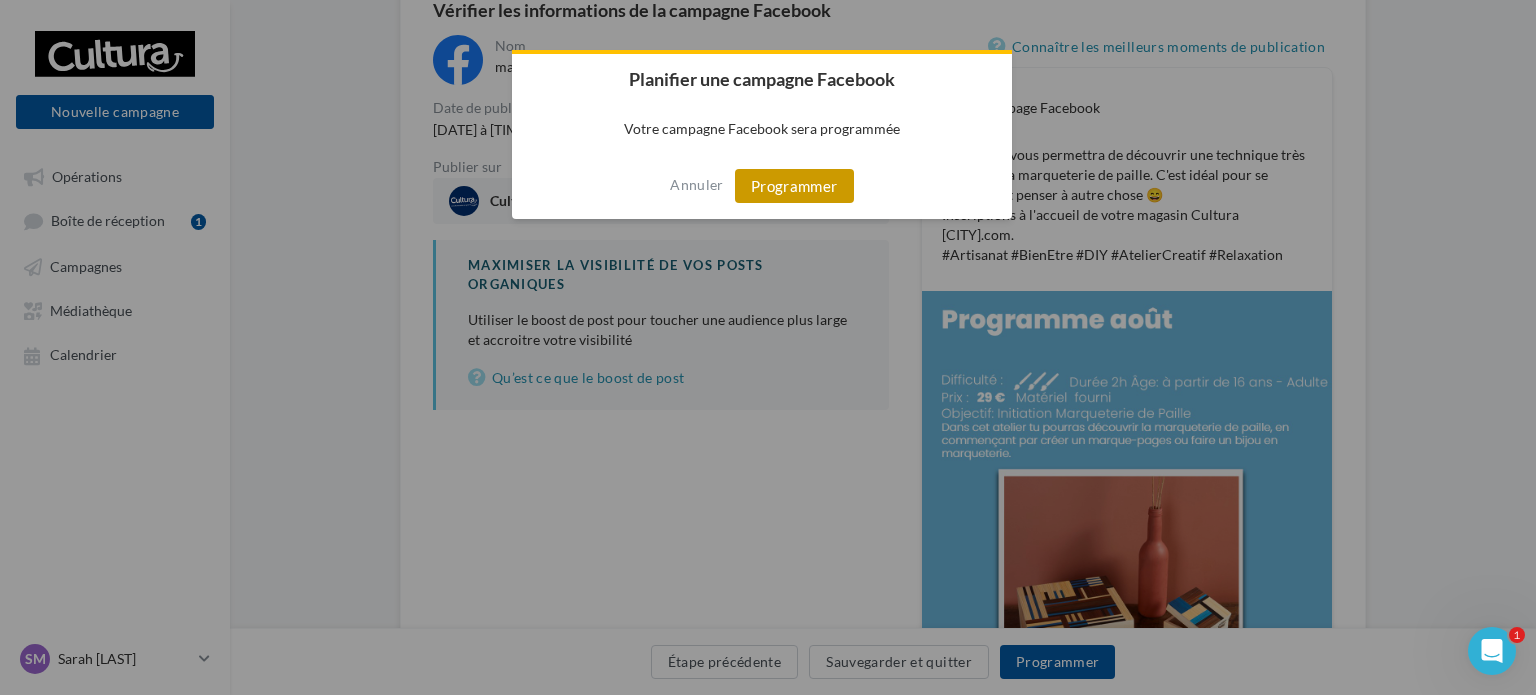 click on "Programmer" at bounding box center [794, 186] 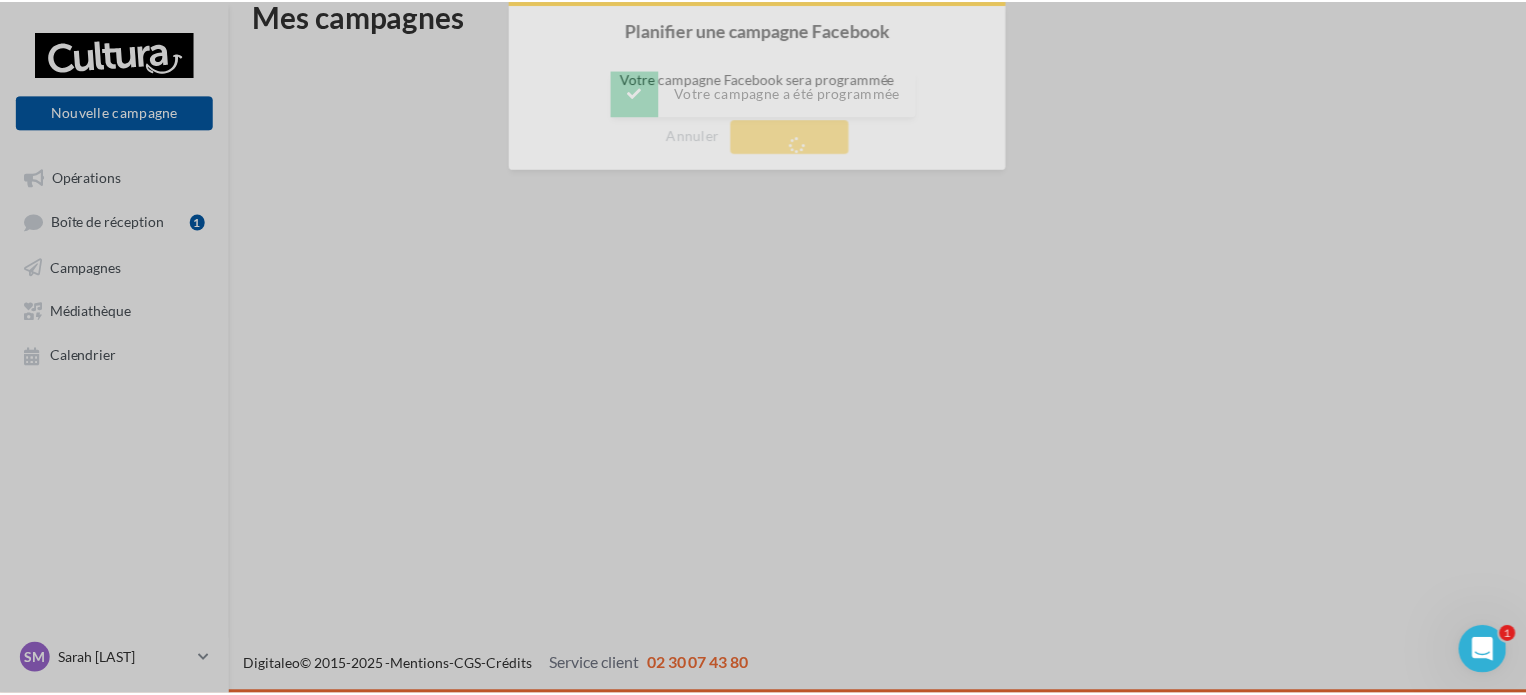 scroll, scrollTop: 32, scrollLeft: 0, axis: vertical 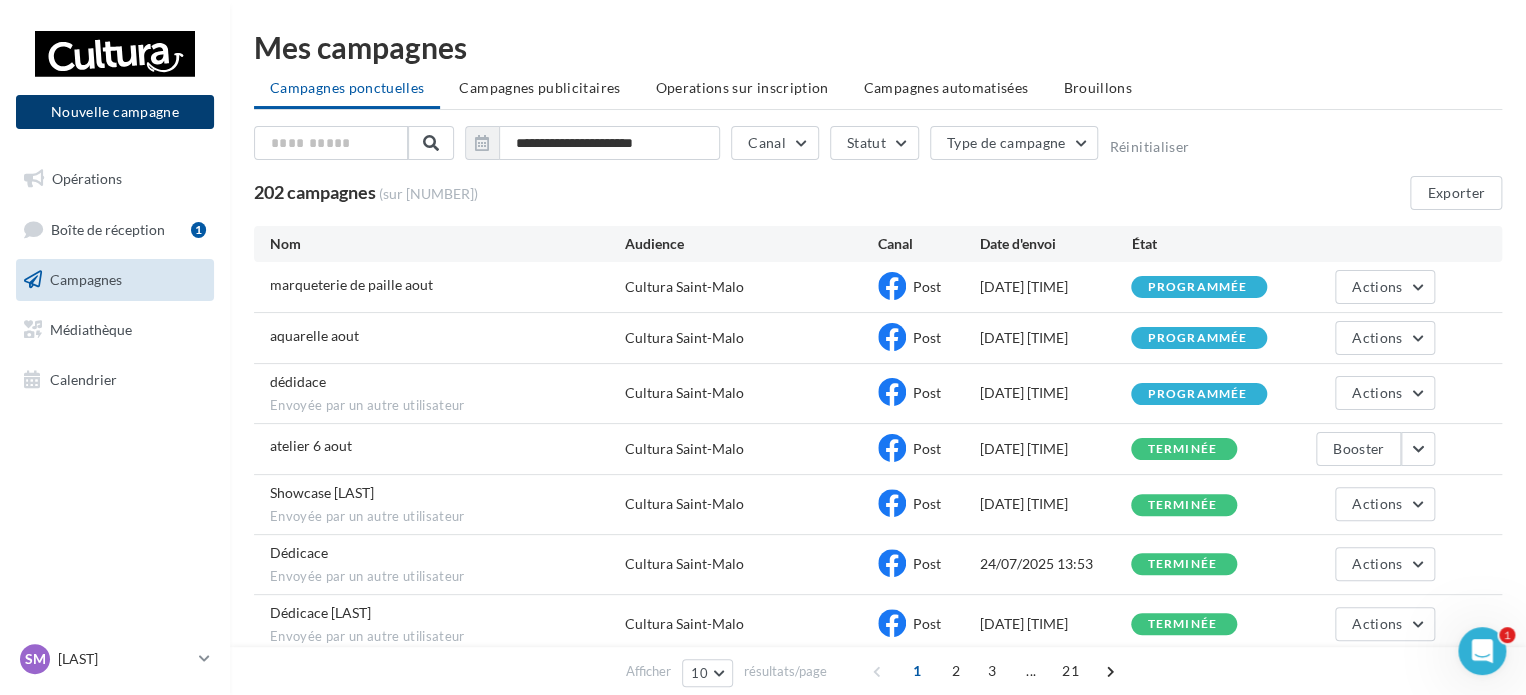 click on "Nouvelle campagne" at bounding box center (115, 112) 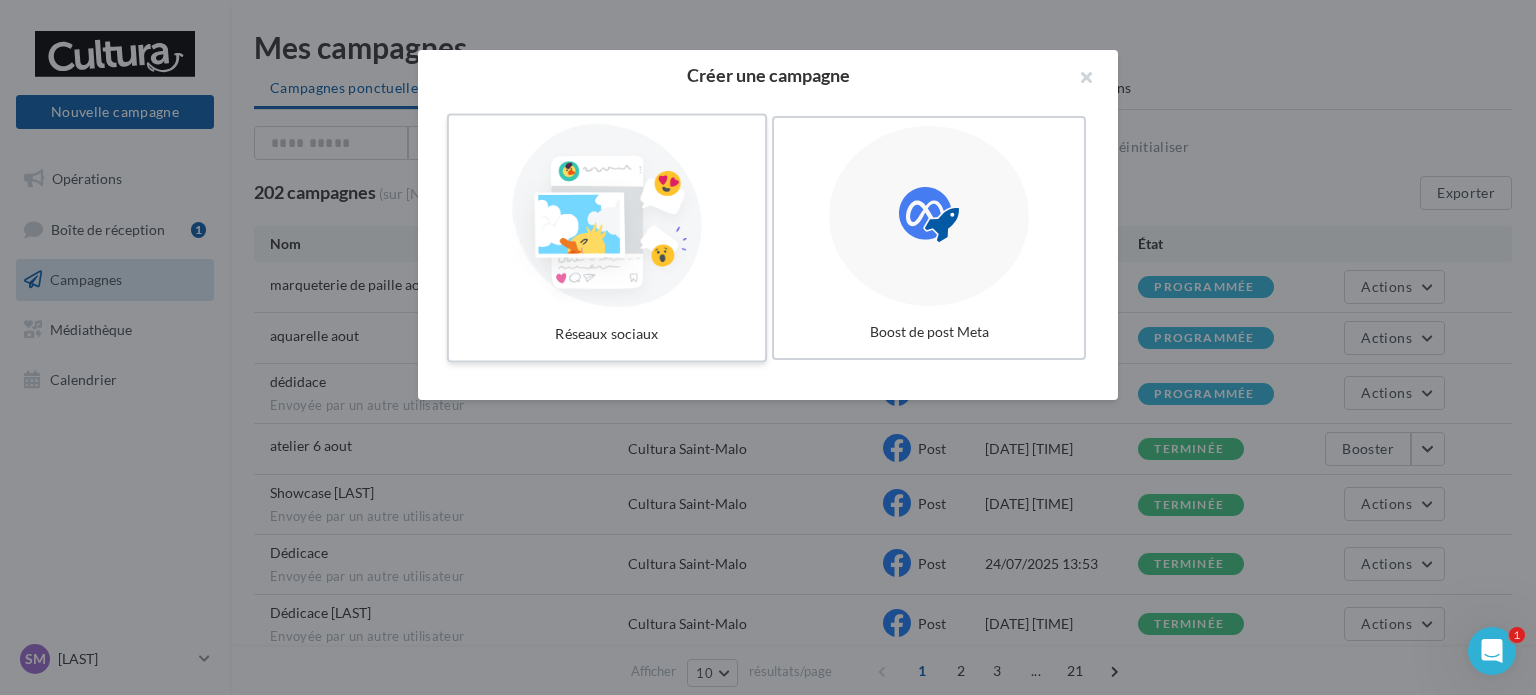 click at bounding box center [607, 216] 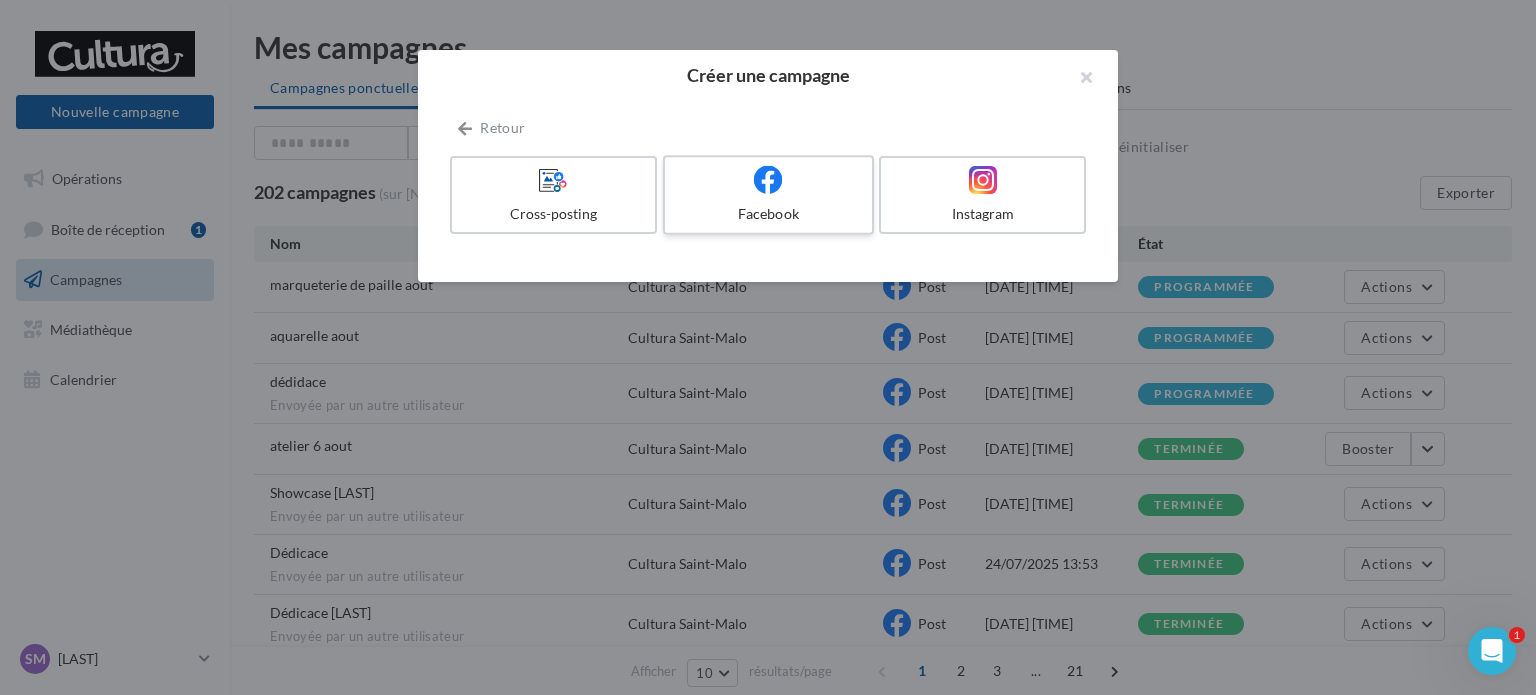 click at bounding box center [768, 179] 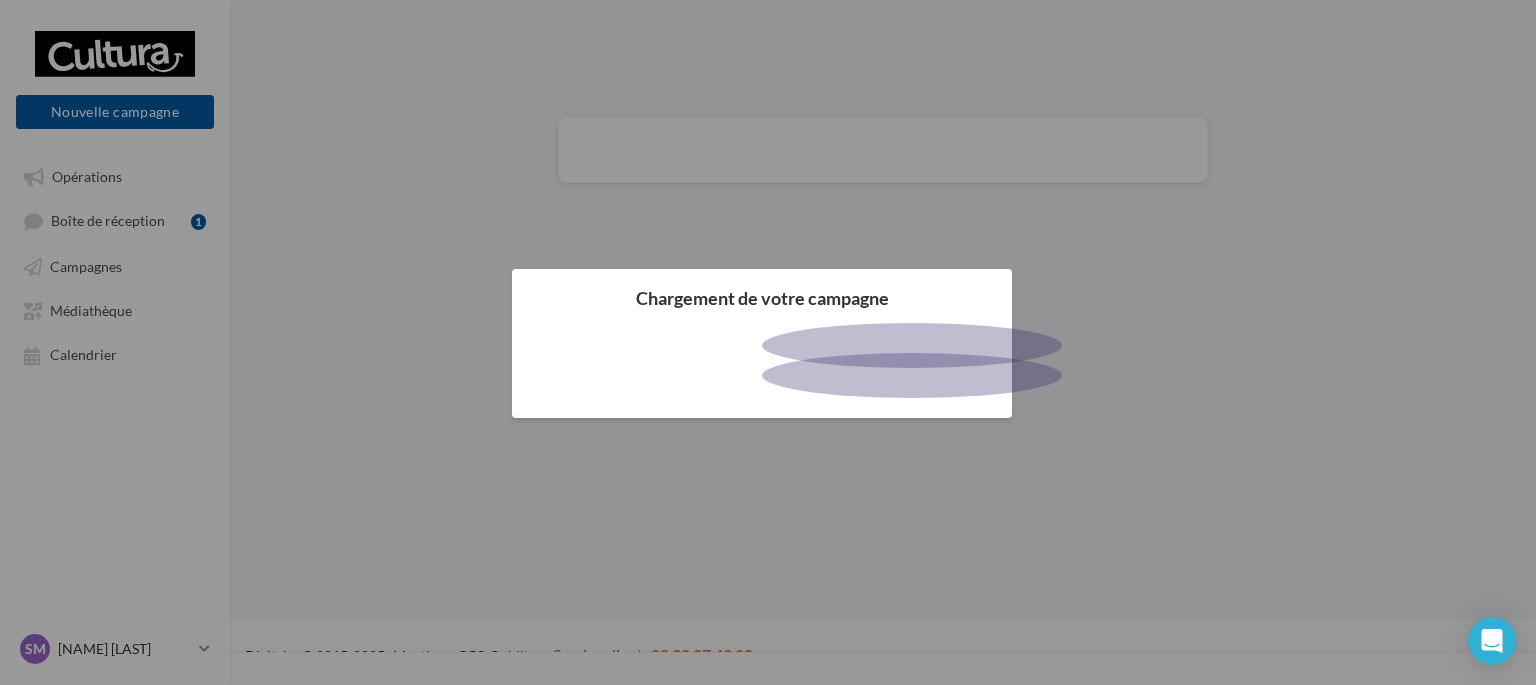scroll, scrollTop: 0, scrollLeft: 0, axis: both 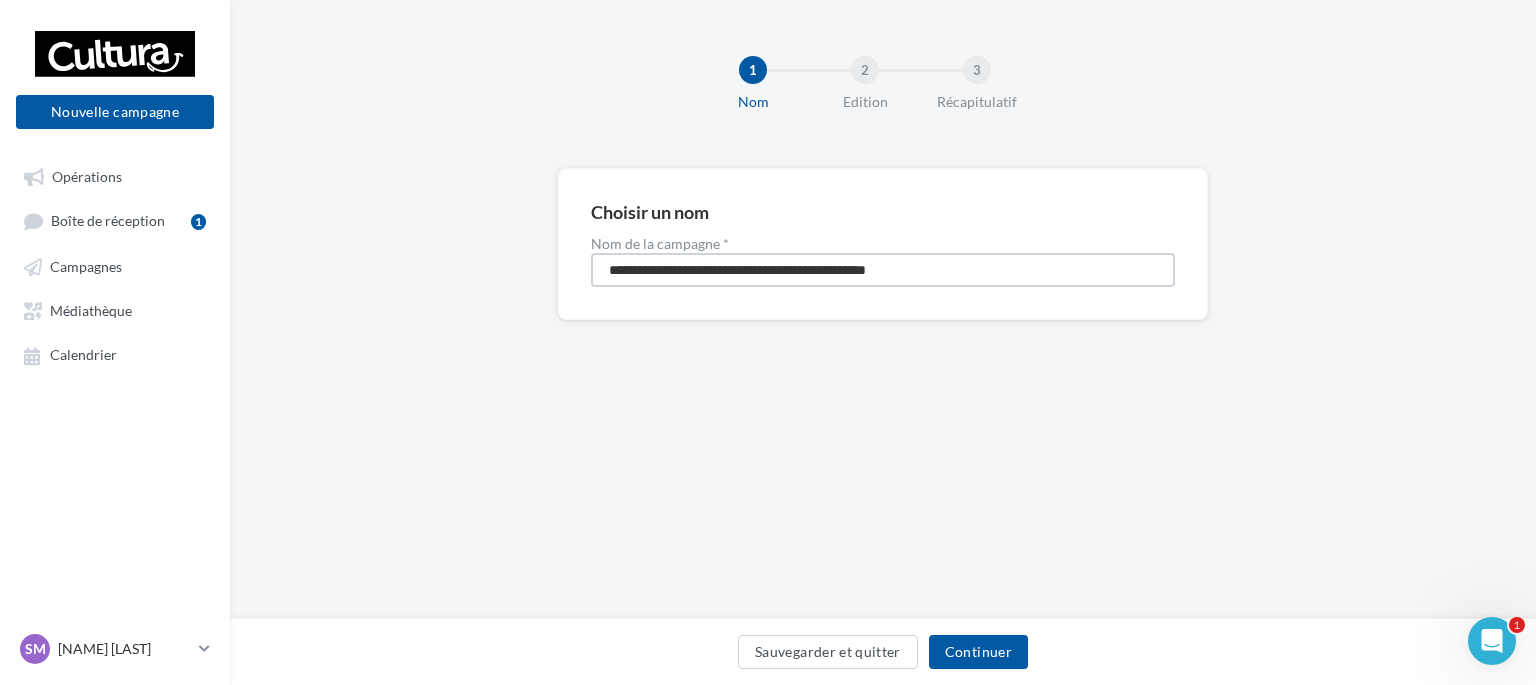 drag, startPoint x: 966, startPoint y: 268, endPoint x: 232, endPoint y: 199, distance: 737.2361 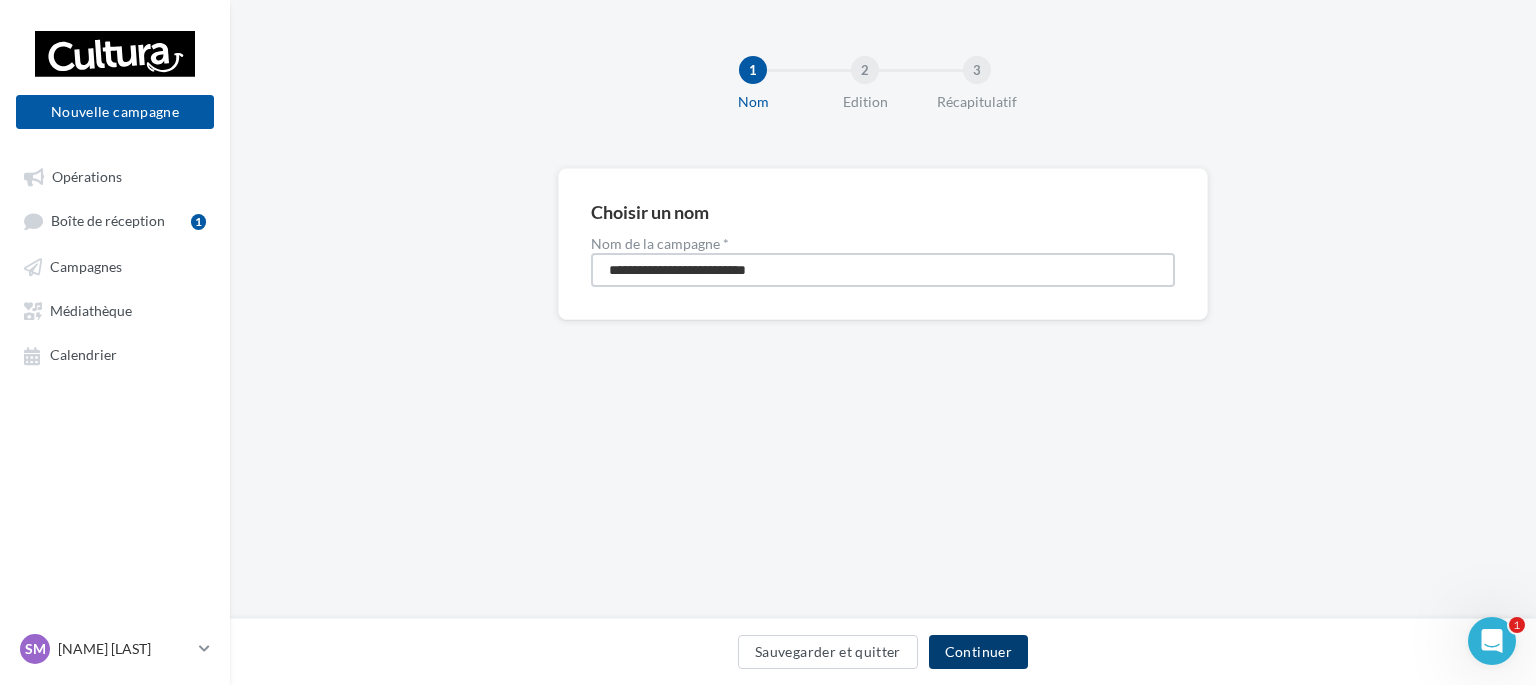 type on "**********" 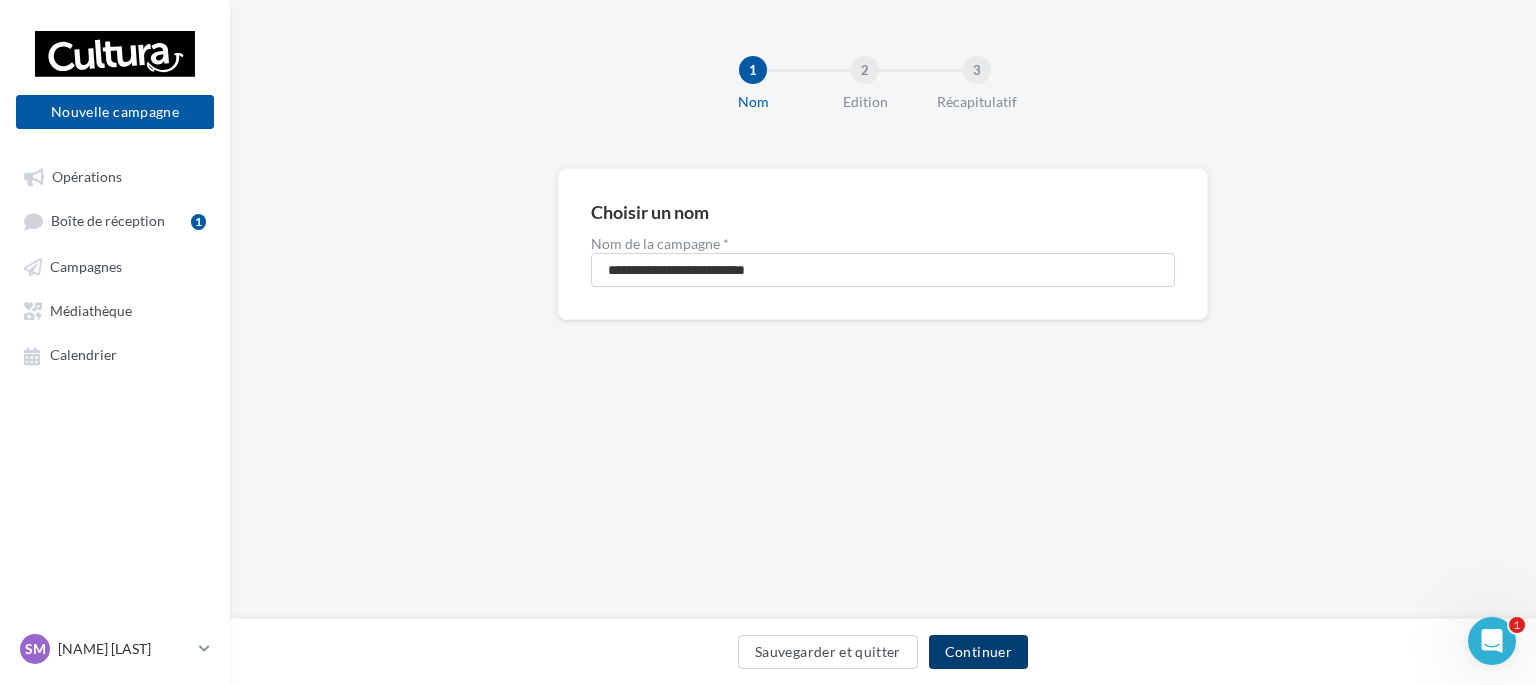 click on "Continuer" at bounding box center (978, 652) 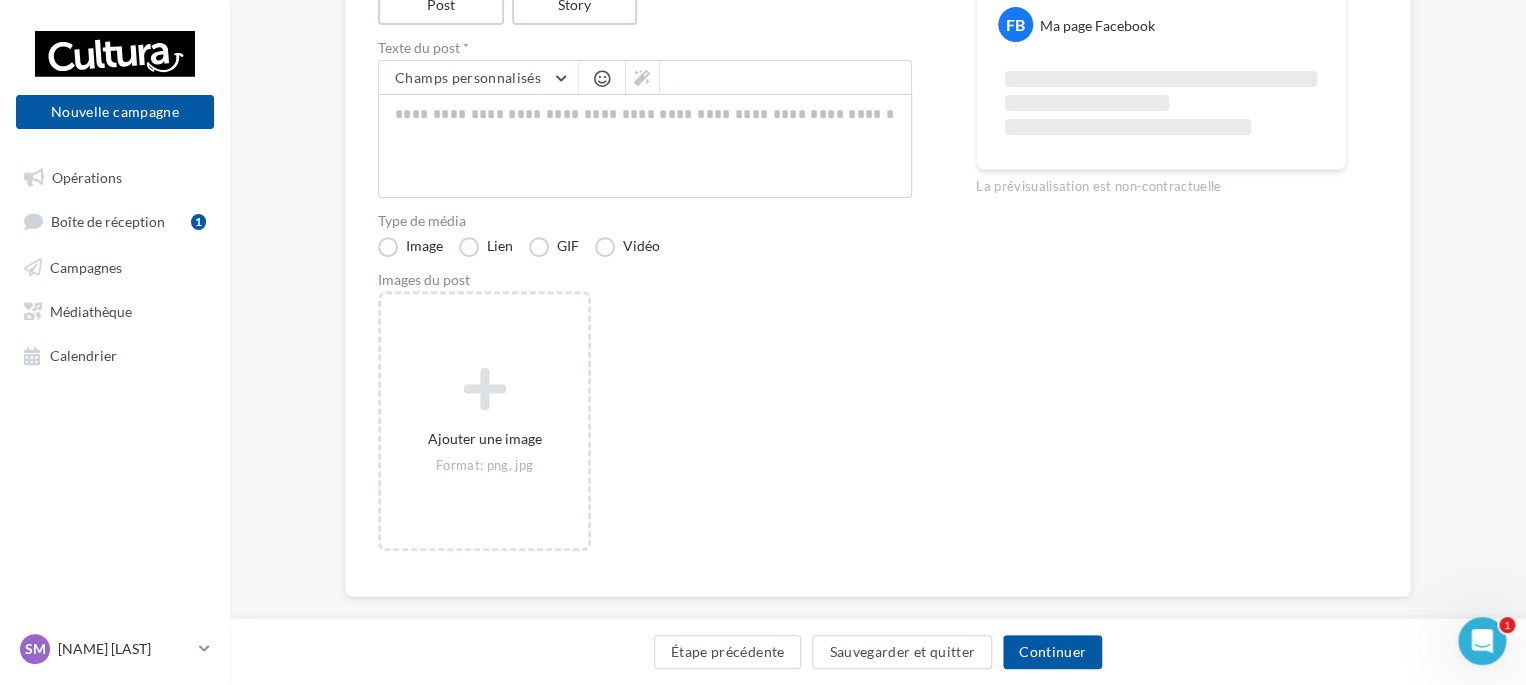 scroll, scrollTop: 297, scrollLeft: 0, axis: vertical 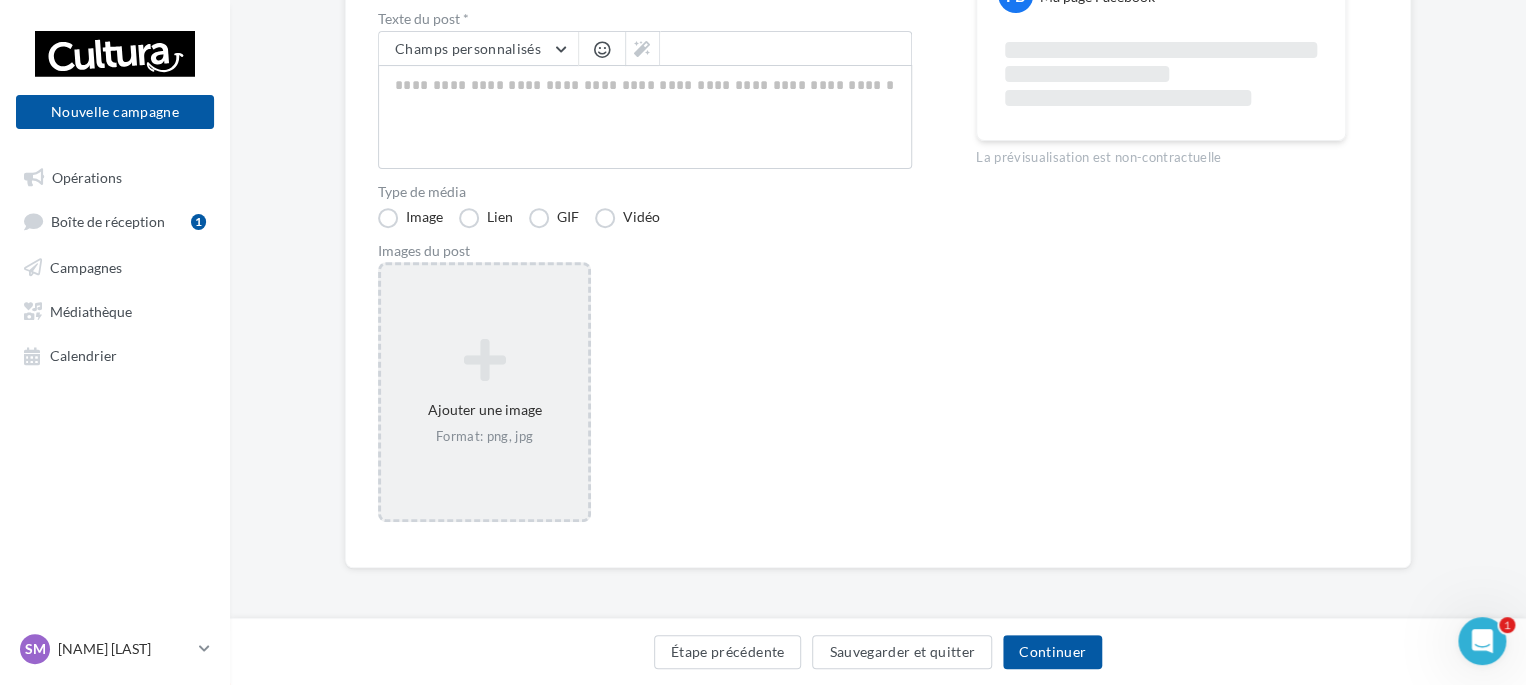 click at bounding box center (484, 360) 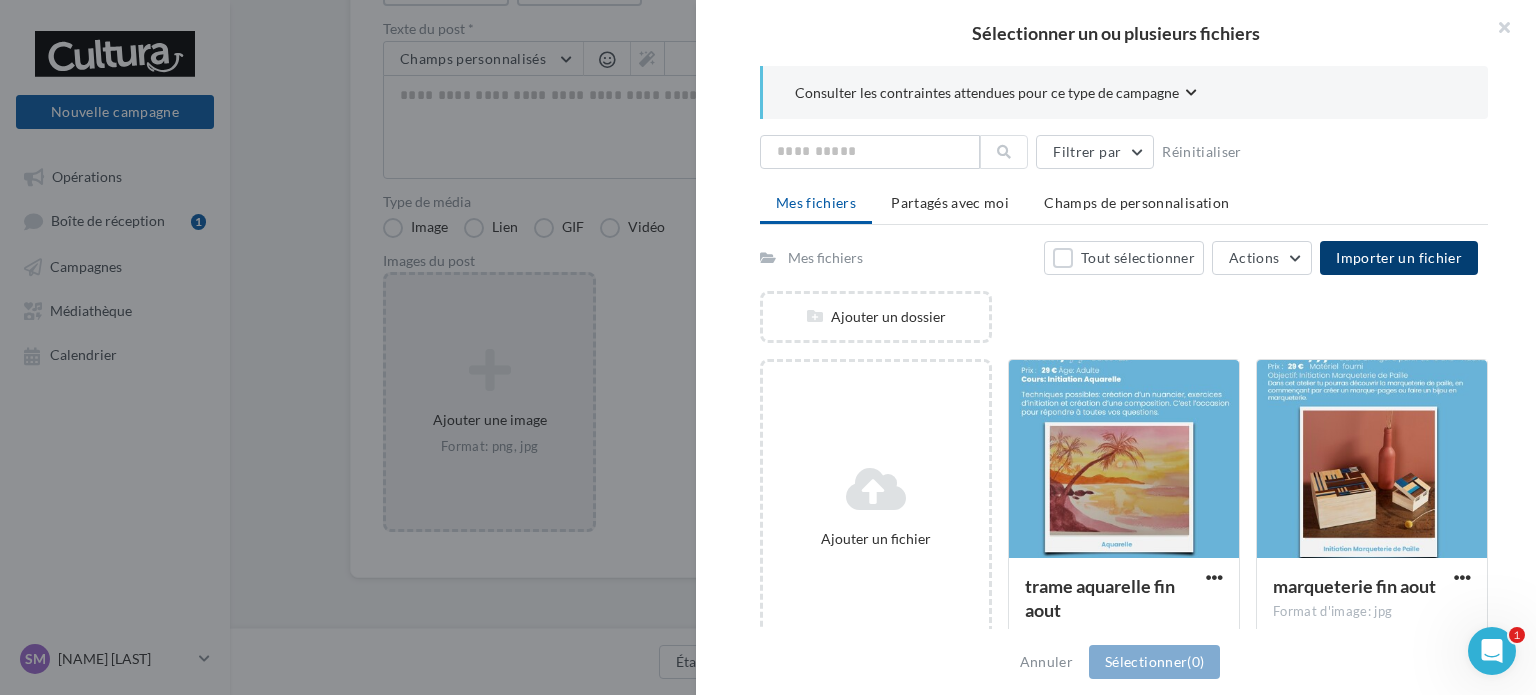 click on "Importer un fichier" at bounding box center [1399, 257] 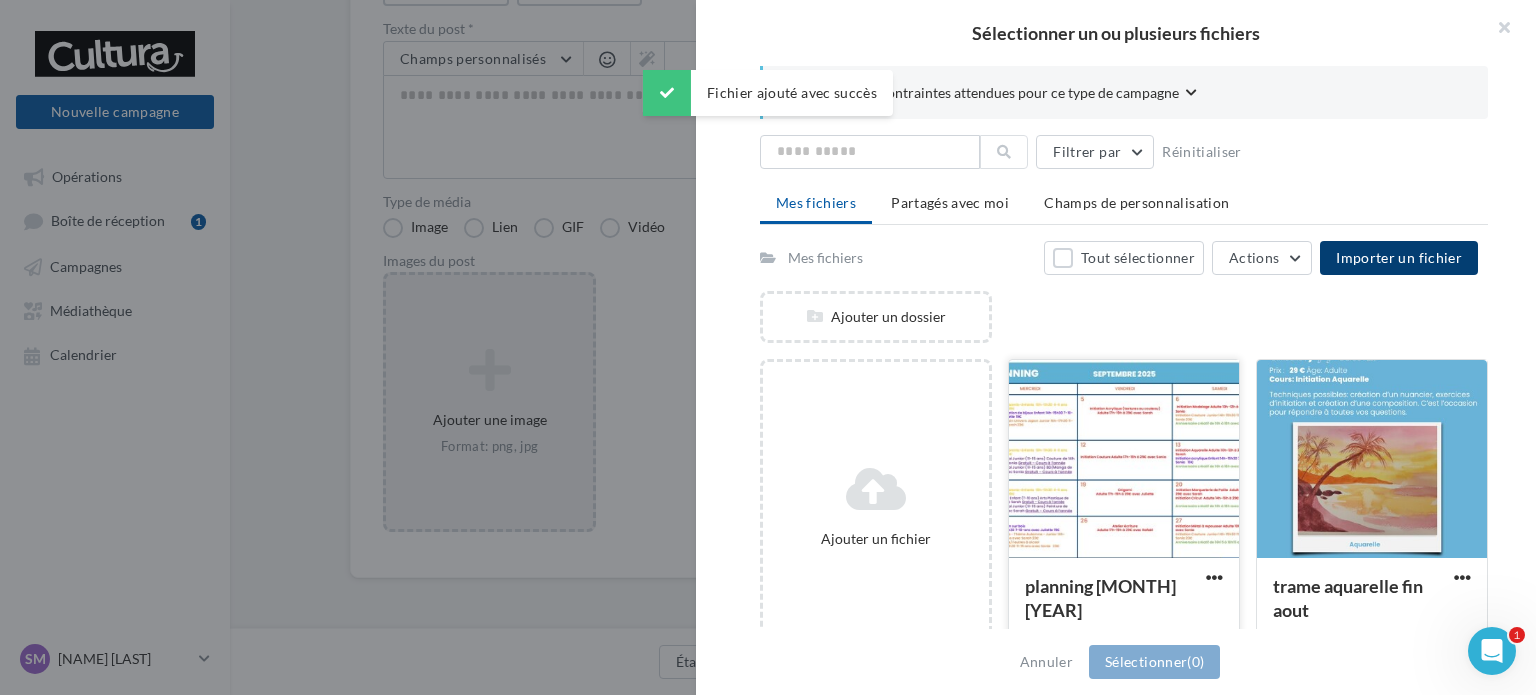 click at bounding box center (1124, 460) 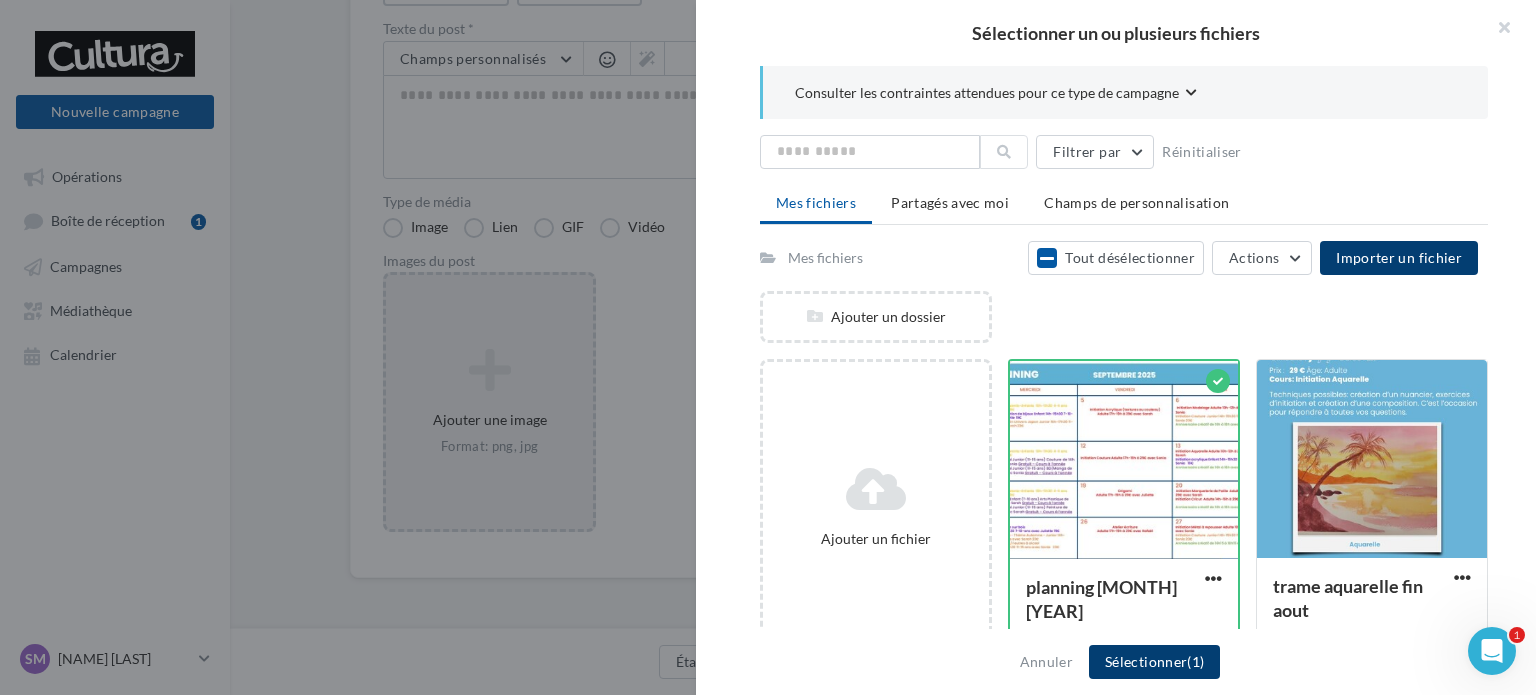 click on "Sélectionner   (1)" at bounding box center (1154, 662) 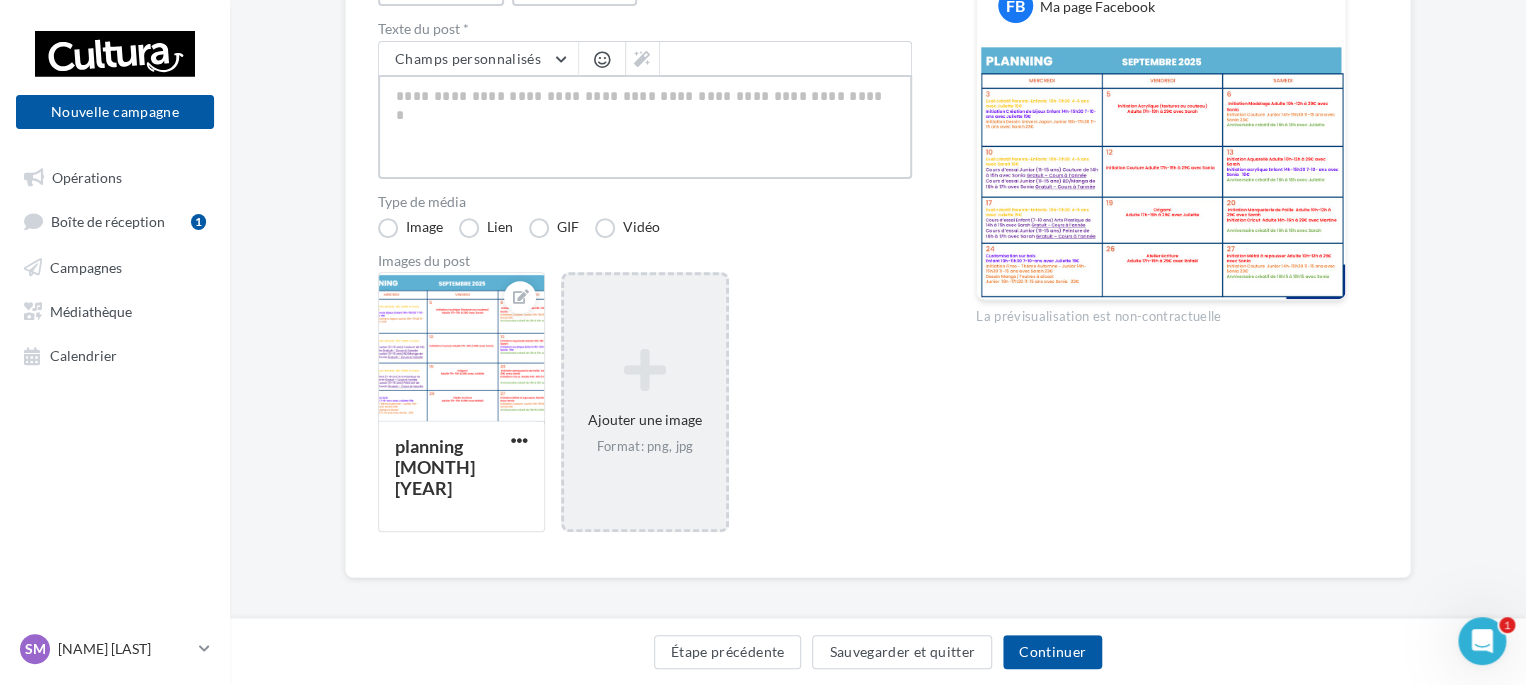 click at bounding box center [645, 127] 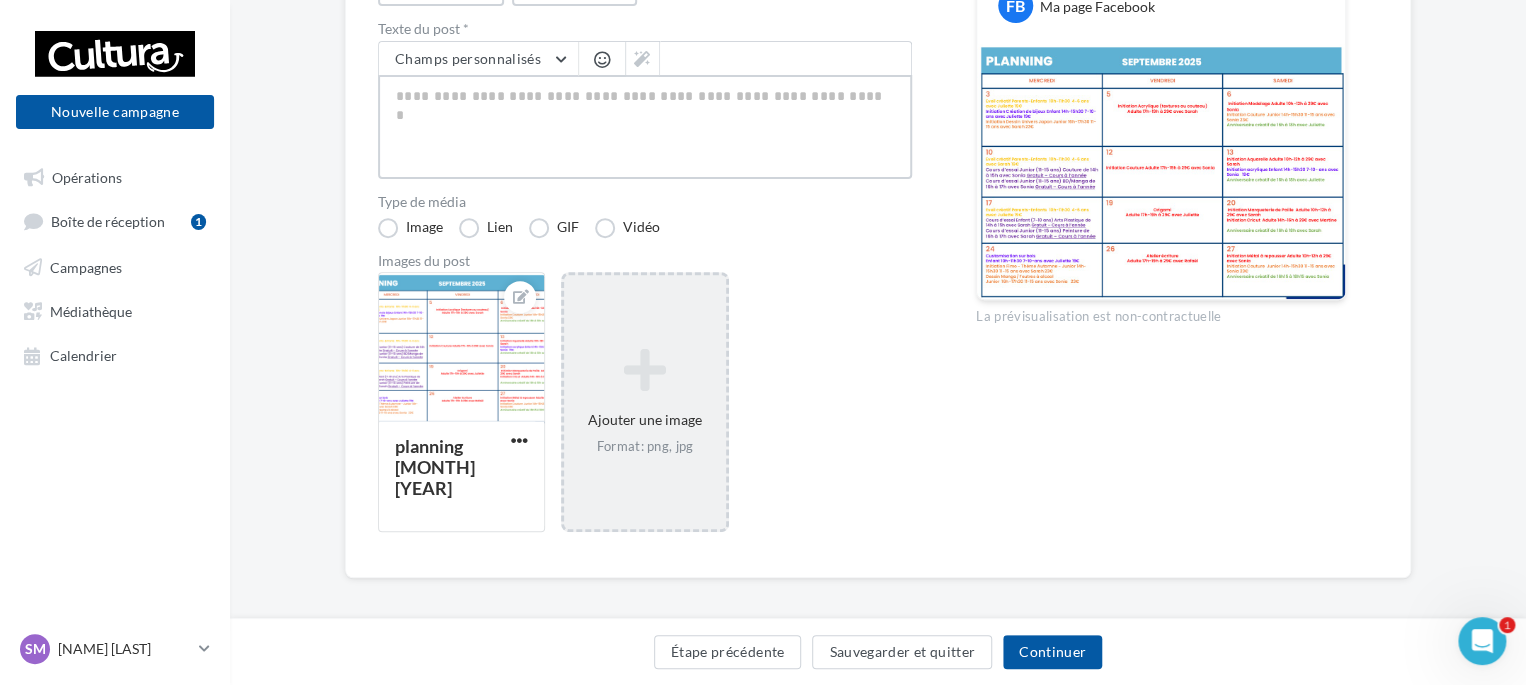 scroll, scrollTop: 187, scrollLeft: 0, axis: vertical 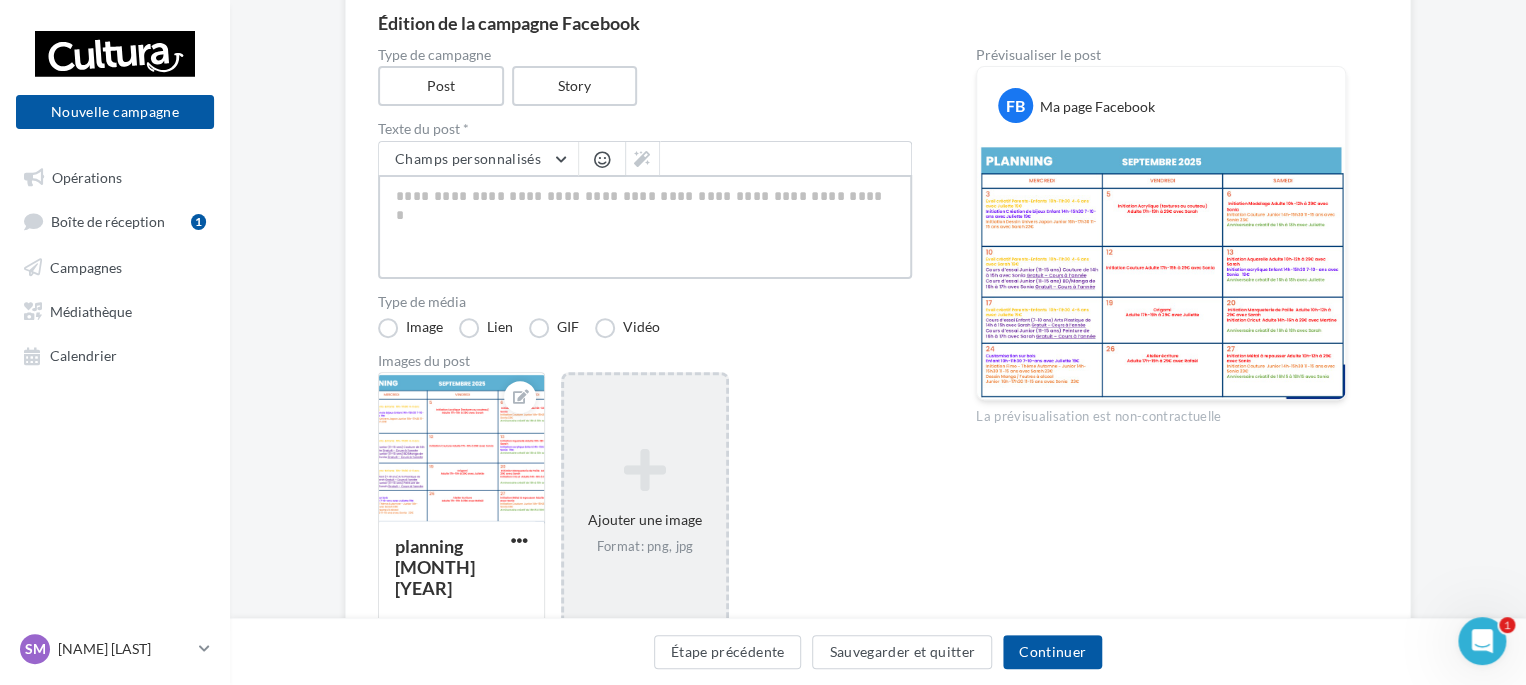 type on "*" 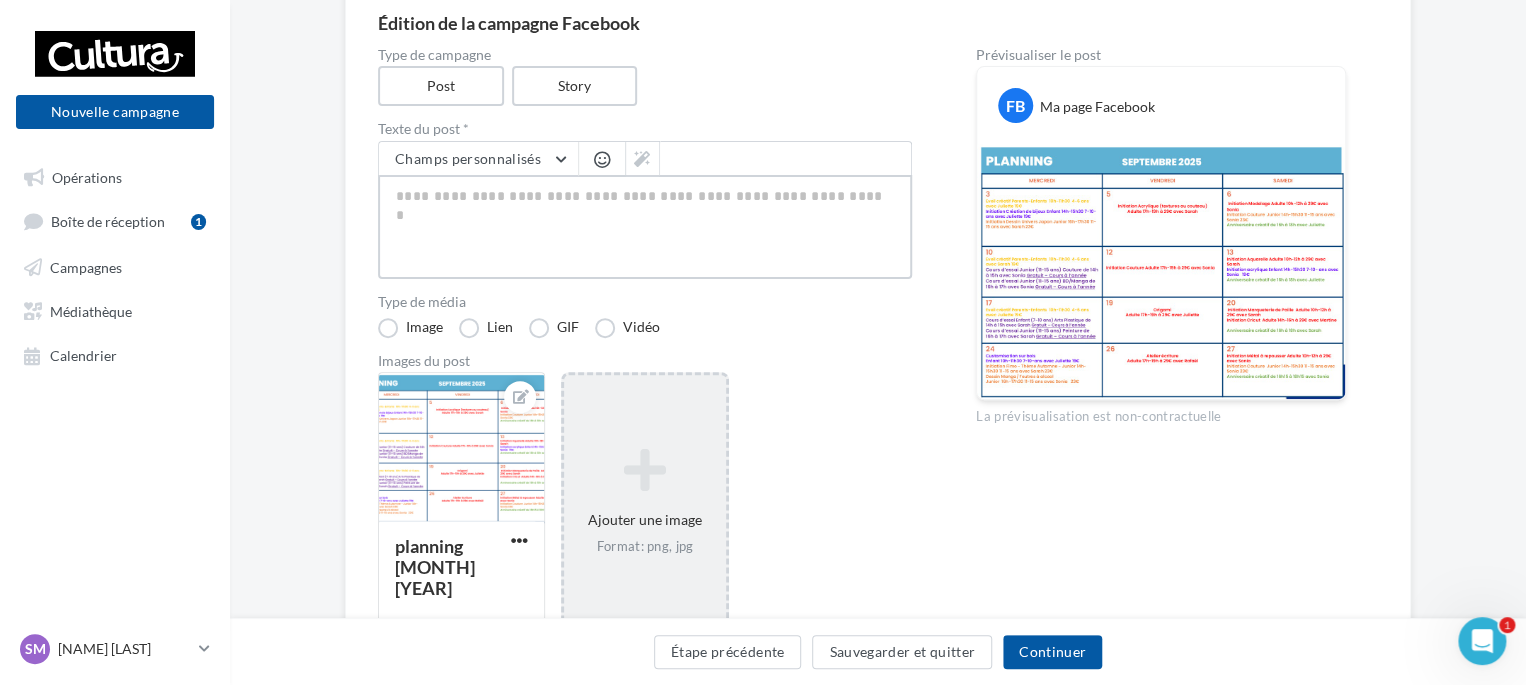 type on "*" 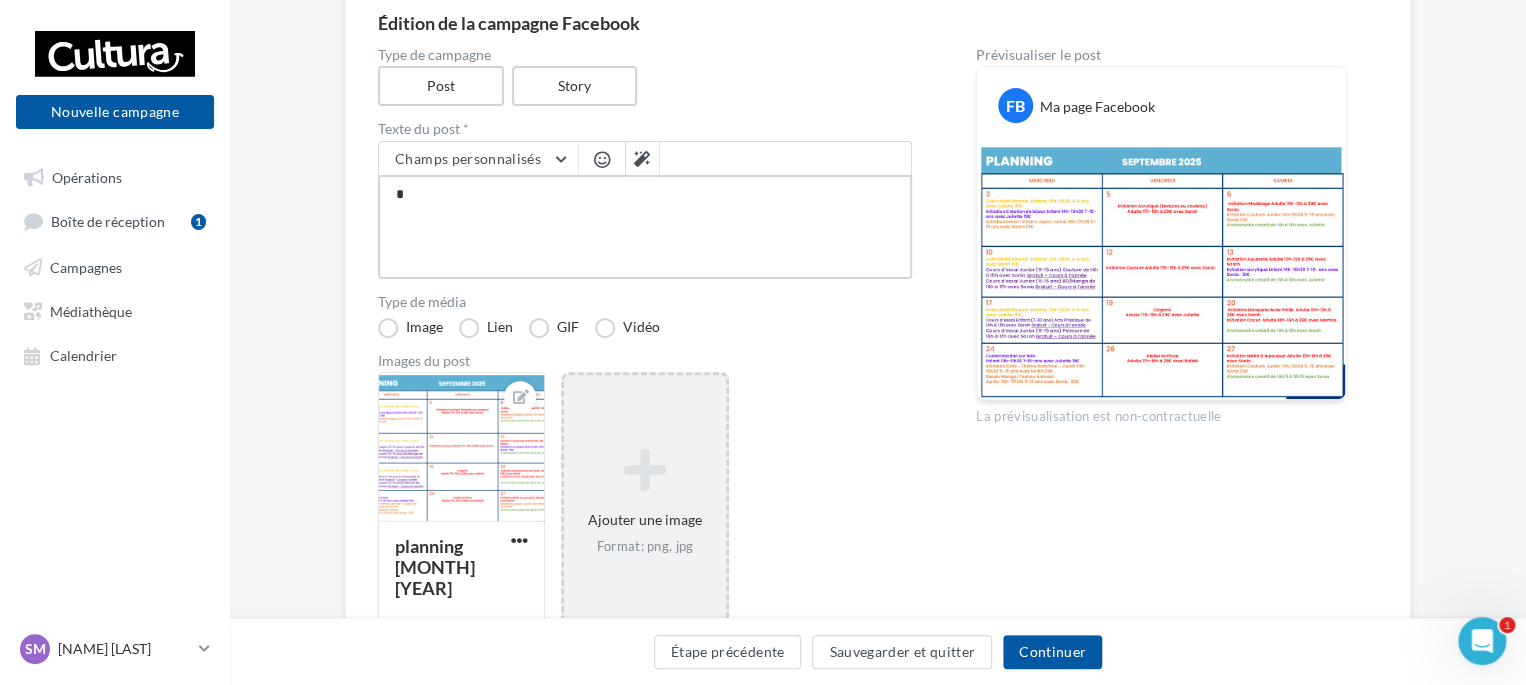 type 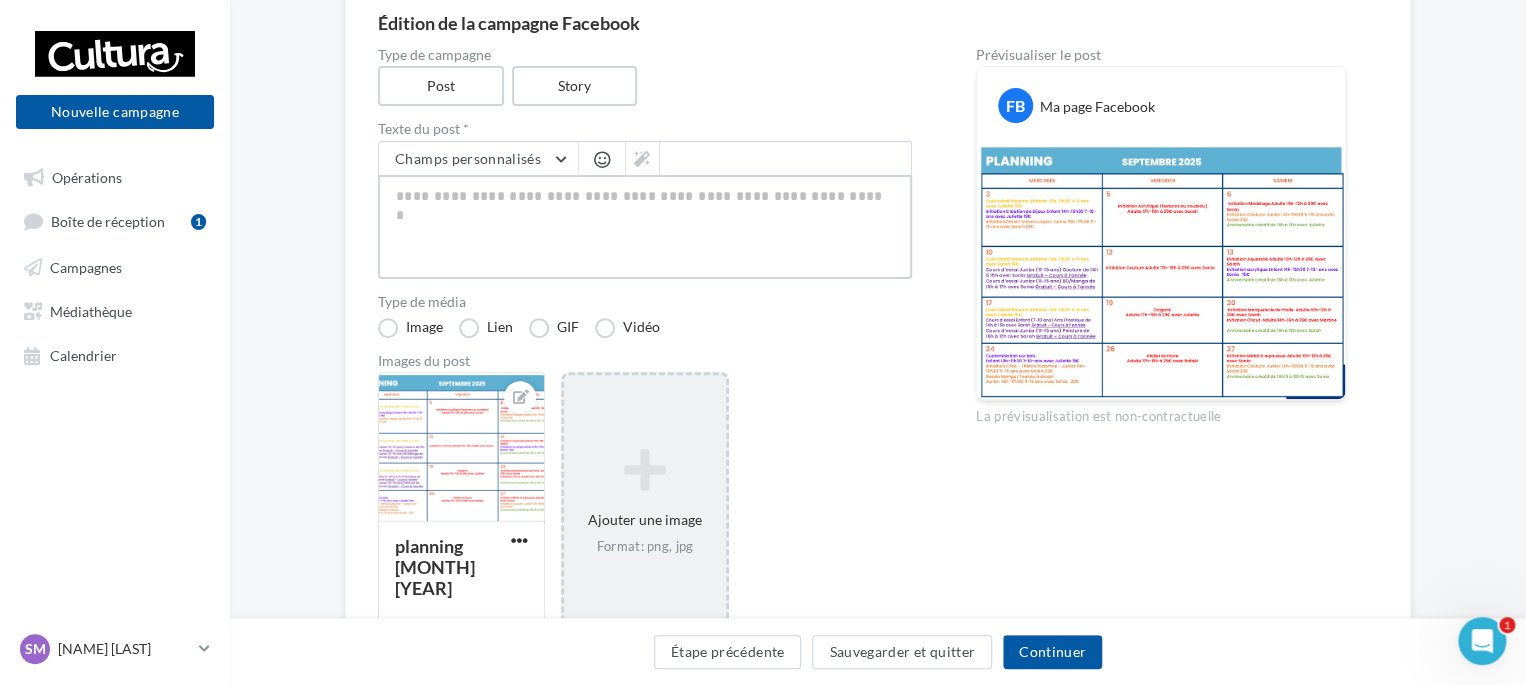 type on "*" 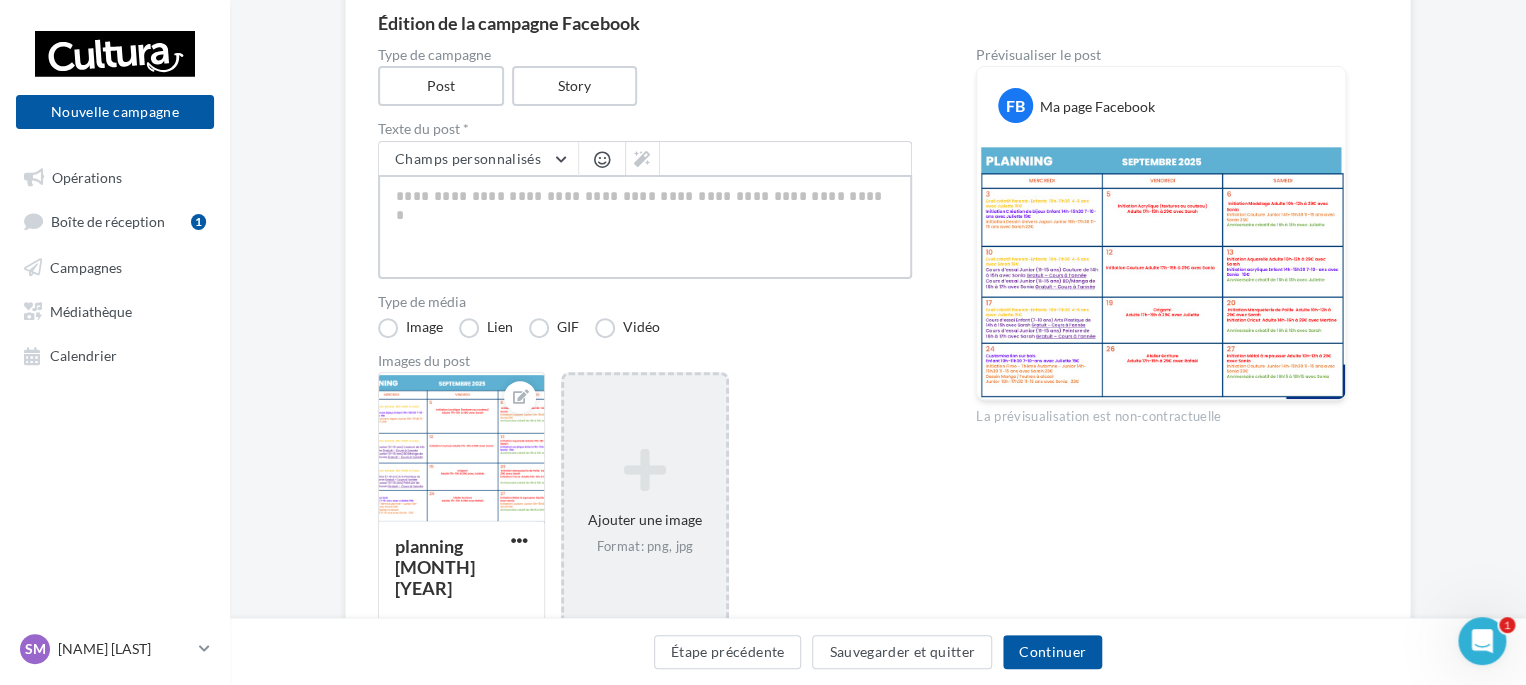 type on "*" 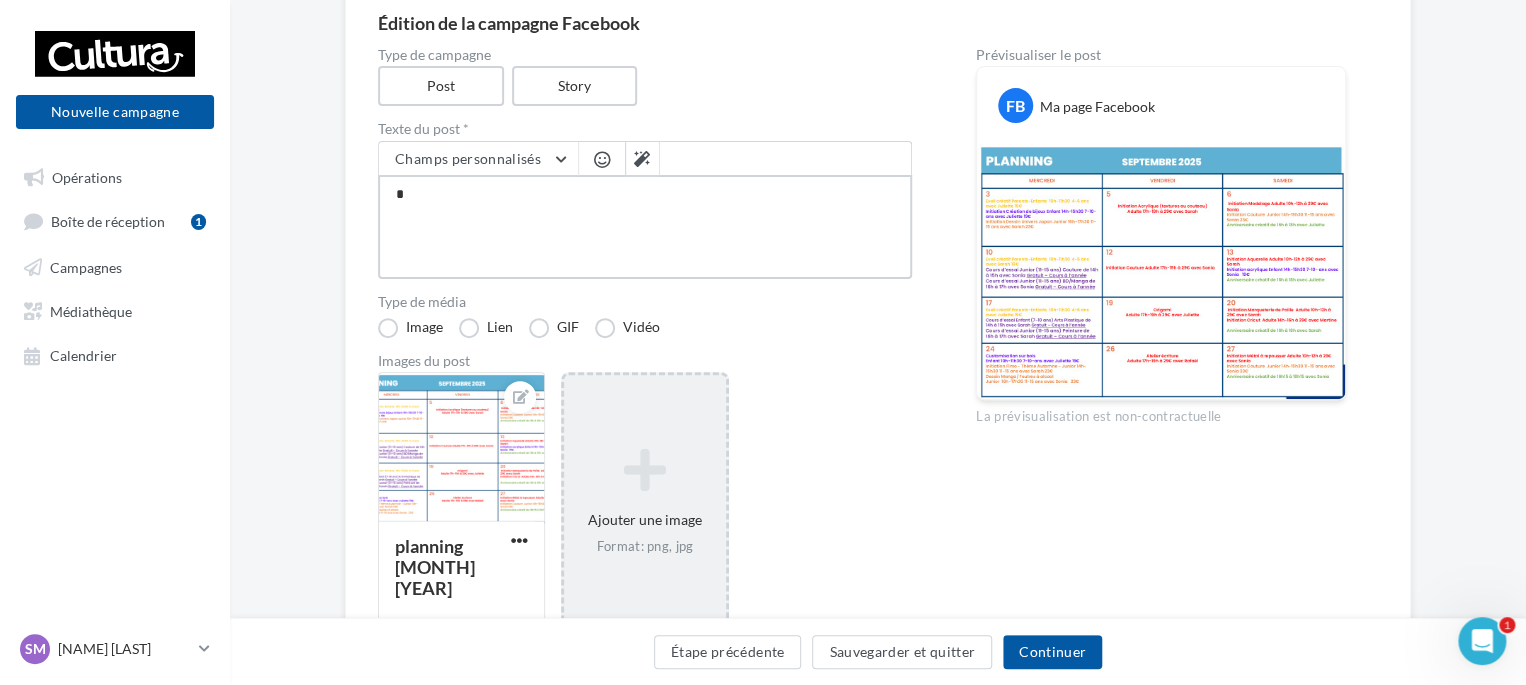 type on "**" 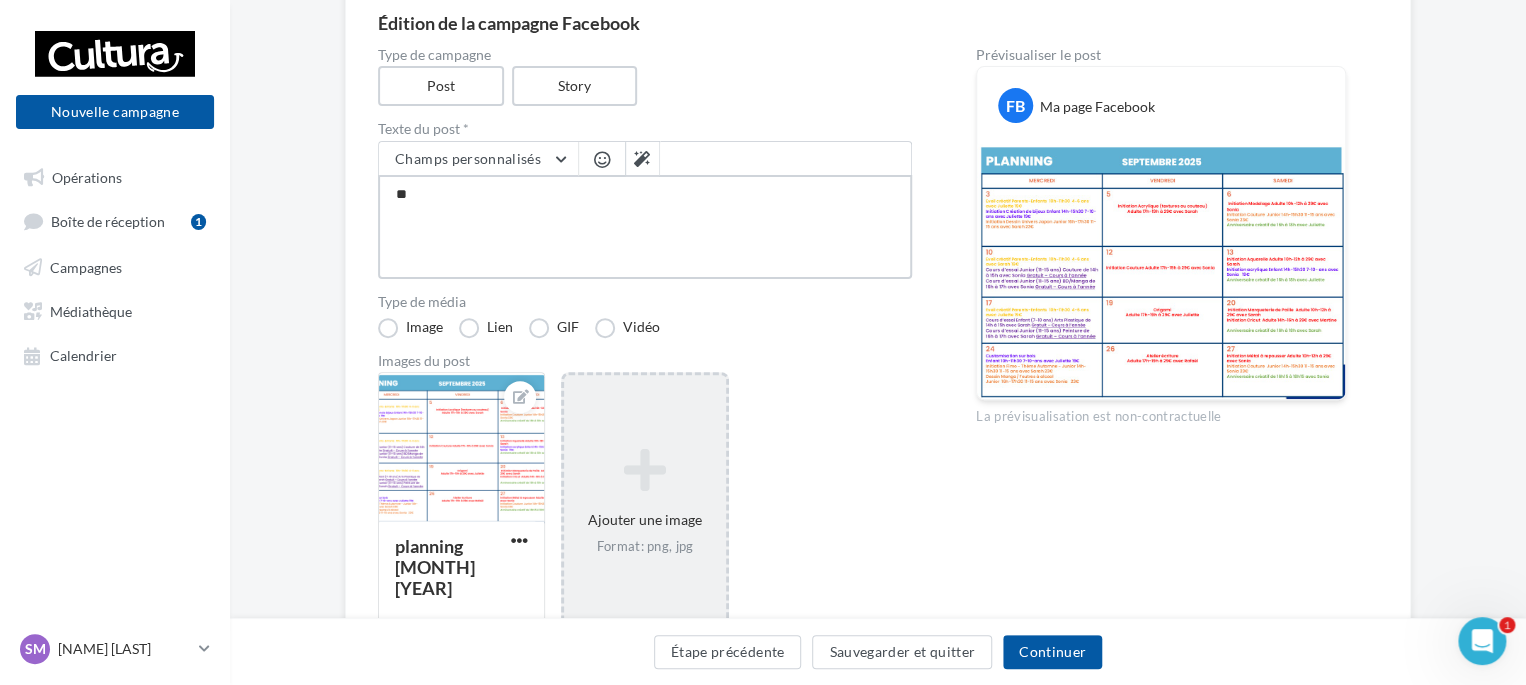 type on "***" 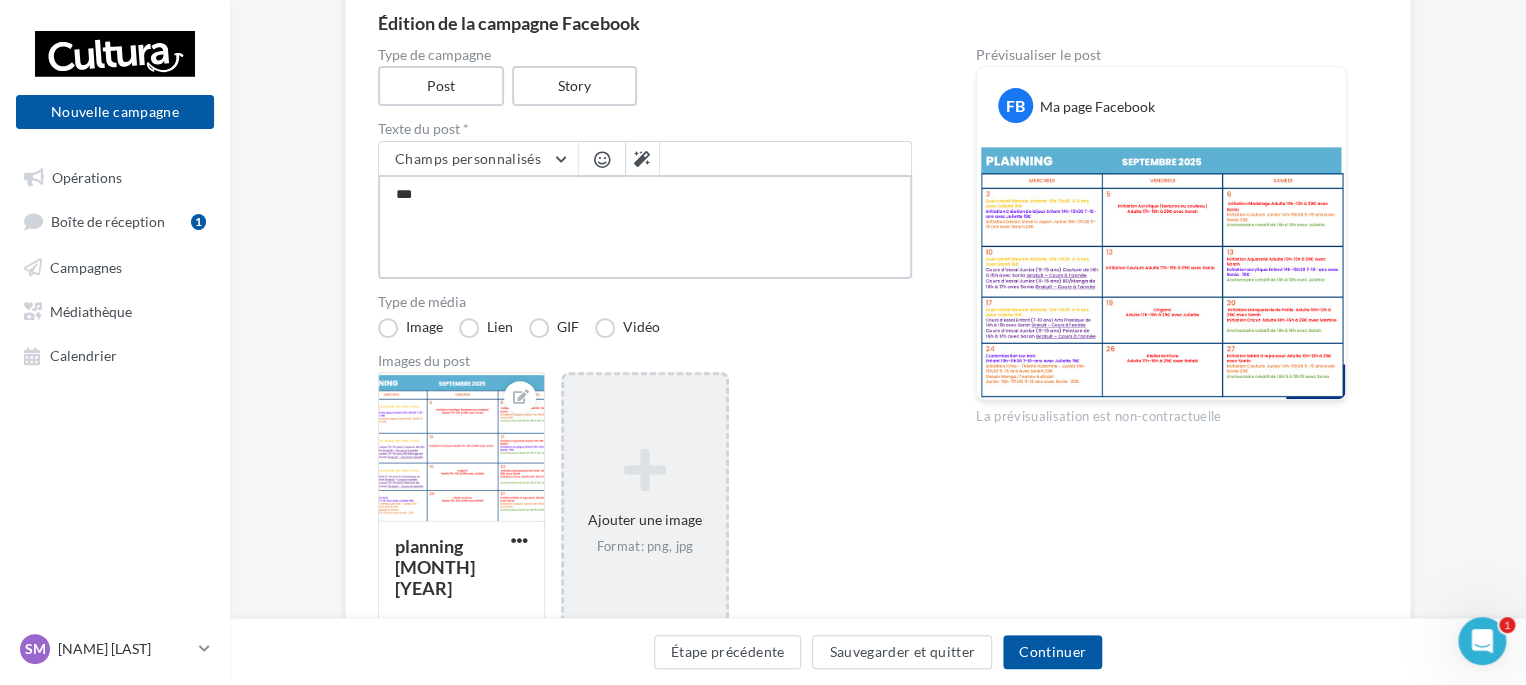 type on "****" 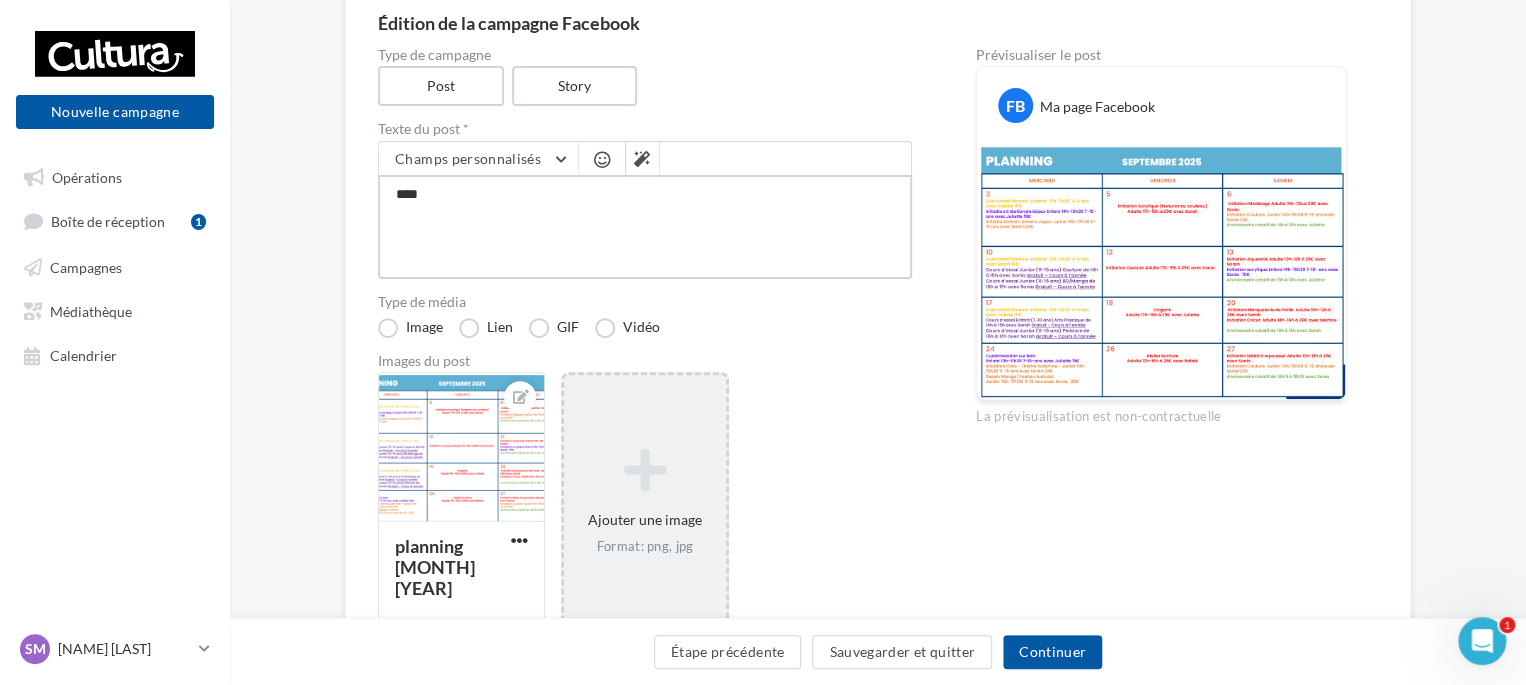 type on "****" 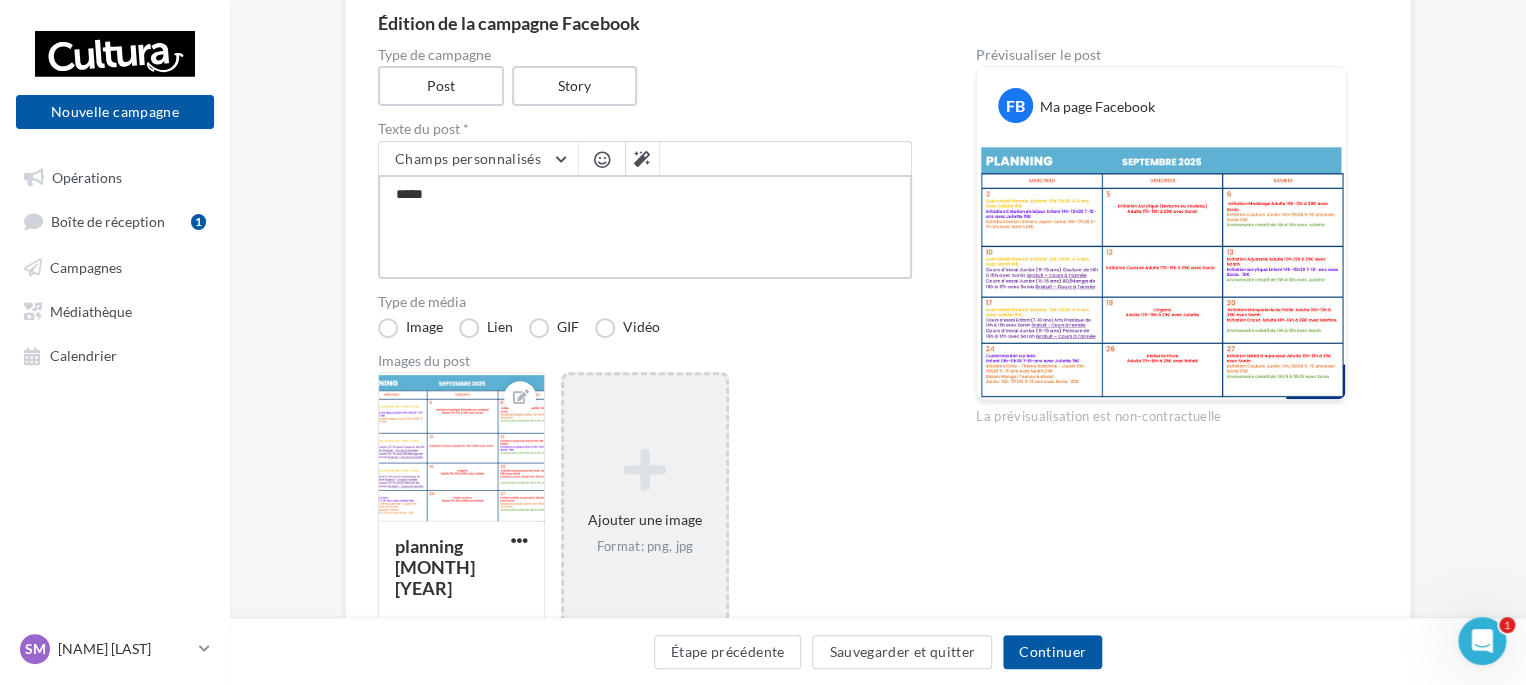 type on "******" 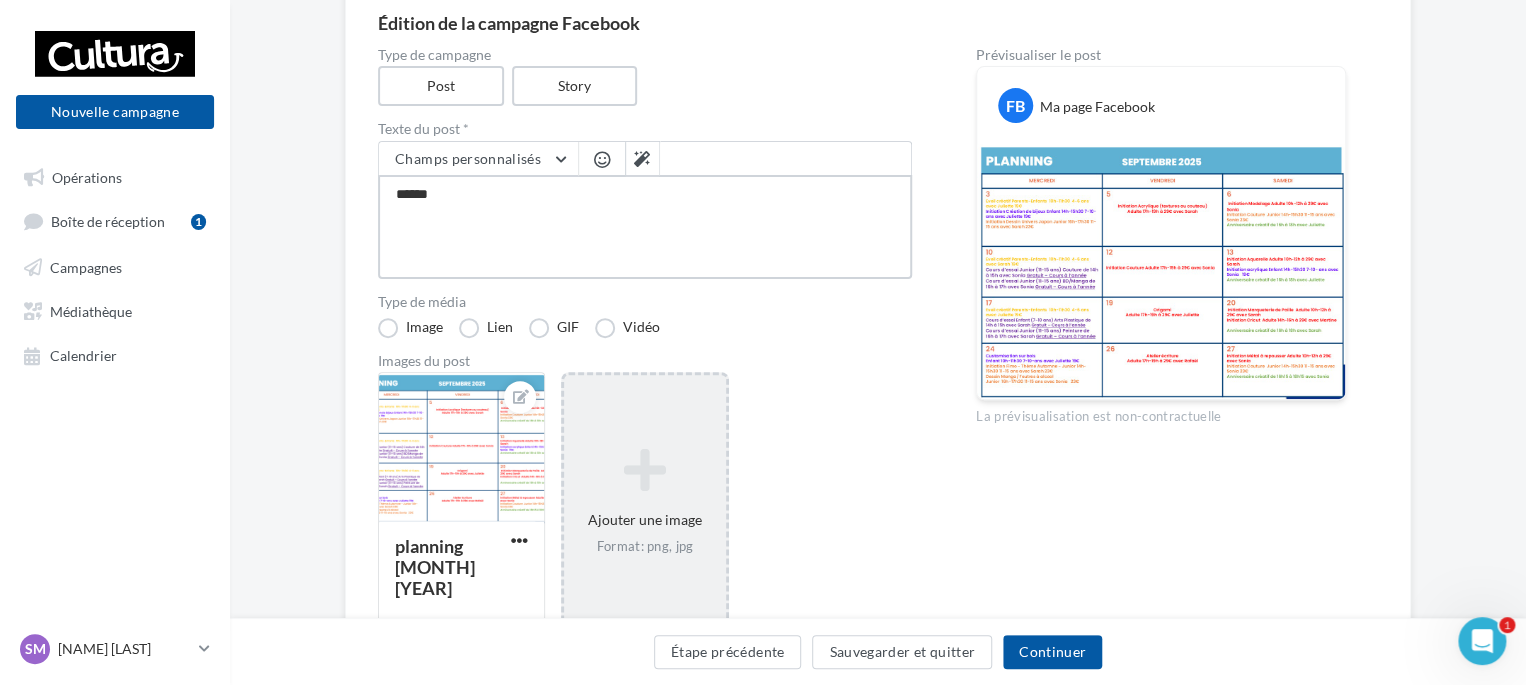 type on "*******" 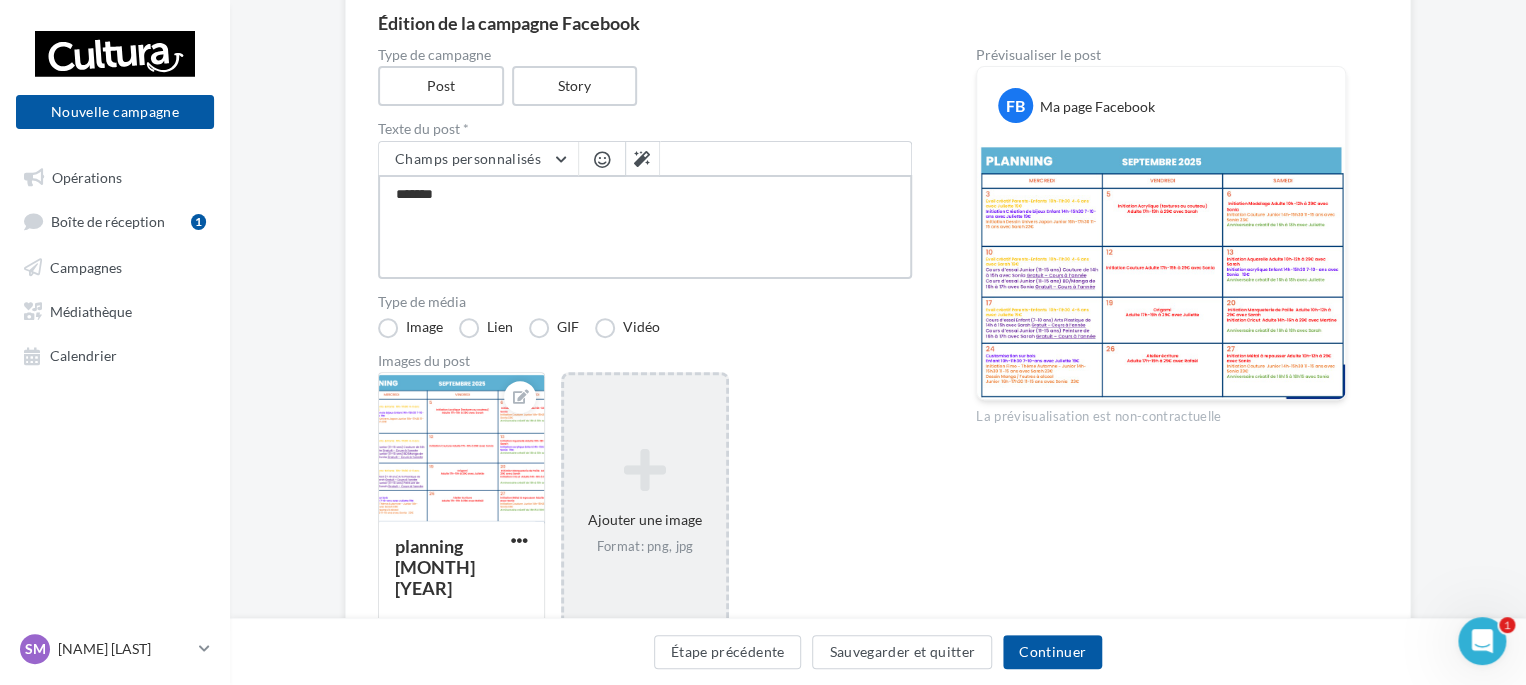 type on "********" 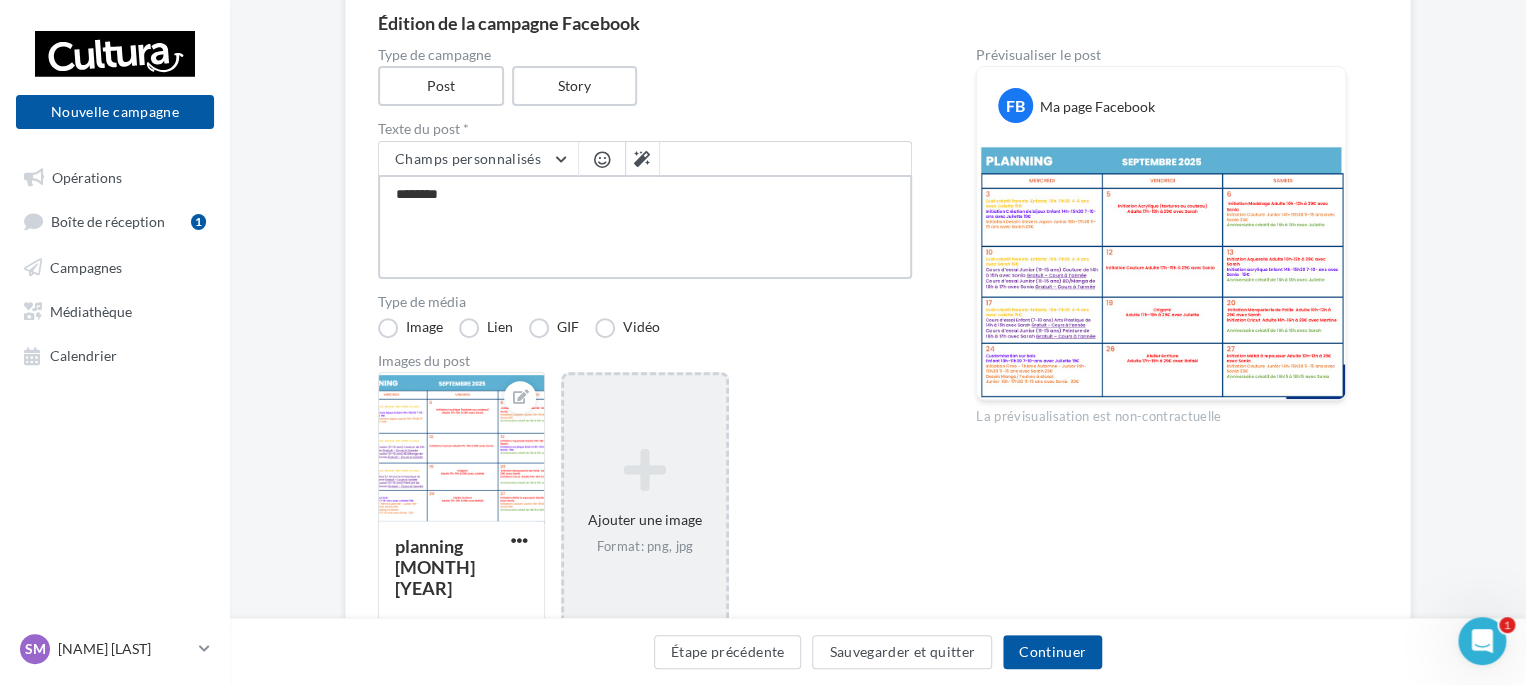 type on "*********" 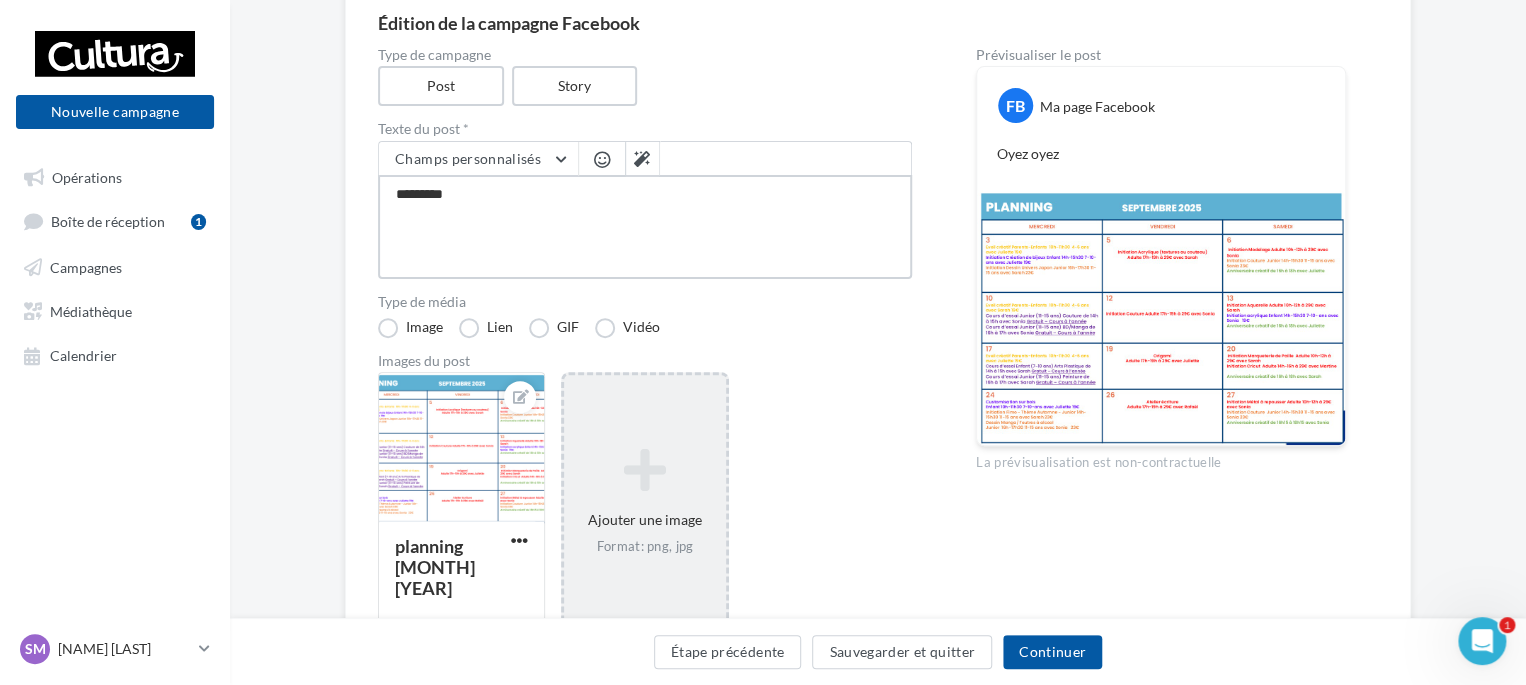 type on "**********" 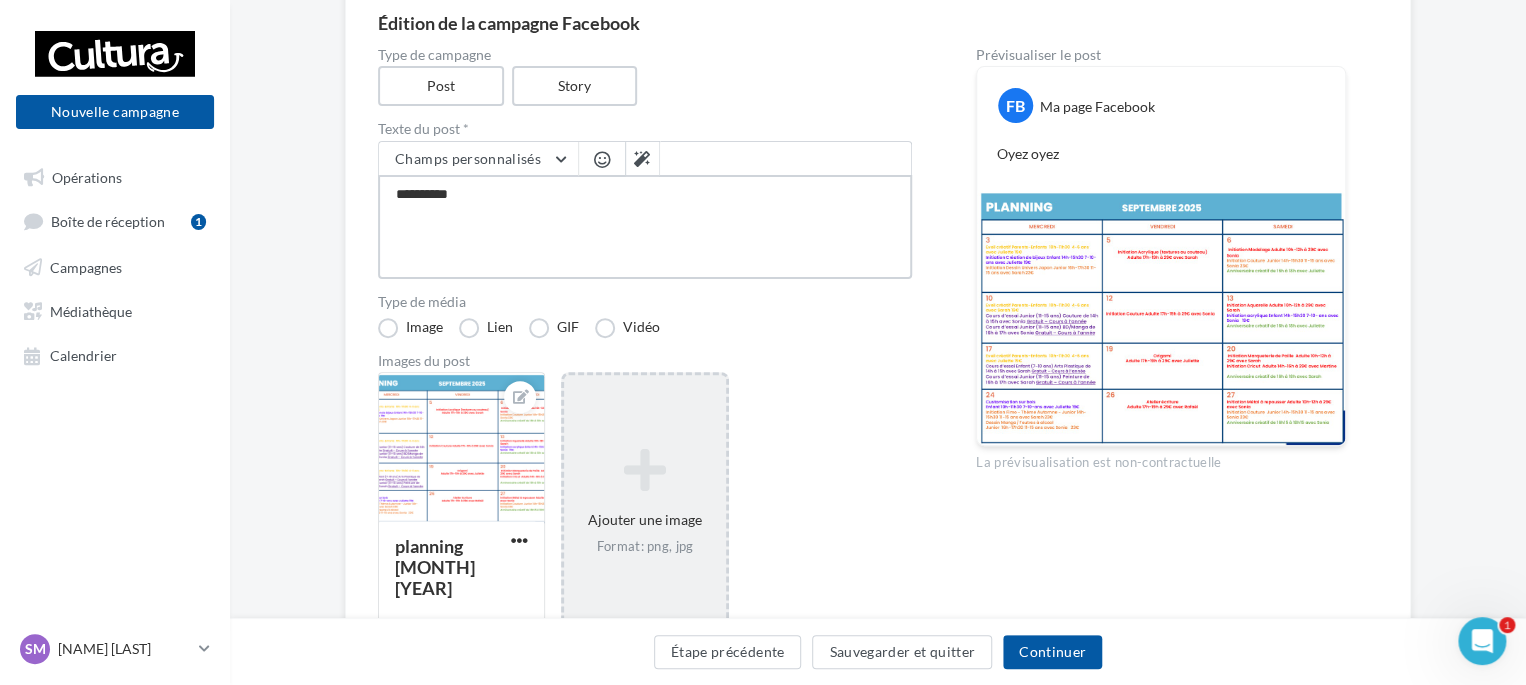 type on "**********" 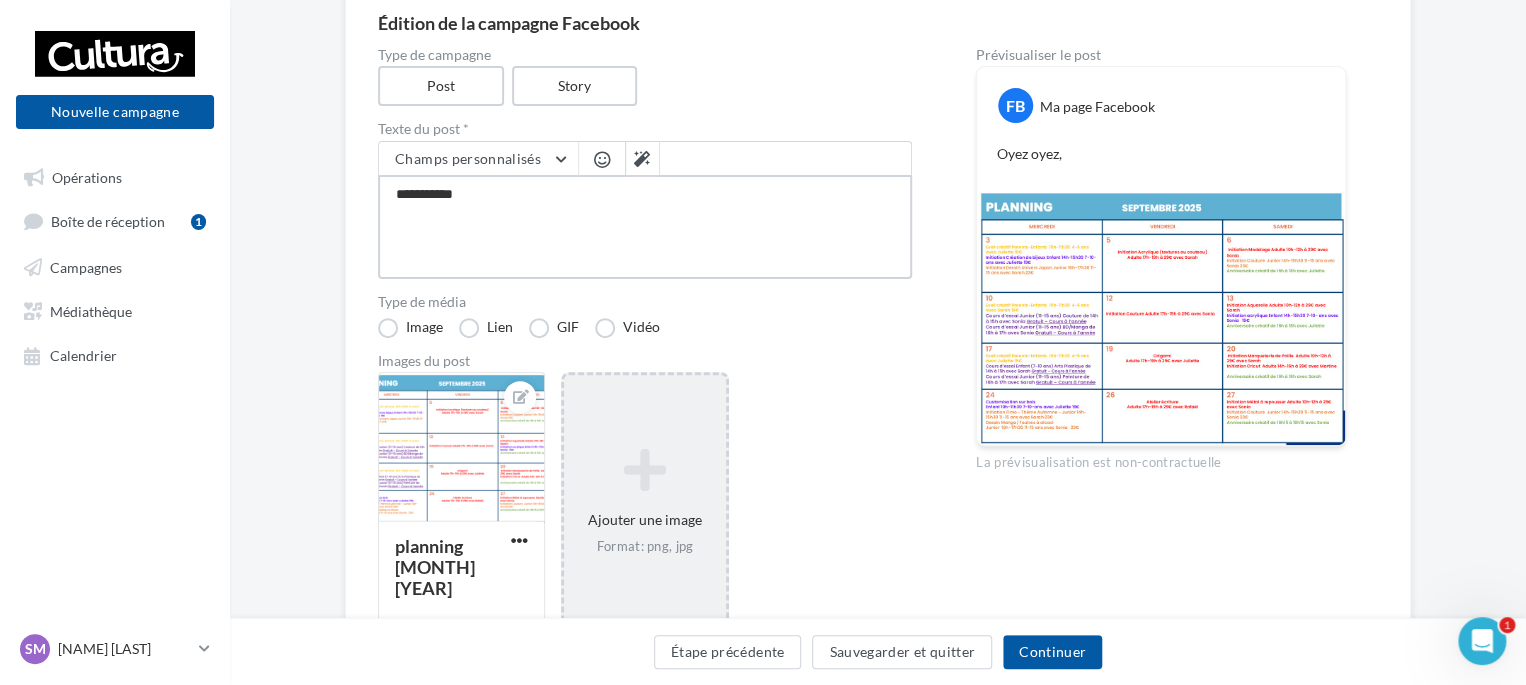 type on "**********" 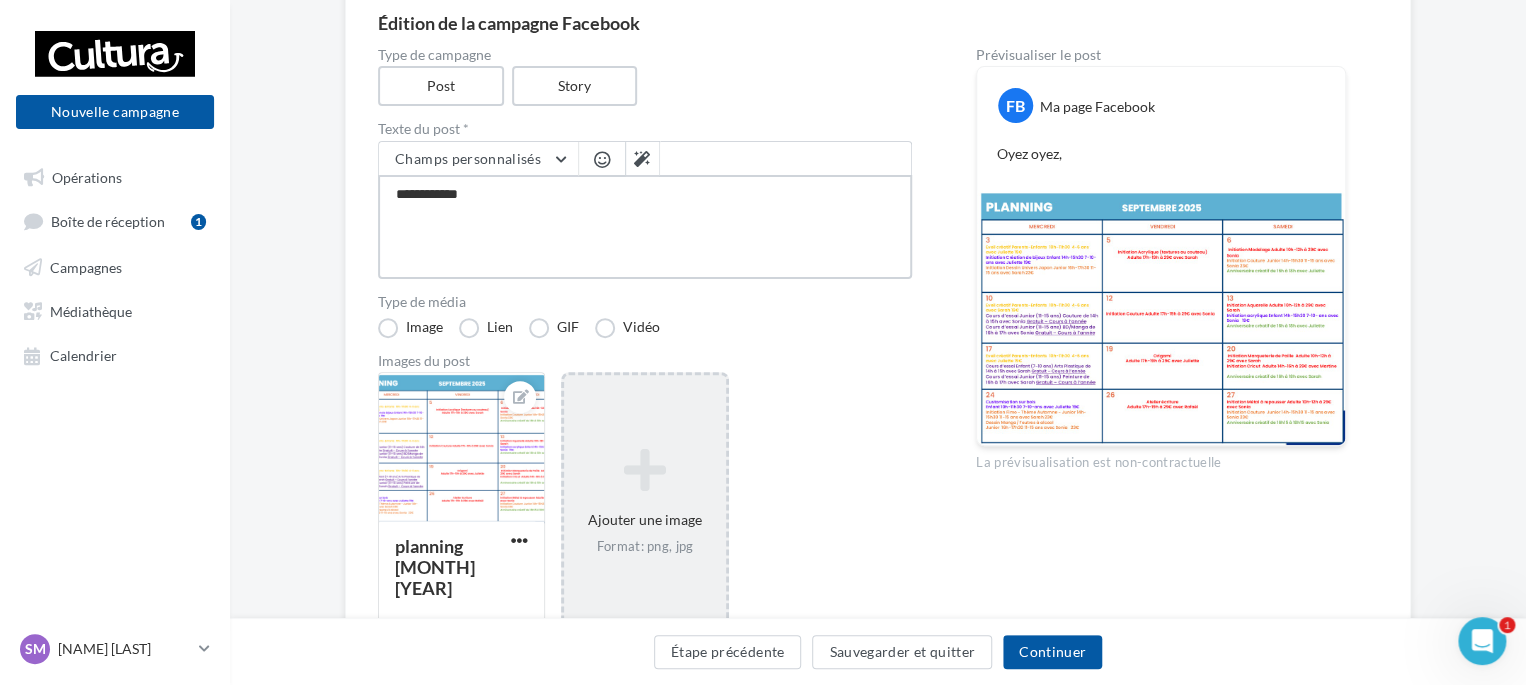 type on "**********" 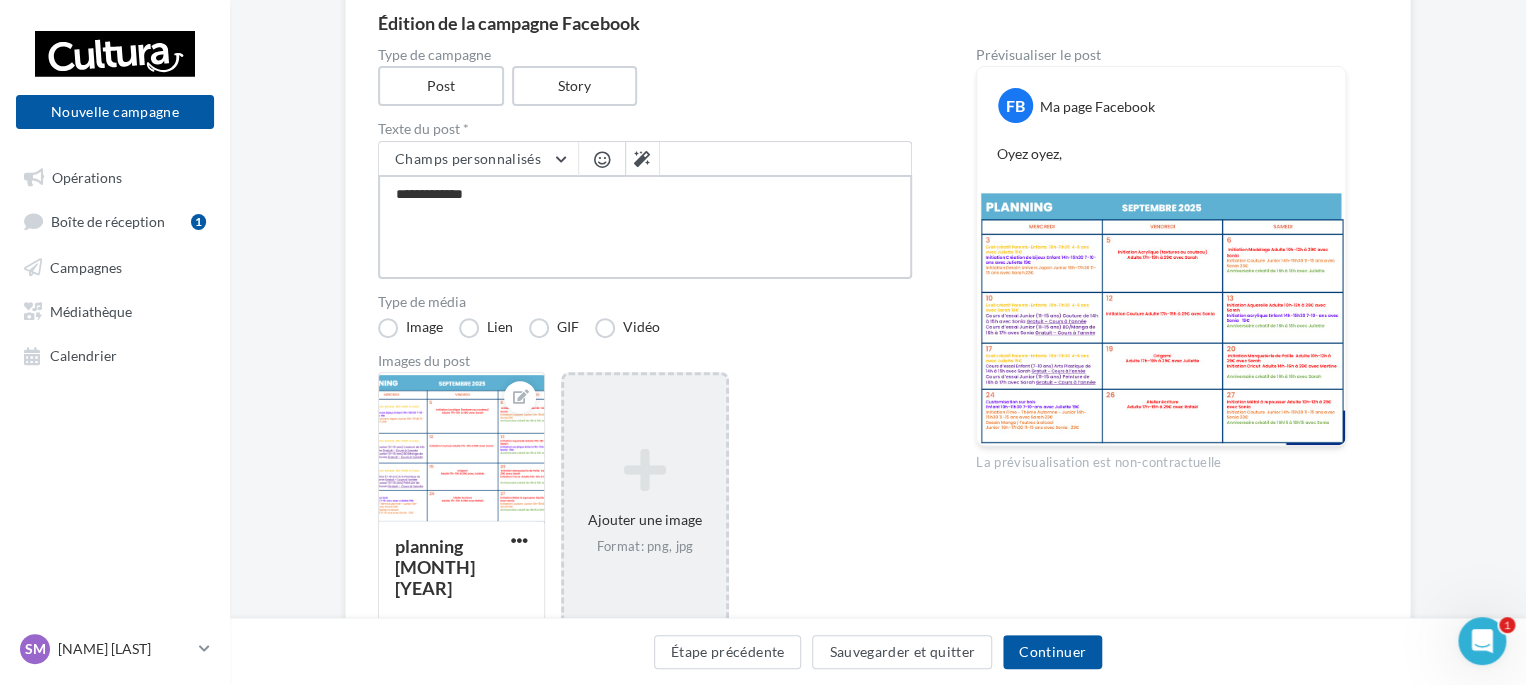 type on "**********" 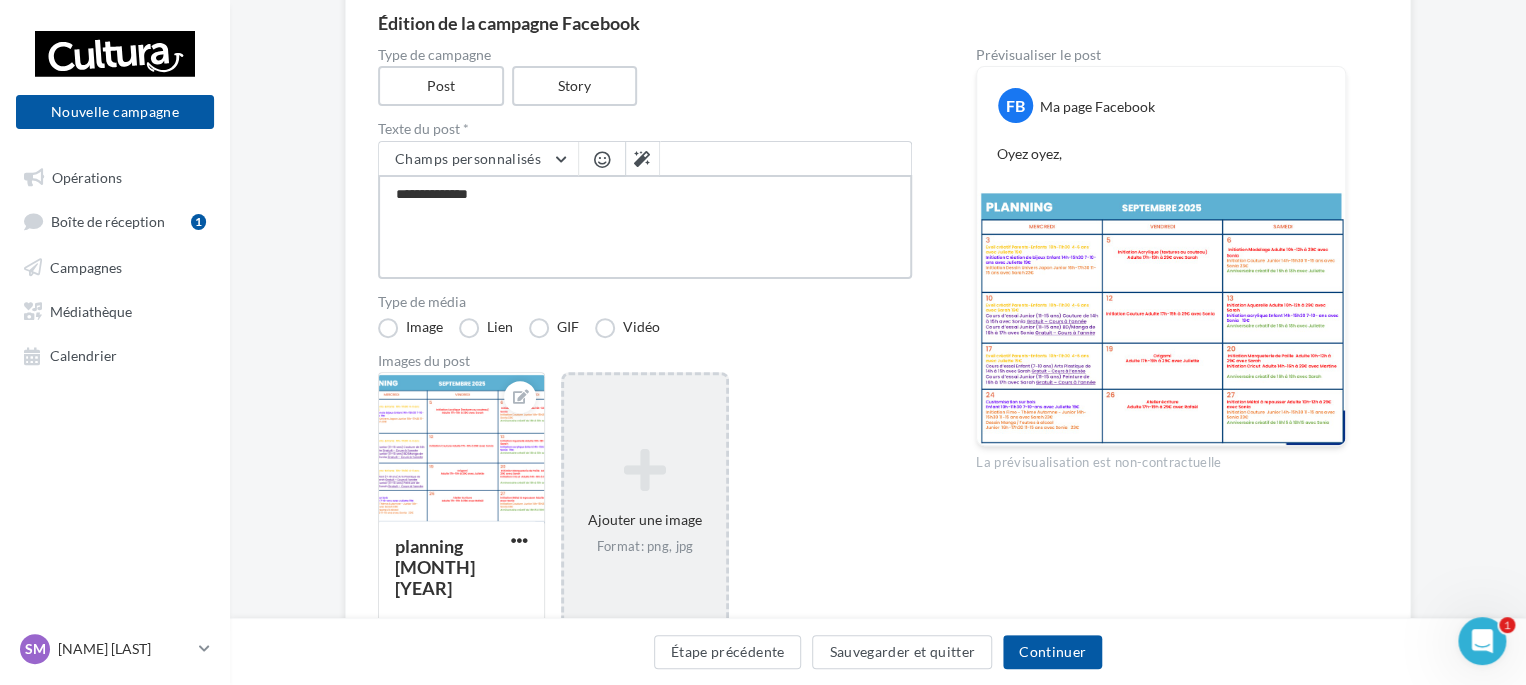 type on "**********" 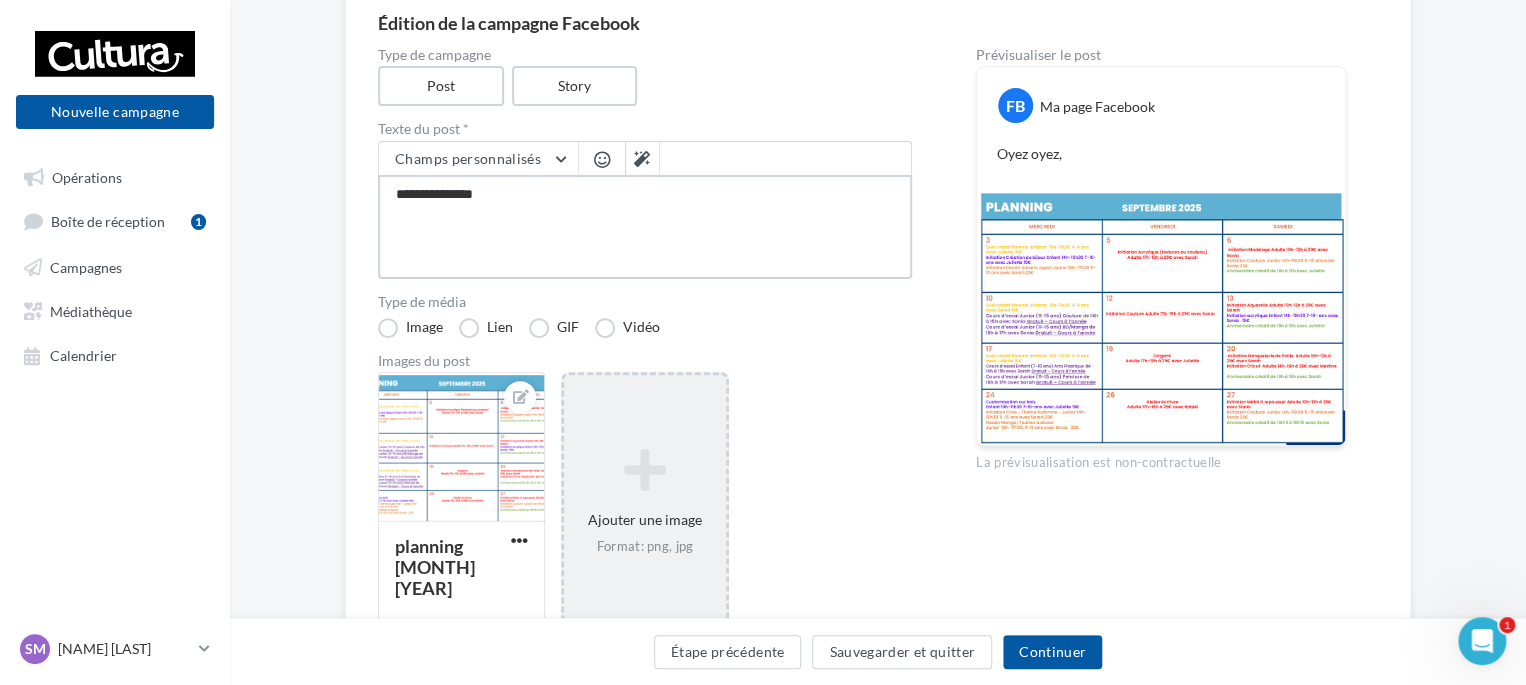type on "**********" 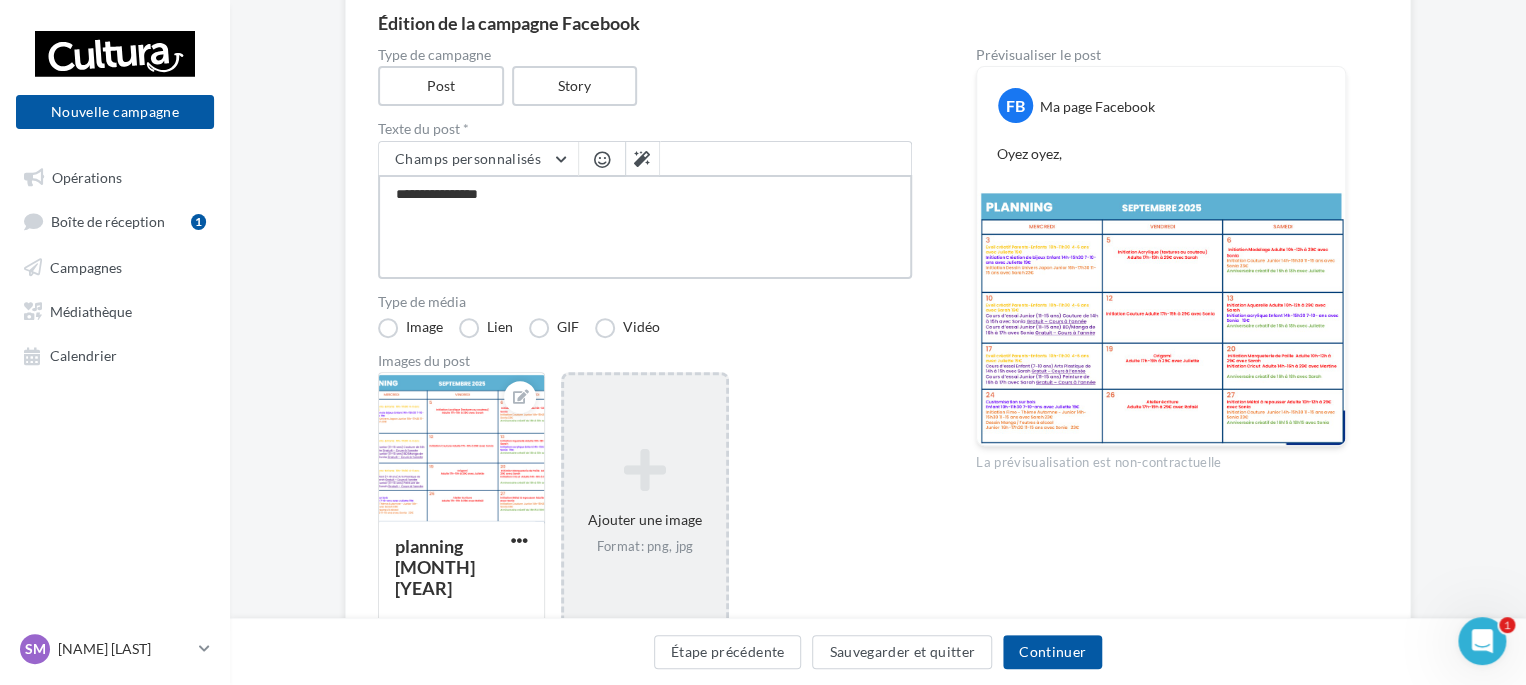 type on "**********" 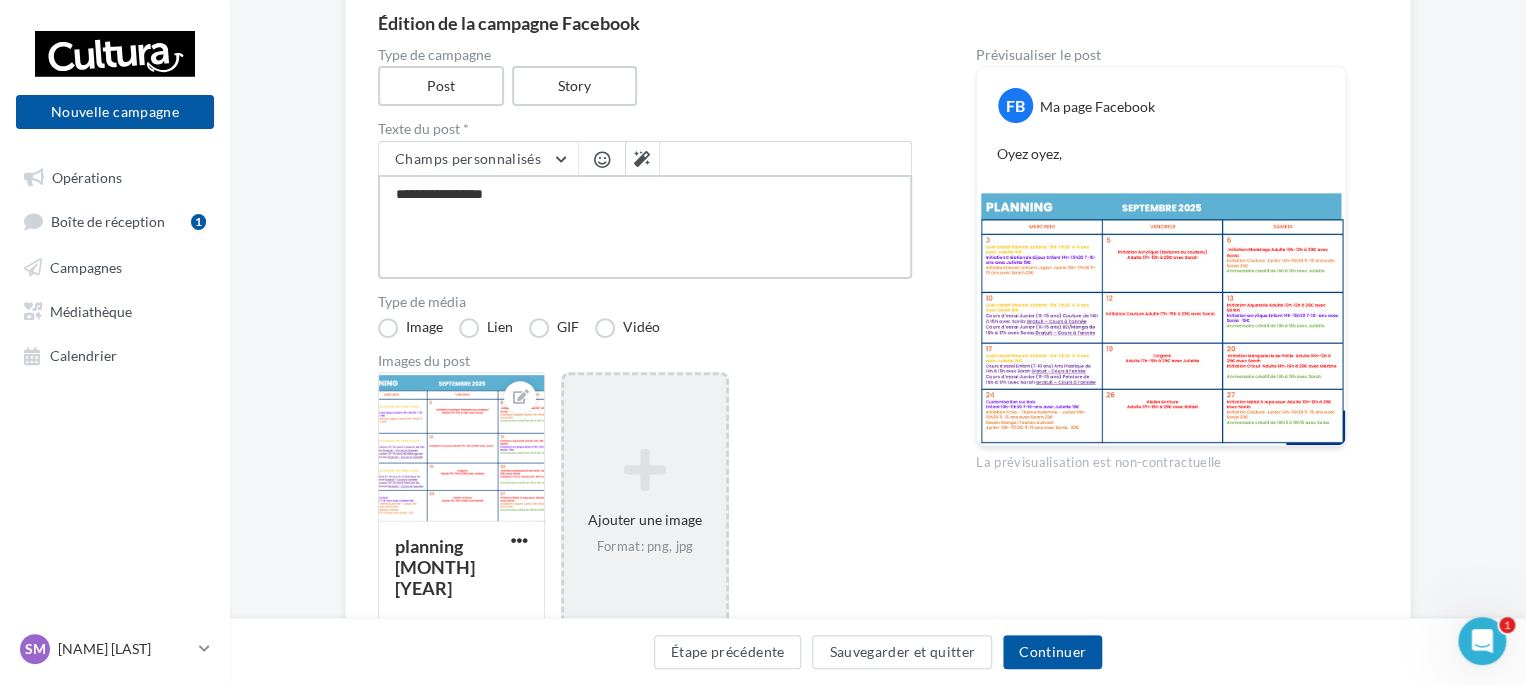 type on "**********" 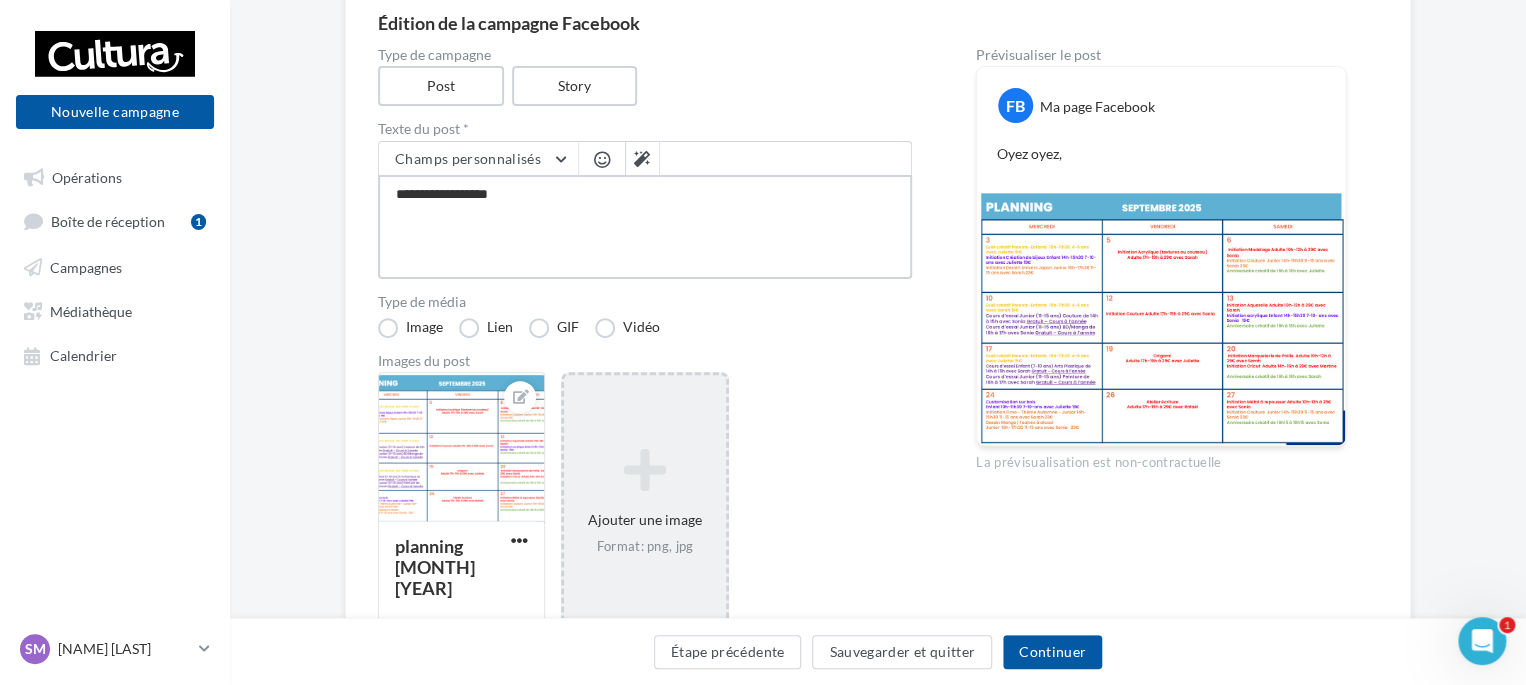 type on "**********" 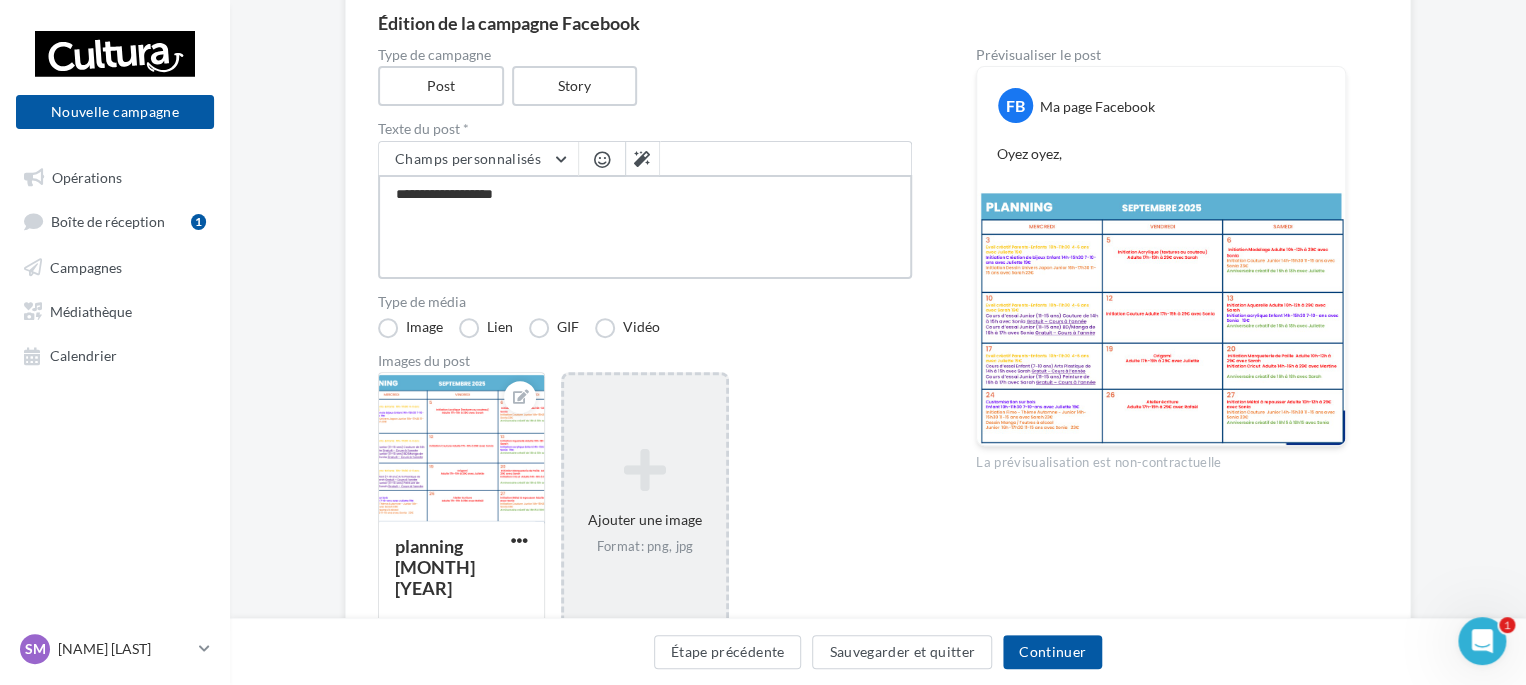 type on "**********" 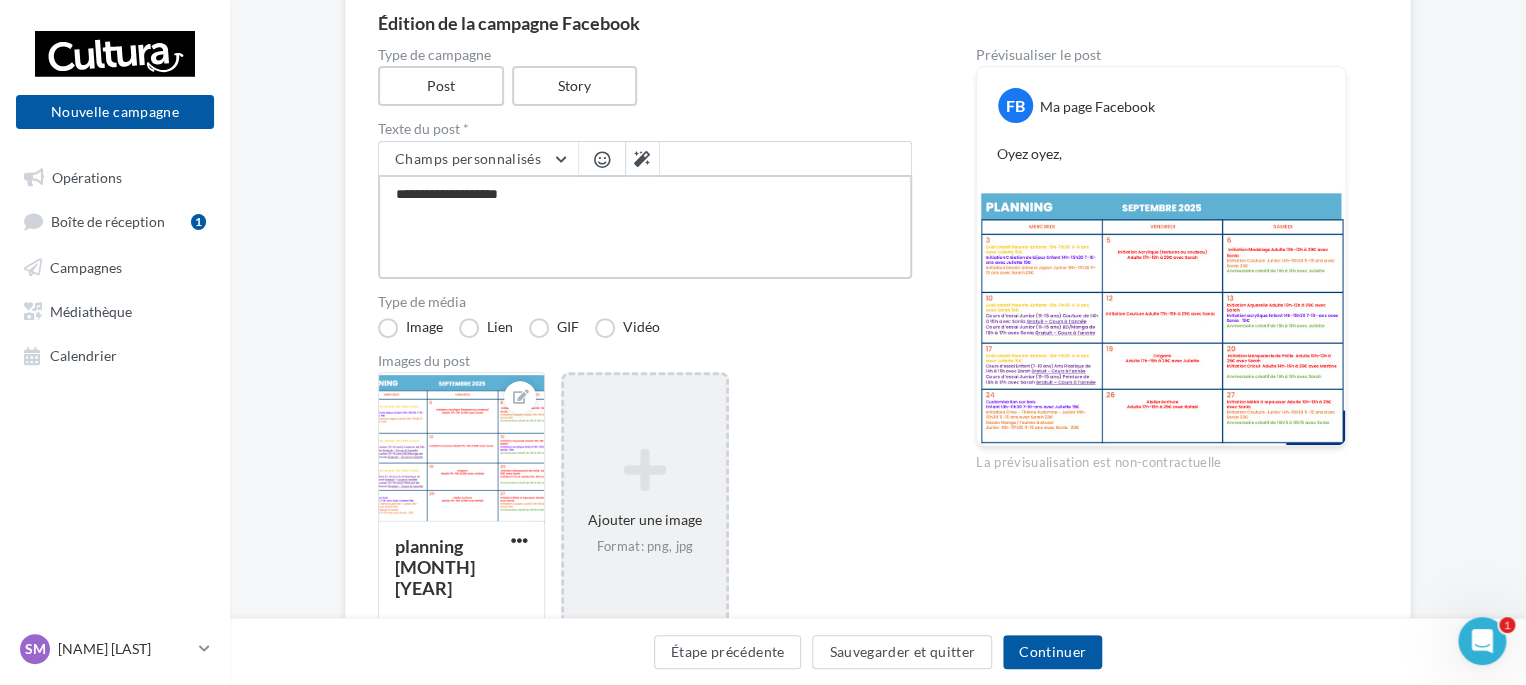 type on "**********" 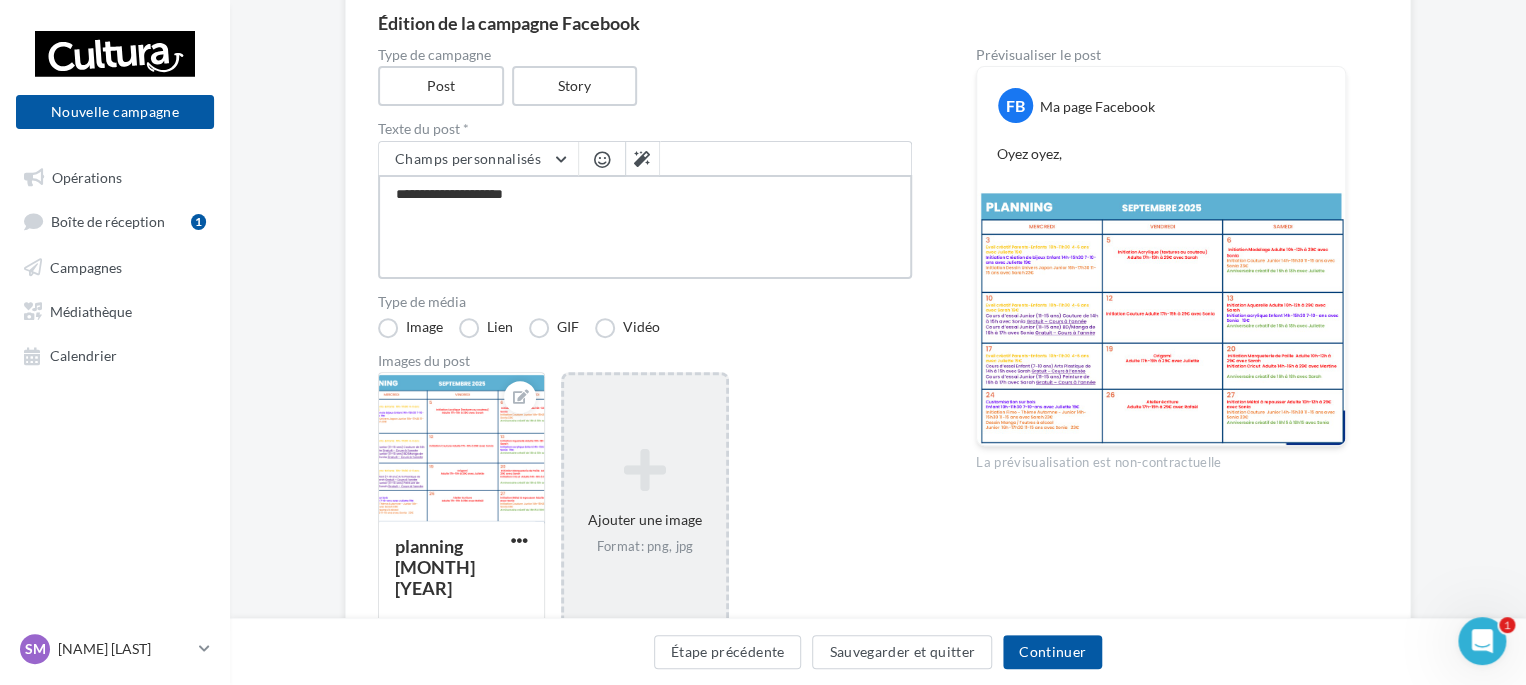 type on "**********" 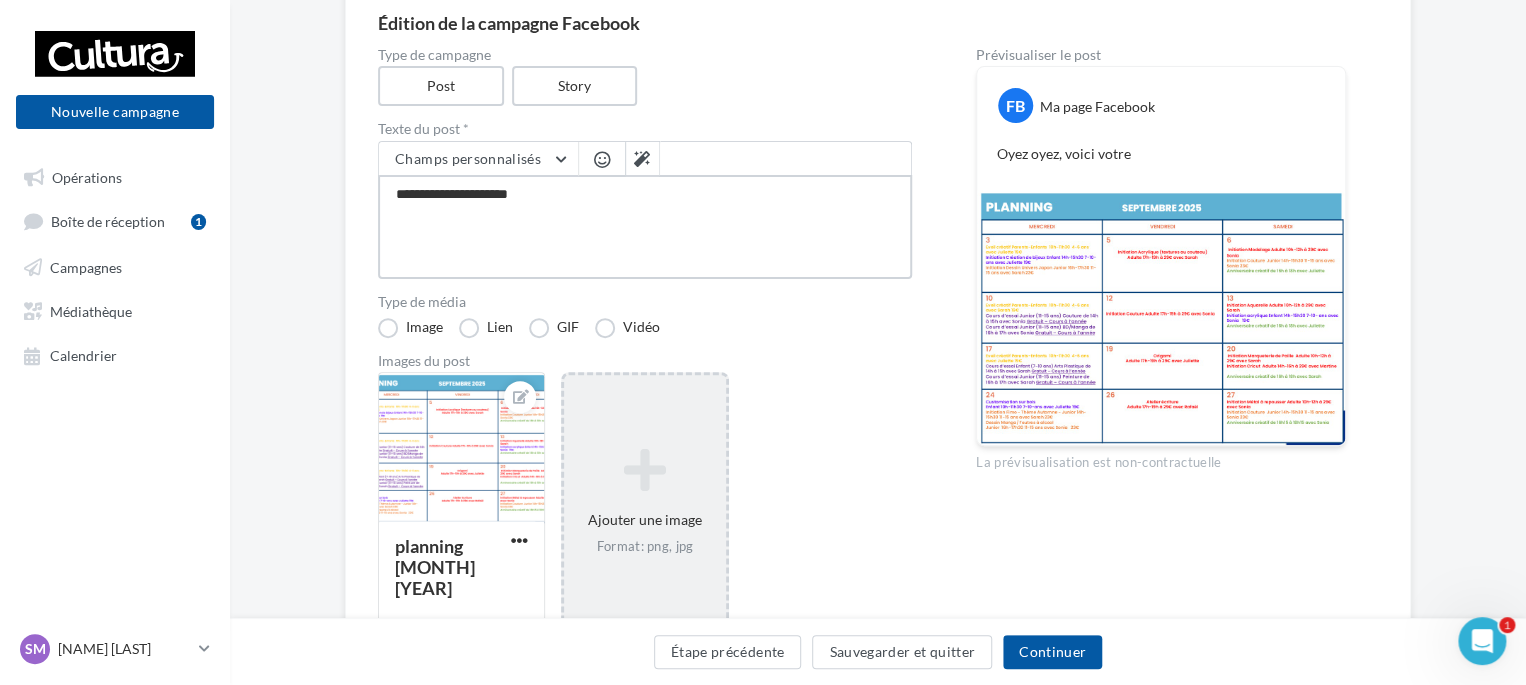 type on "**********" 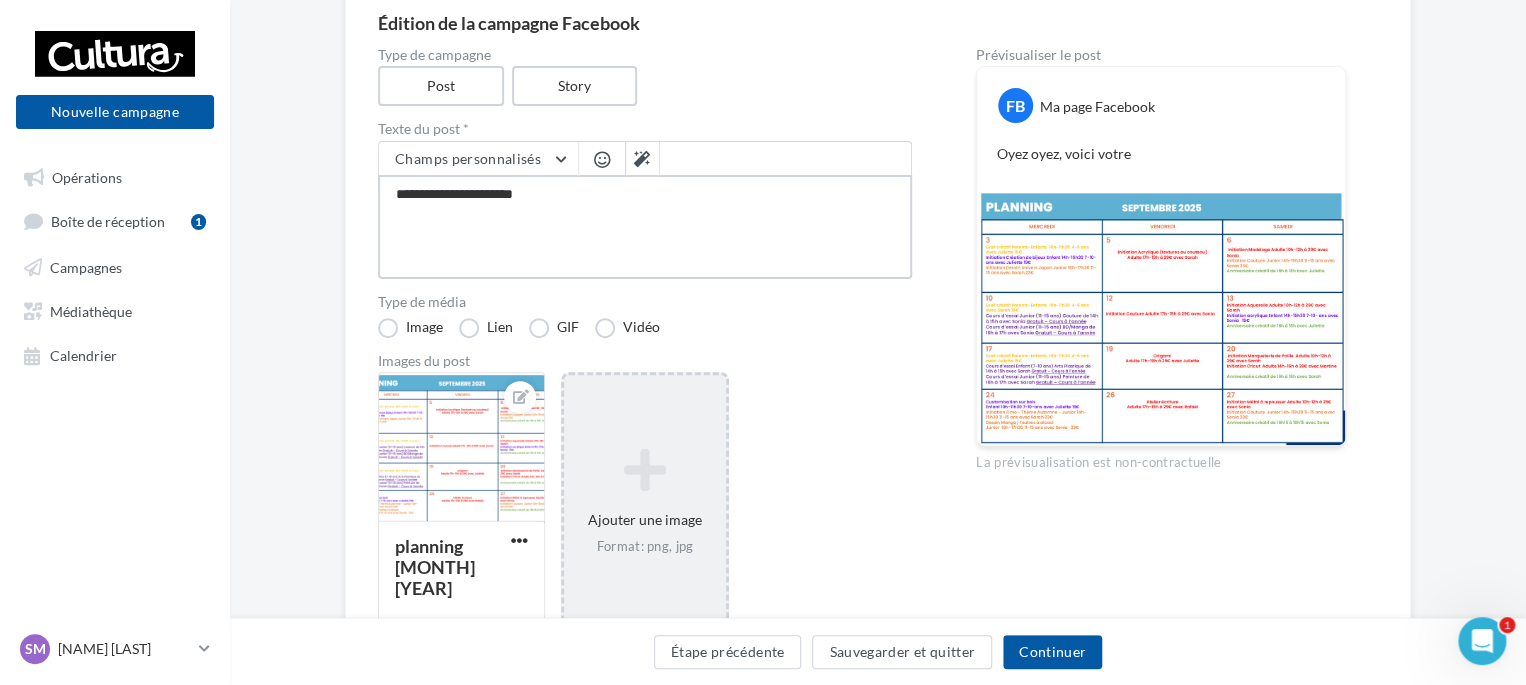 type on "**********" 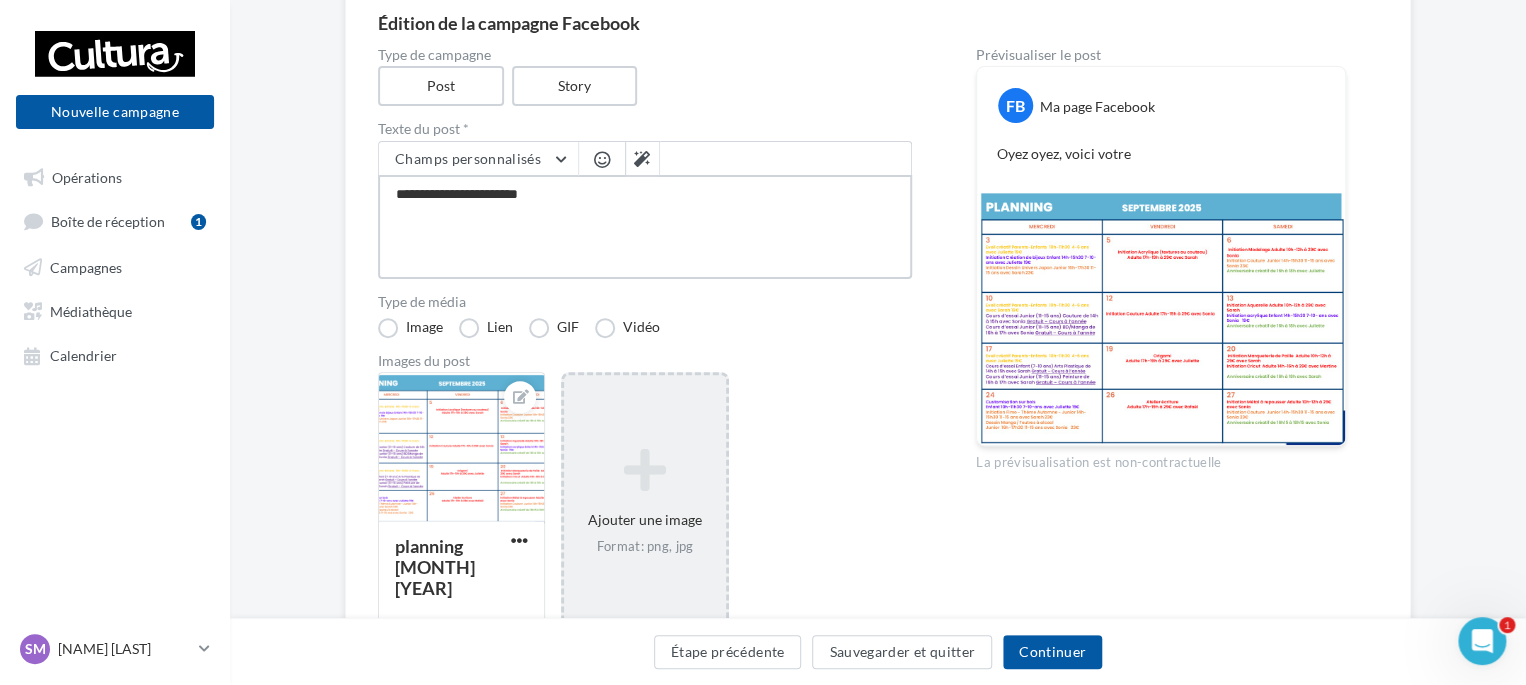 type on "**********" 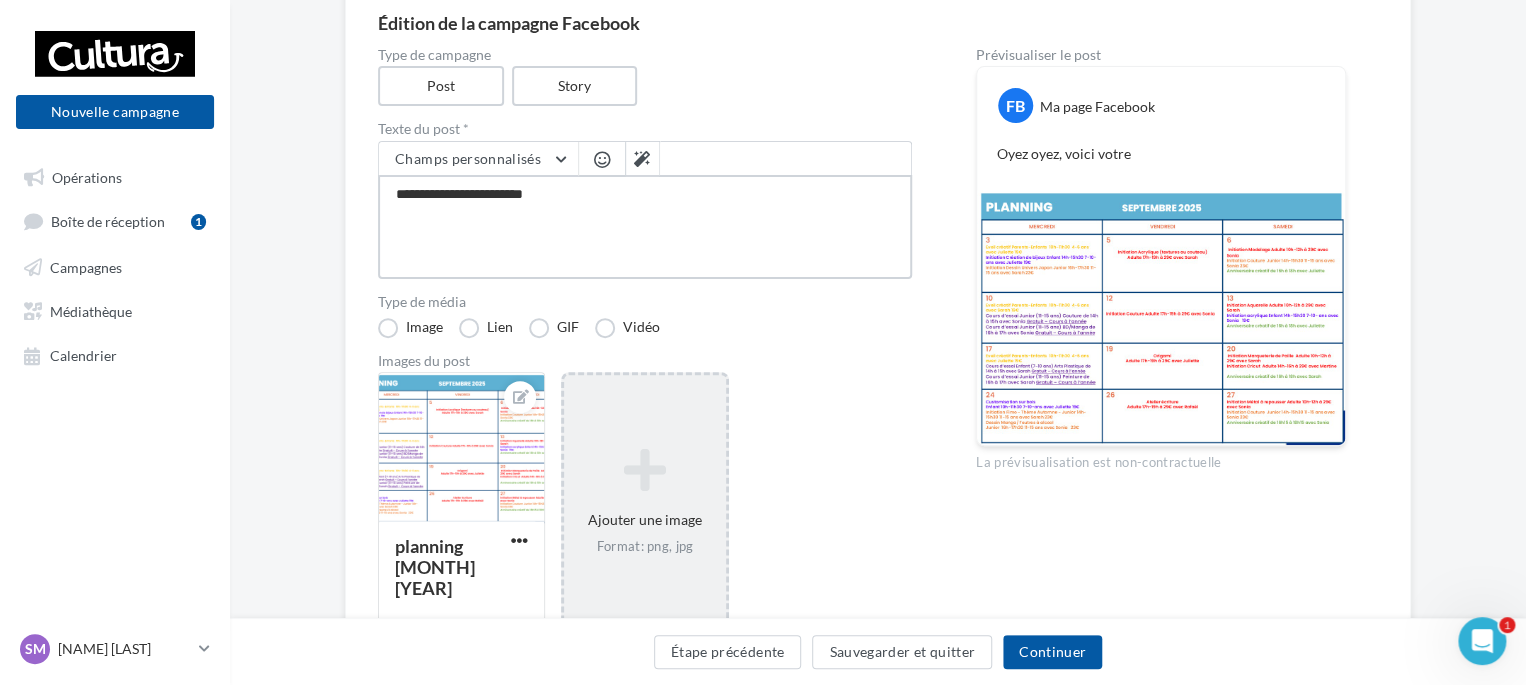 type on "**********" 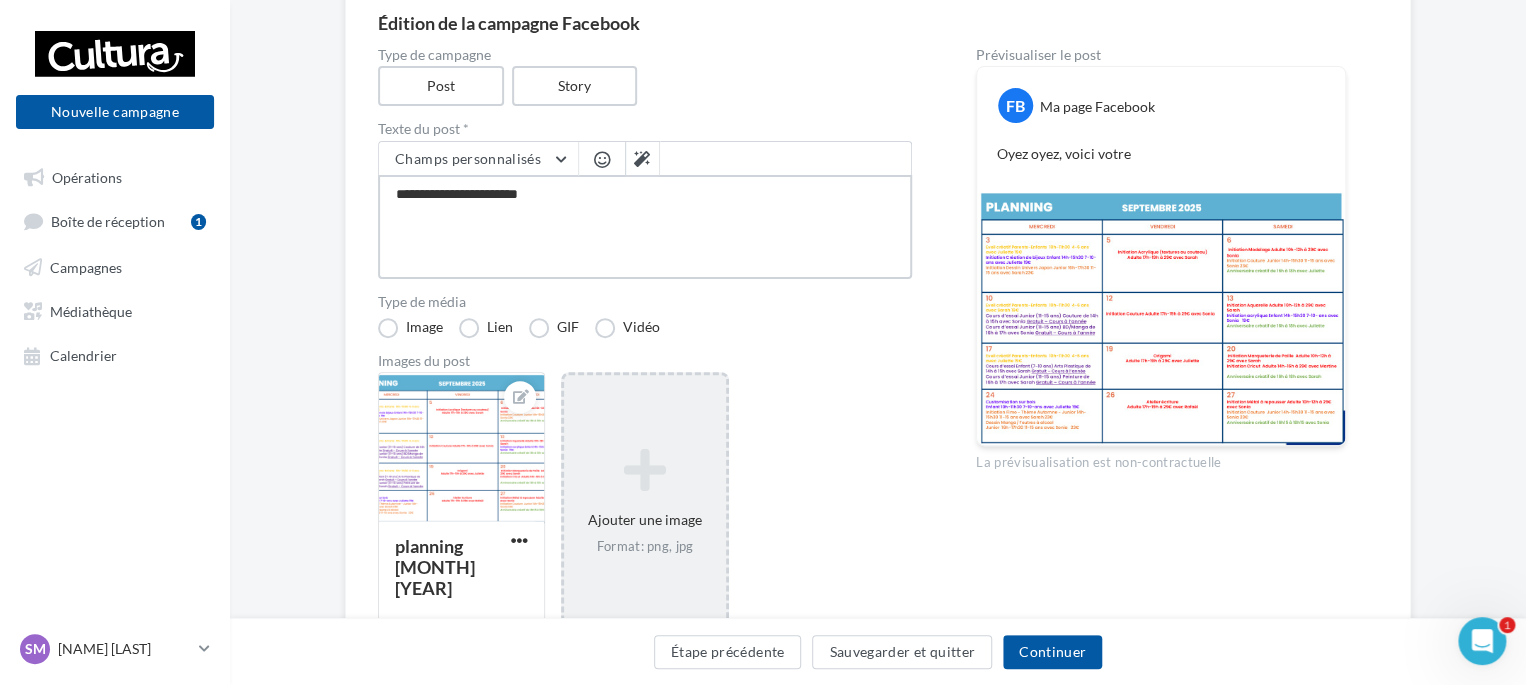 type on "**********" 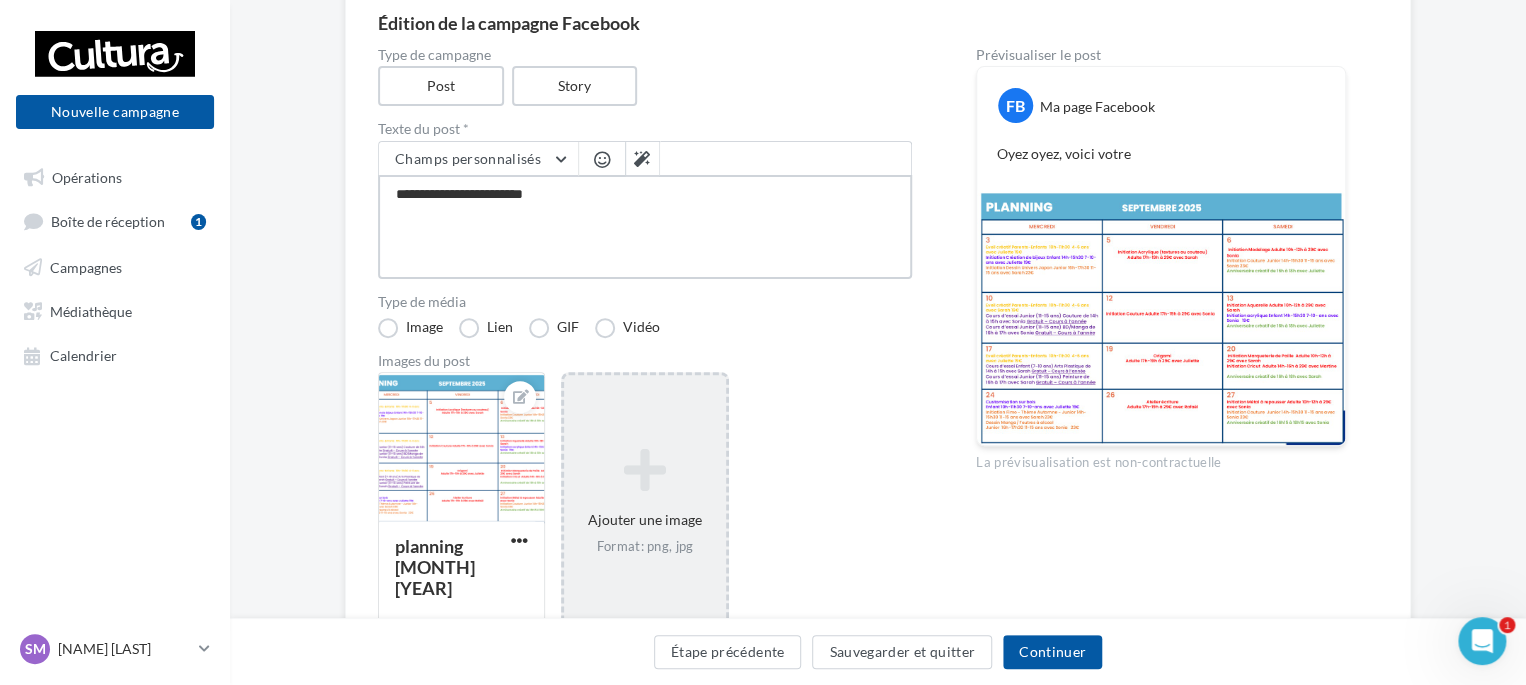 type on "**********" 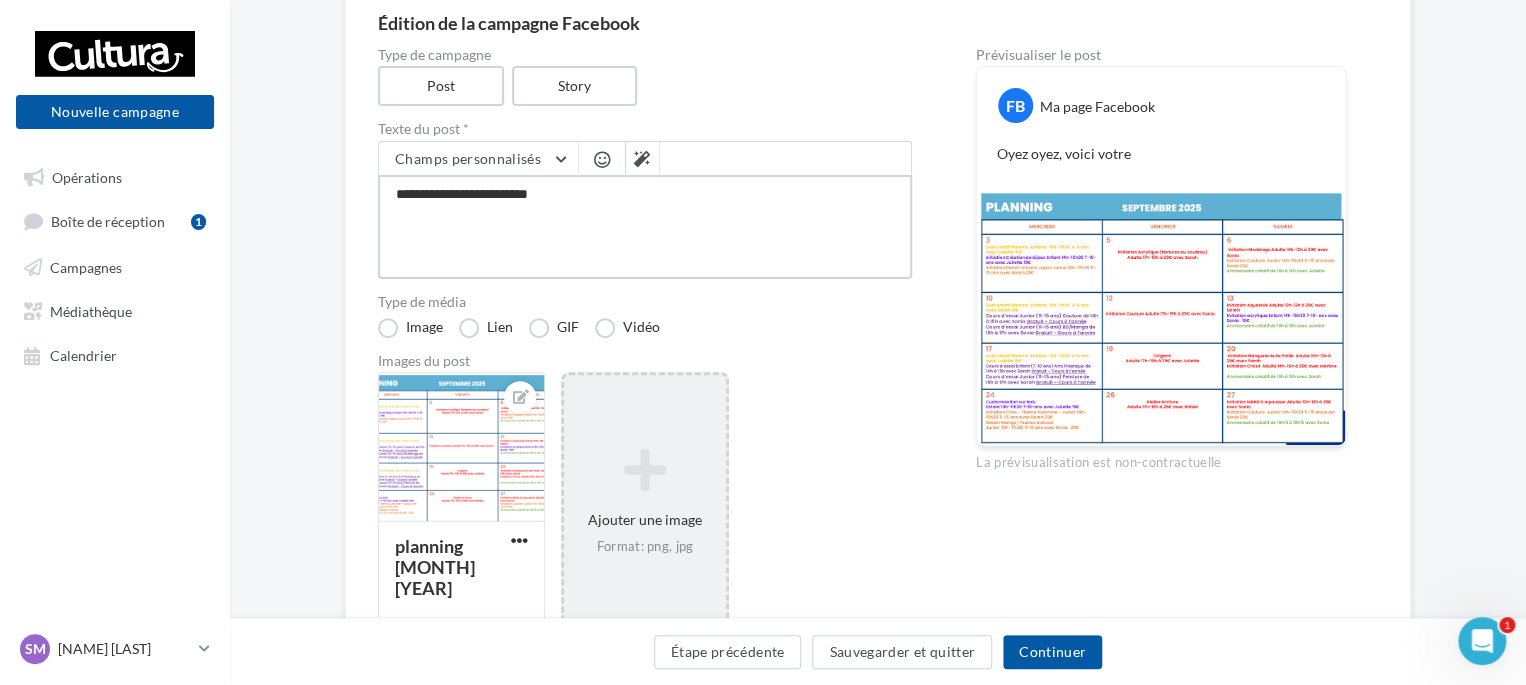 type on "**********" 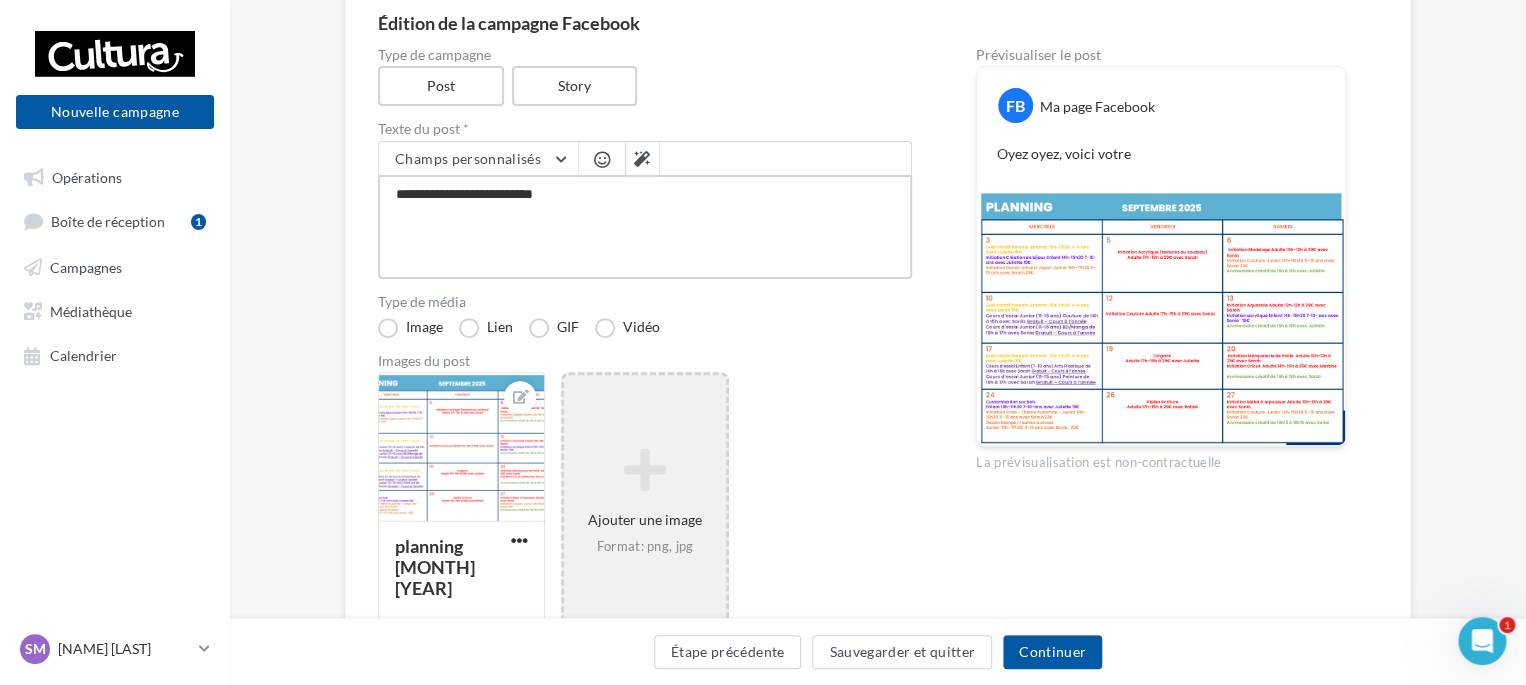 type on "**********" 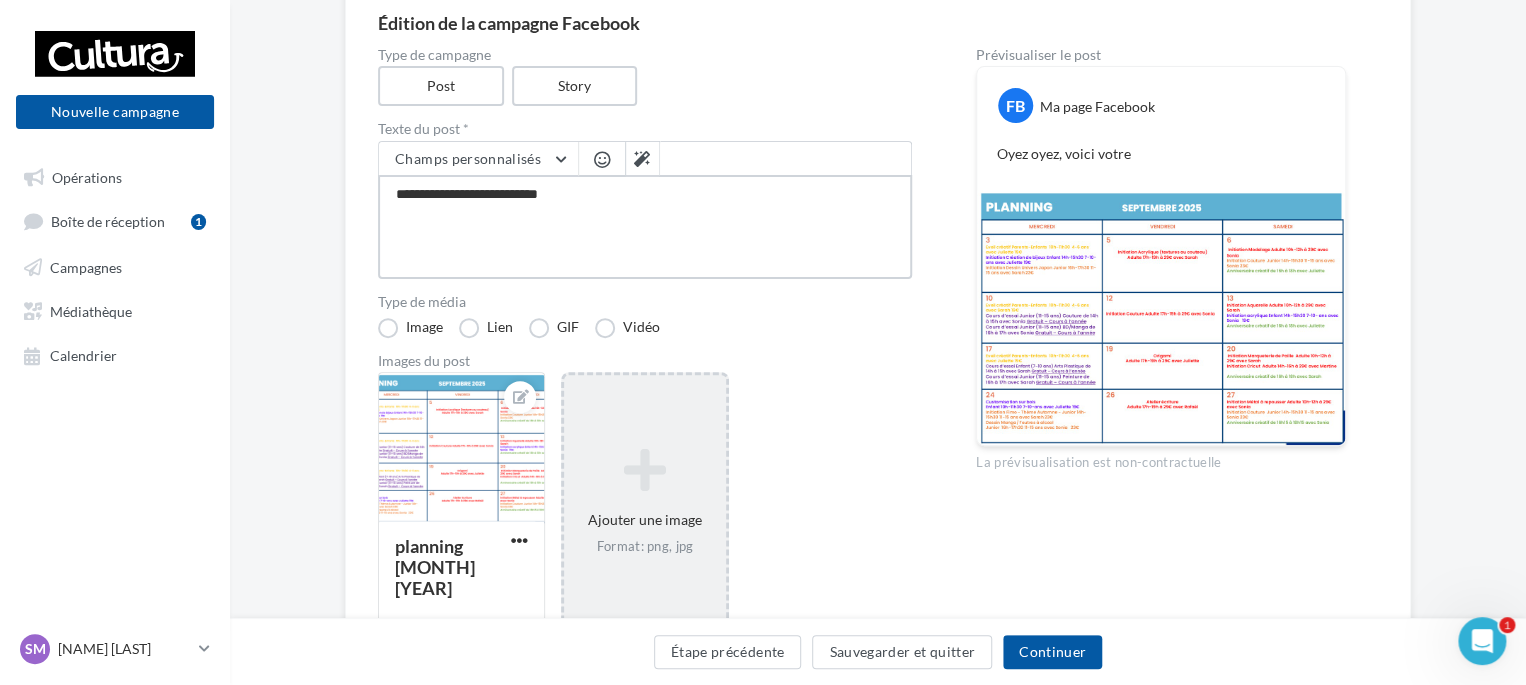 type on "**********" 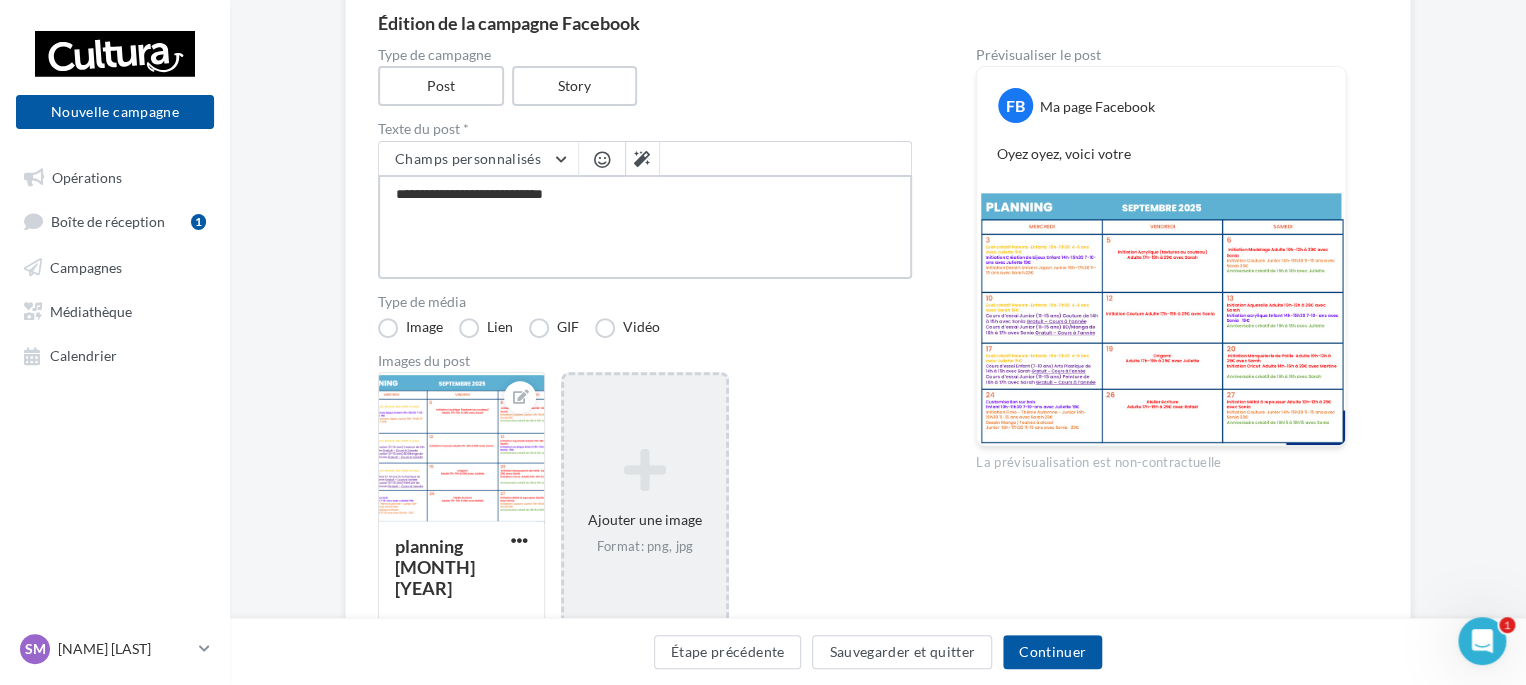 type on "**********" 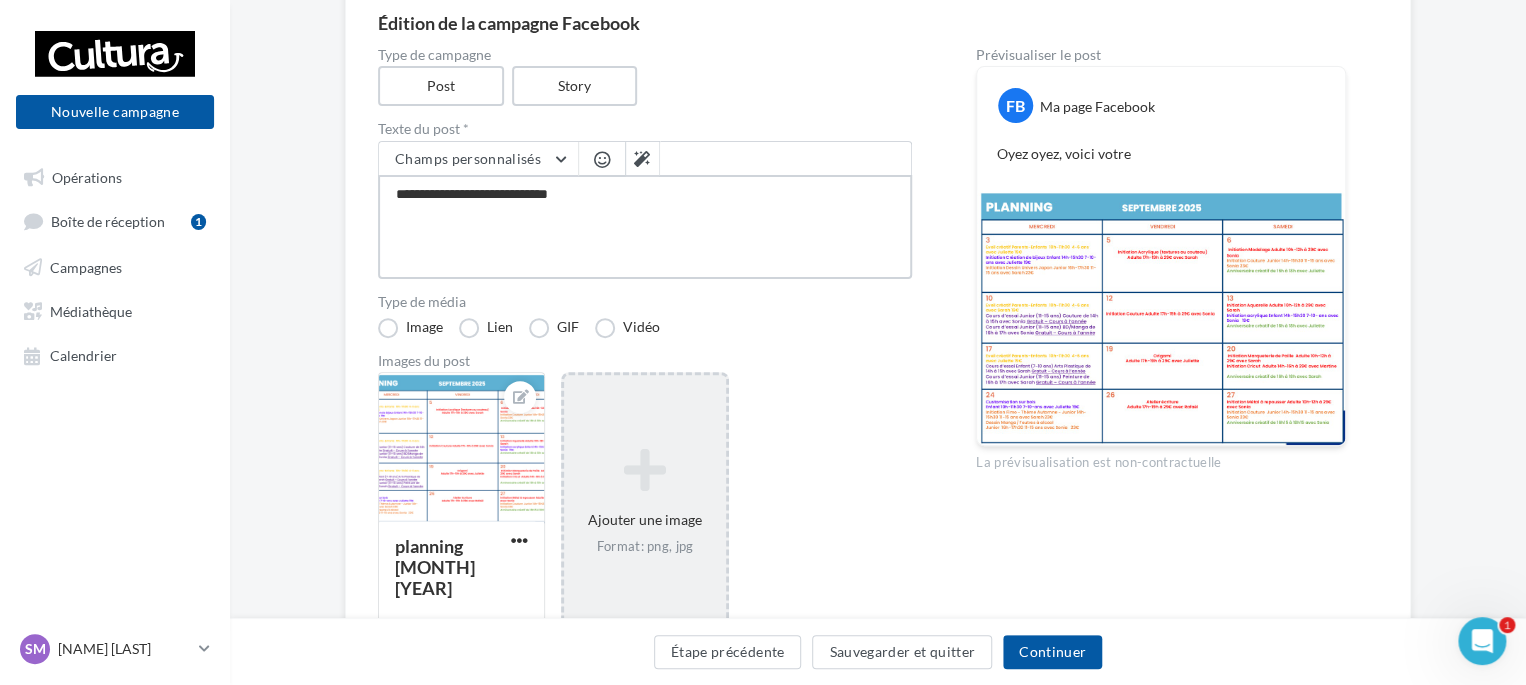 type on "**********" 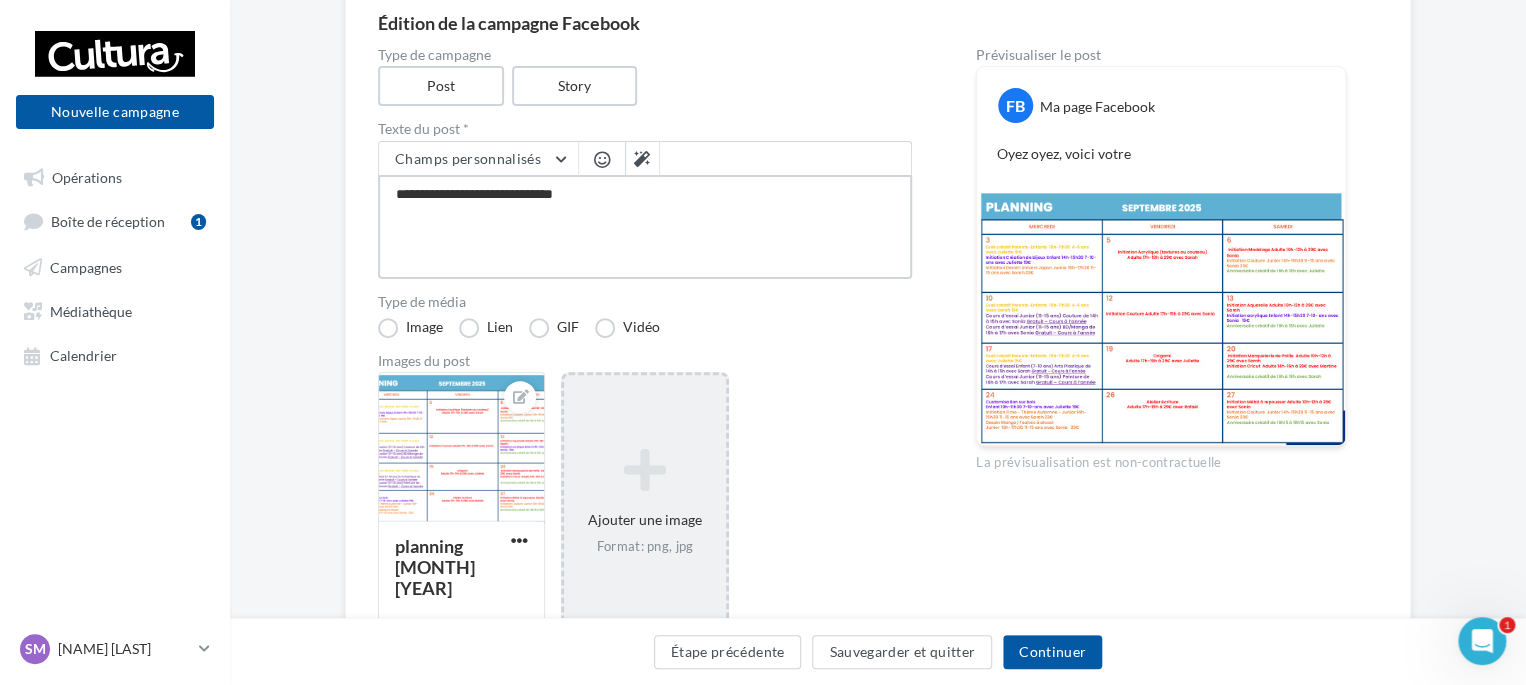 type on "**********" 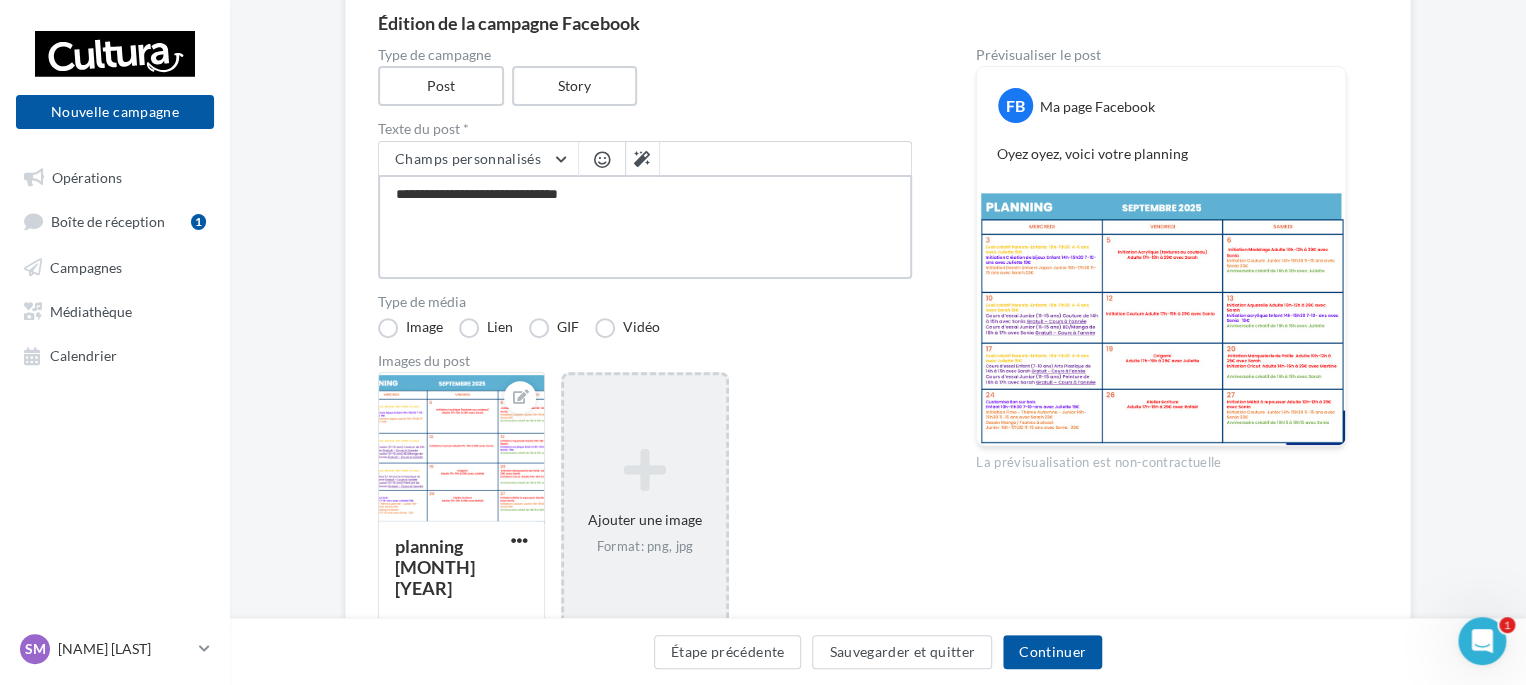 type on "**********" 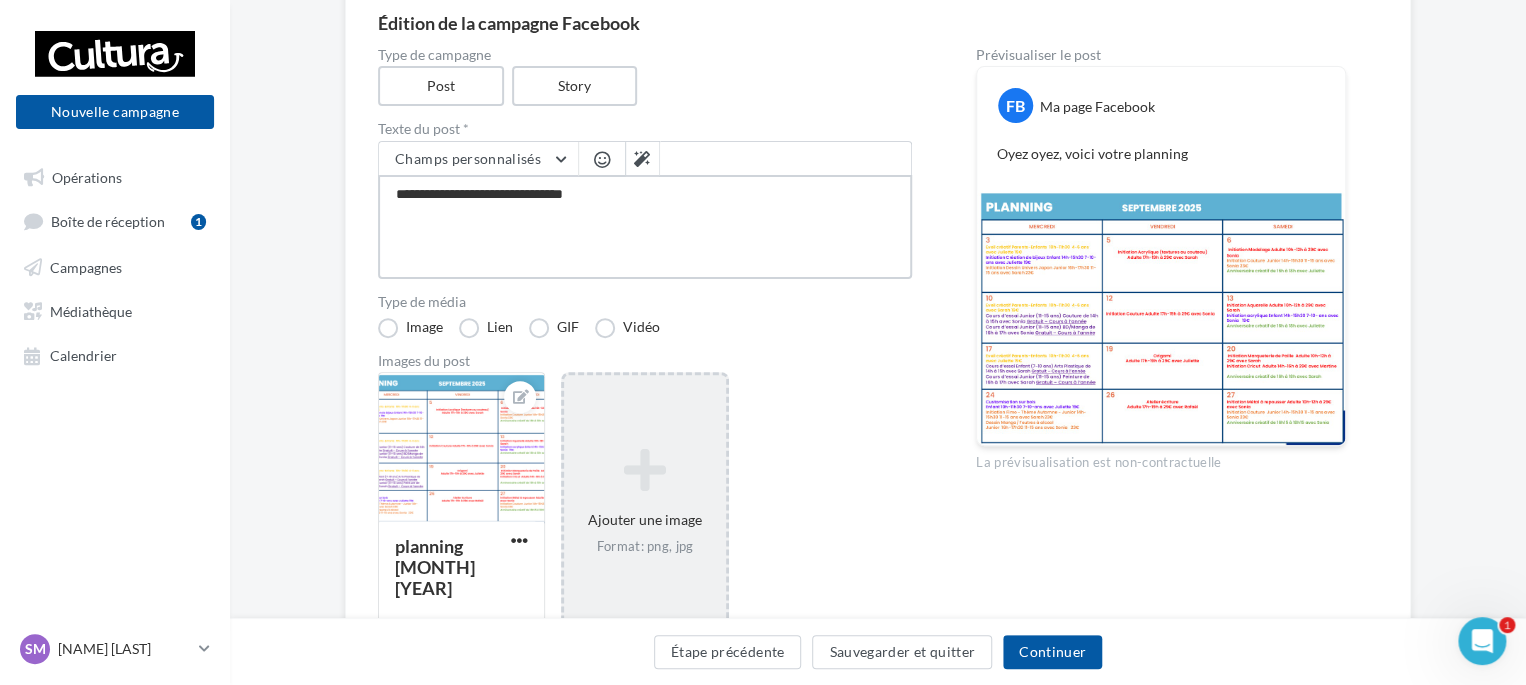 type on "**********" 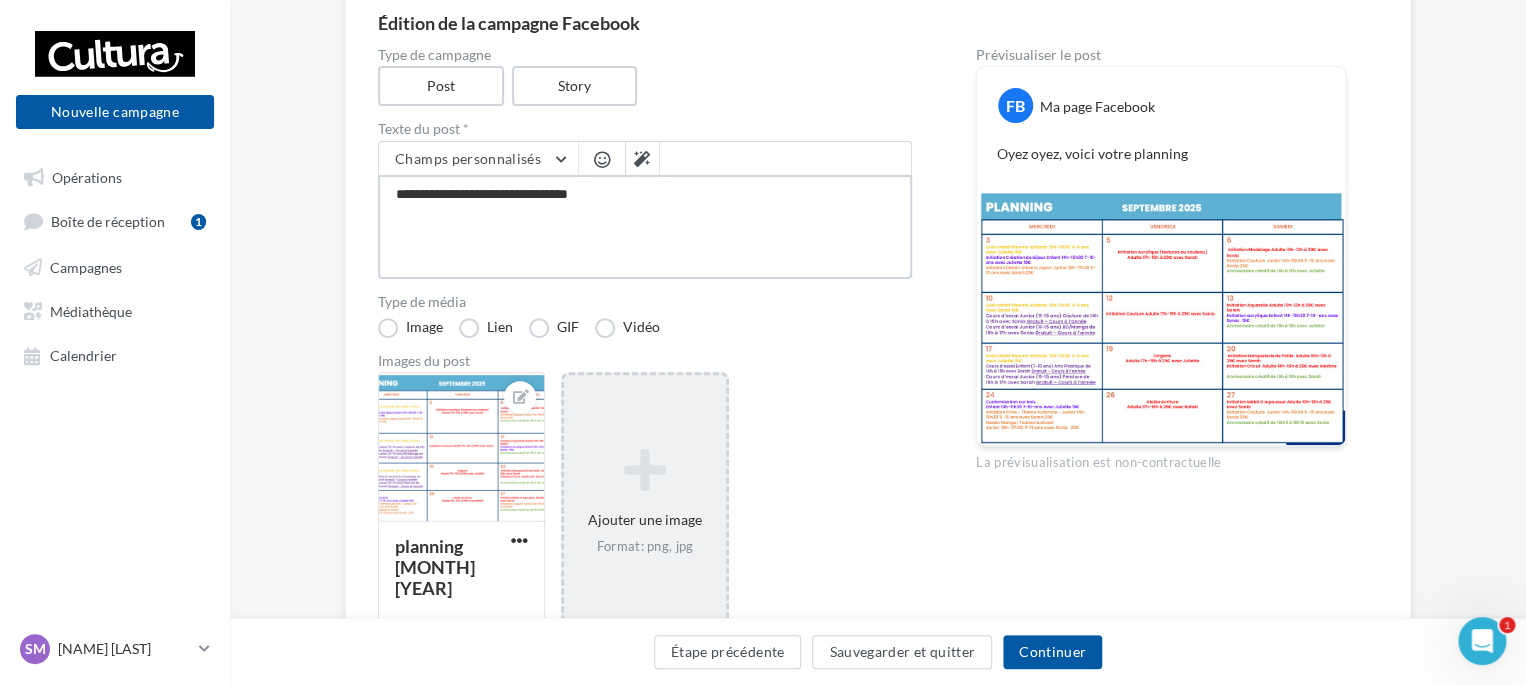type on "**********" 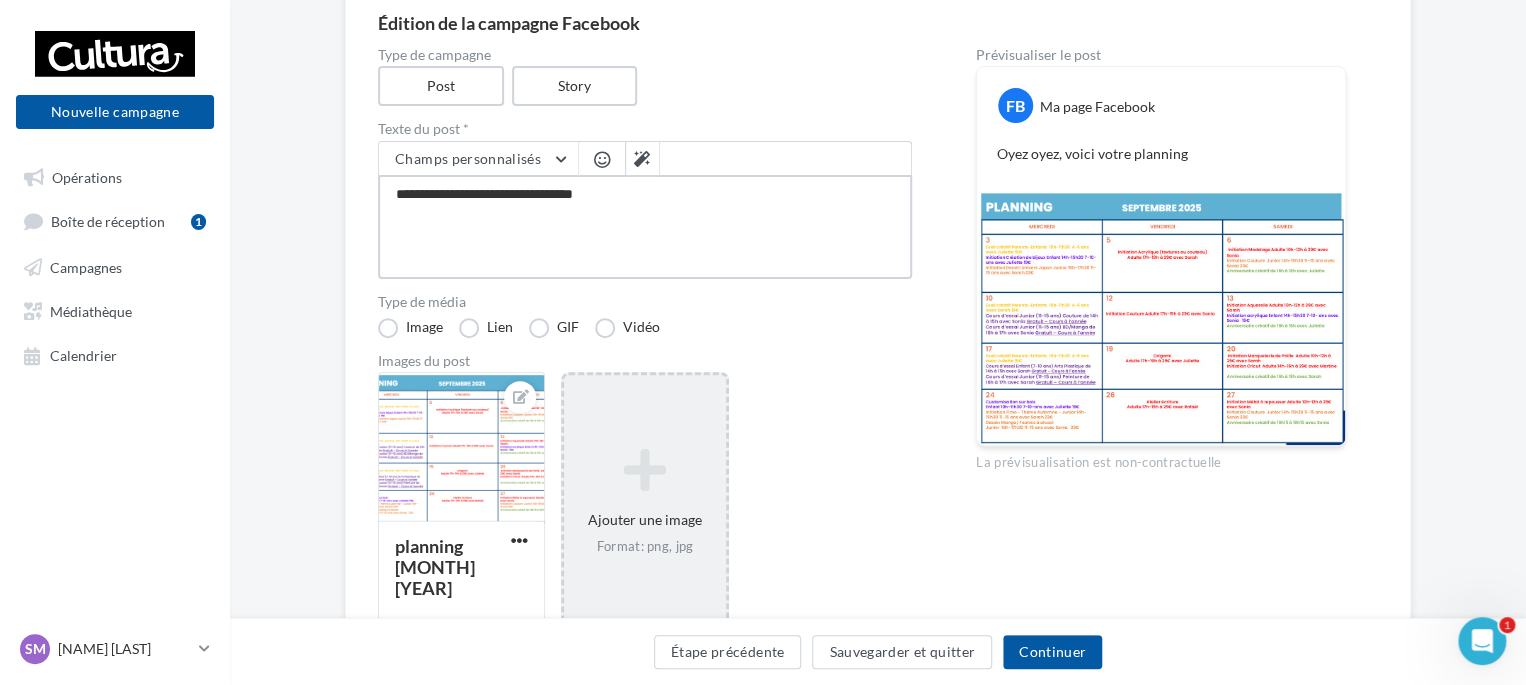 type on "**********" 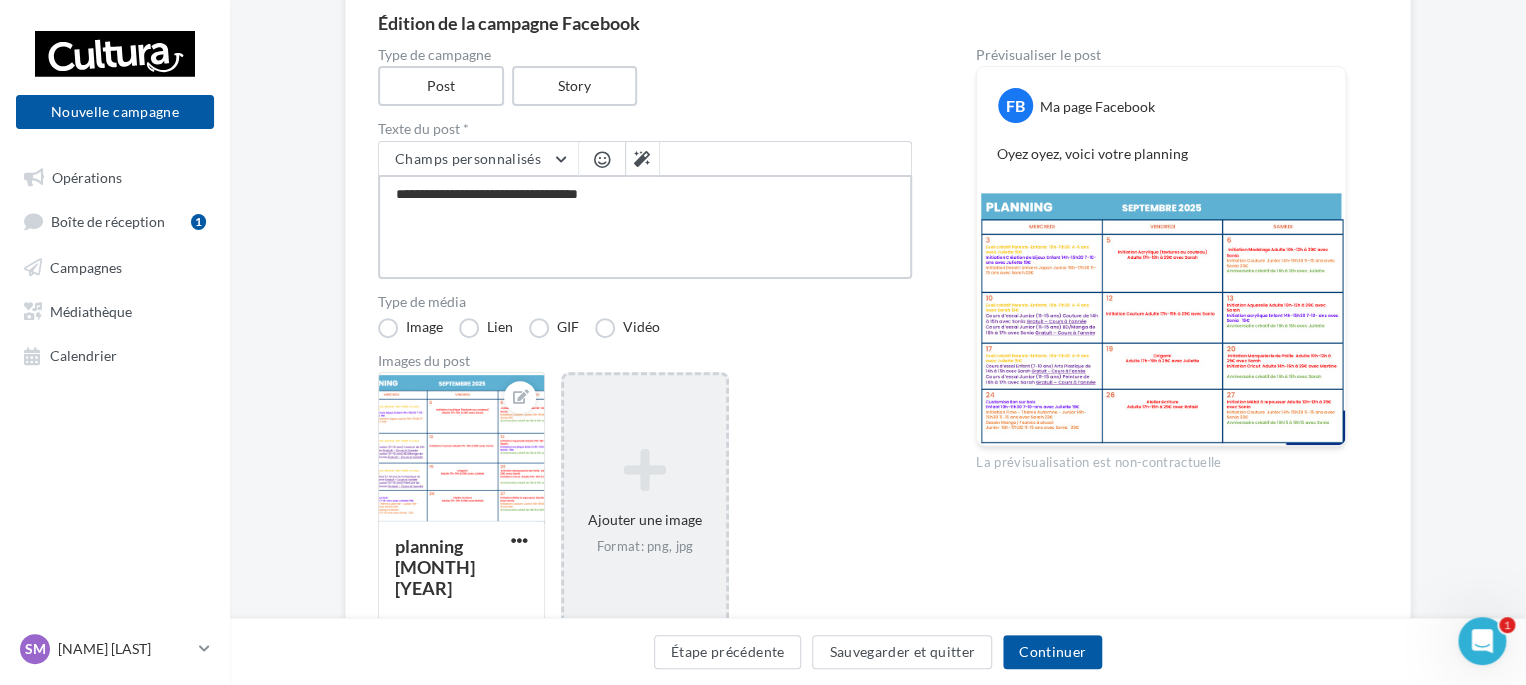 type on "**********" 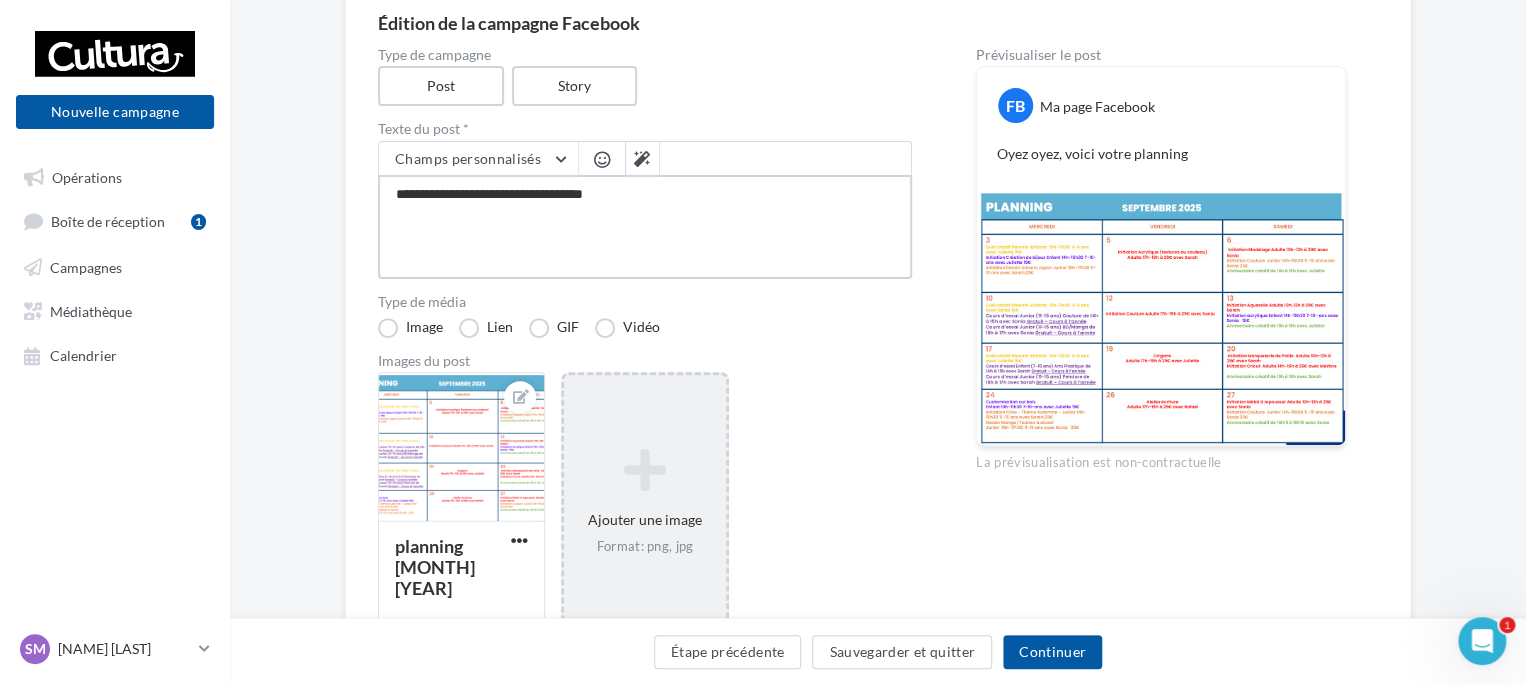 type on "**********" 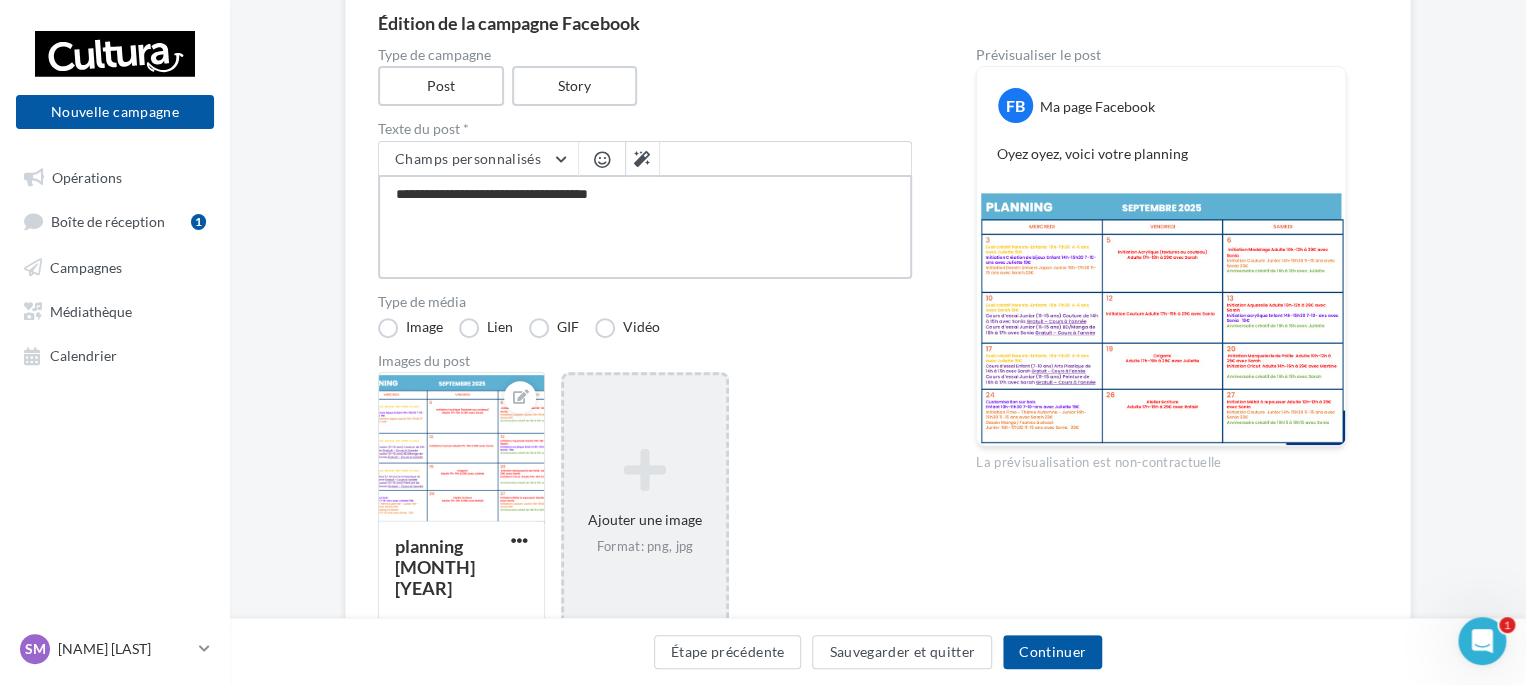 type on "**********" 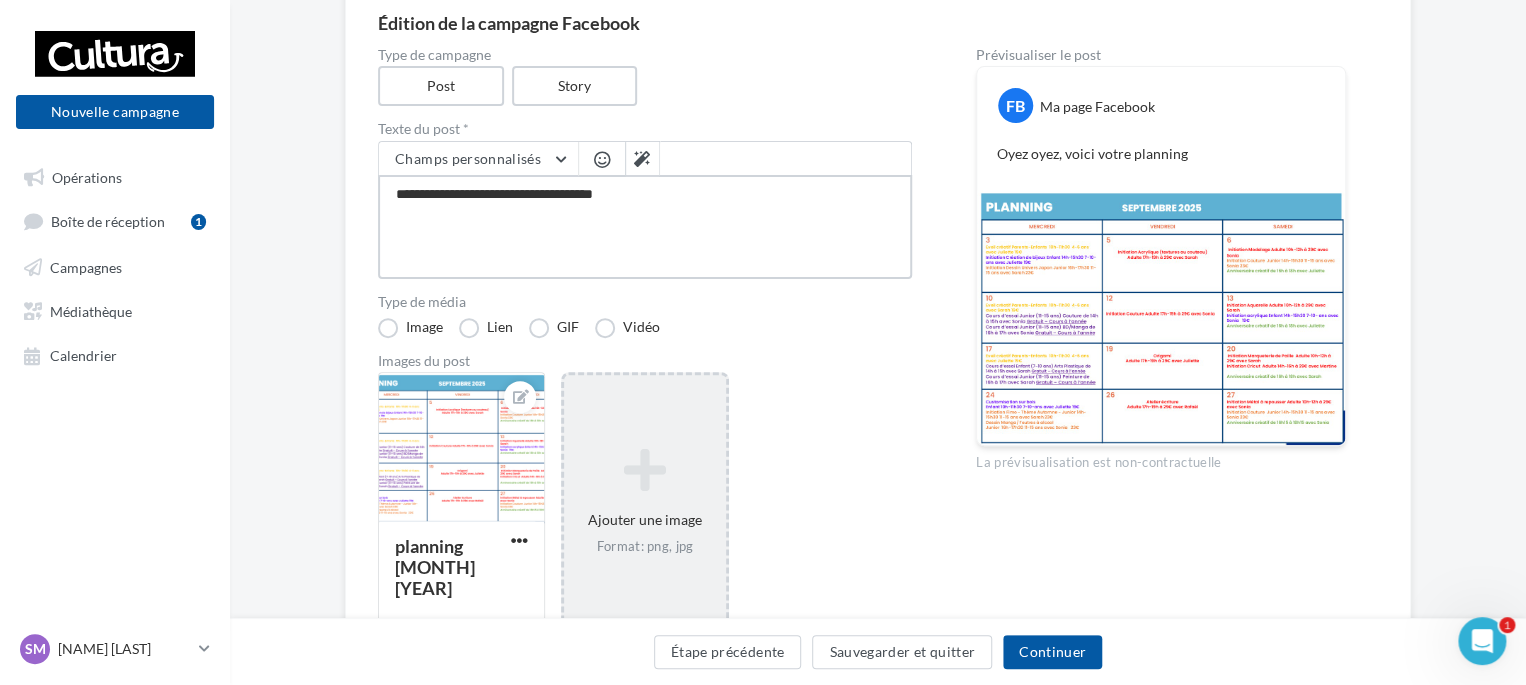 type on "**********" 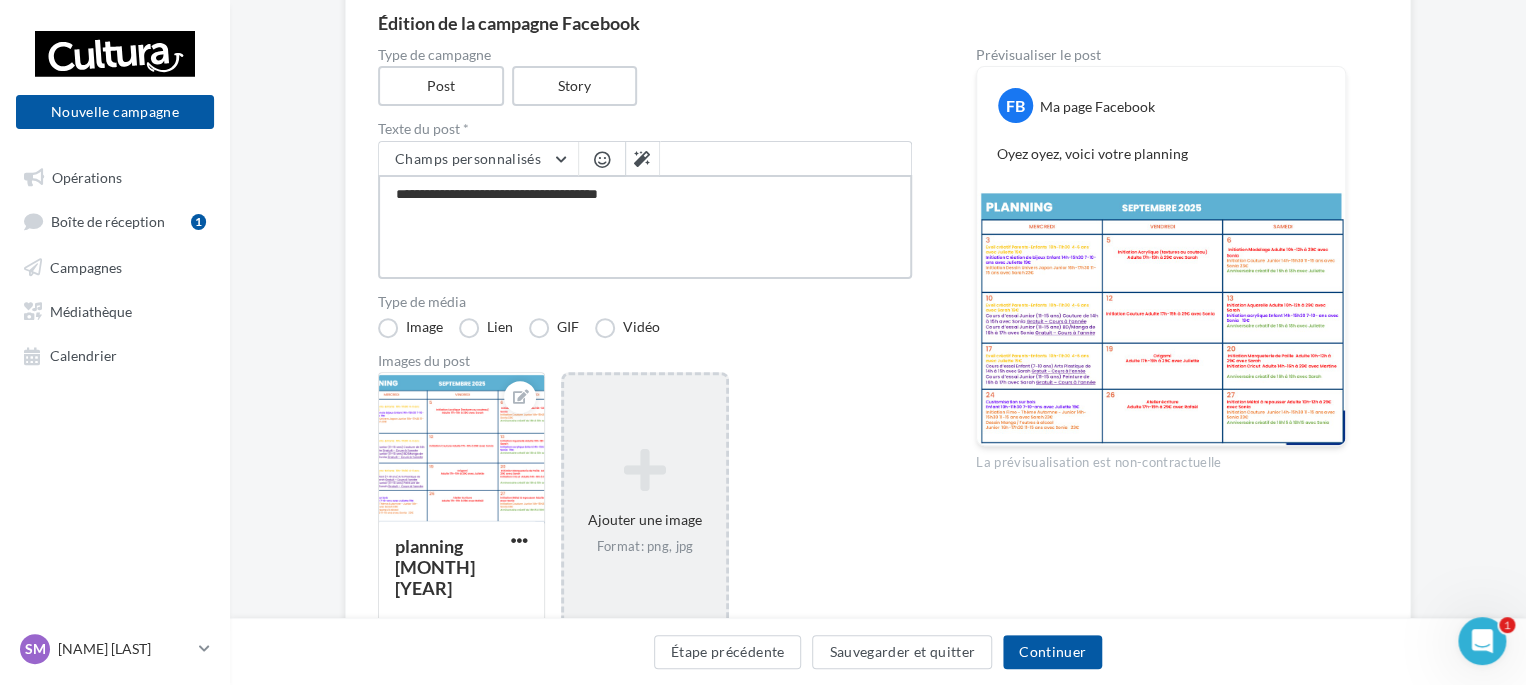 type on "**********" 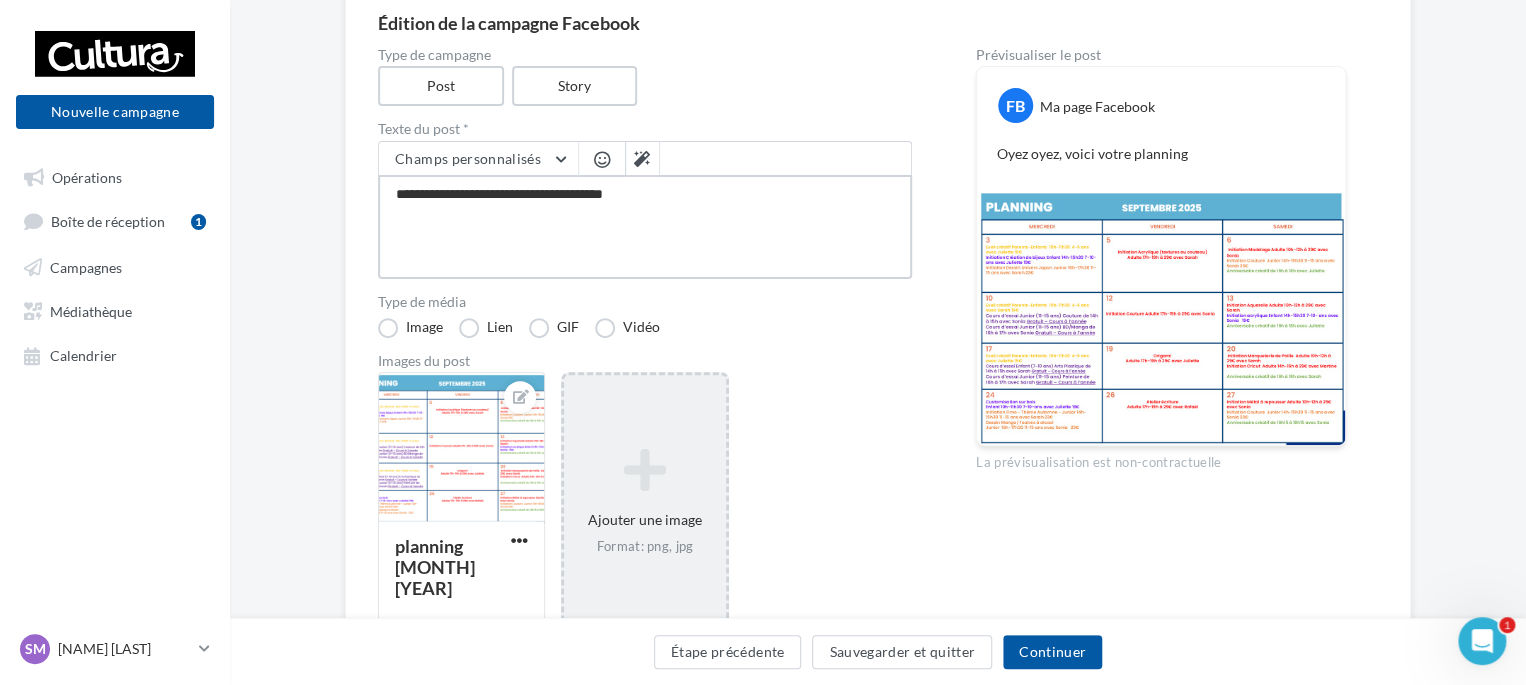 type on "**********" 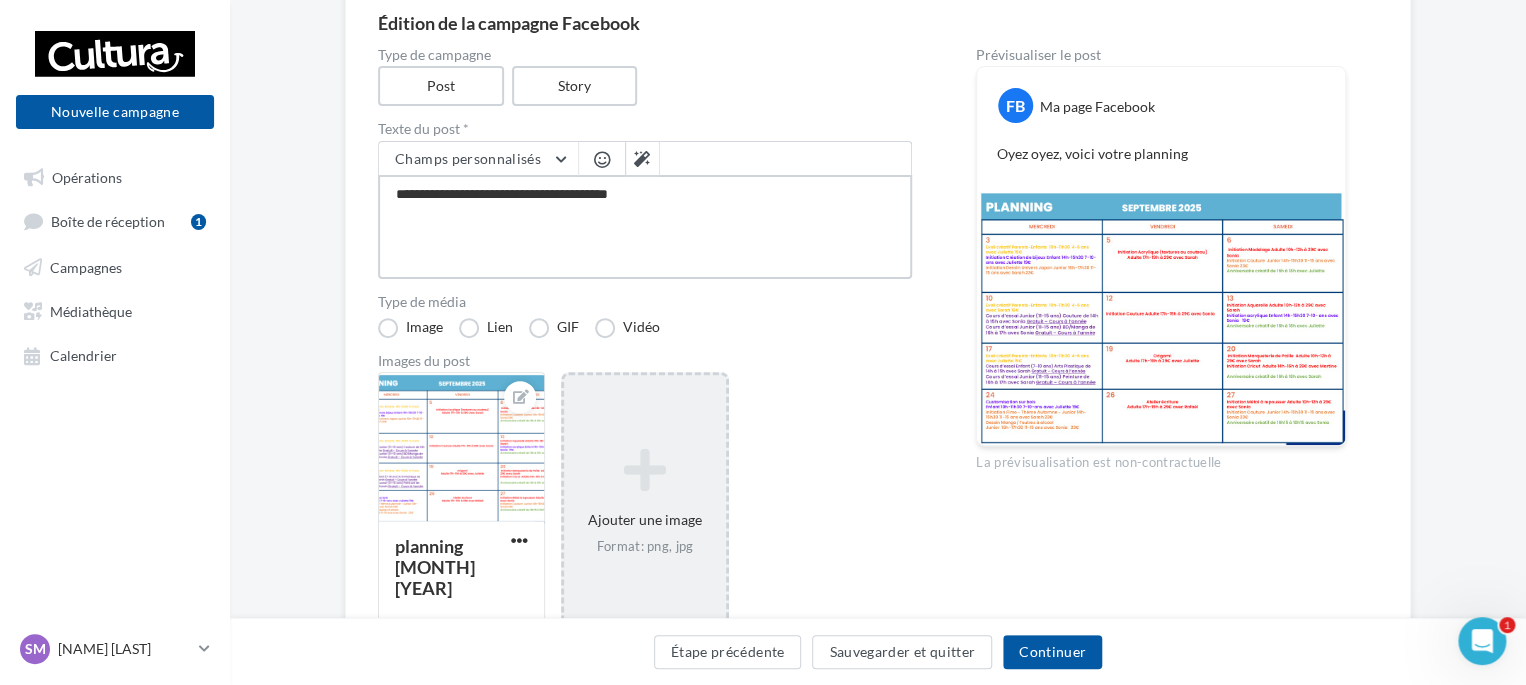 type on "**********" 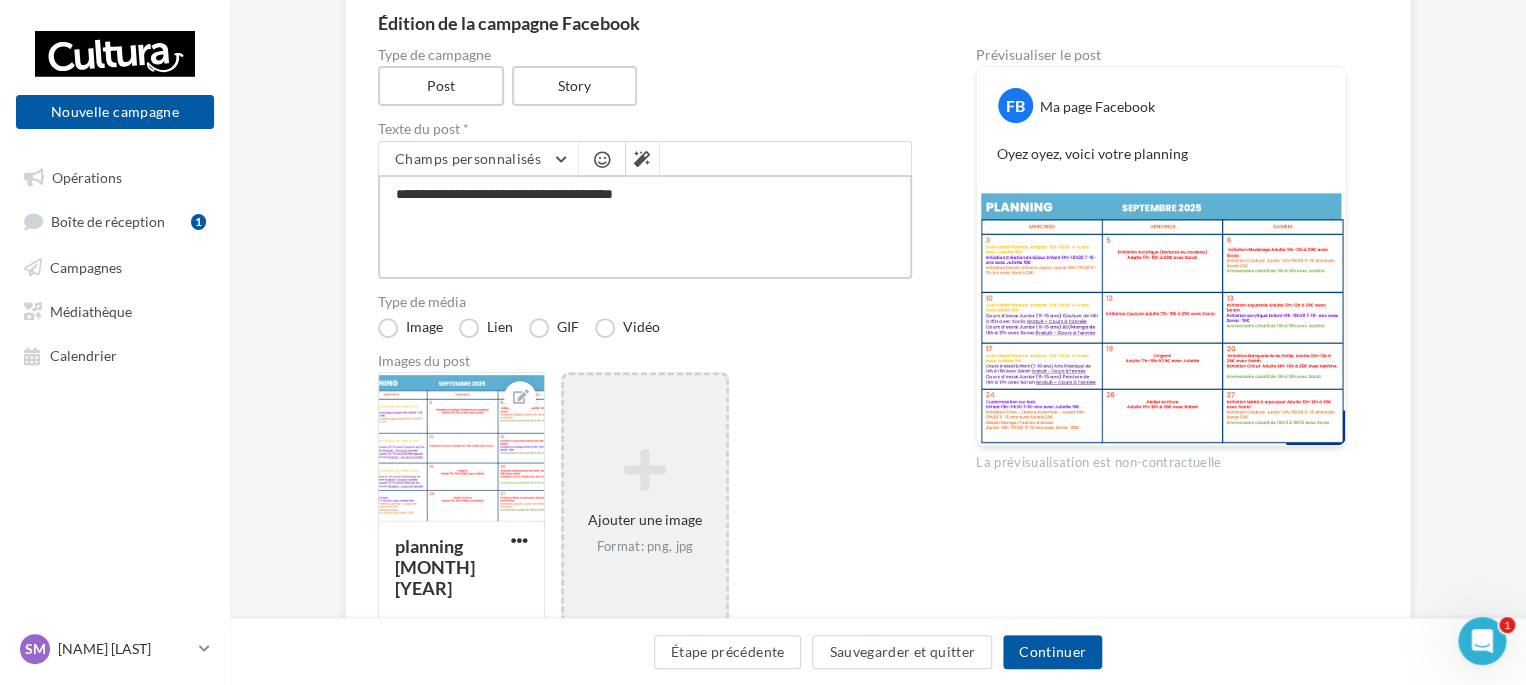 type on "**********" 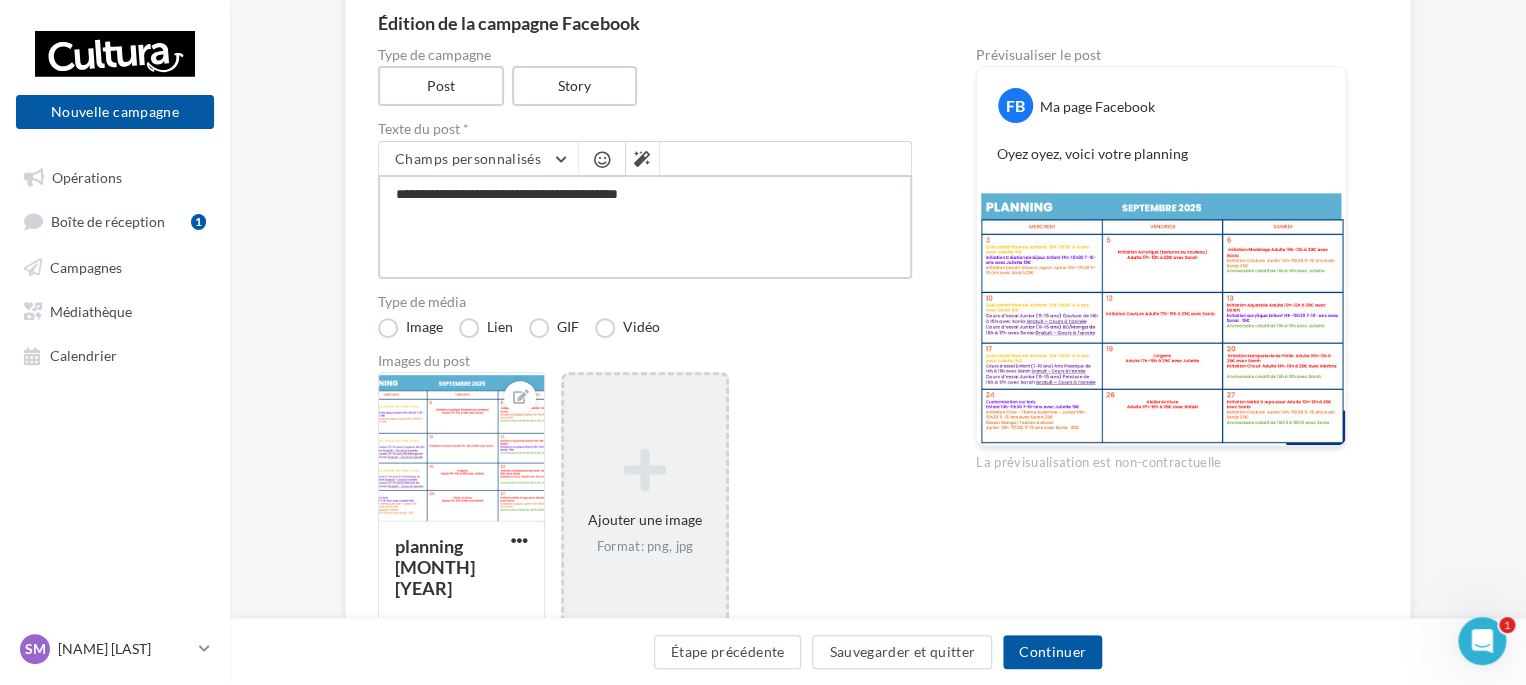 type on "**********" 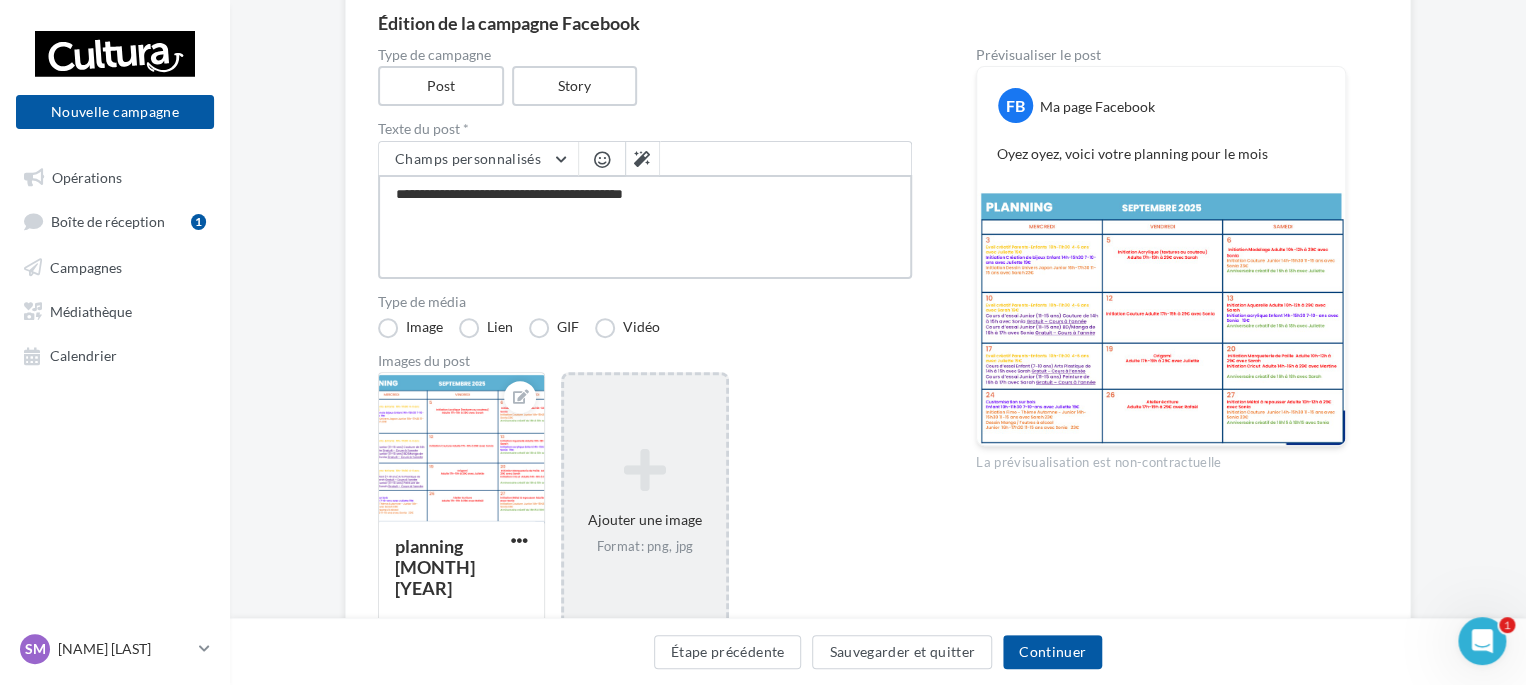 type on "**********" 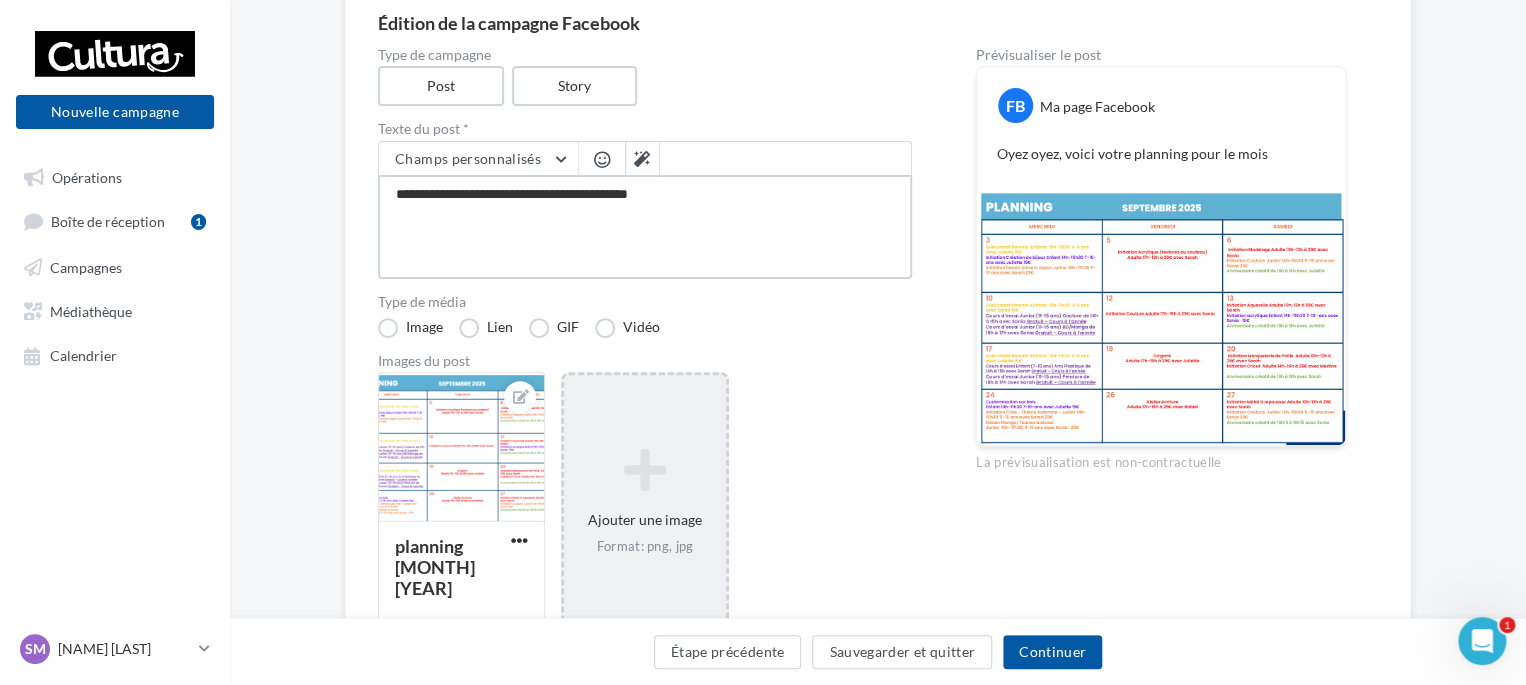 type on "**********" 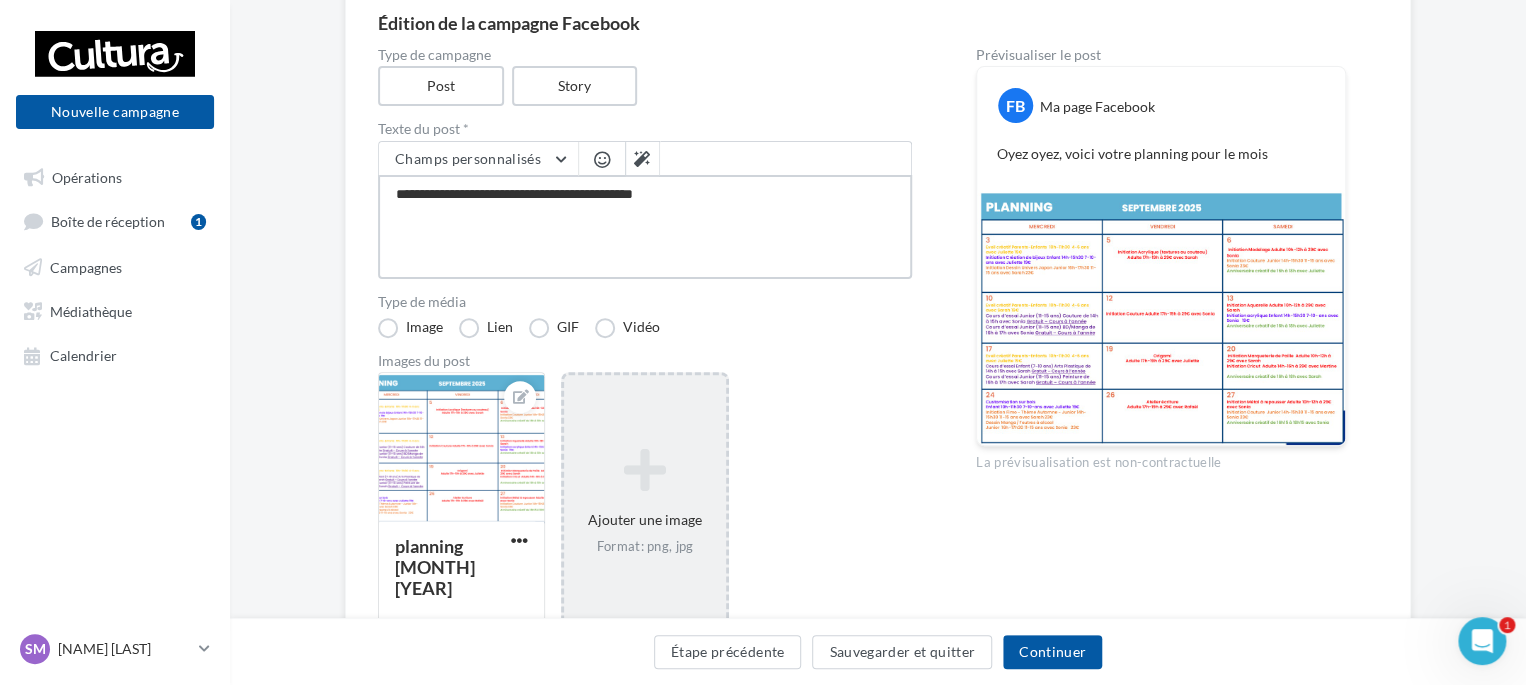 type on "**********" 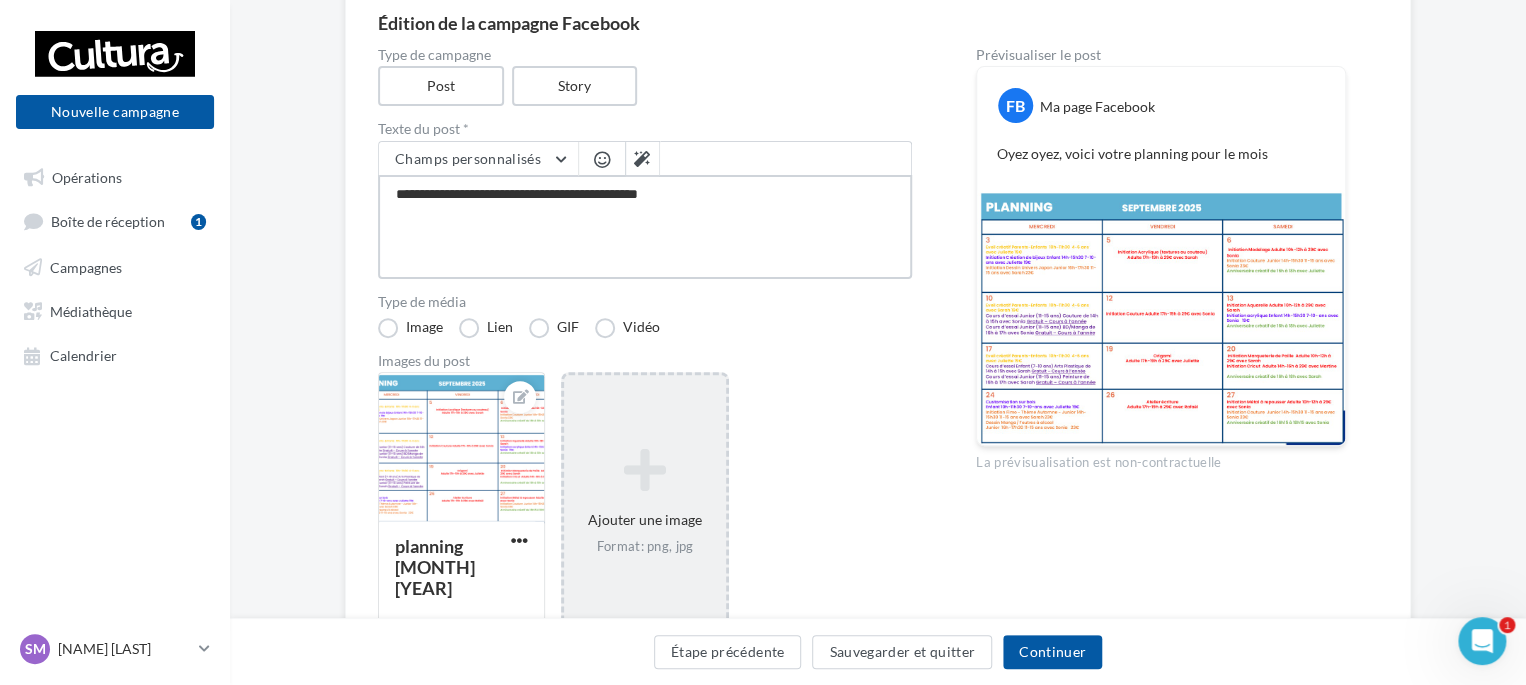 type on "**********" 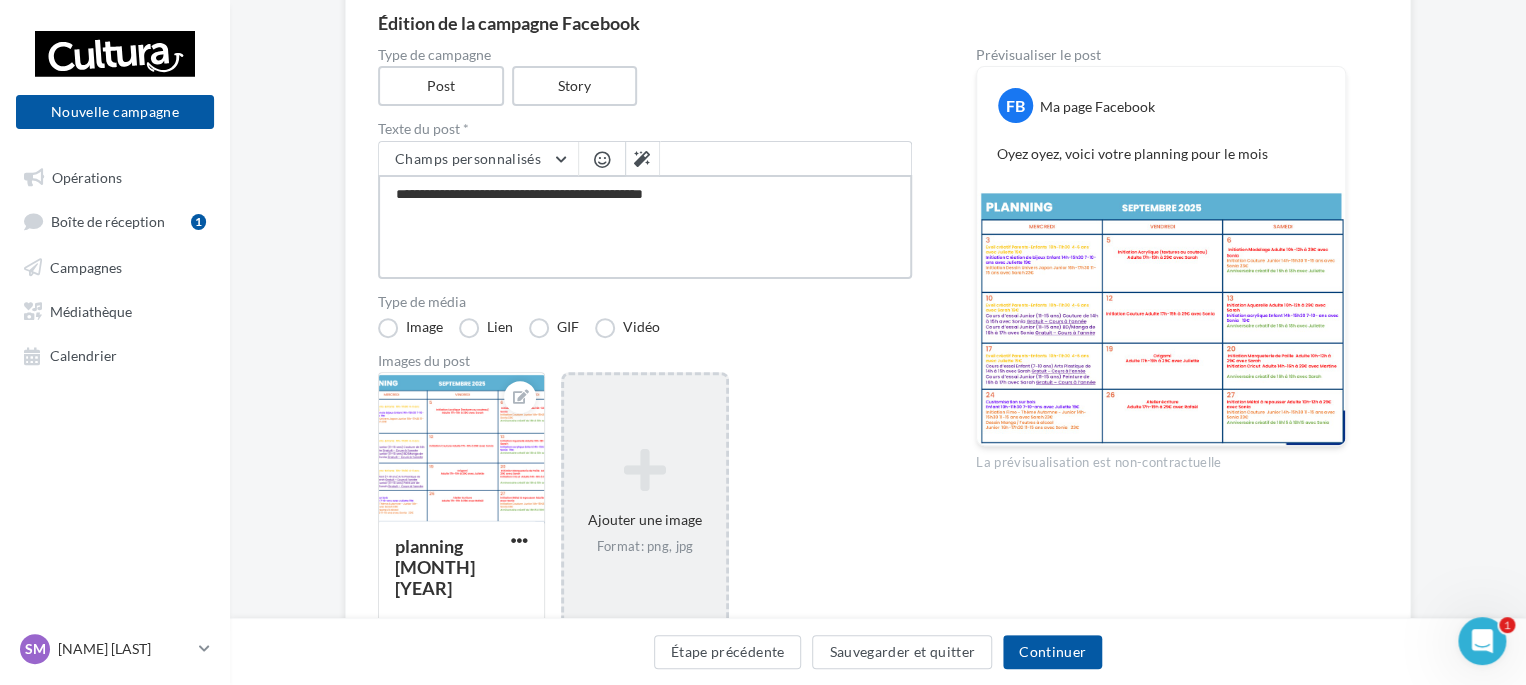 type on "**********" 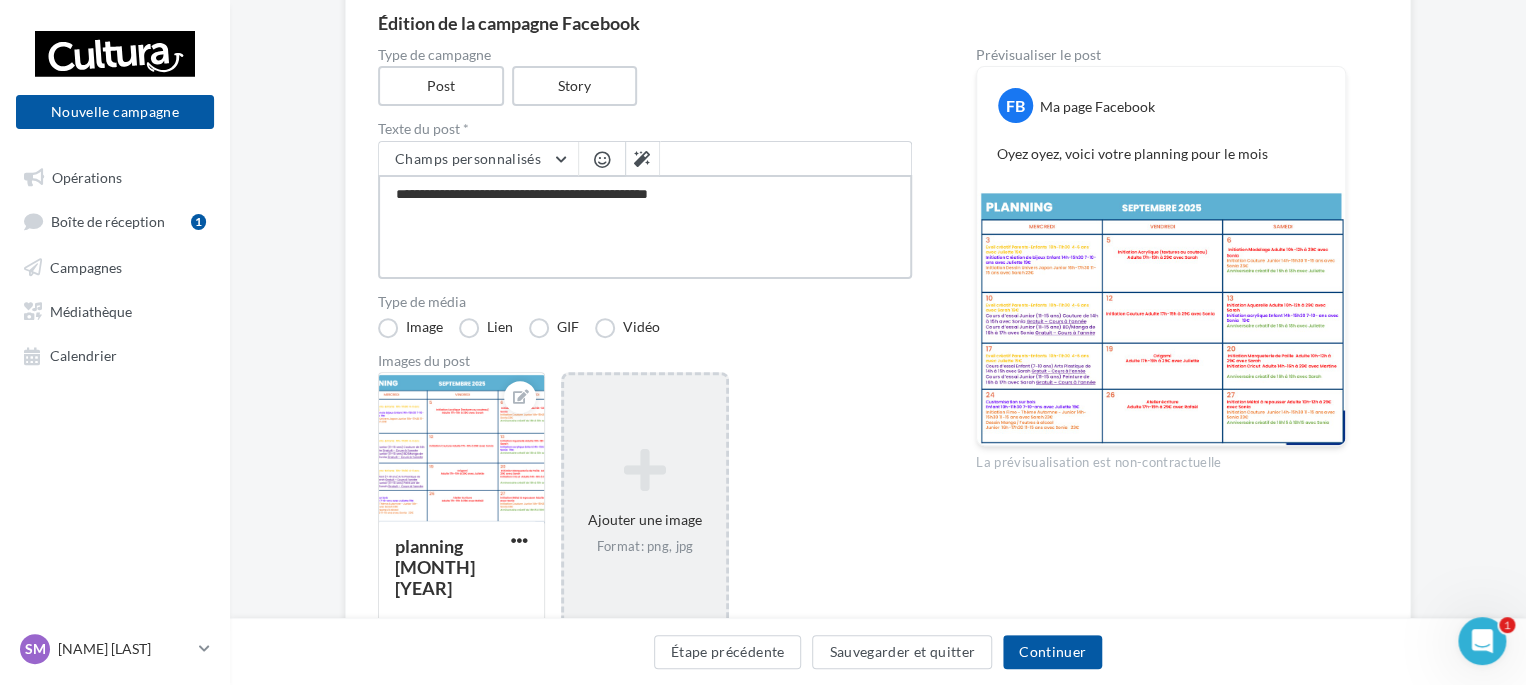 type on "**********" 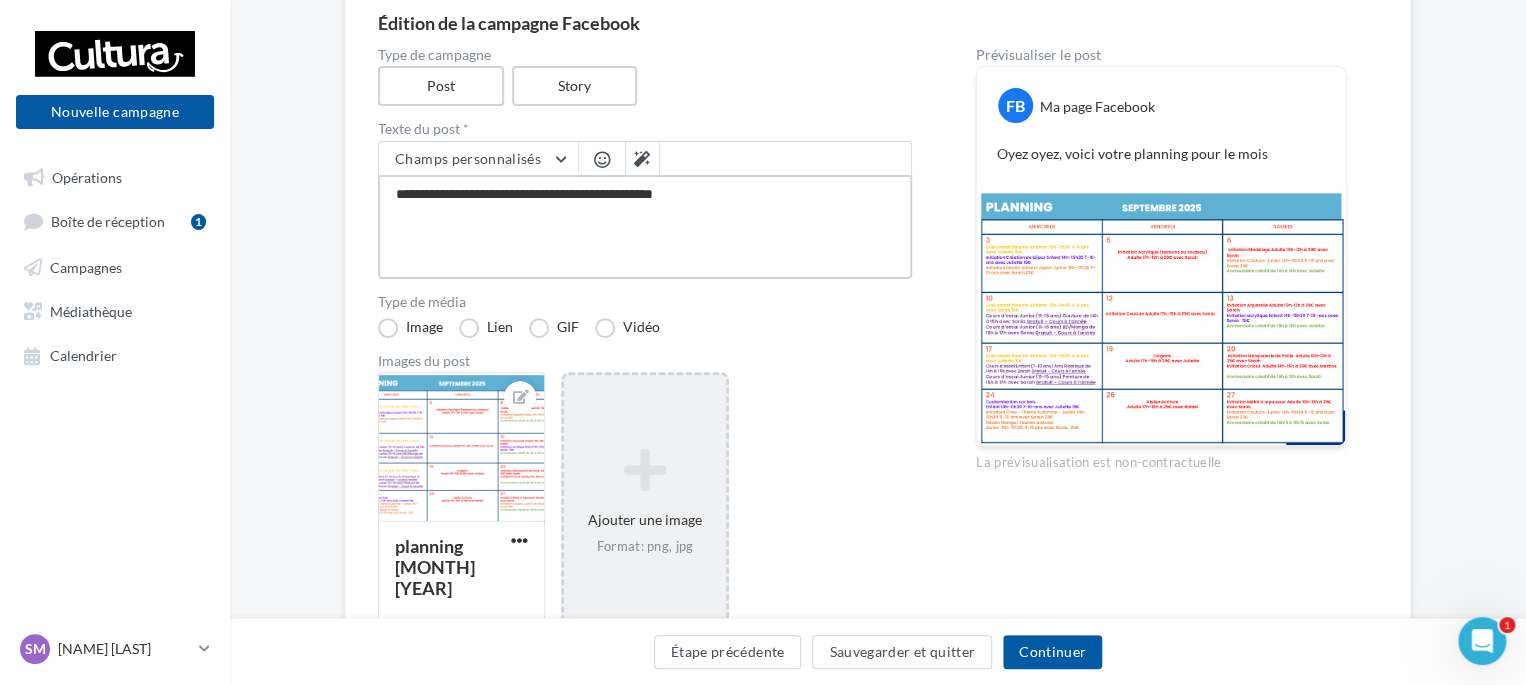 type on "**********" 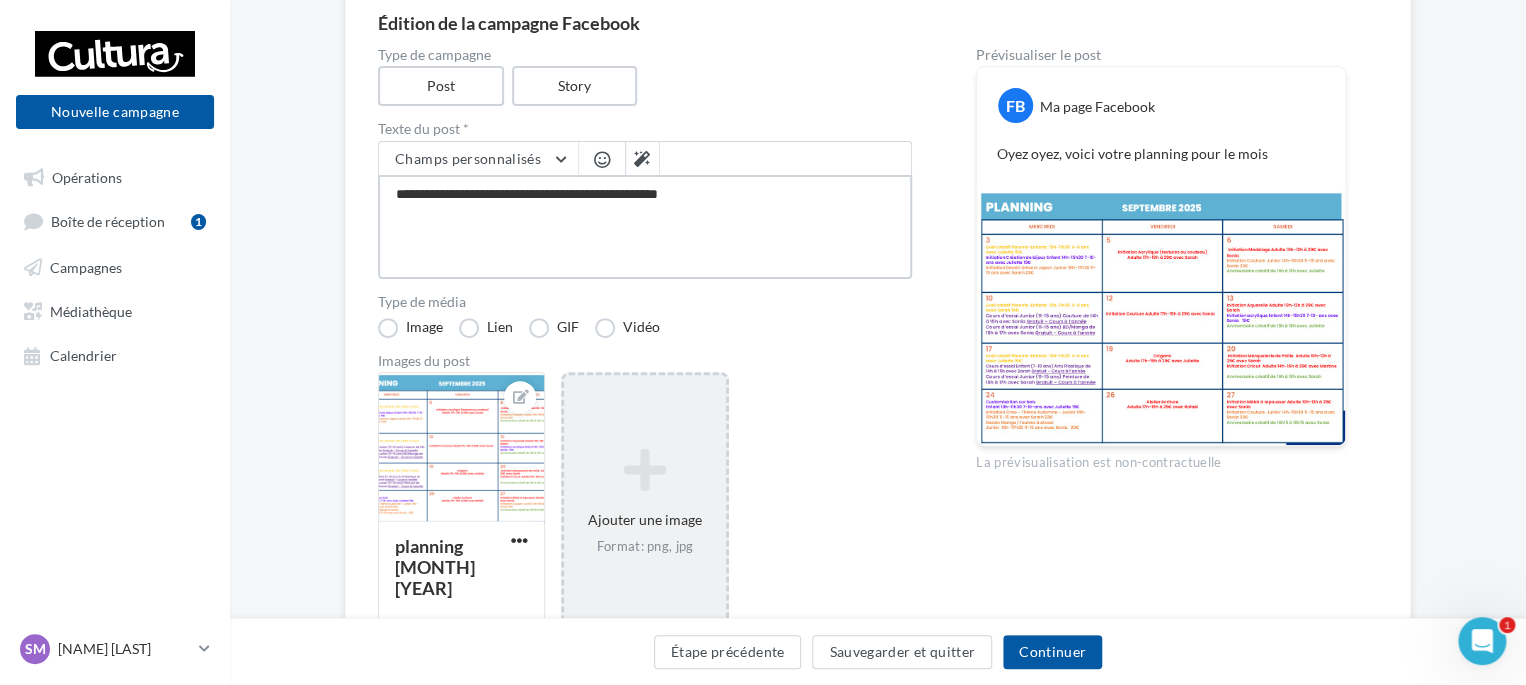 type on "**********" 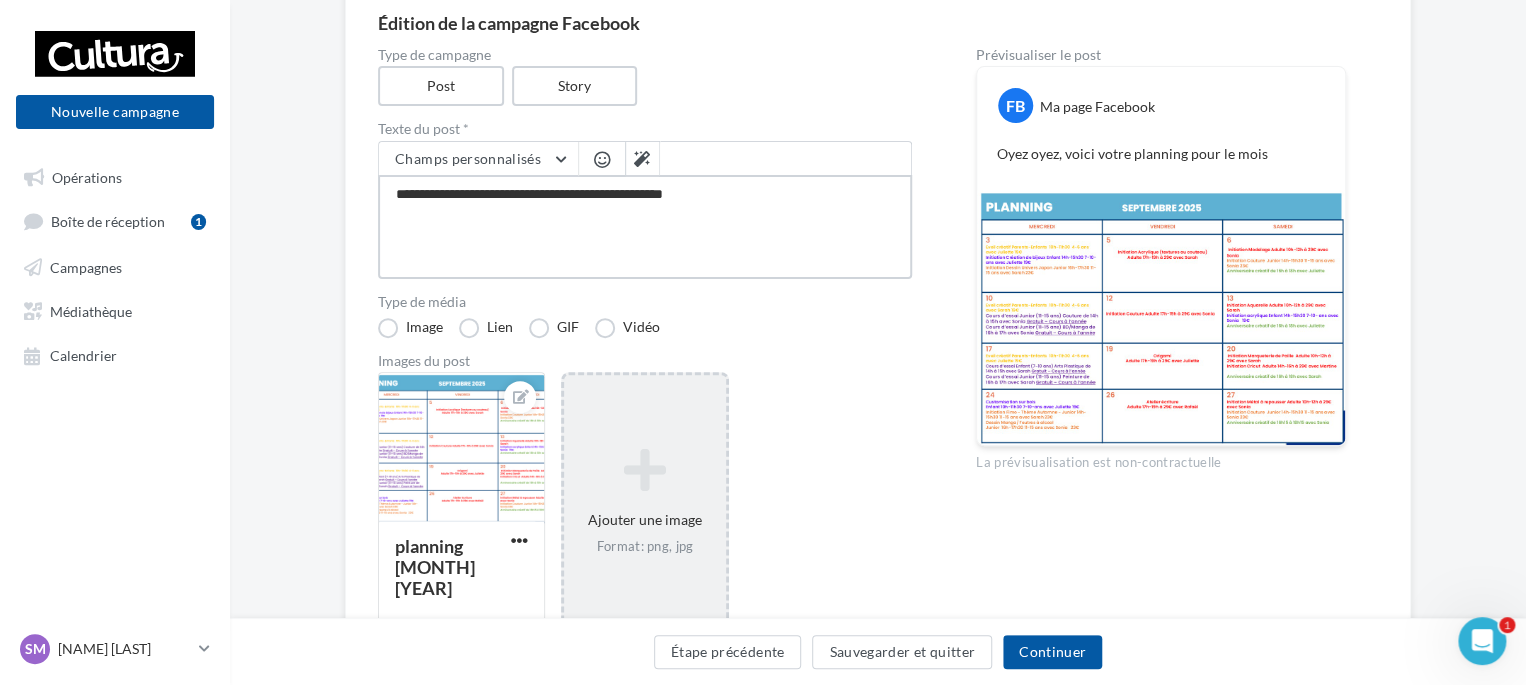 type on "**********" 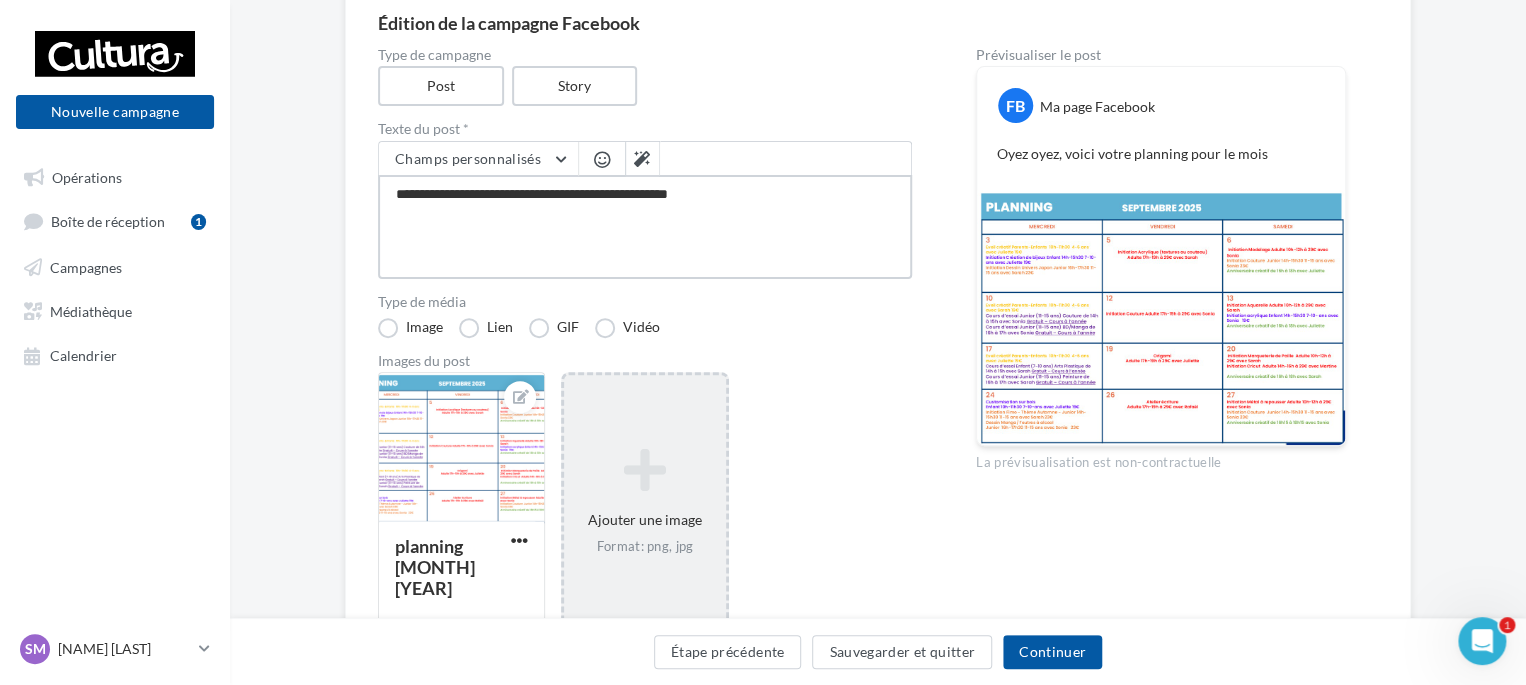 type on "**********" 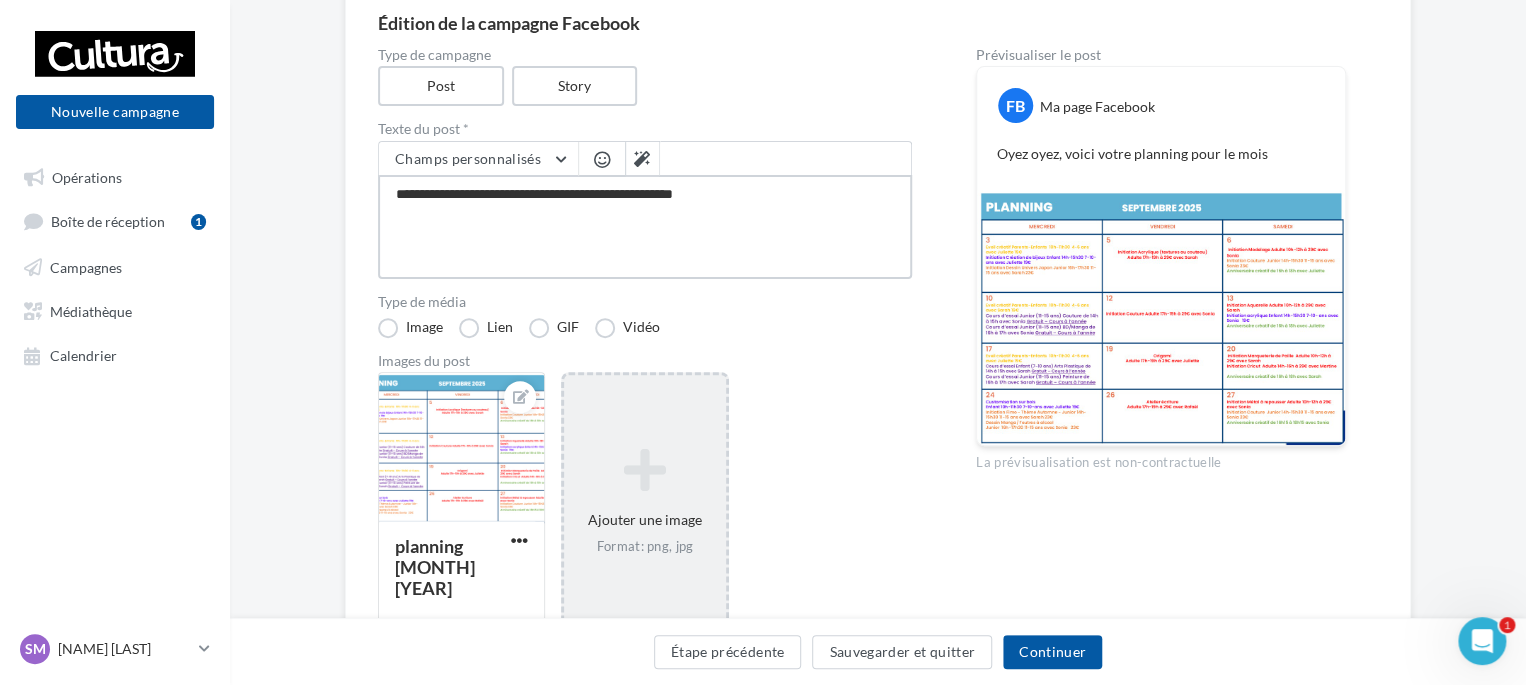 type on "**********" 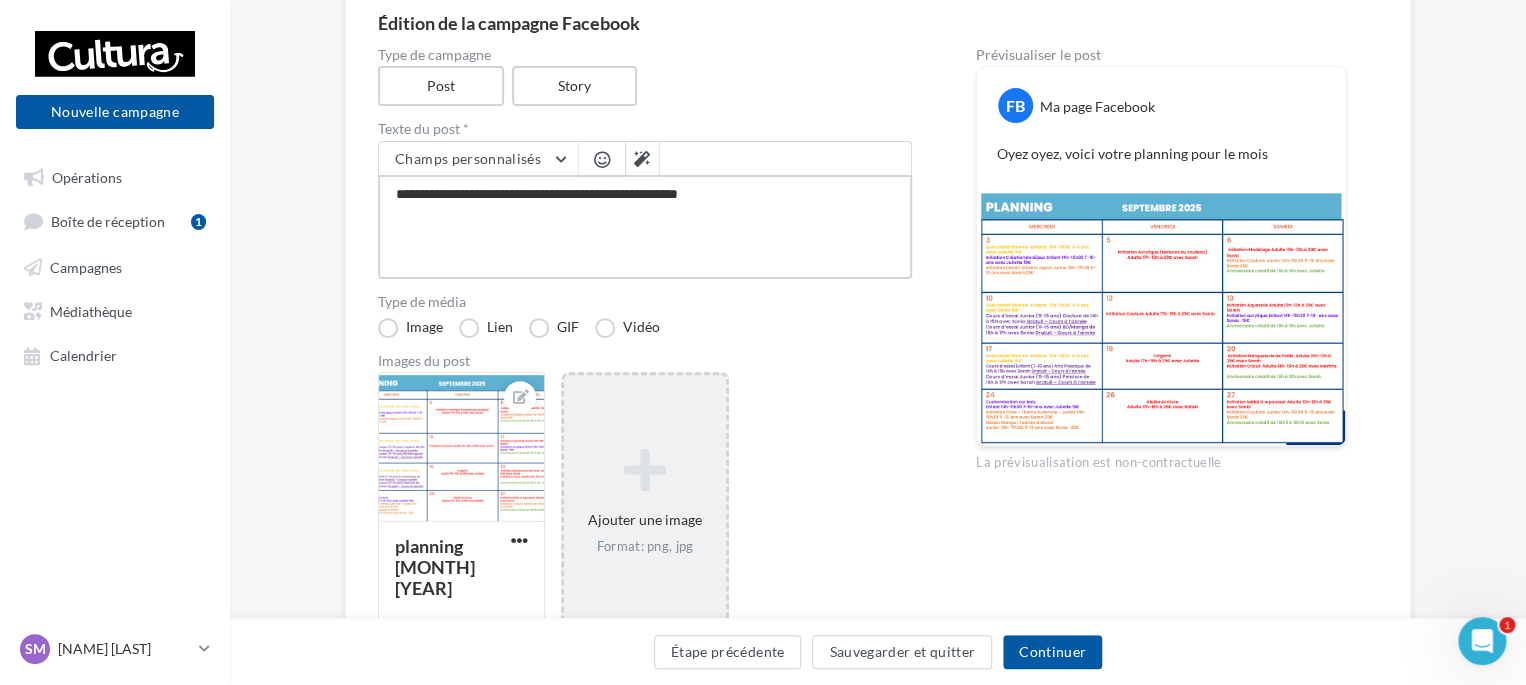 type on "**********" 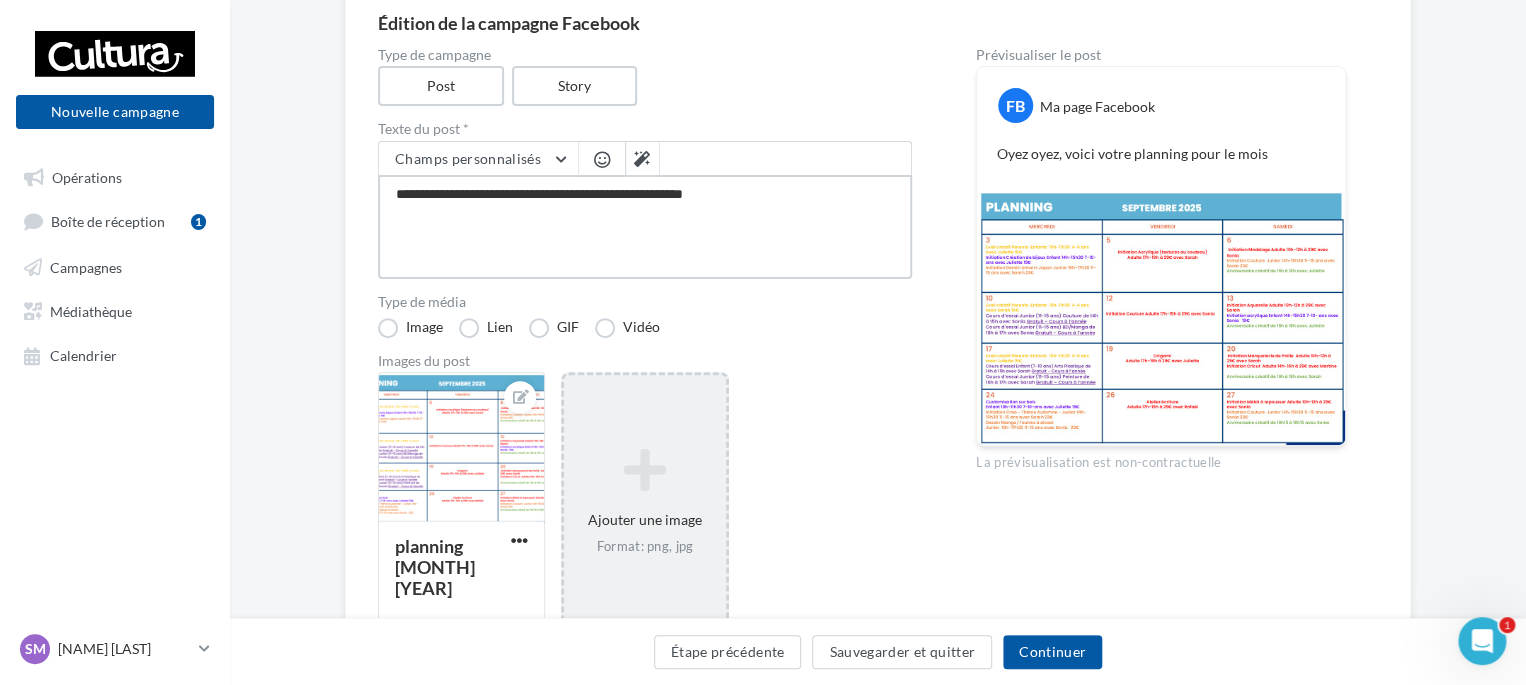 type on "**********" 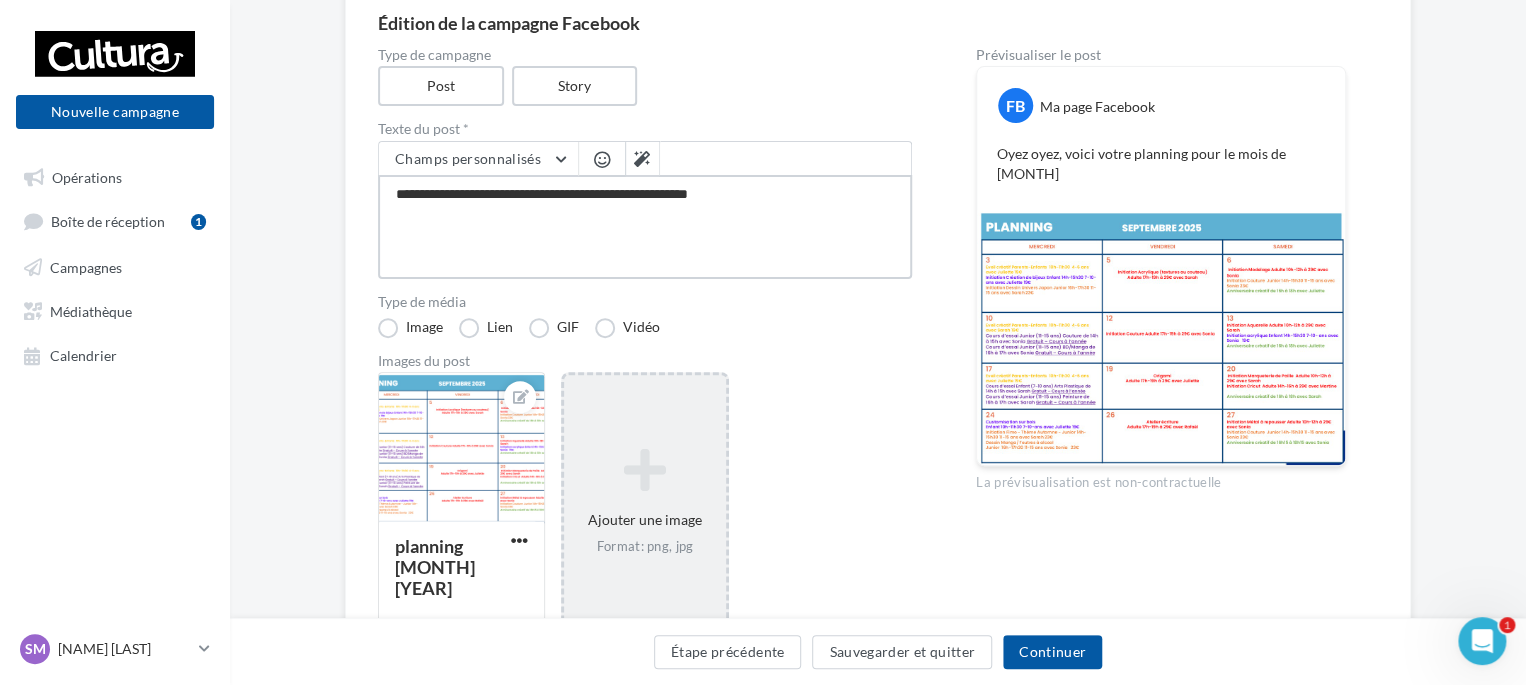 type on "**********" 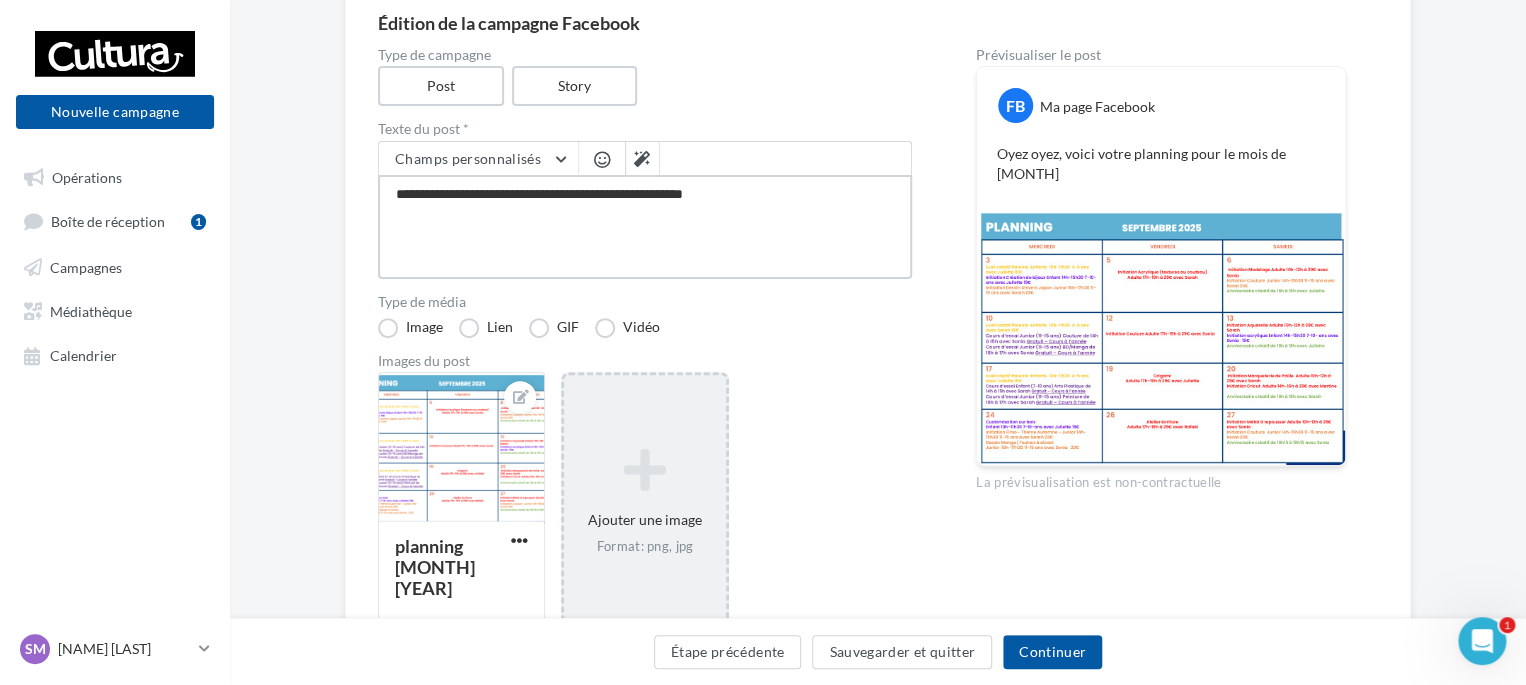 type on "**********" 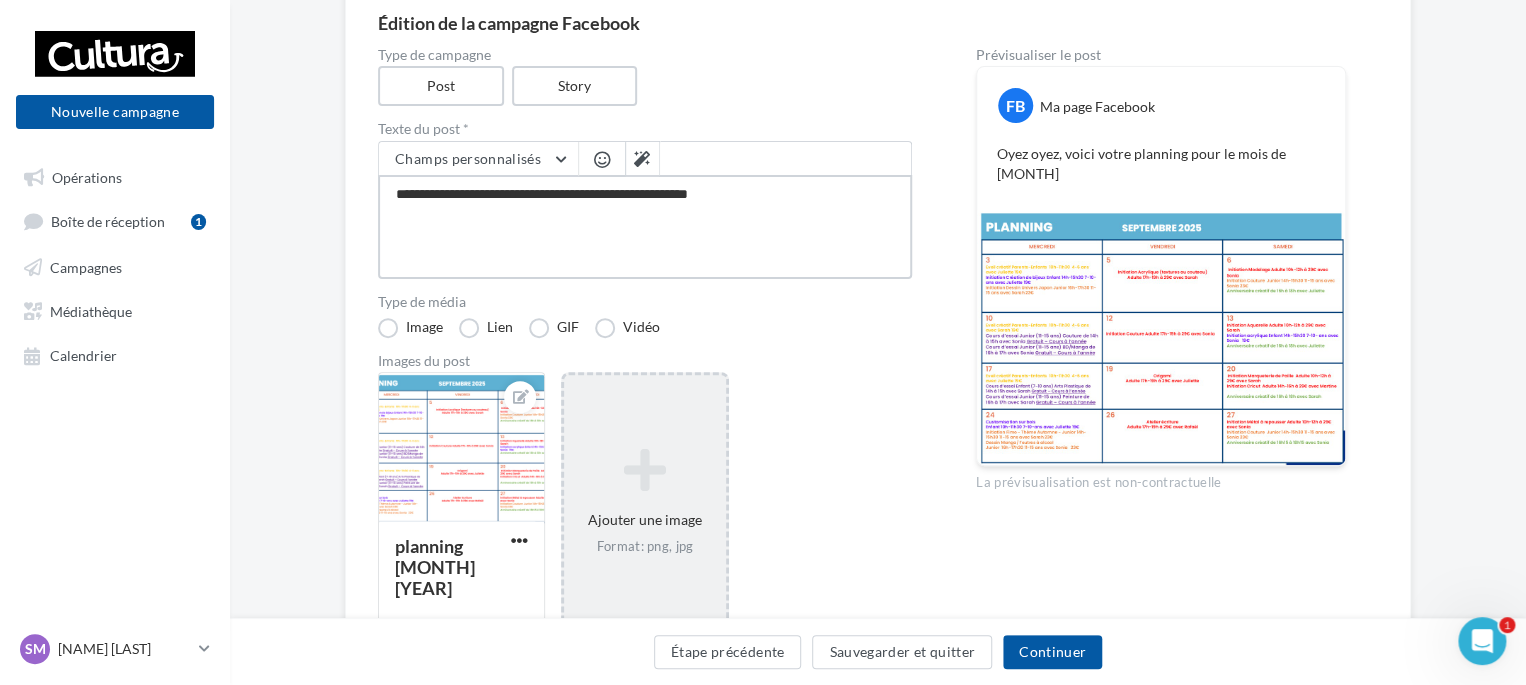 type on "**********" 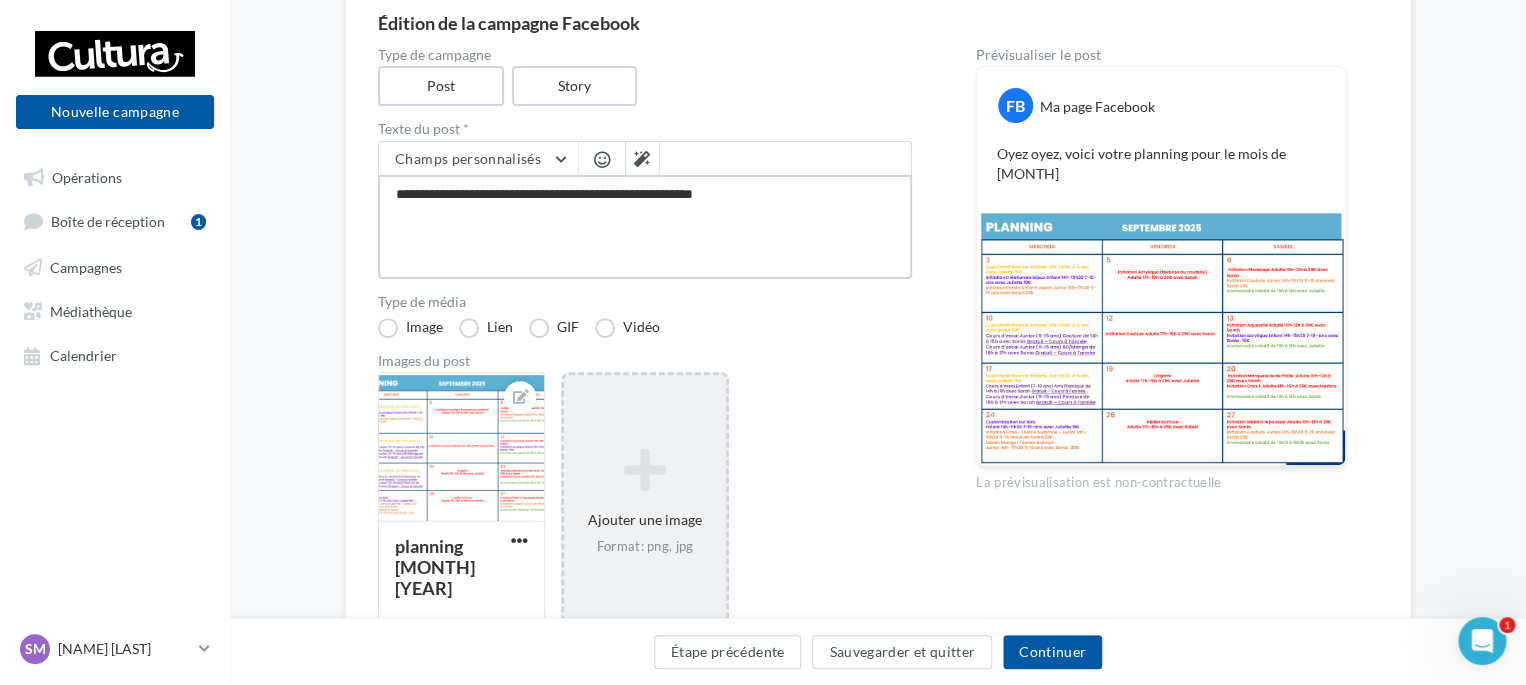 type on "**********" 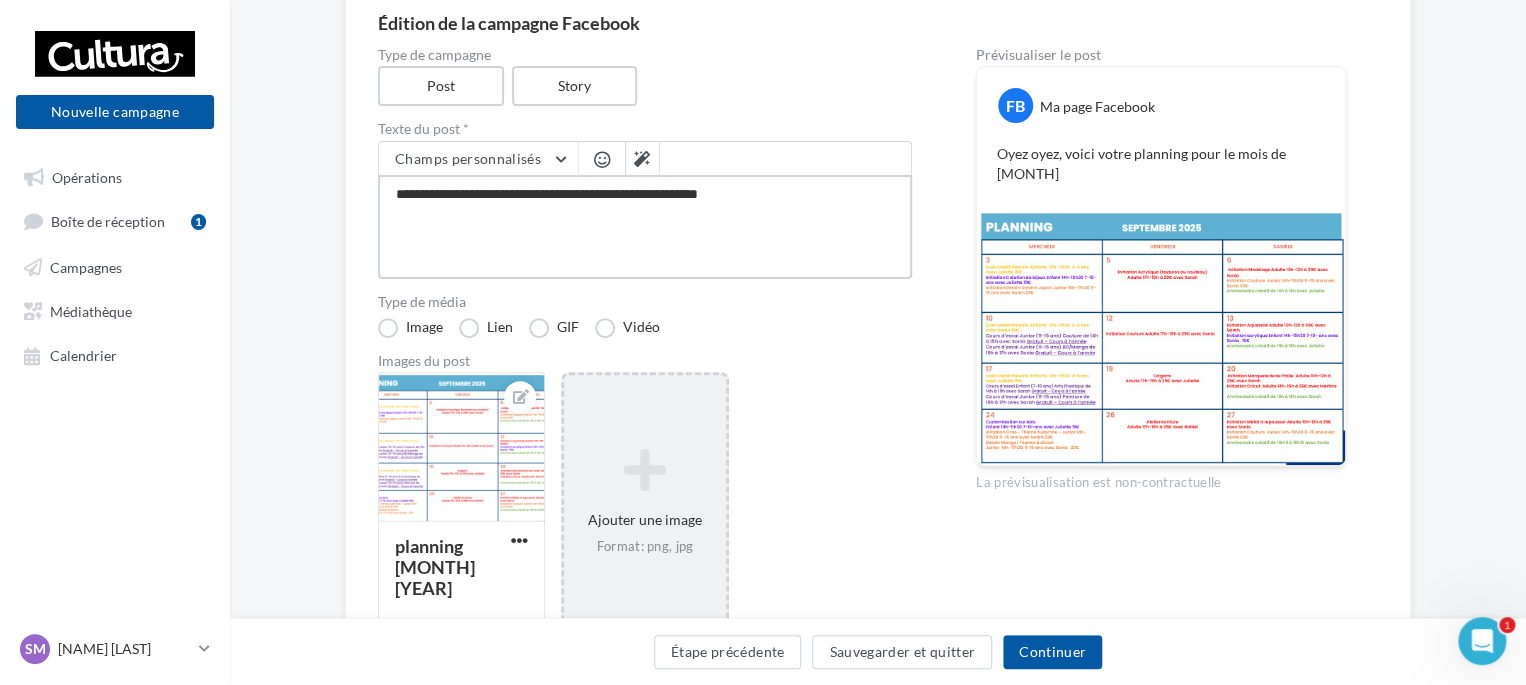 type on "**********" 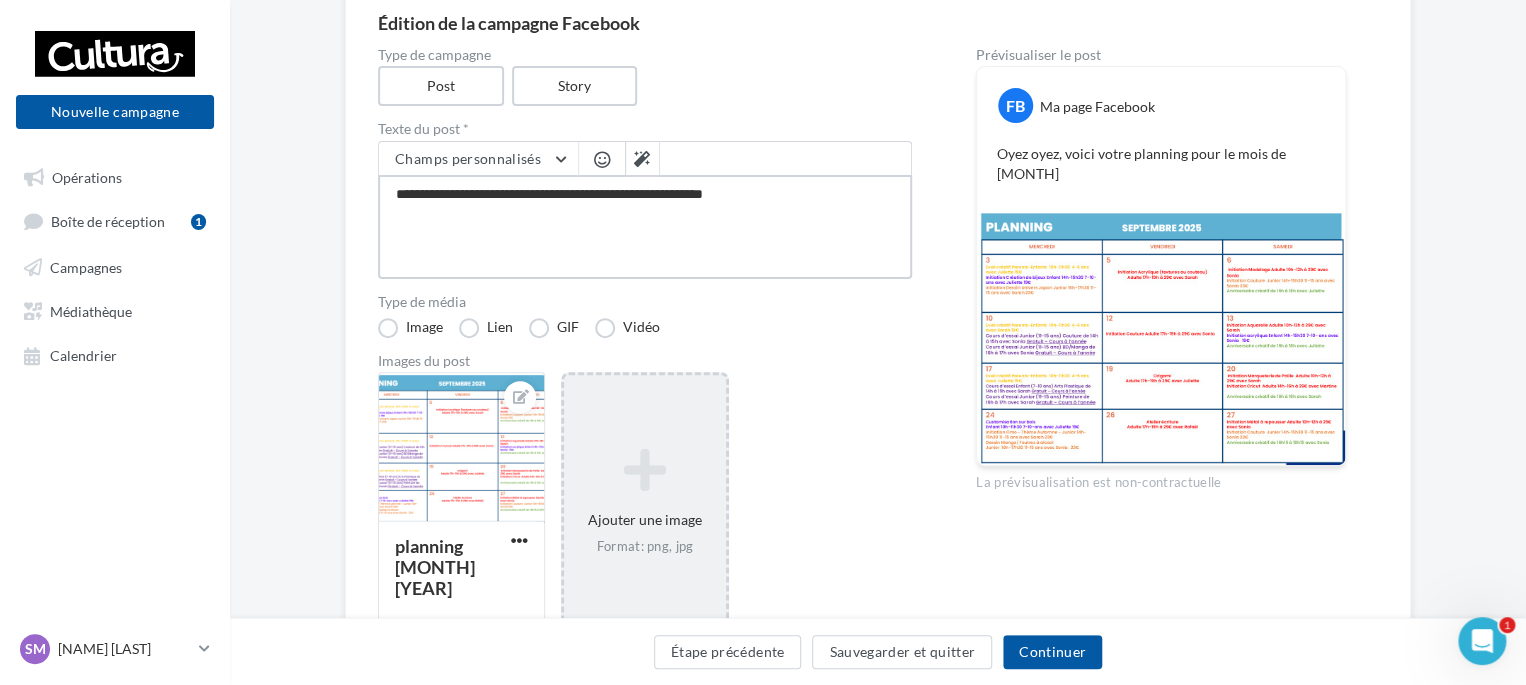 type on "**********" 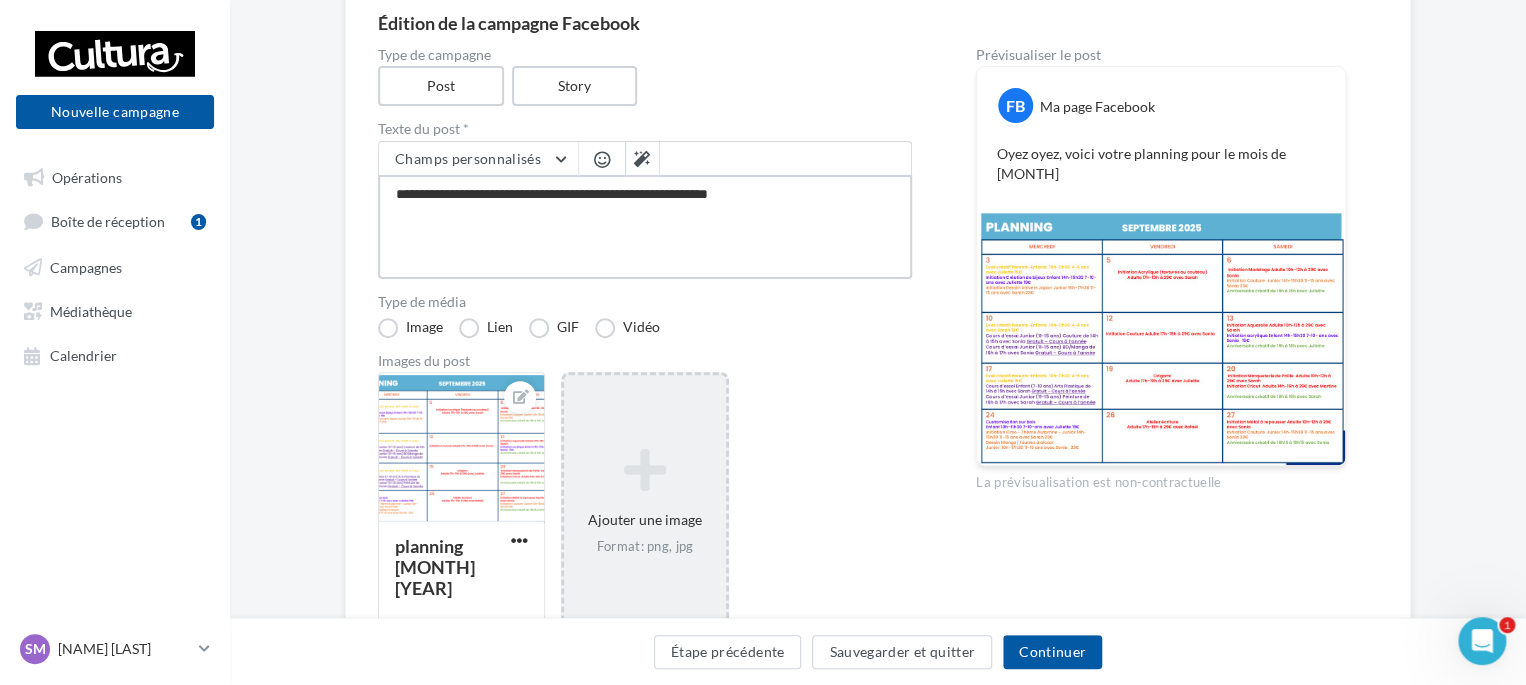 type on "**********" 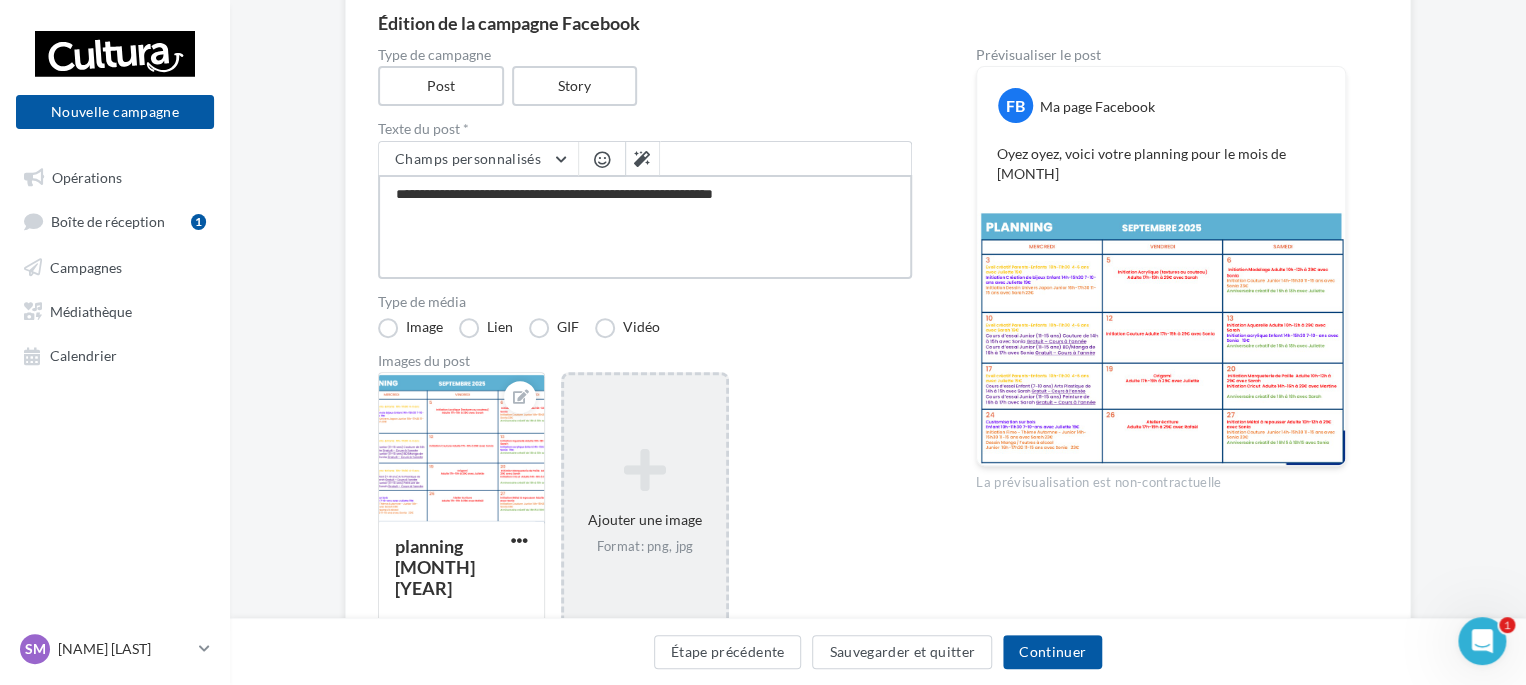 type on "**********" 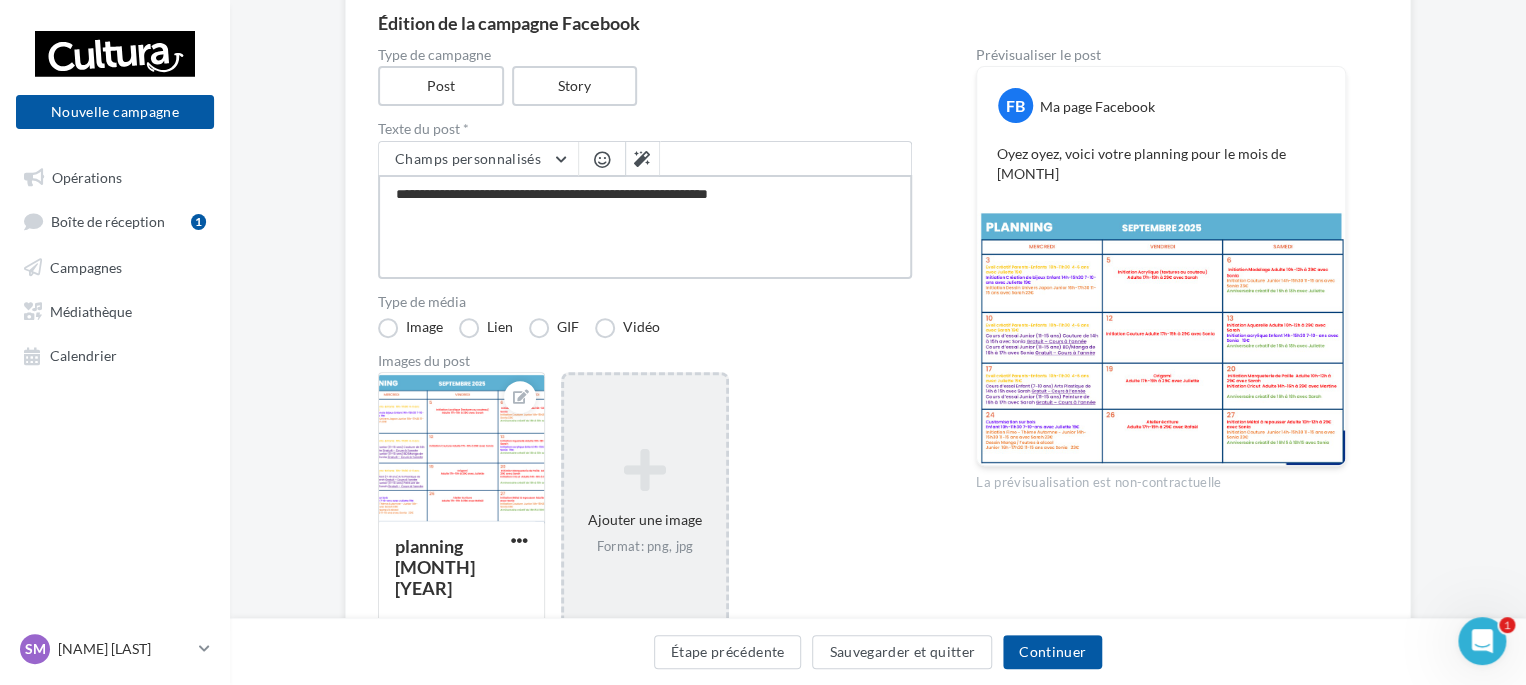 type on "**********" 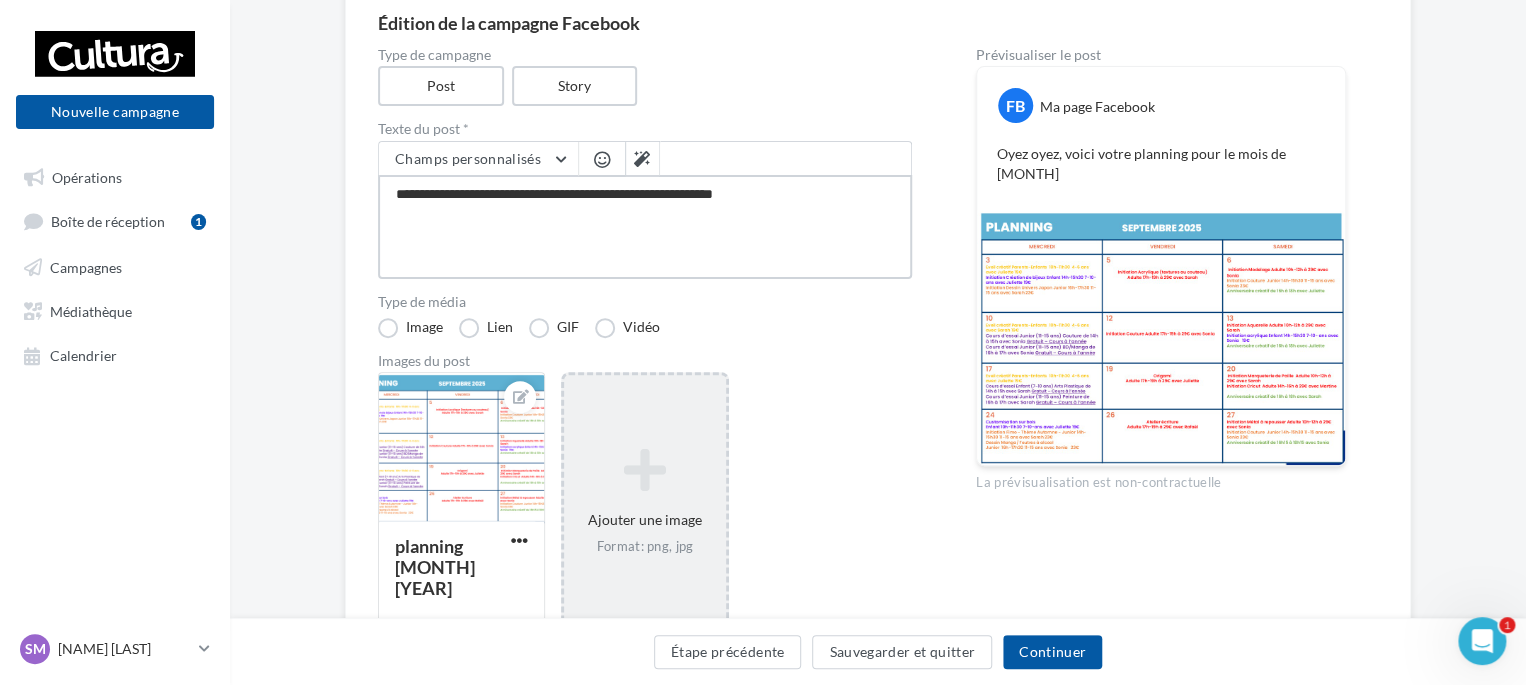 type on "**********" 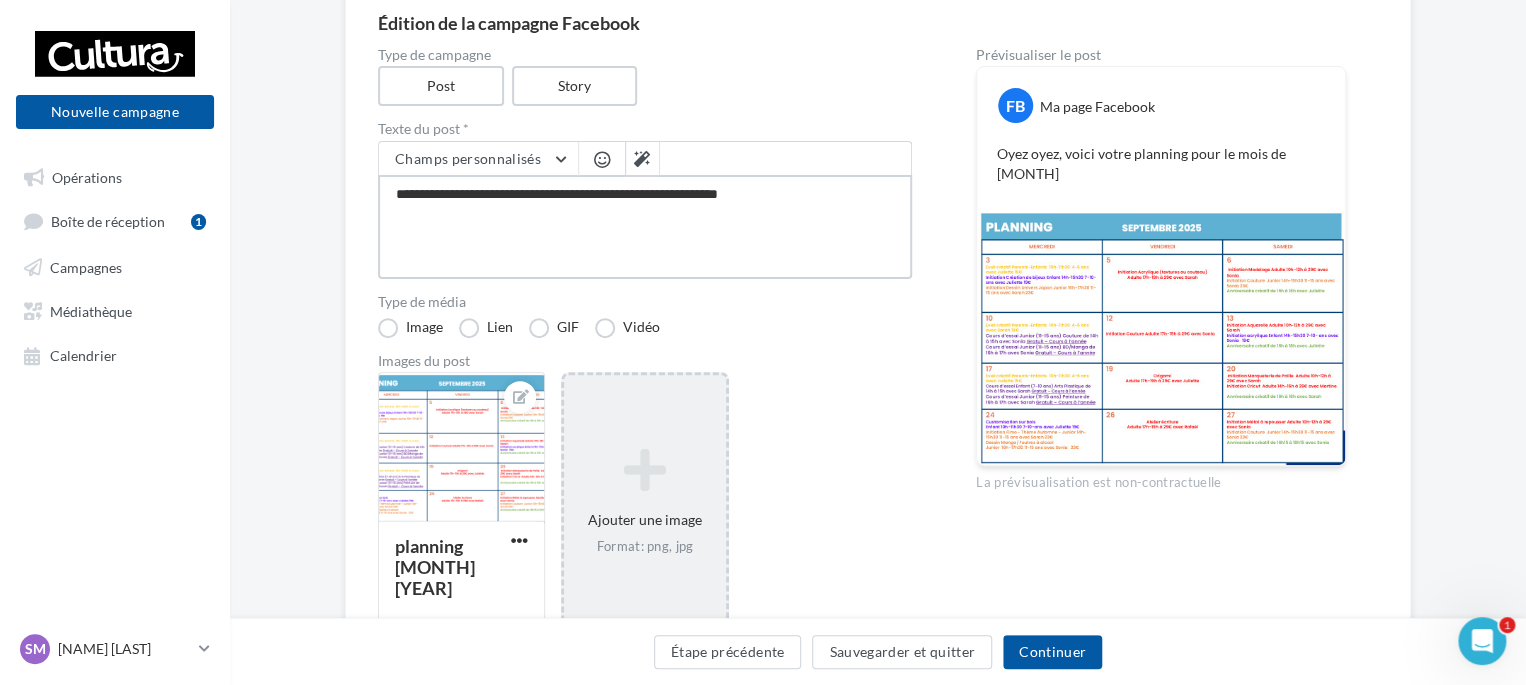 type on "**********" 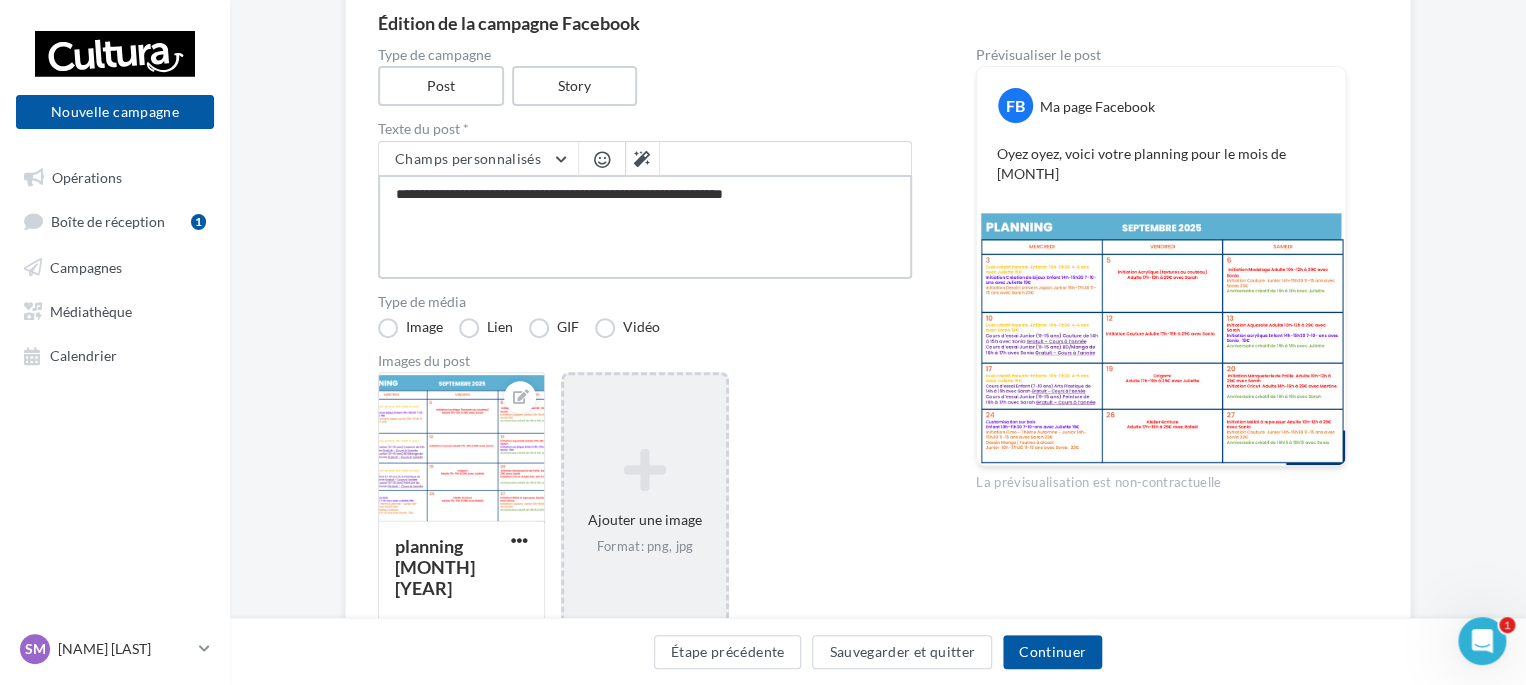 type on "**********" 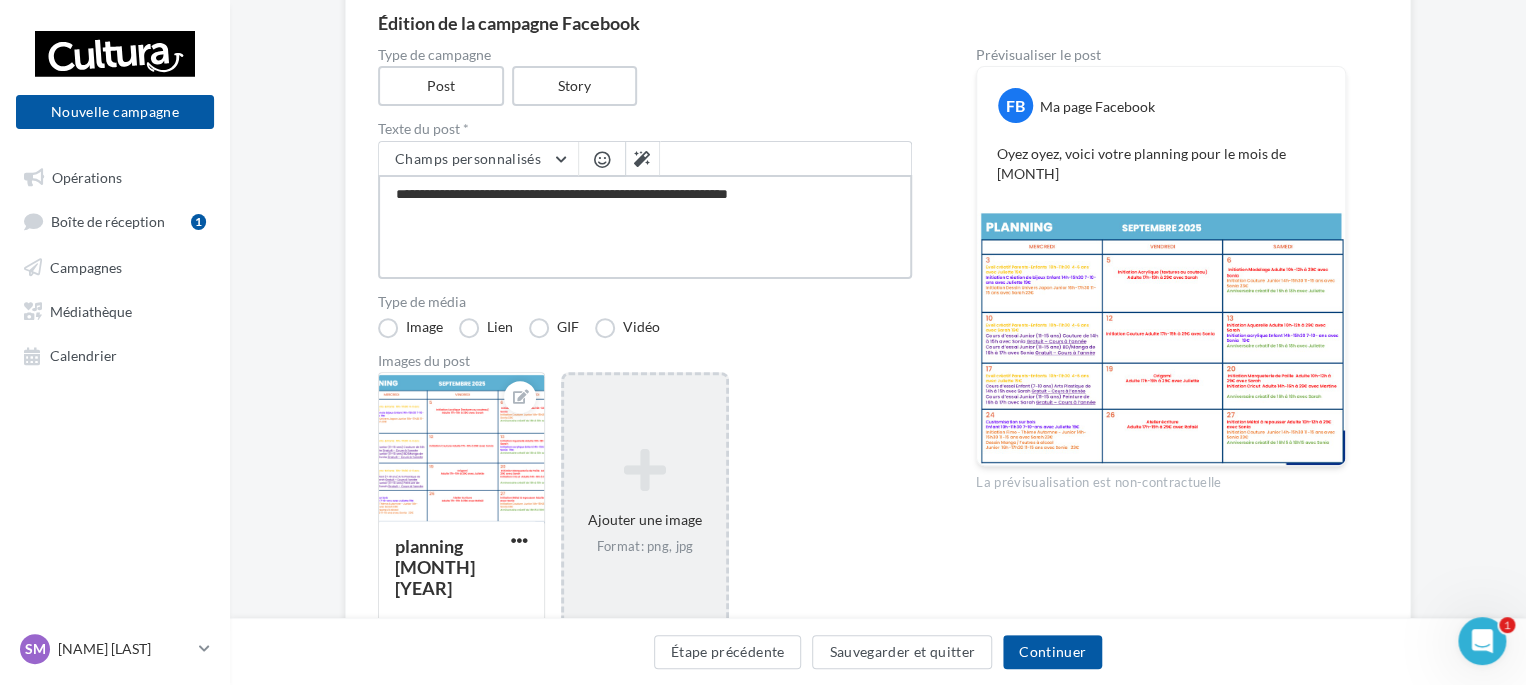 type on "**********" 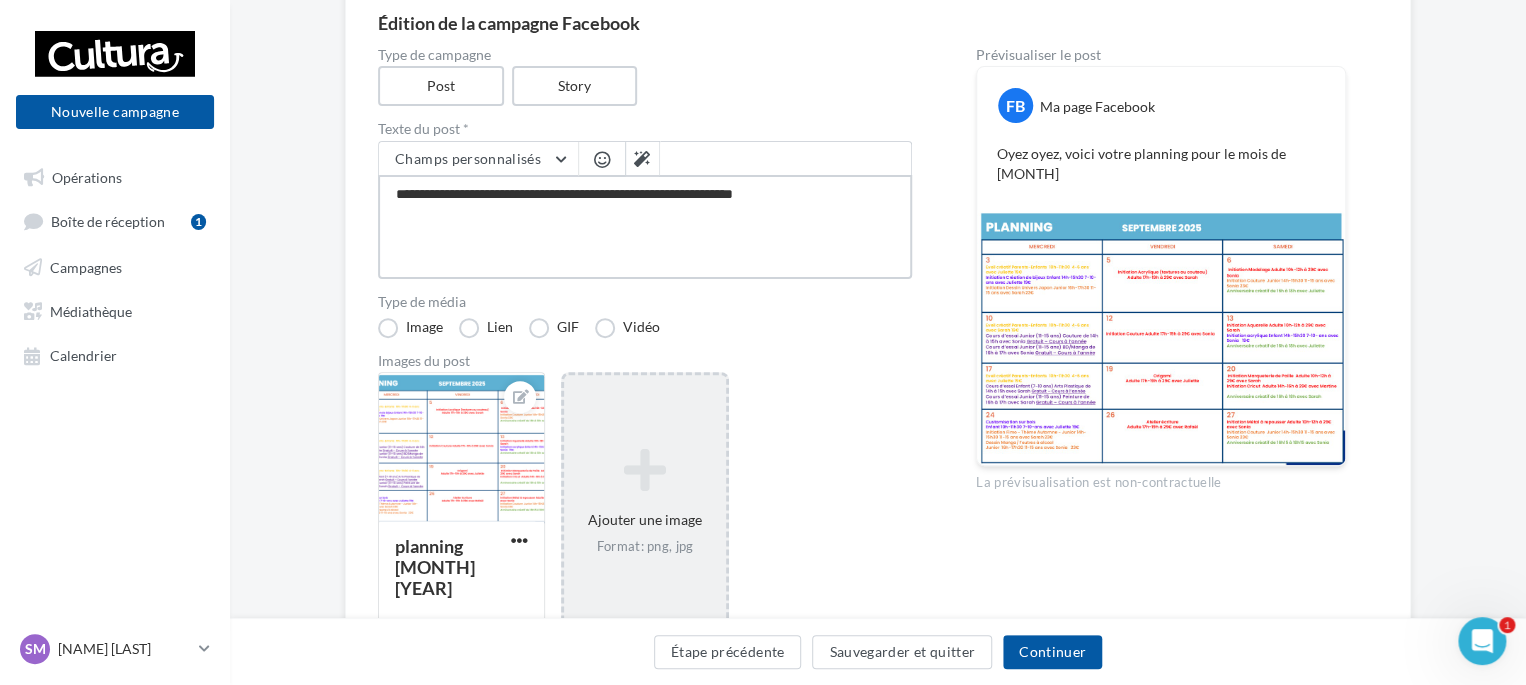 type on "**********" 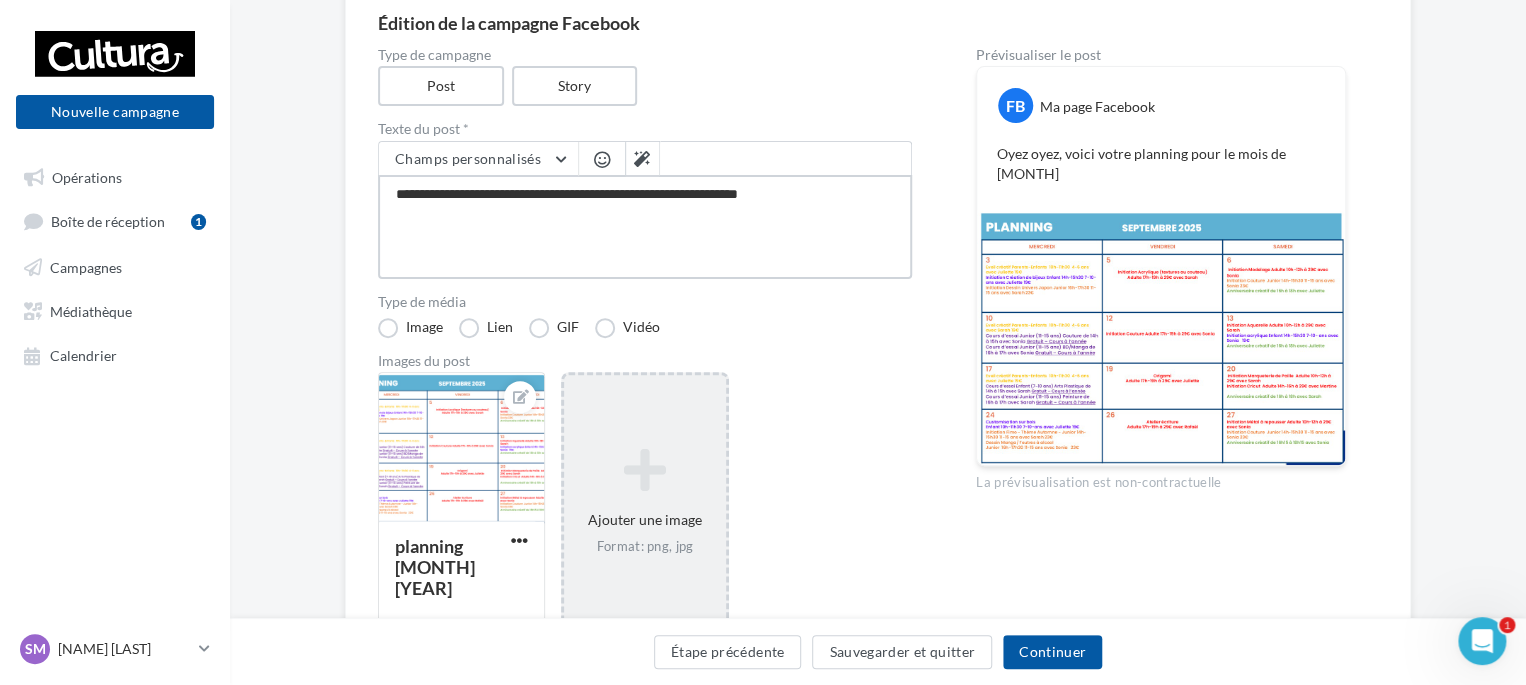 type on "**********" 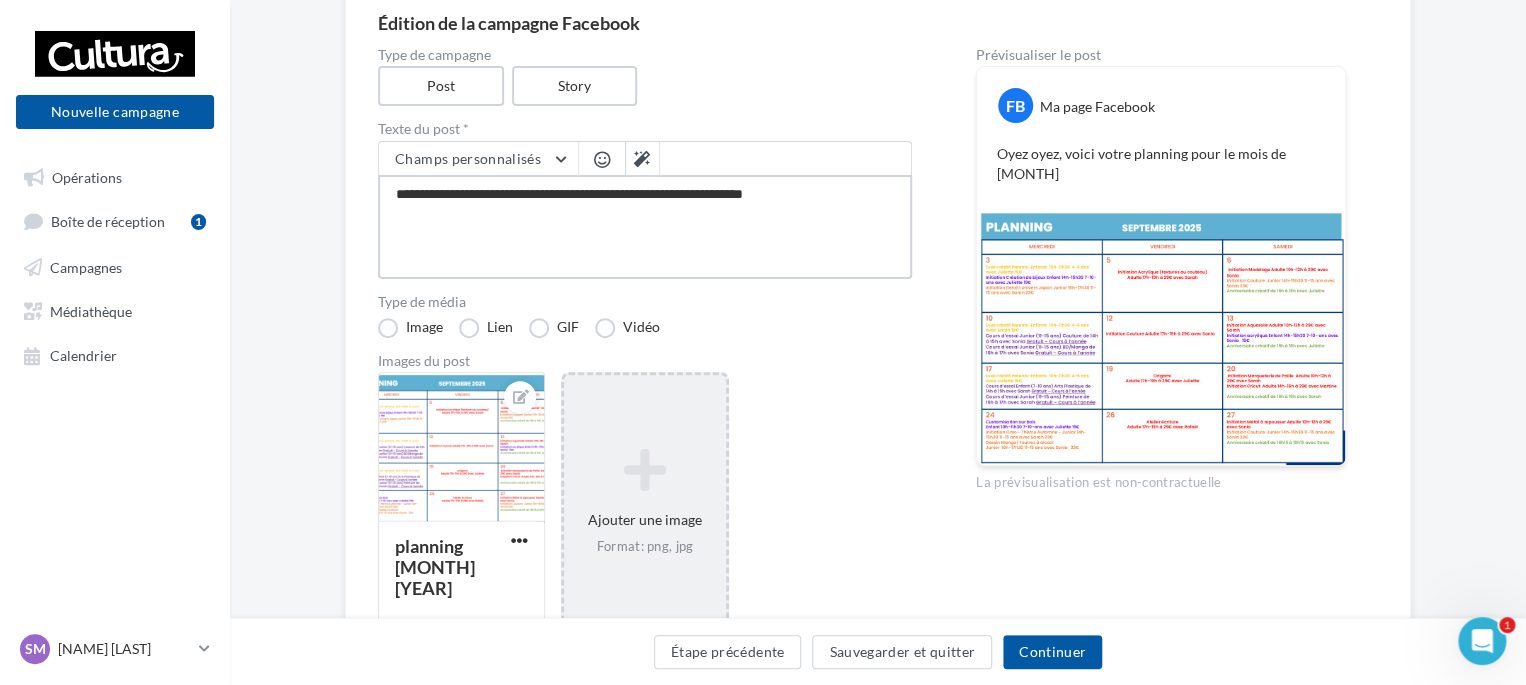 type on "**********" 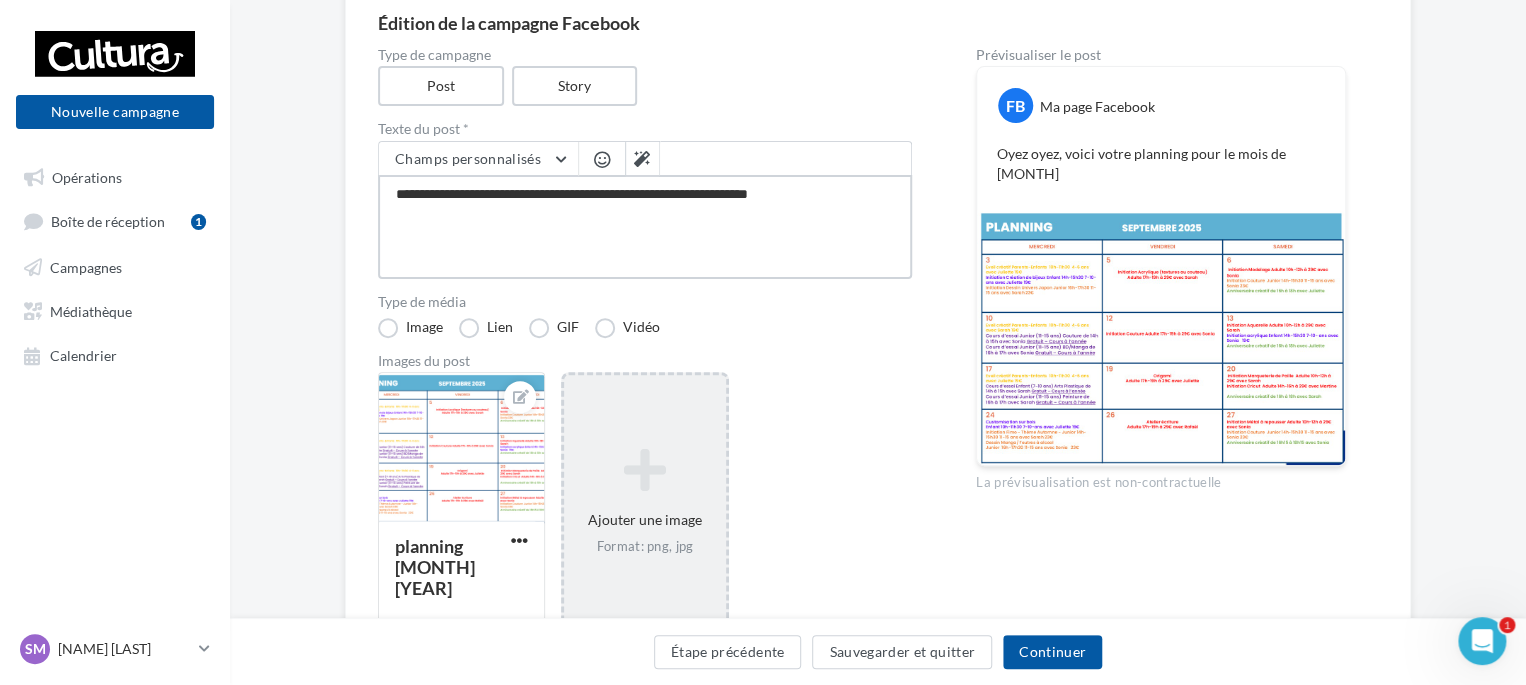 type on "**********" 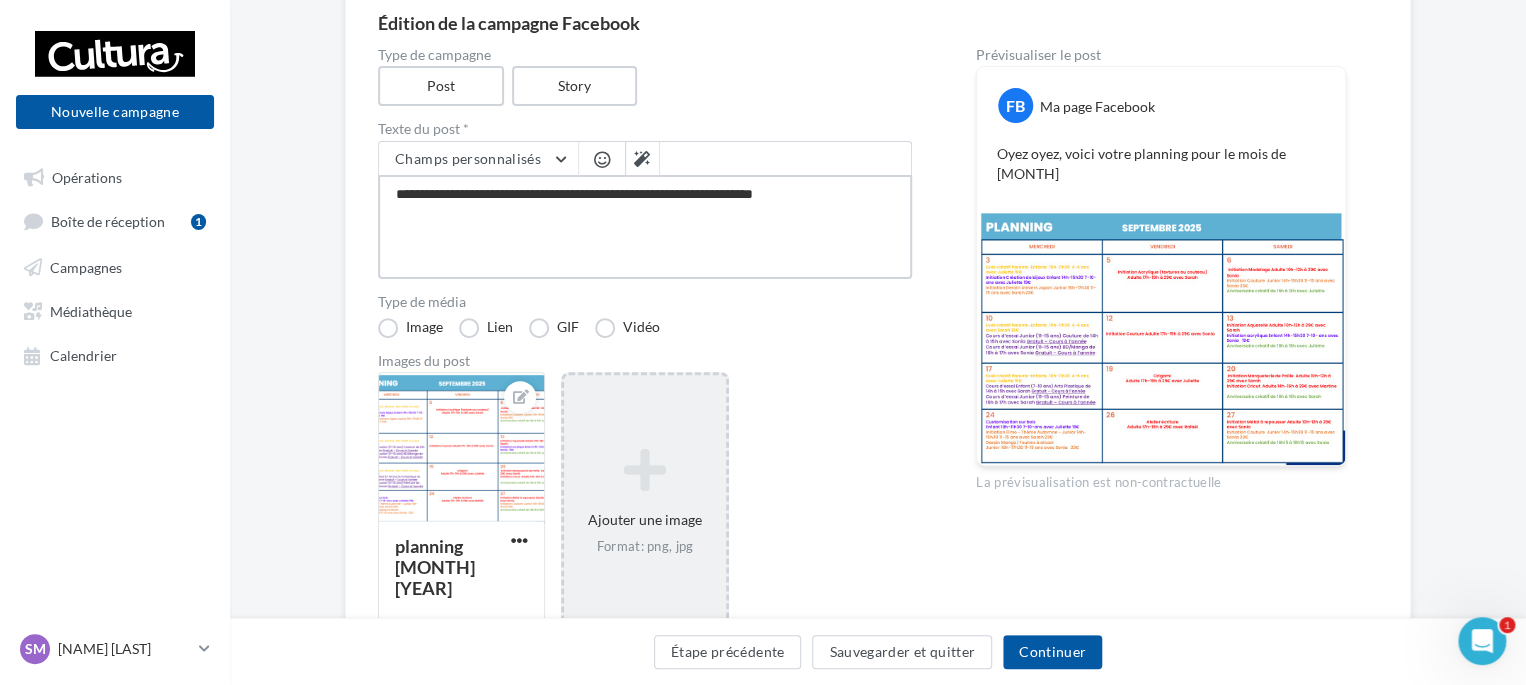 type on "**********" 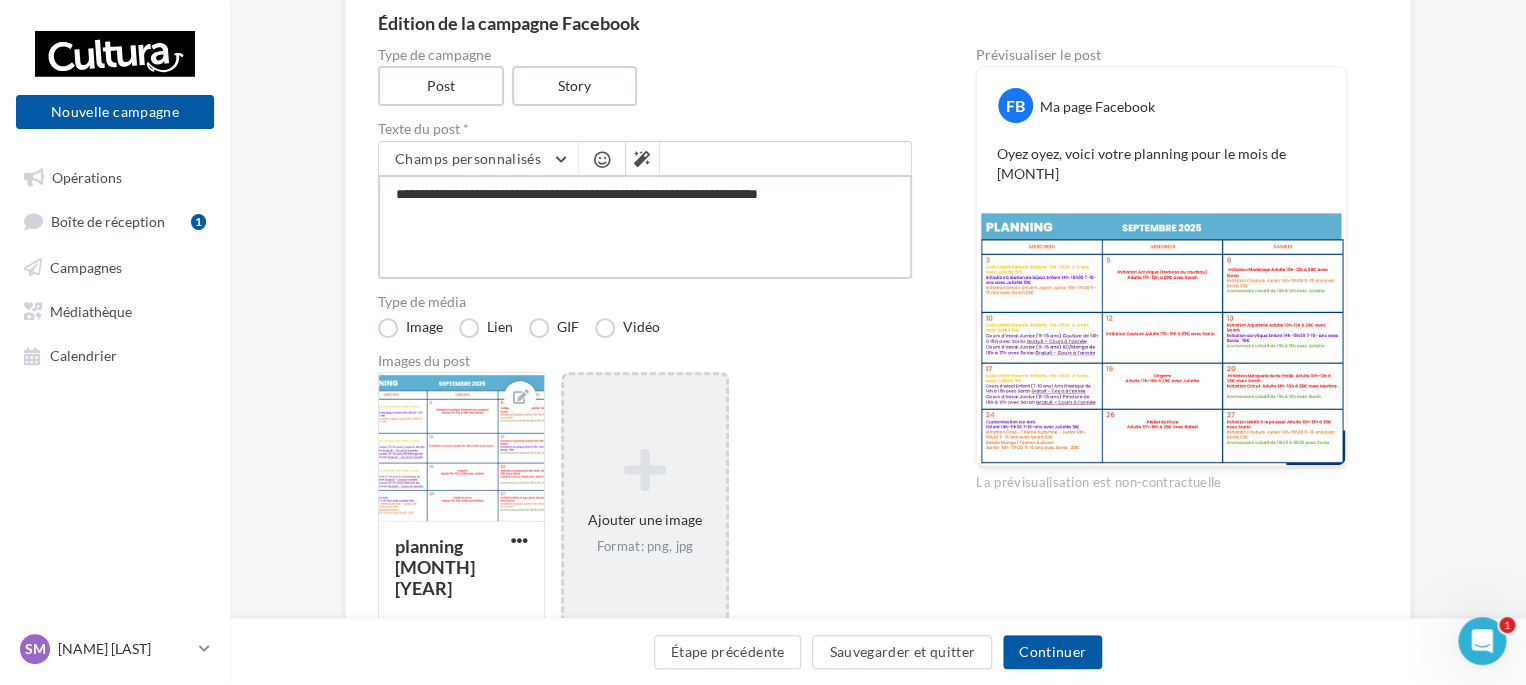 type on "**********" 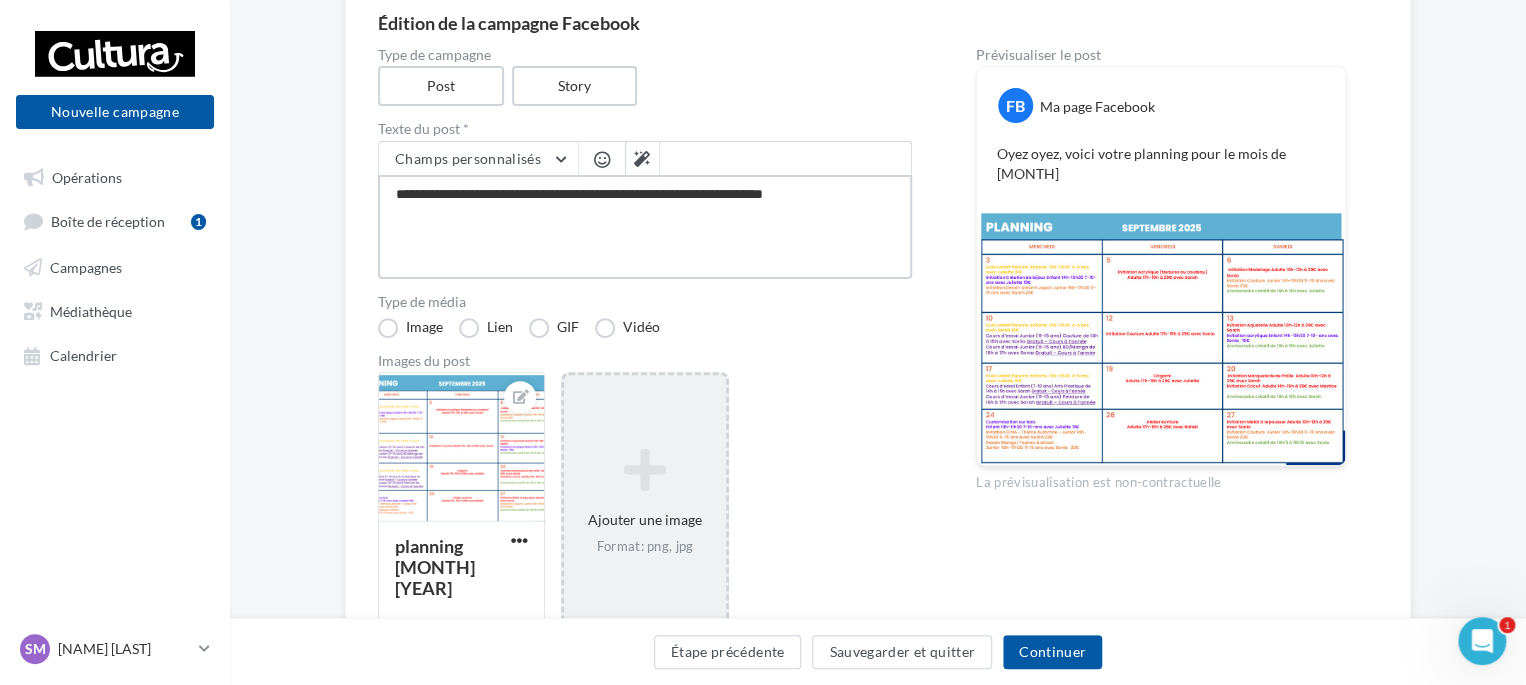 type on "**********" 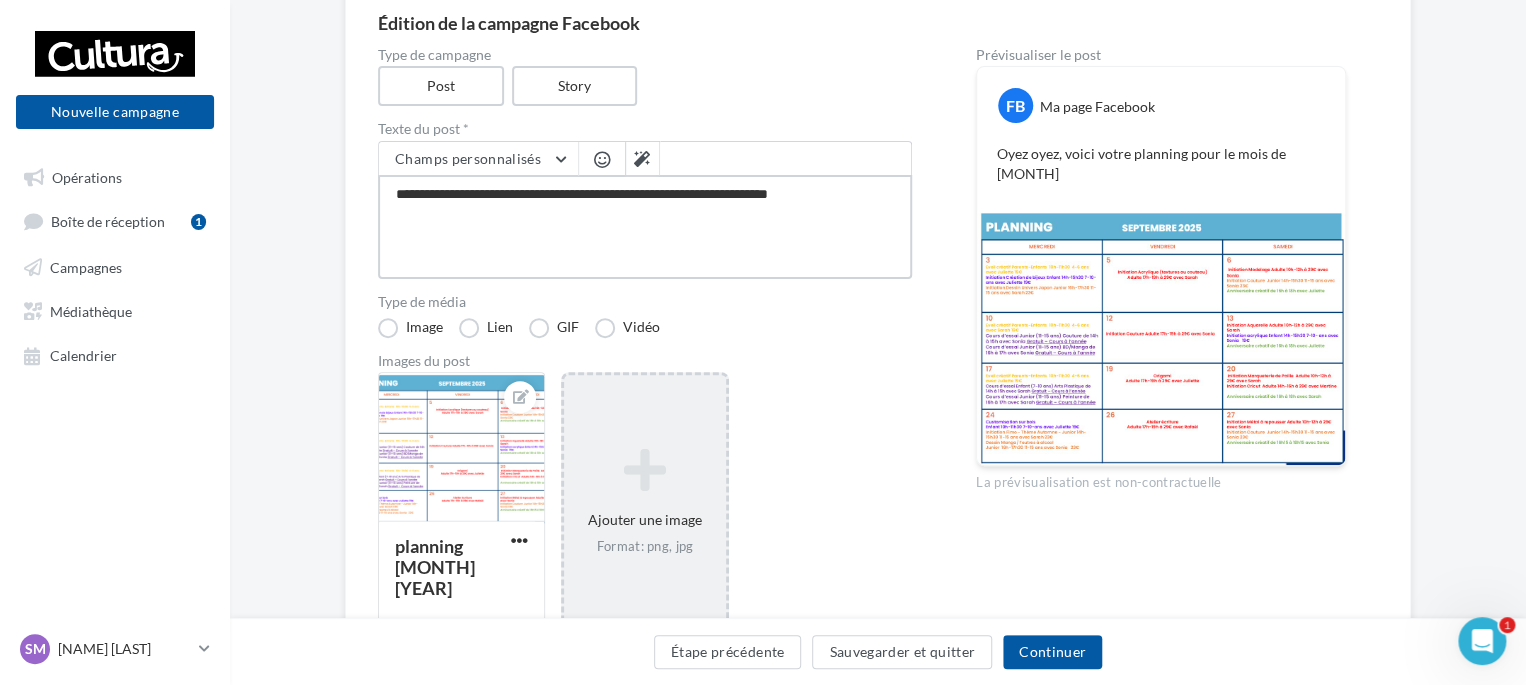type on "**********" 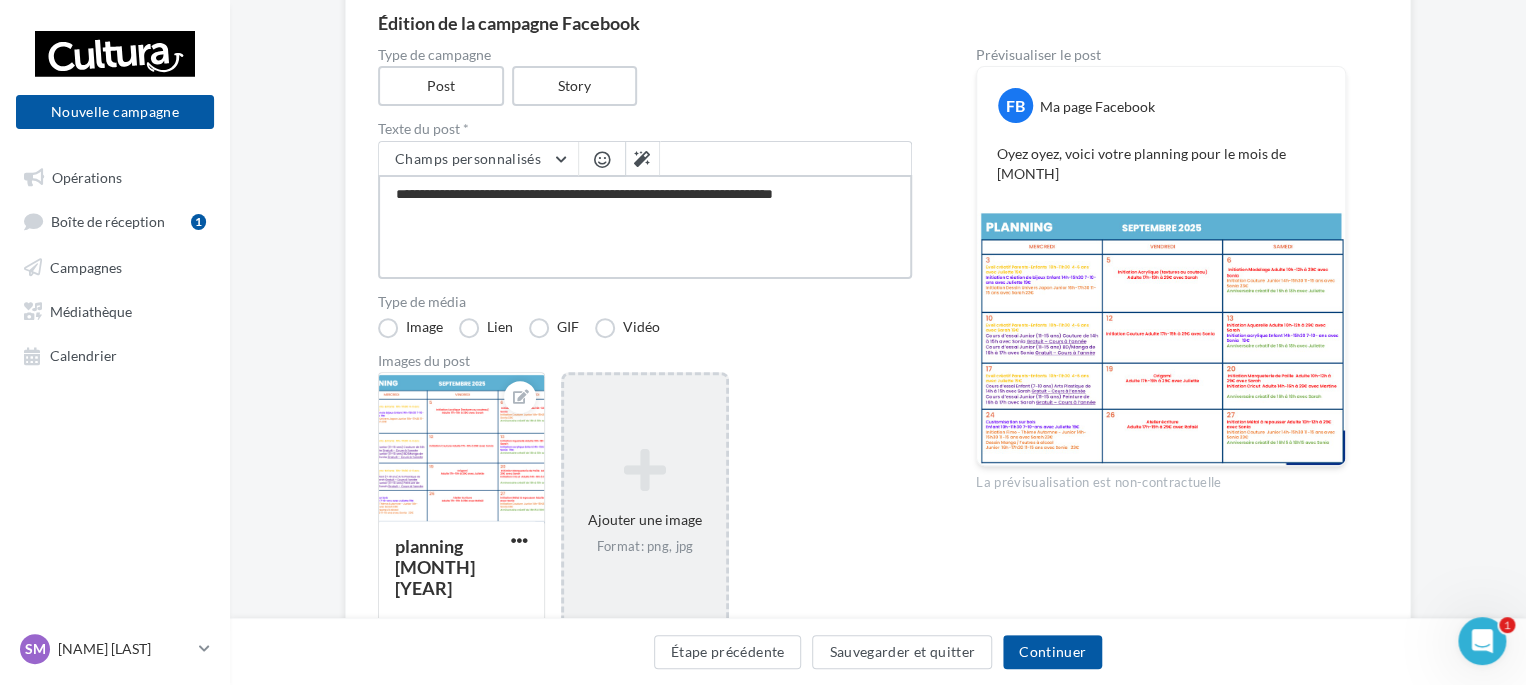type on "**********" 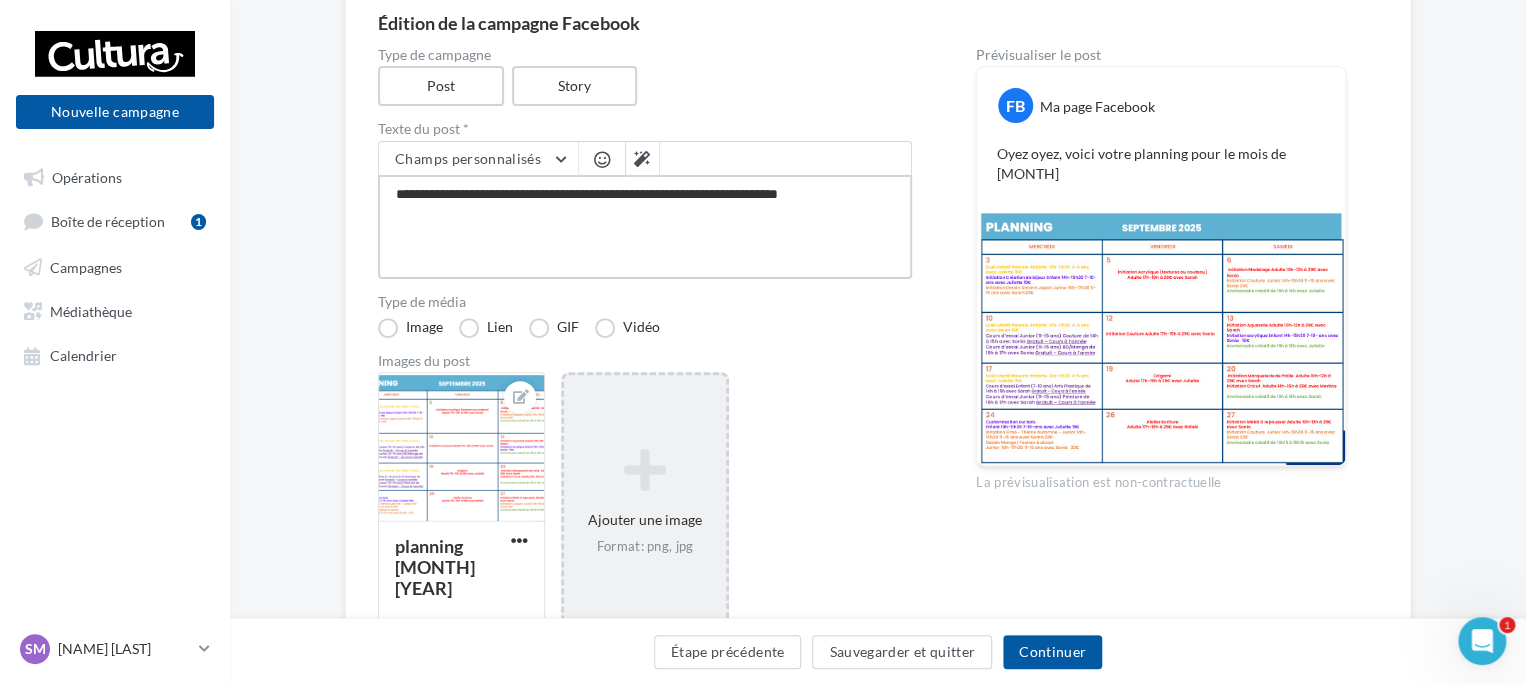 type on "**********" 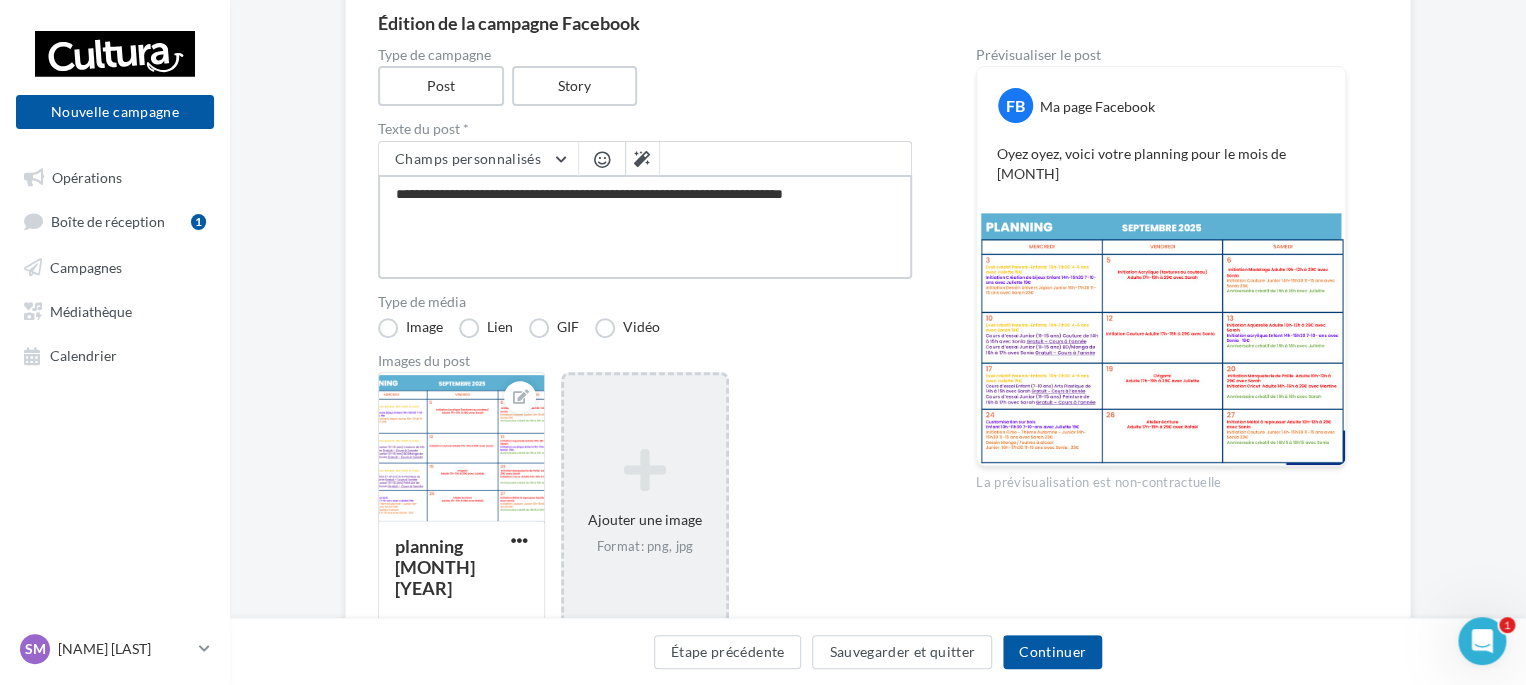 type on "**********" 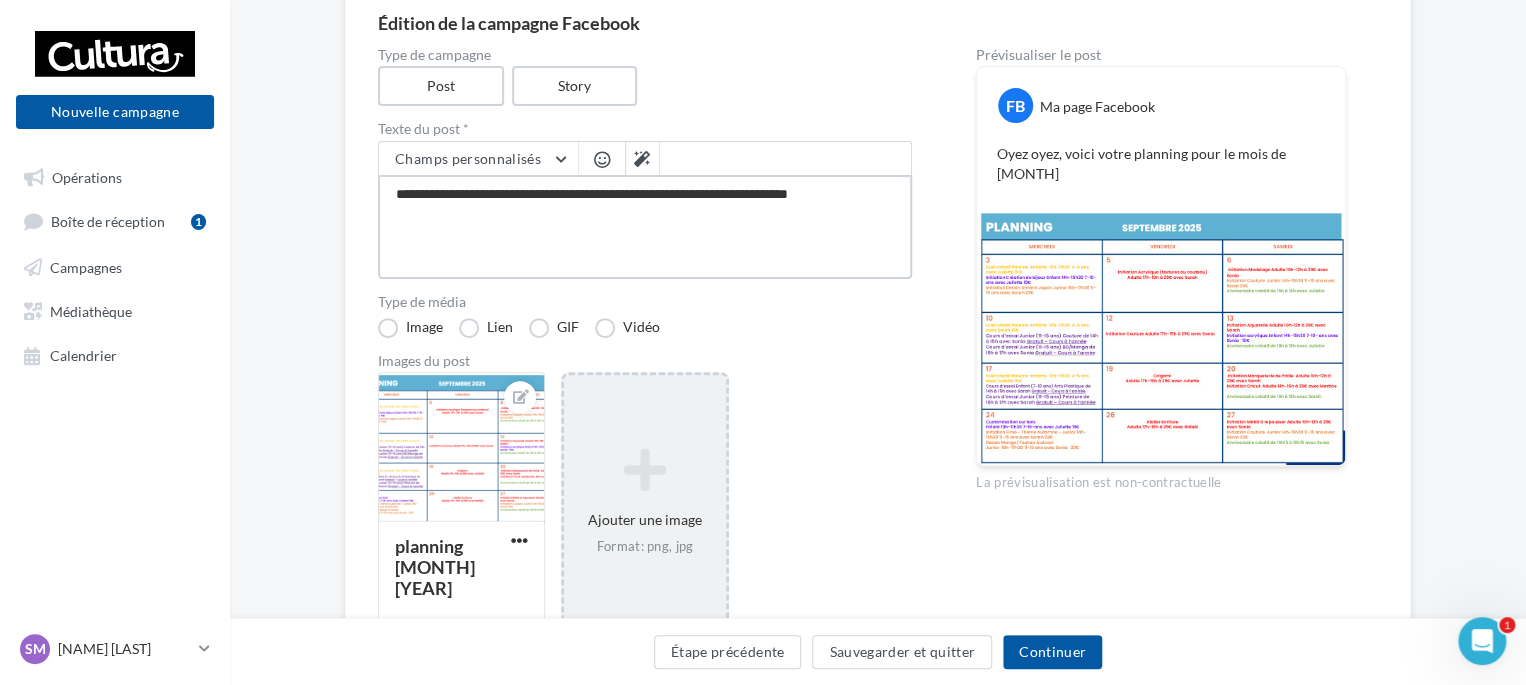 type on "**********" 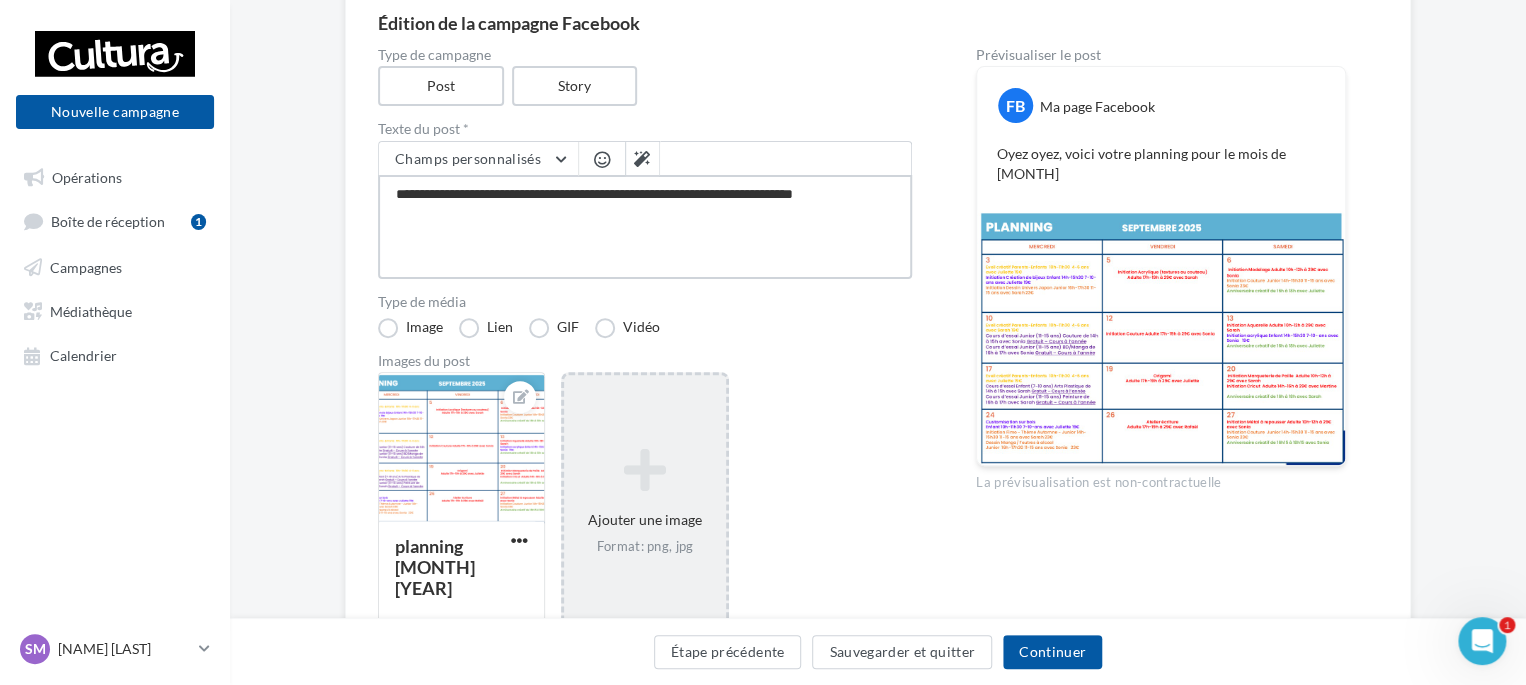 type on "**********" 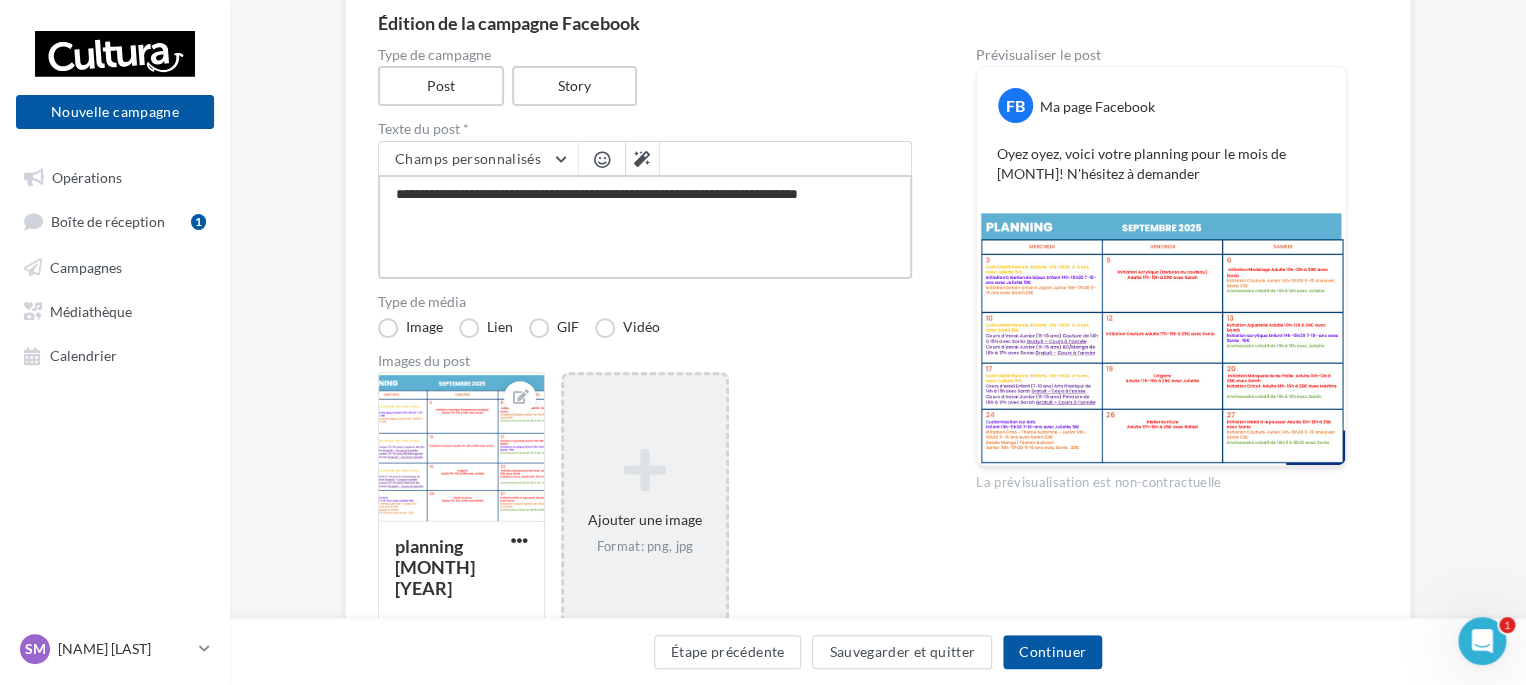 type on "**********" 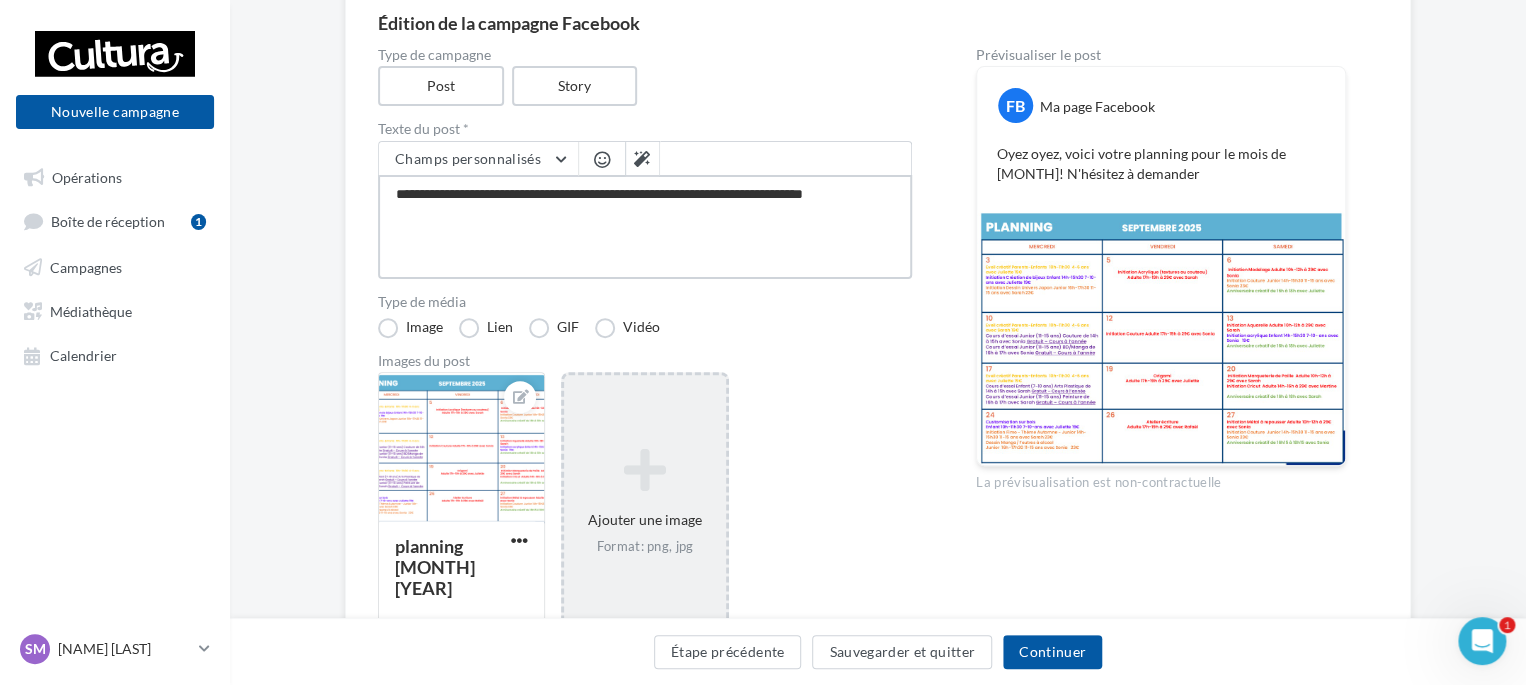 type on "**********" 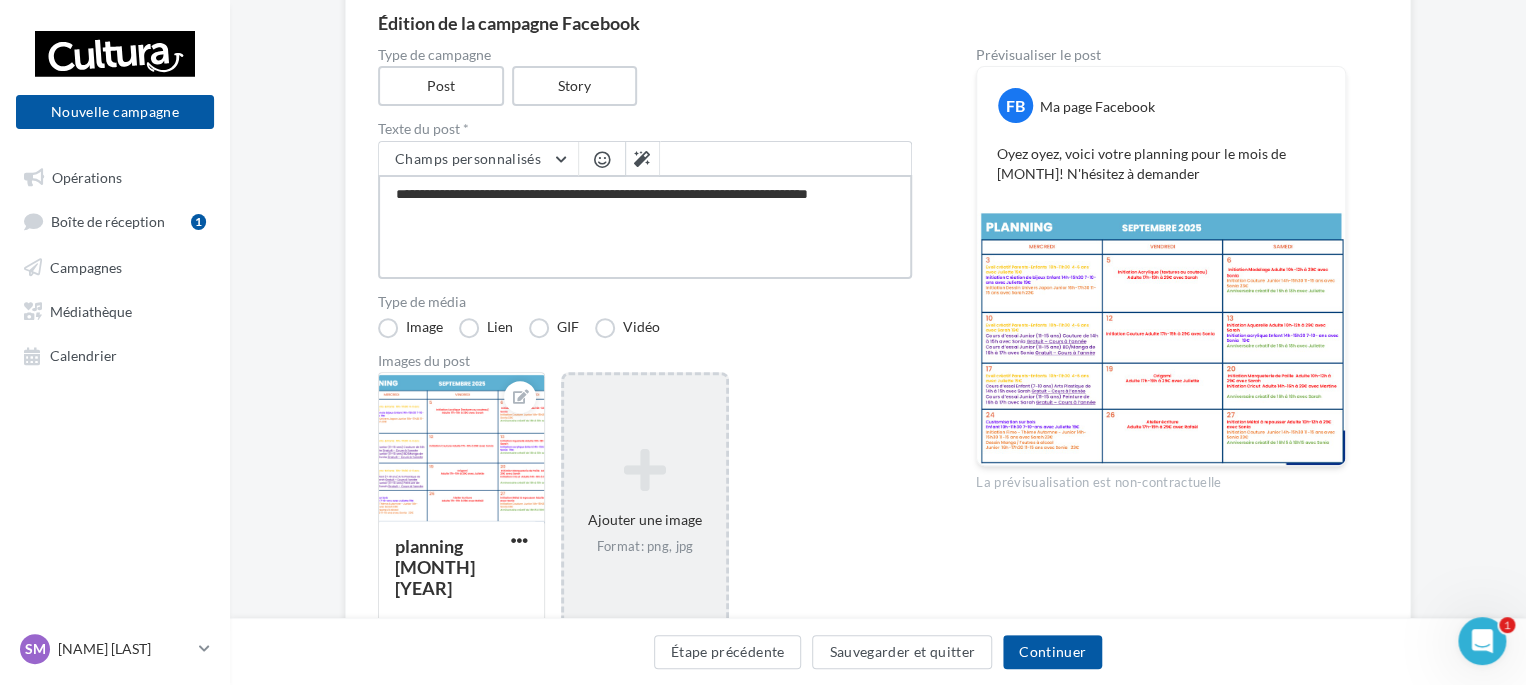type on "**********" 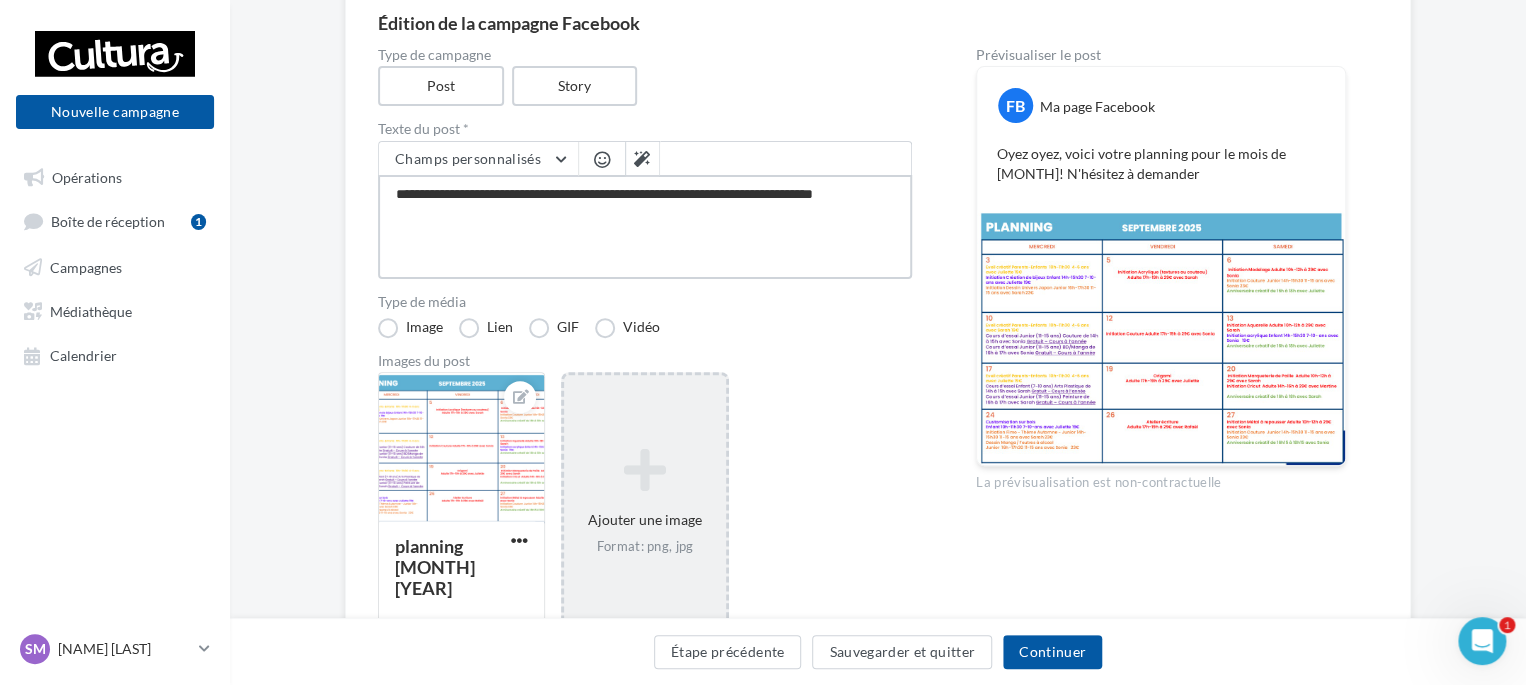 type on "**********" 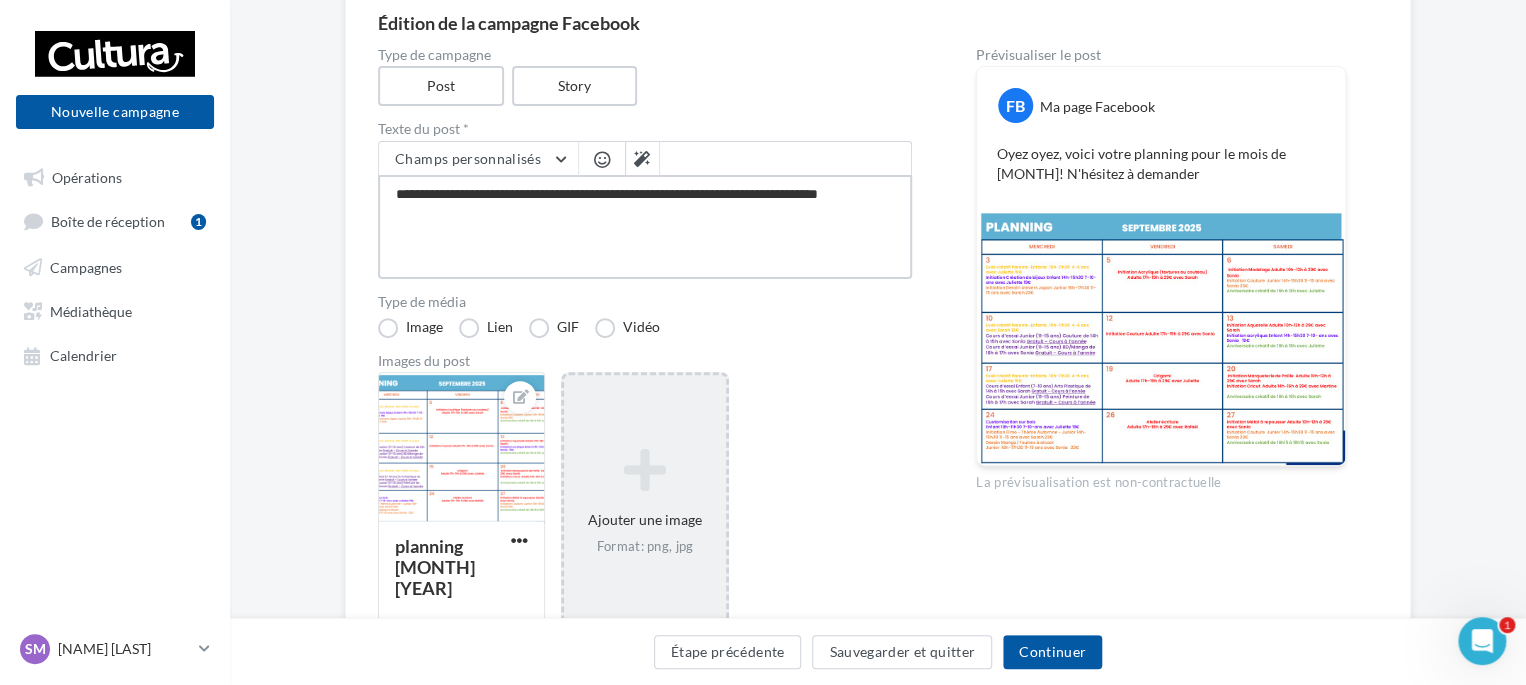 type on "**********" 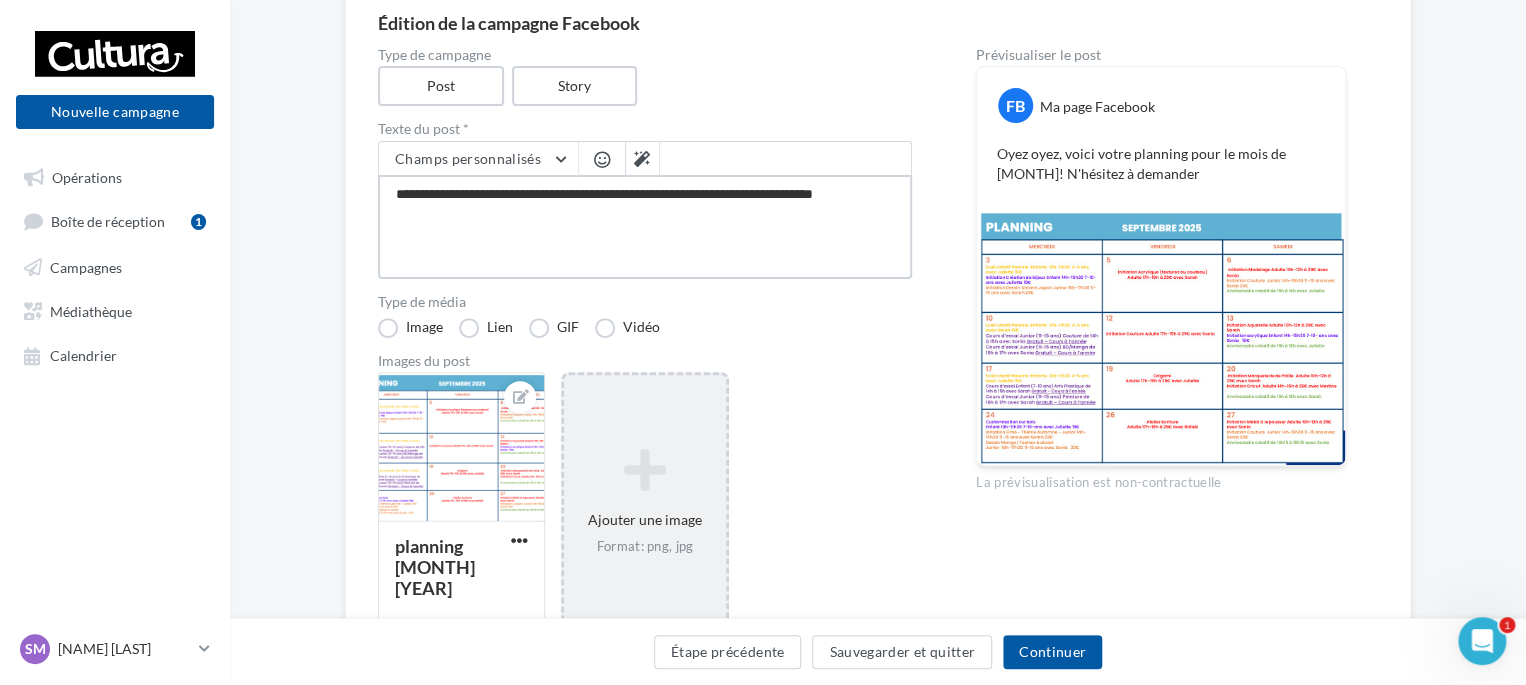 type on "**********" 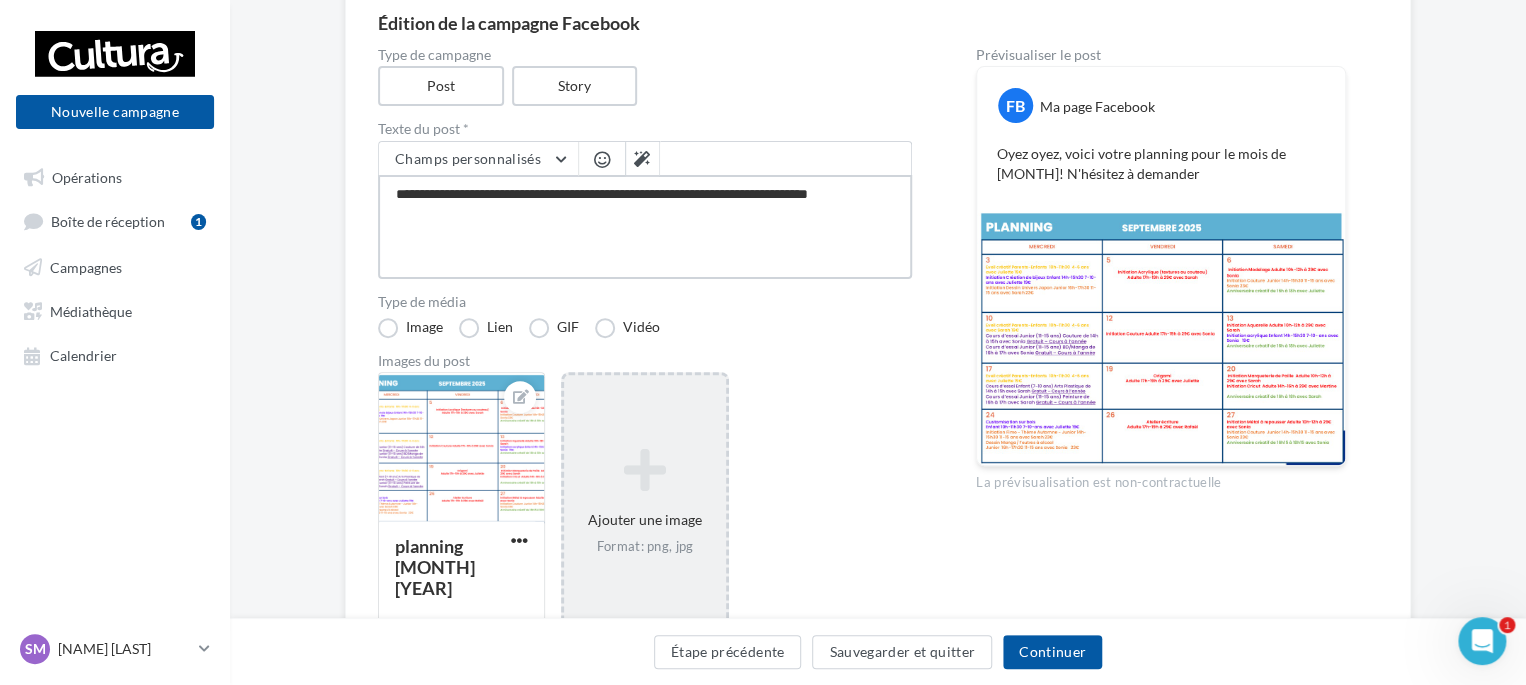 type on "**********" 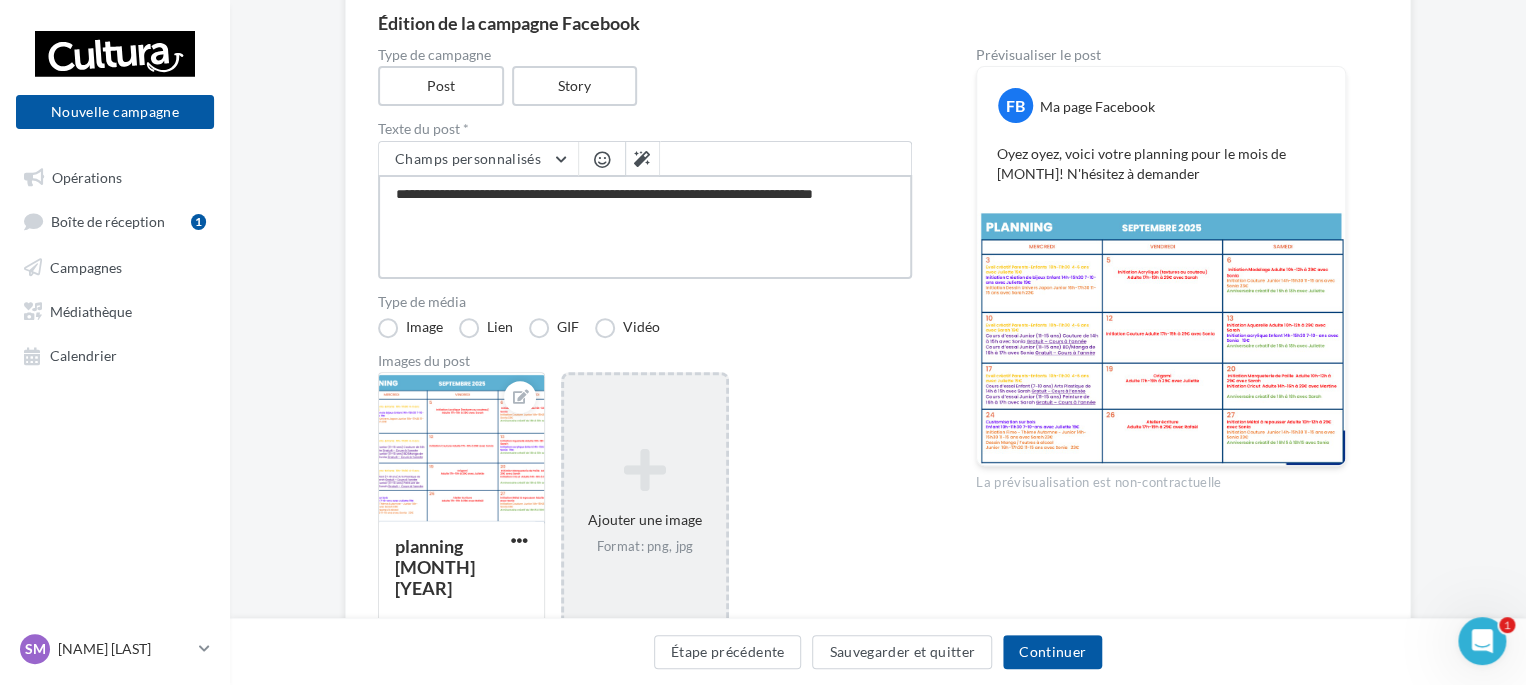 type on "**********" 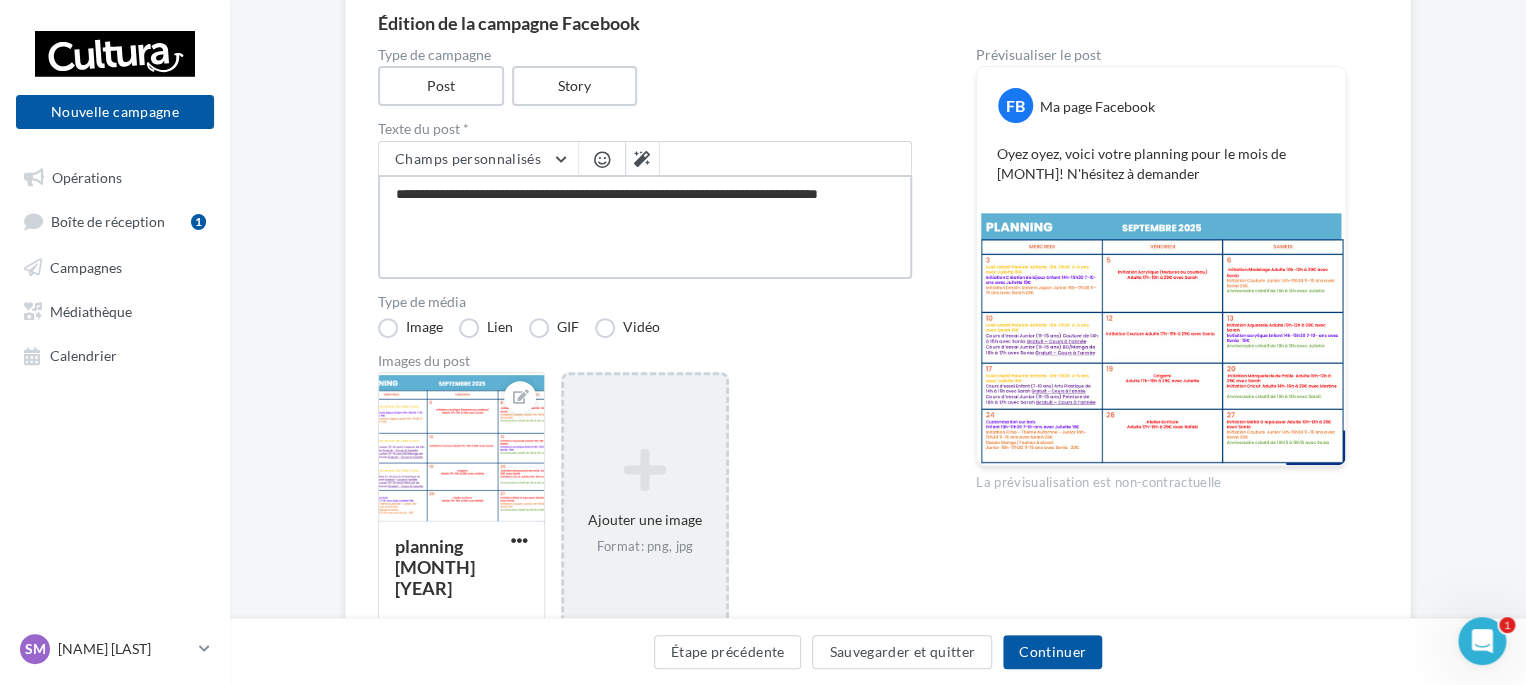 type on "**********" 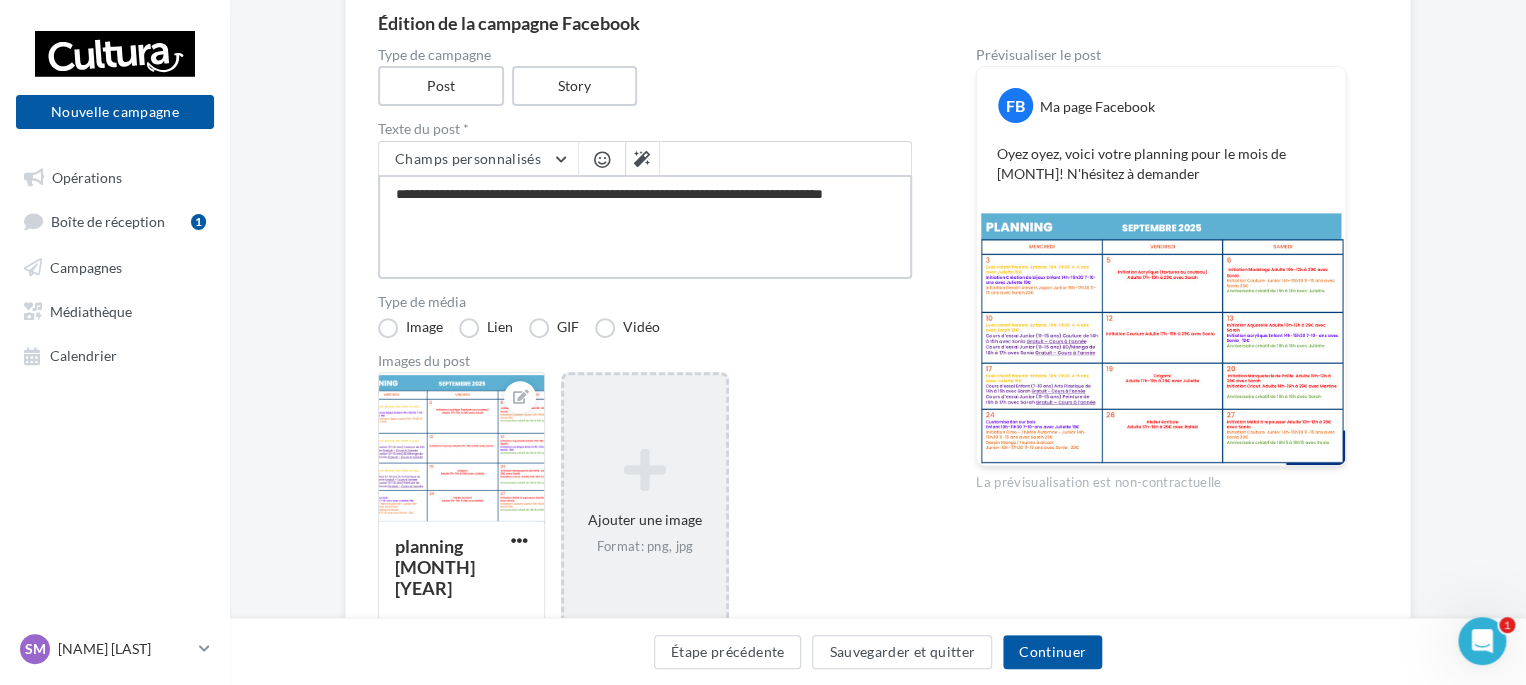 type on "**********" 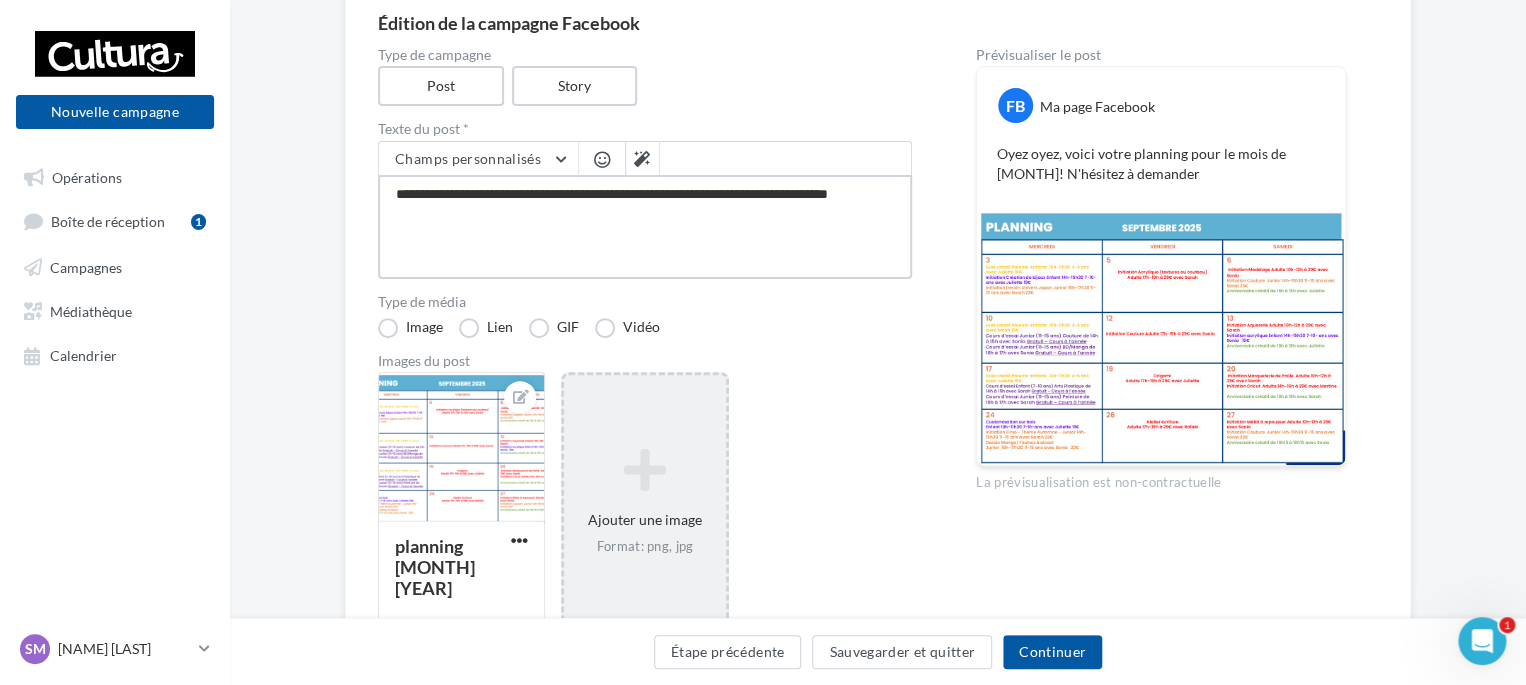 type on "**********" 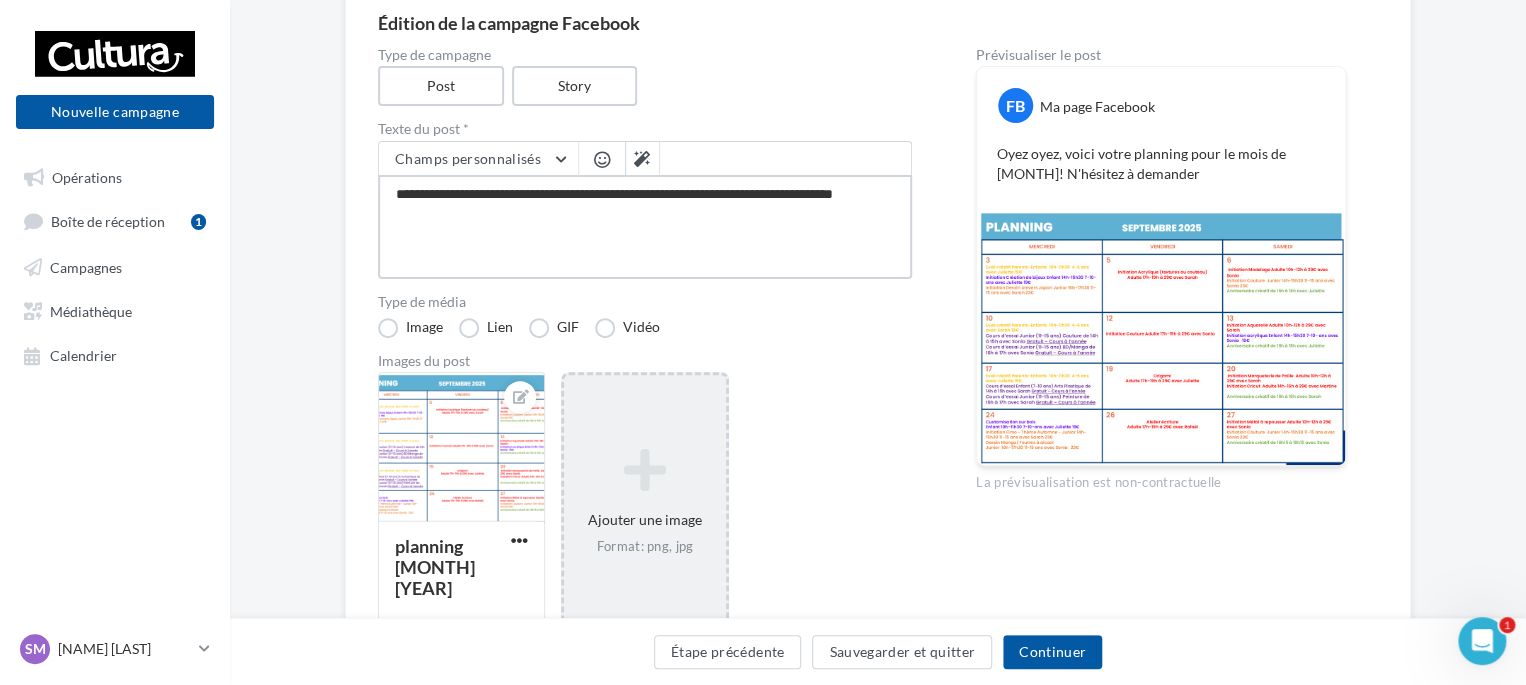 type on "**********" 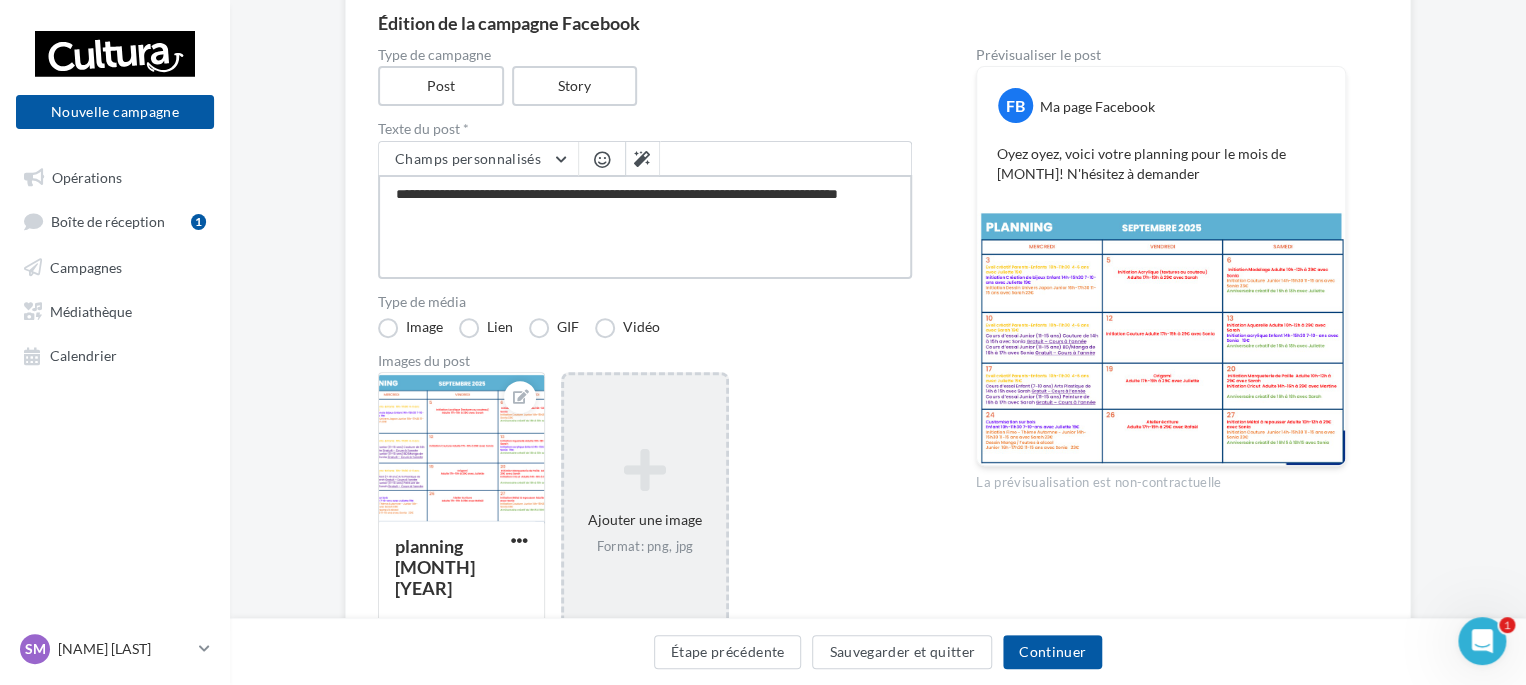 type on "**********" 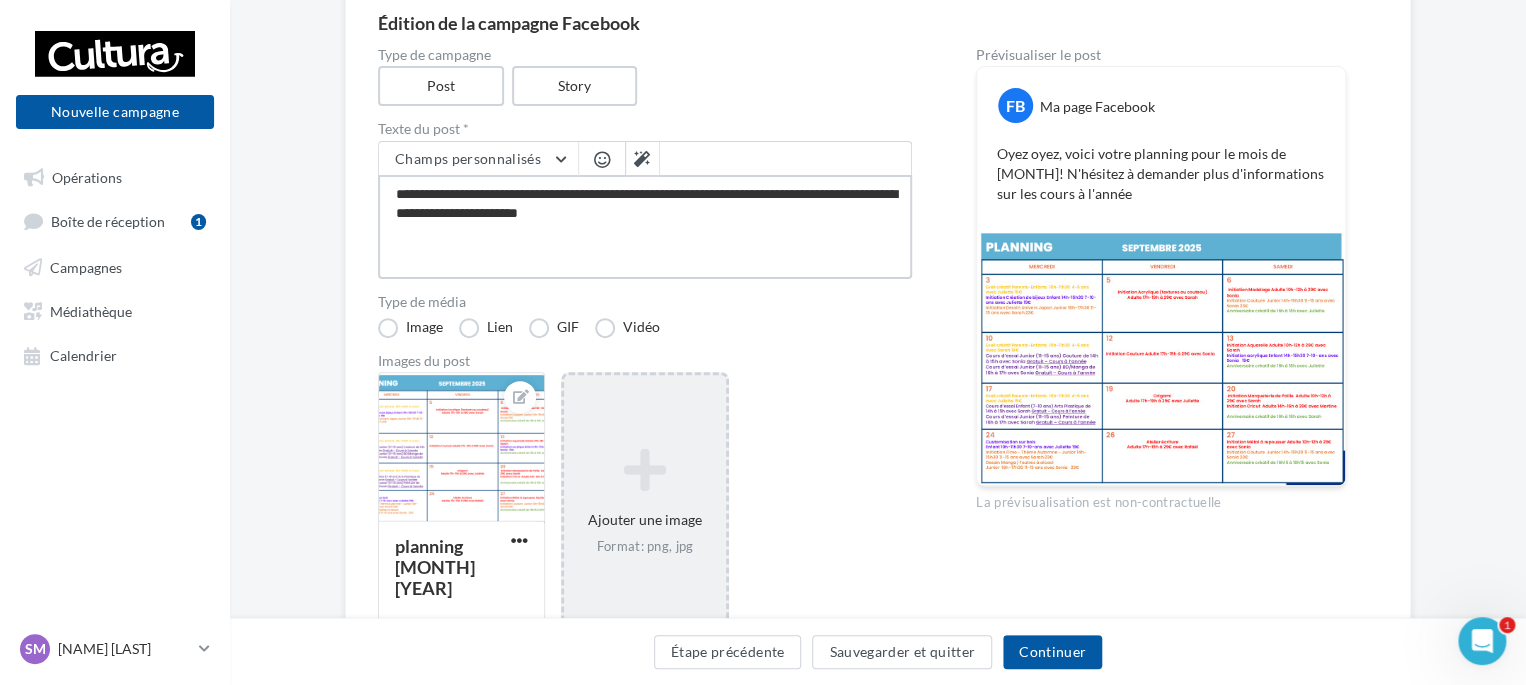 click on "**********" at bounding box center (645, 227) 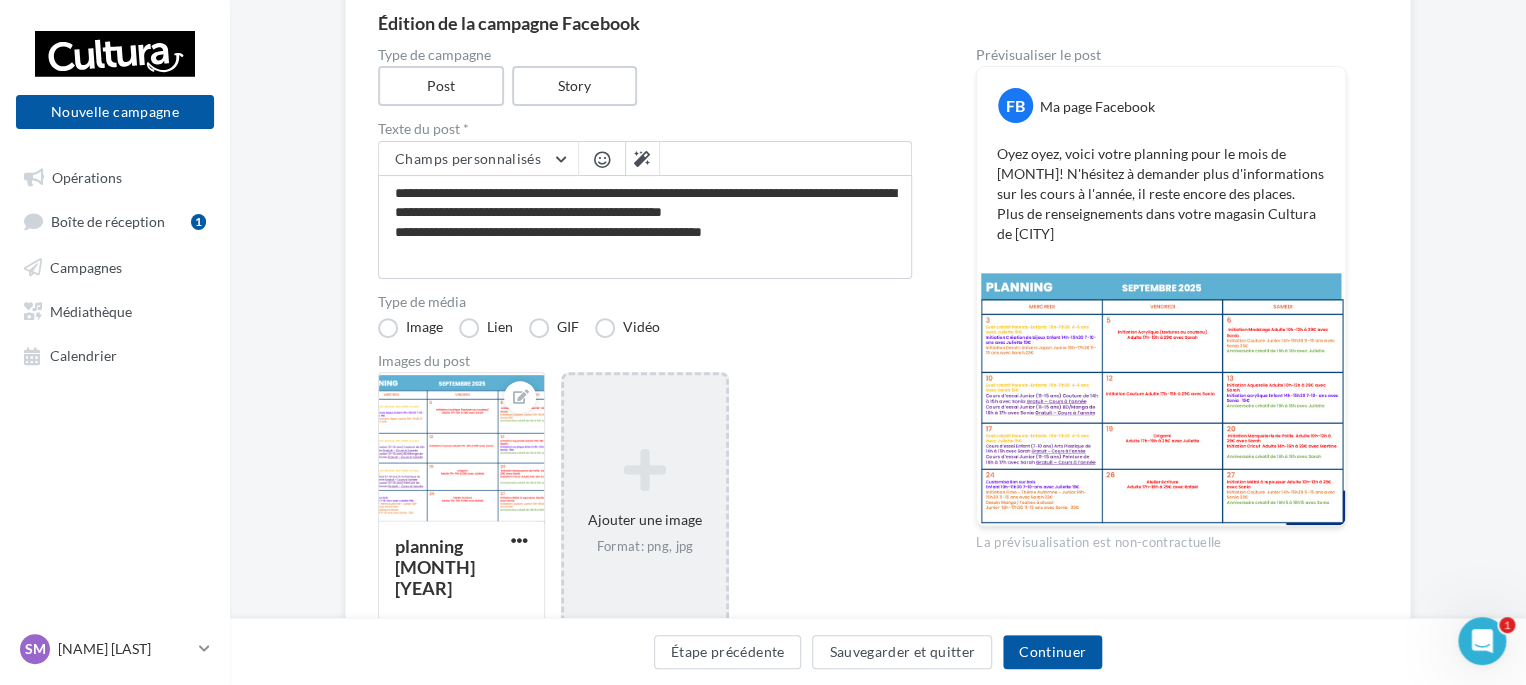 click at bounding box center (602, 159) 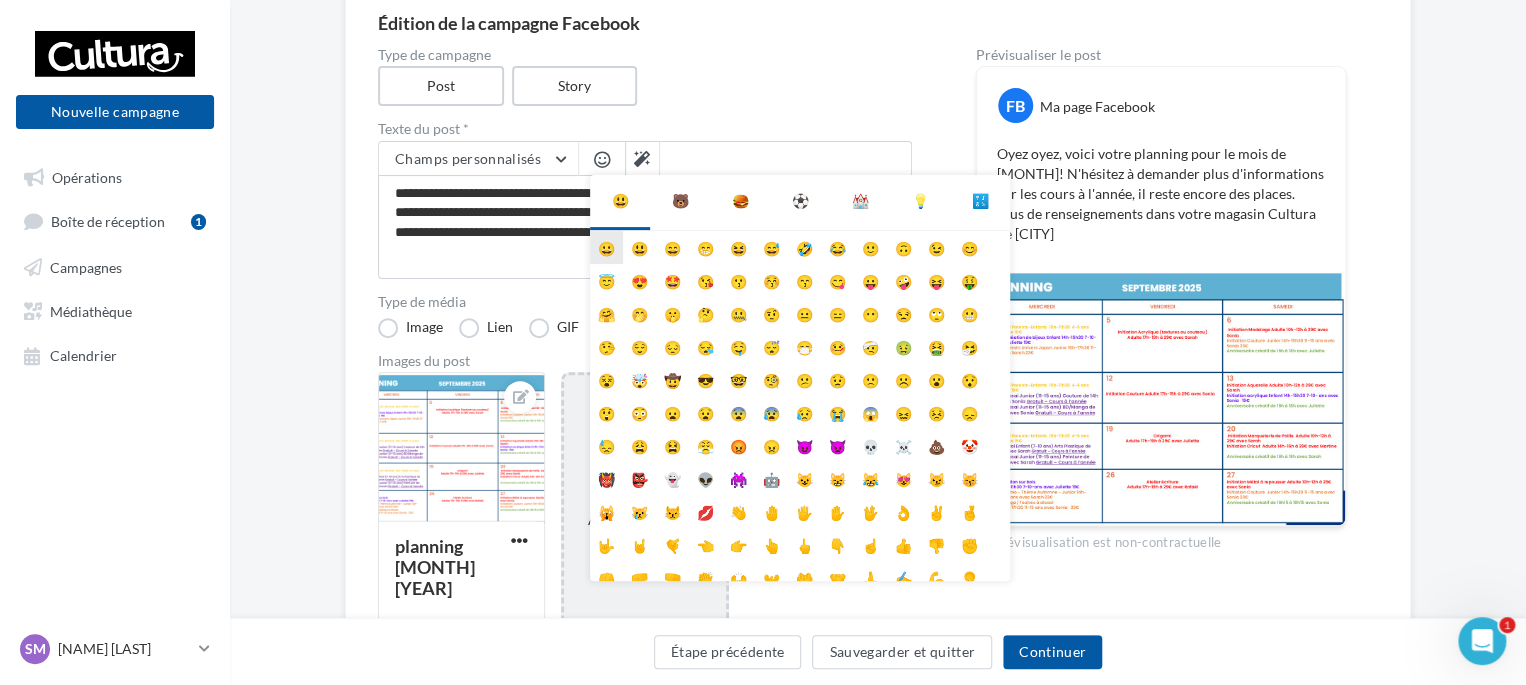 click on "😀" at bounding box center (606, 247) 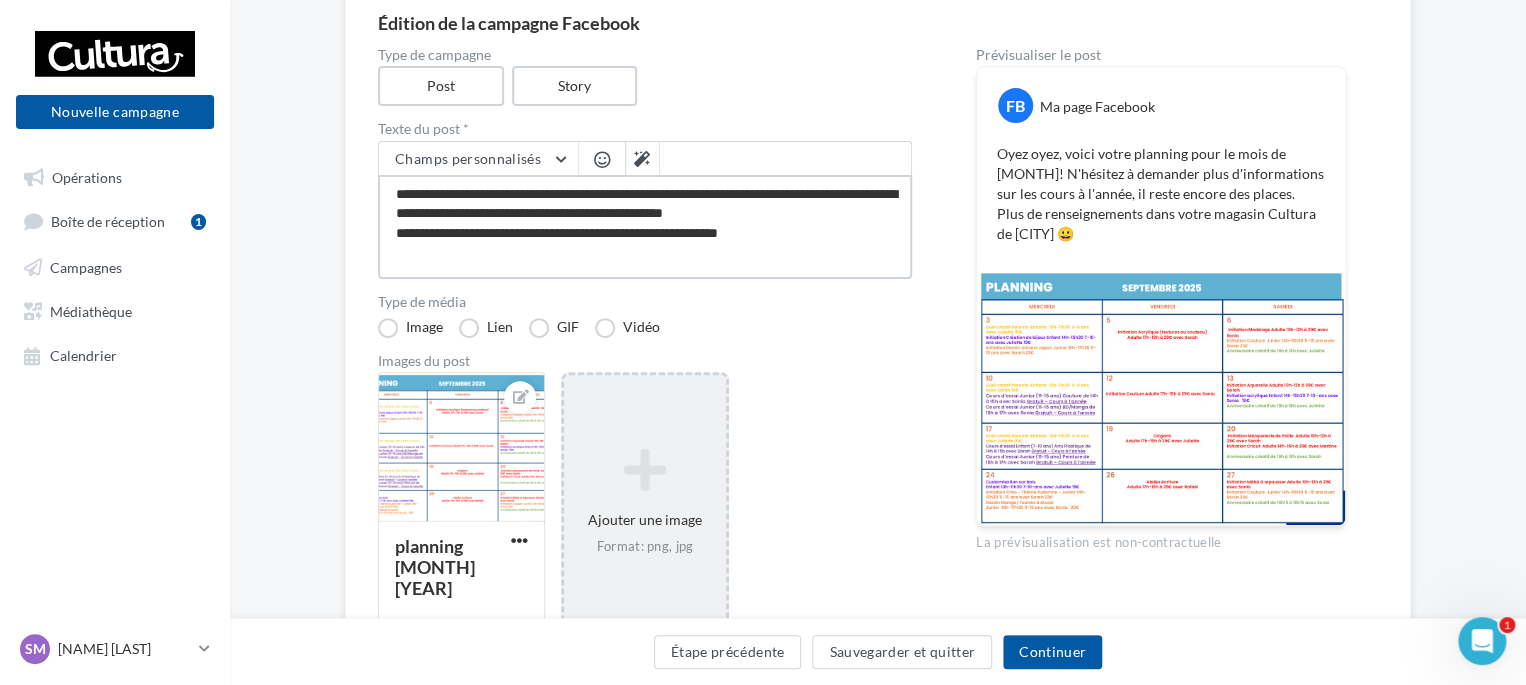 click on "**********" at bounding box center (645, 227) 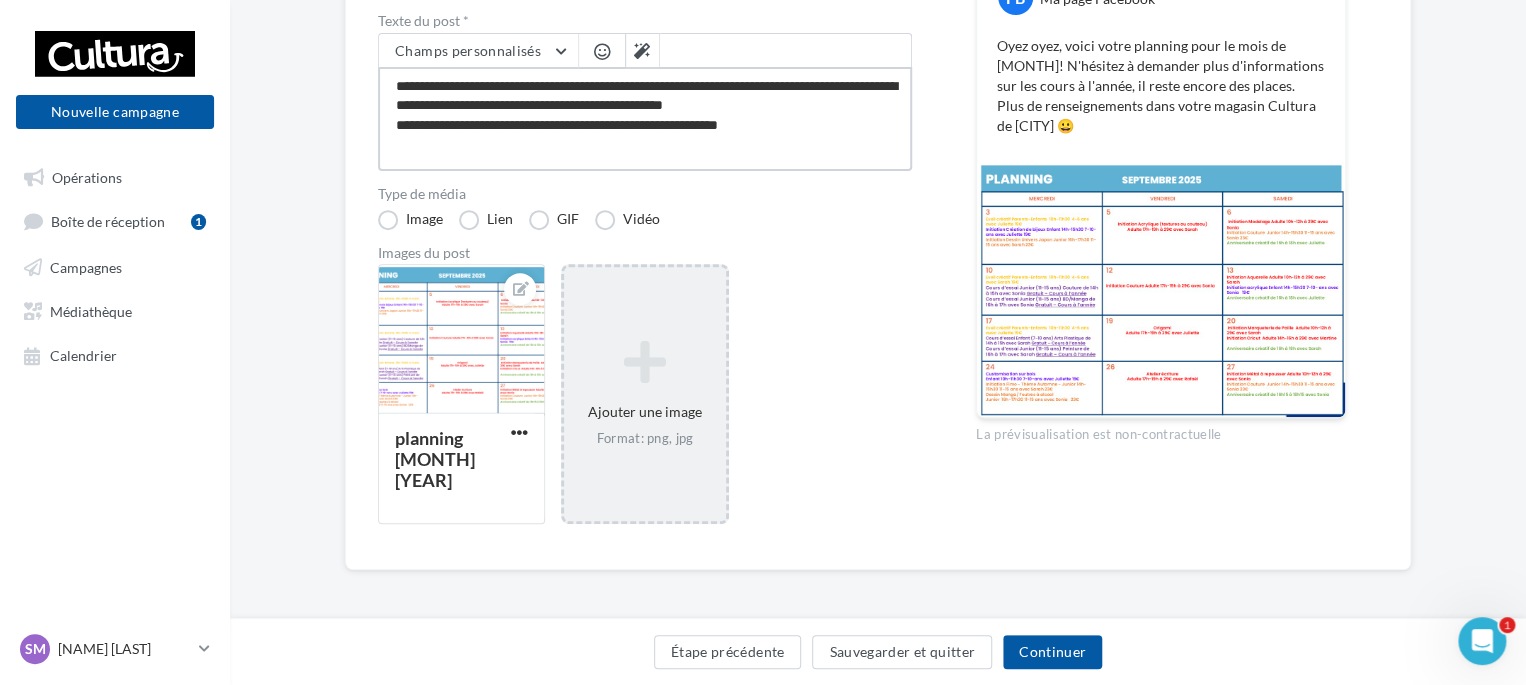 scroll, scrollTop: 297, scrollLeft: 0, axis: vertical 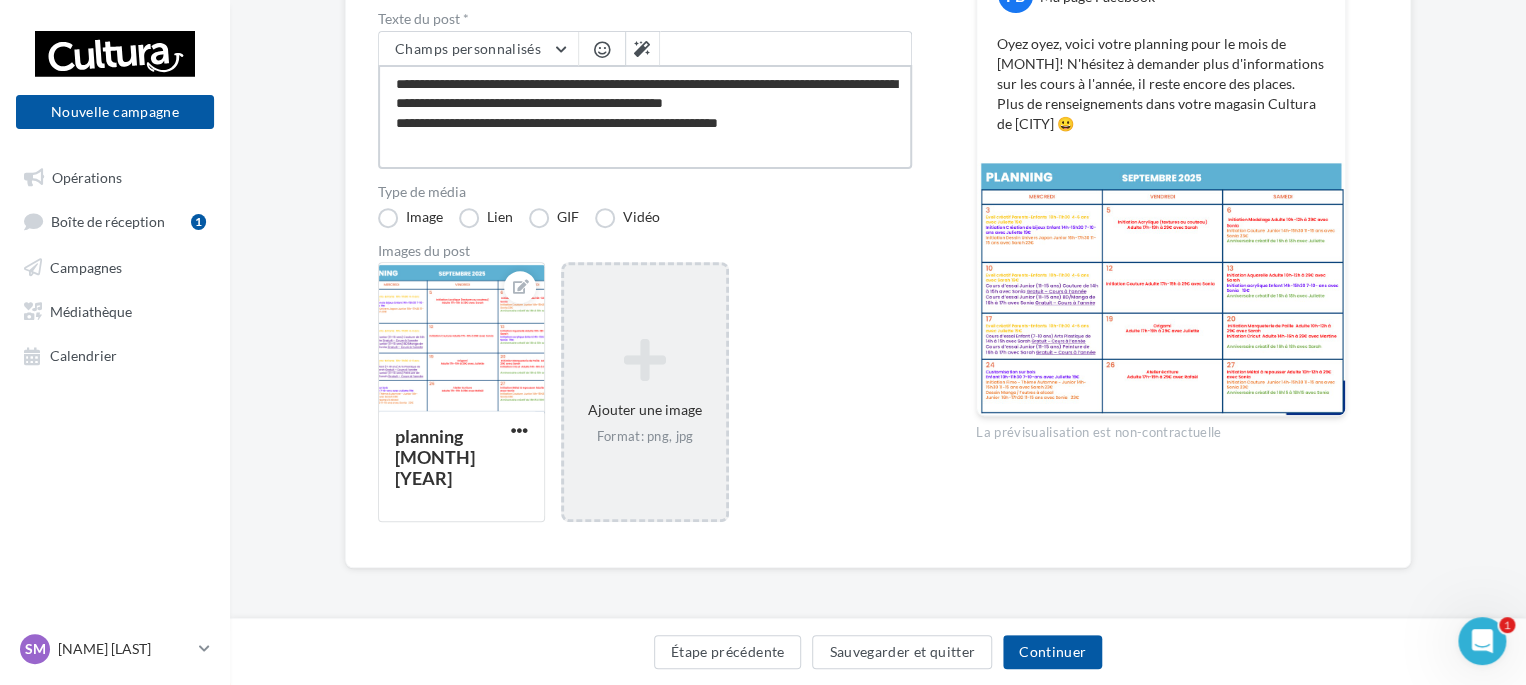 click on "**********" at bounding box center [645, 117] 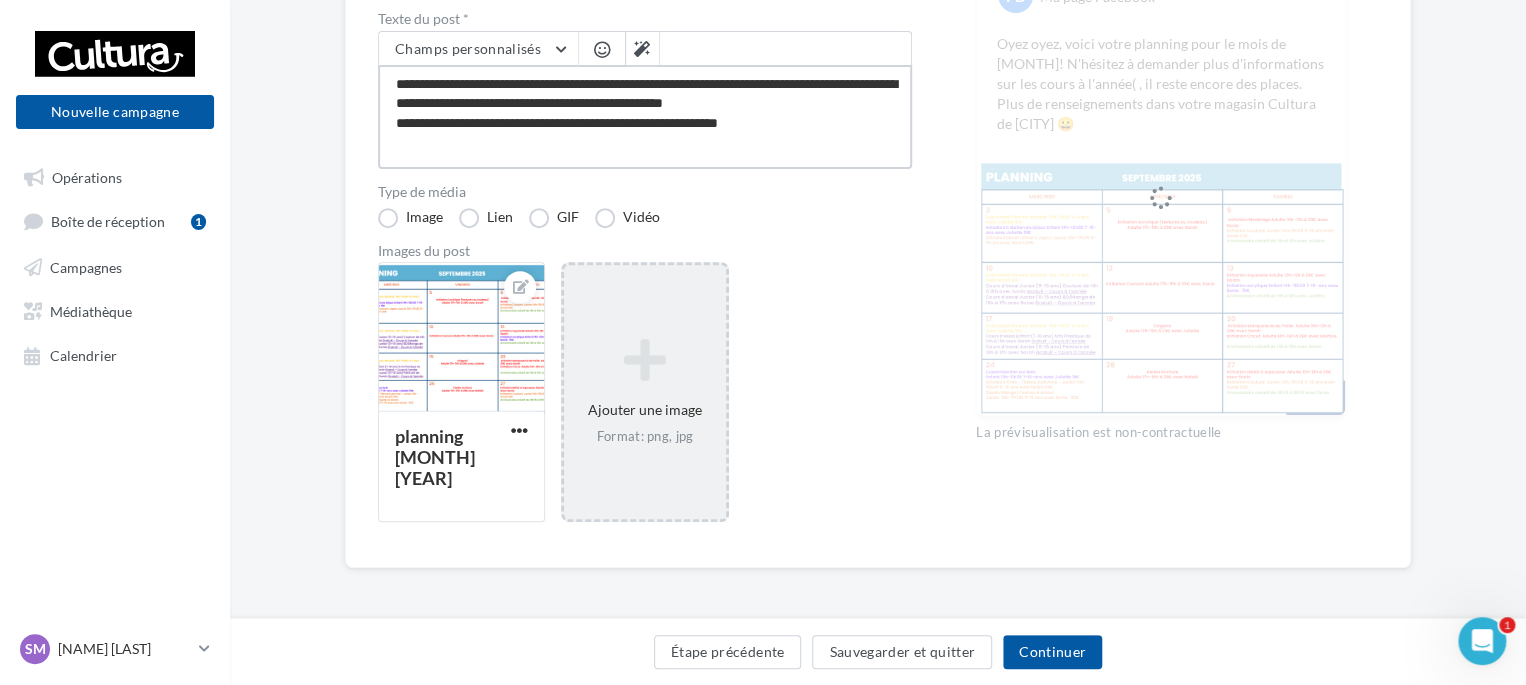 click on "**********" at bounding box center (645, 117) 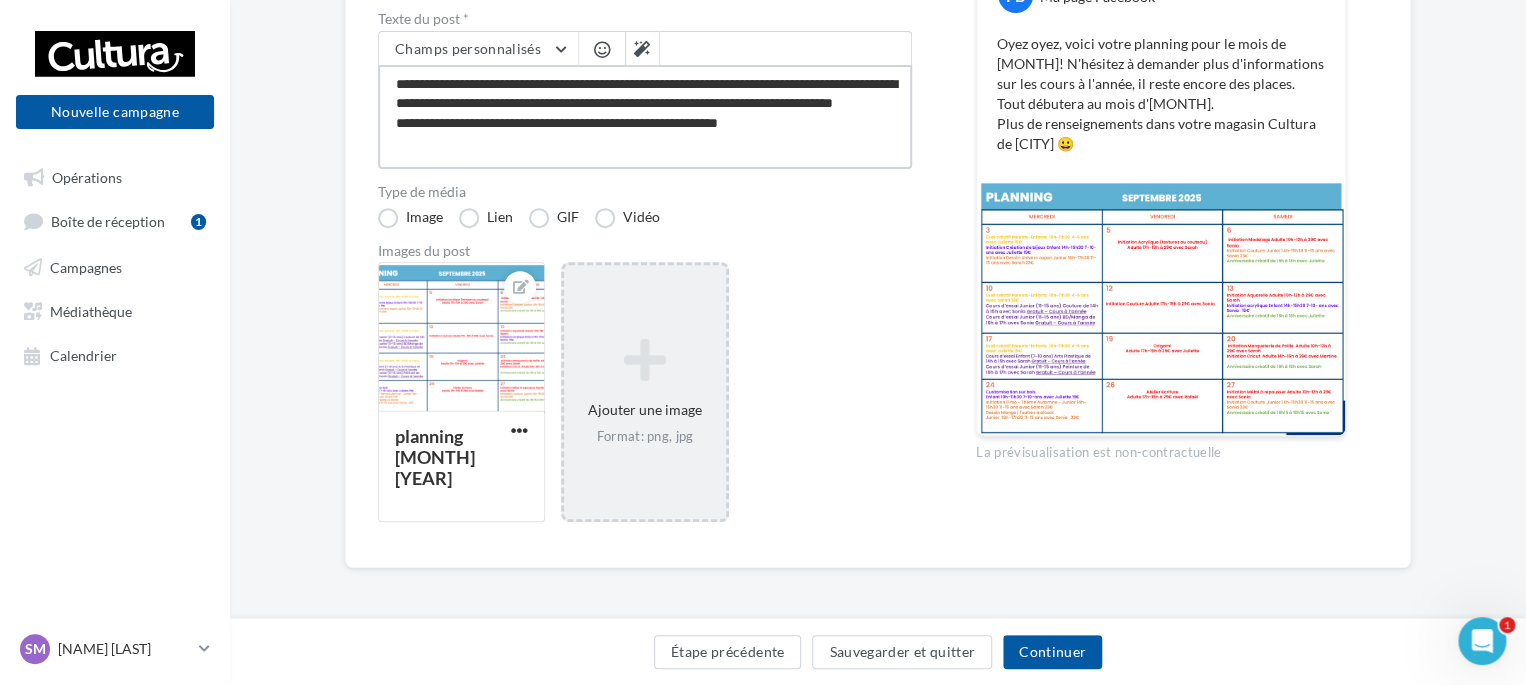 click on "**********" at bounding box center (645, 117) 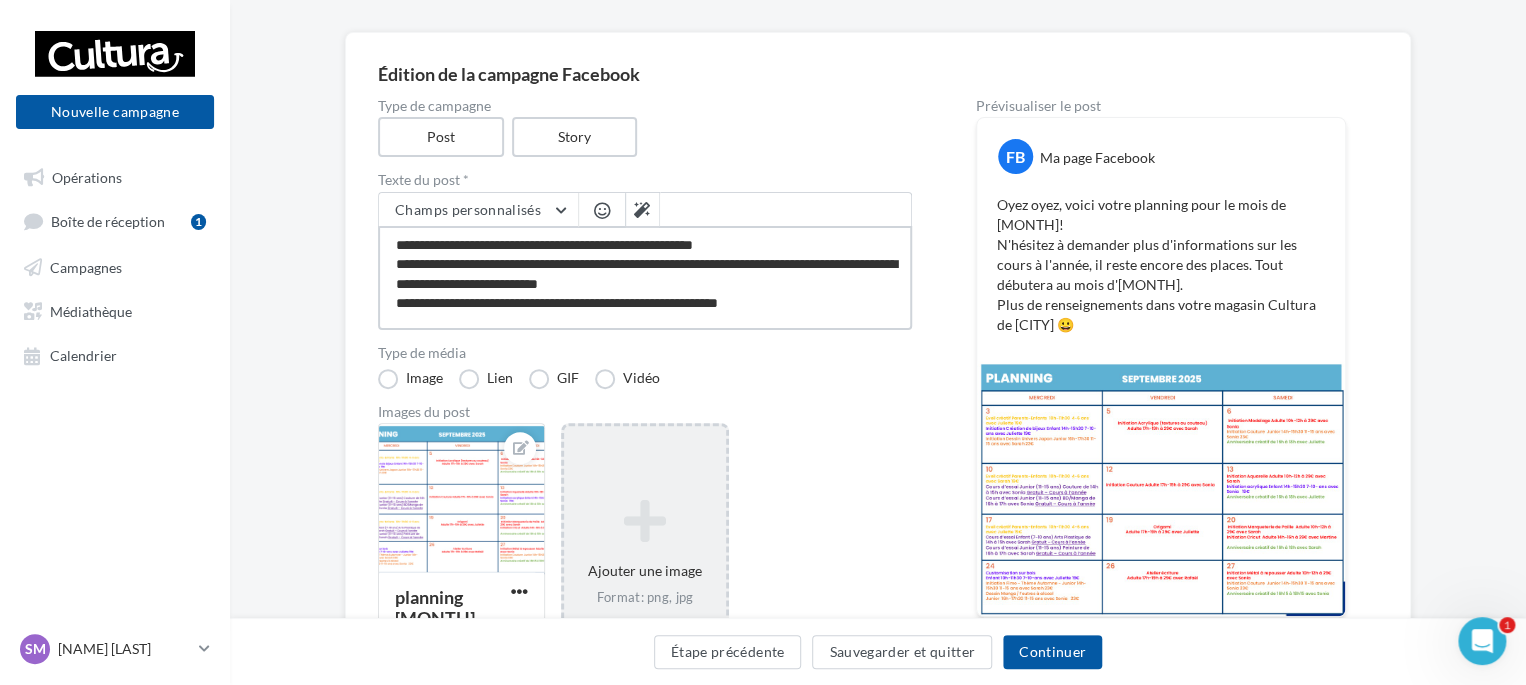 scroll, scrollTop: 297, scrollLeft: 0, axis: vertical 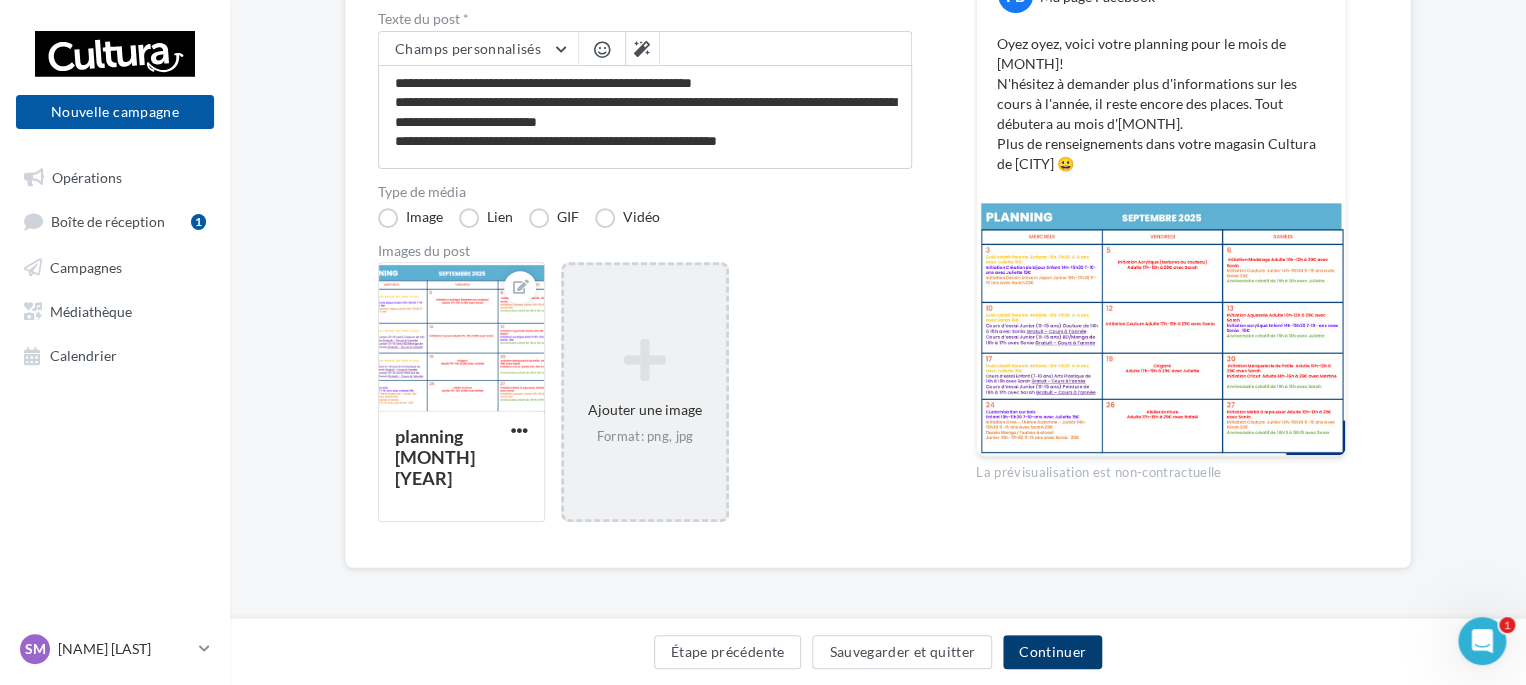 click on "Continuer" at bounding box center [1052, 652] 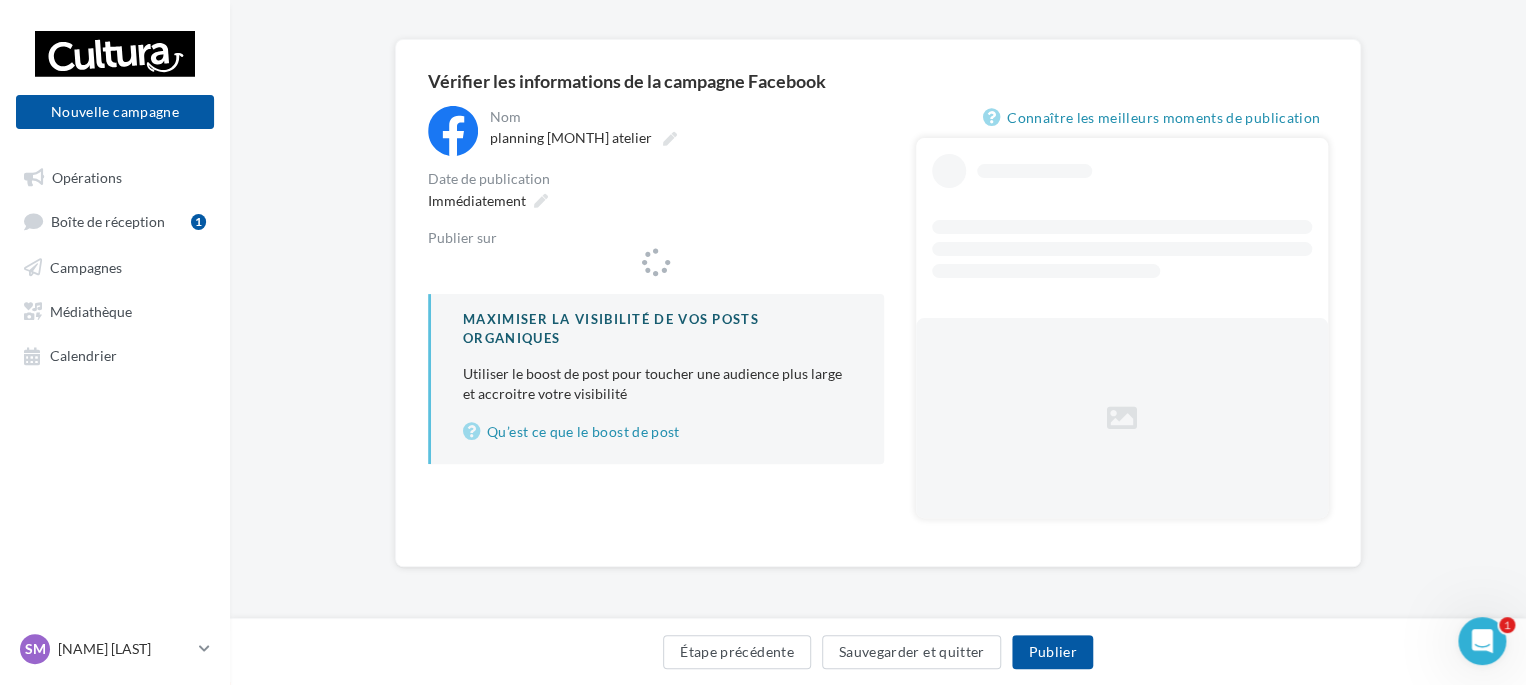 scroll, scrollTop: 0, scrollLeft: 0, axis: both 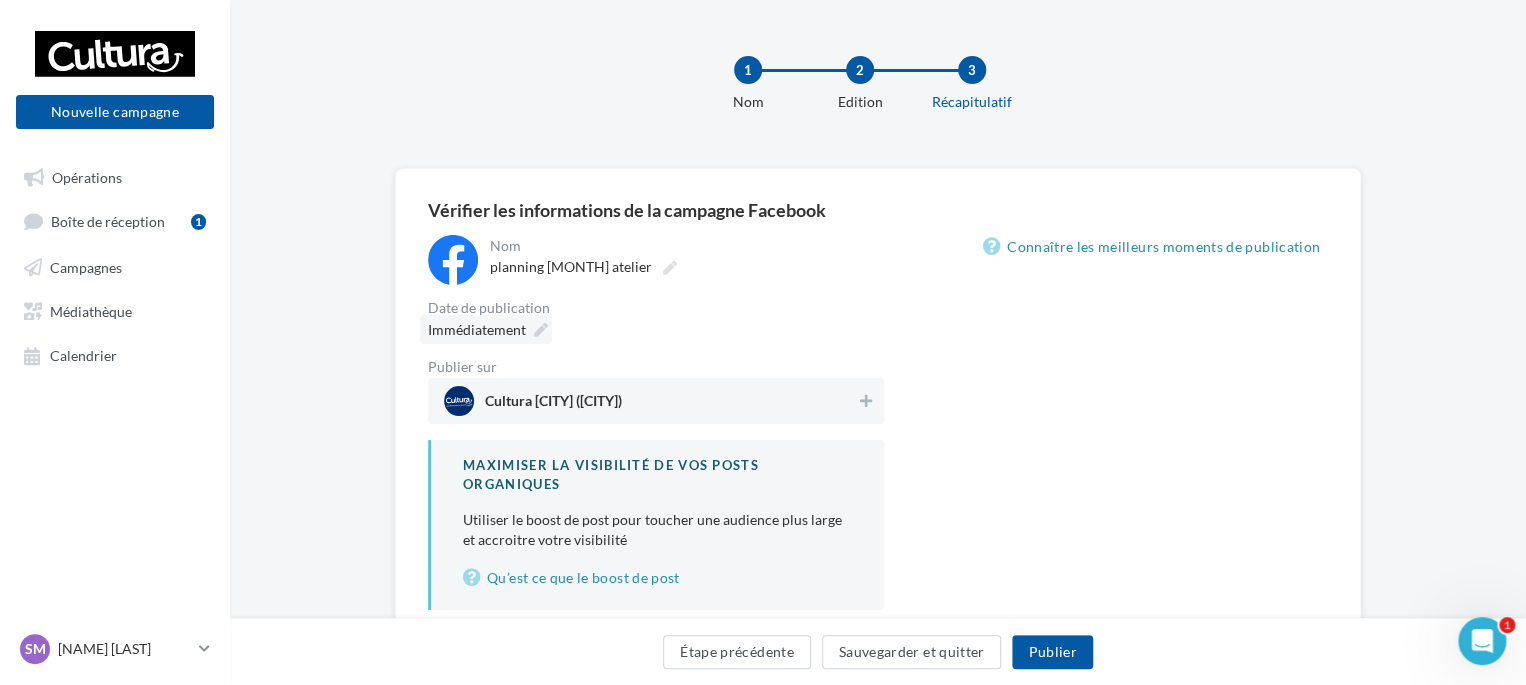 click on "Immédiatement" at bounding box center [477, 329] 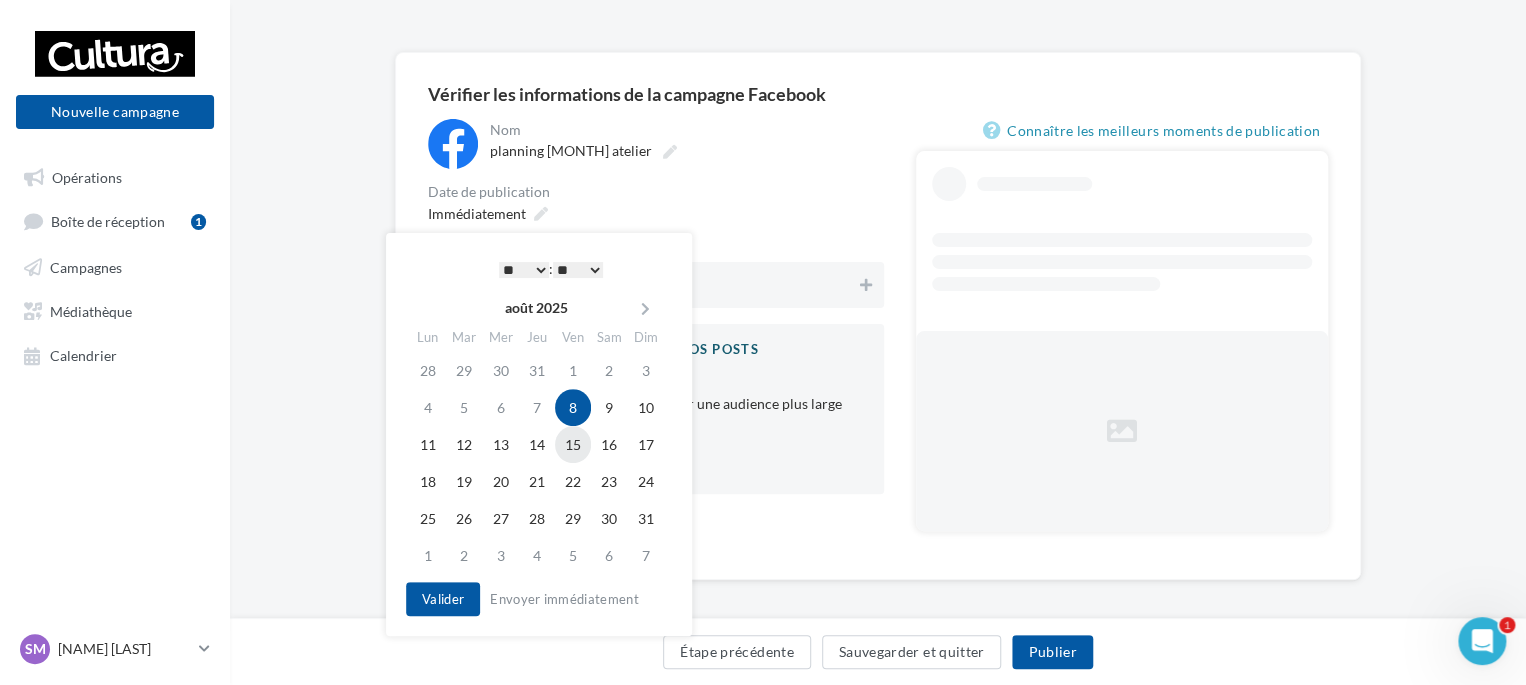 scroll, scrollTop: 128, scrollLeft: 0, axis: vertical 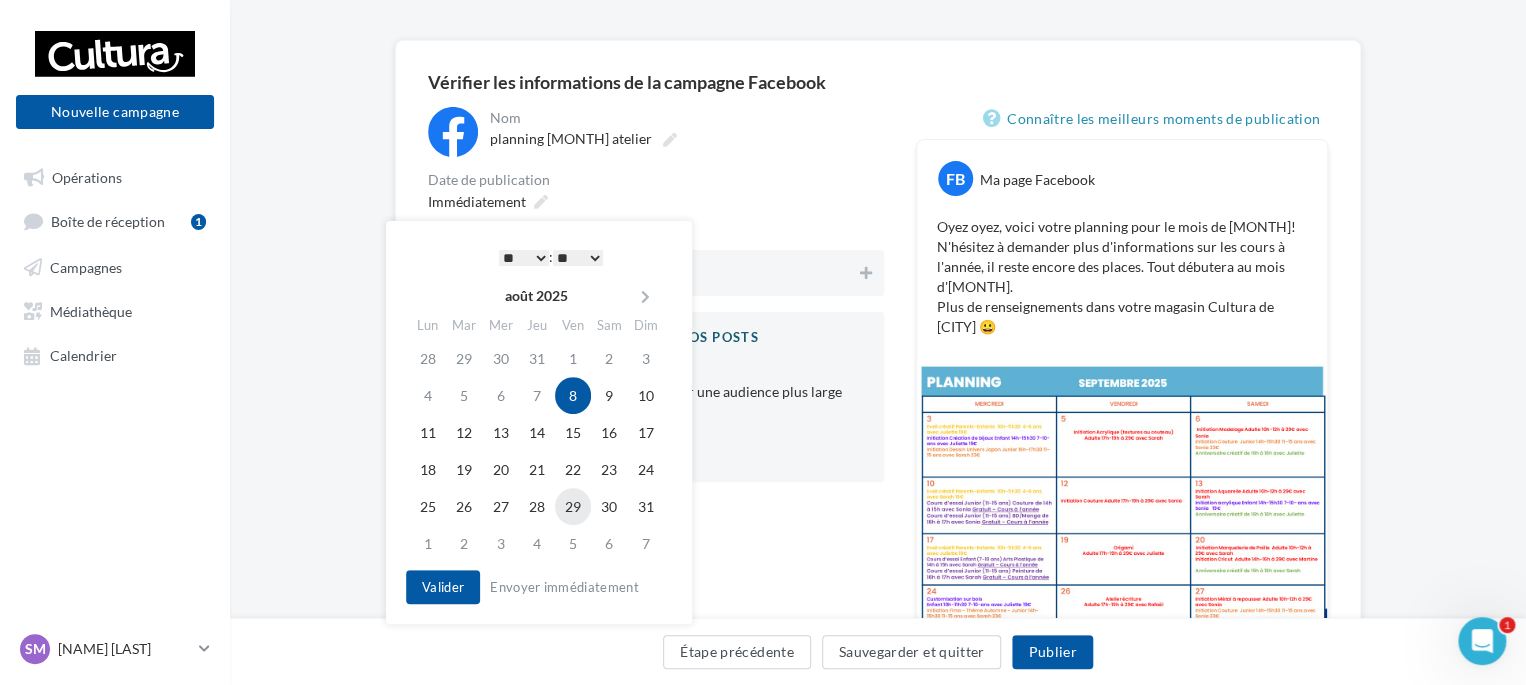 click on "29" at bounding box center (573, 506) 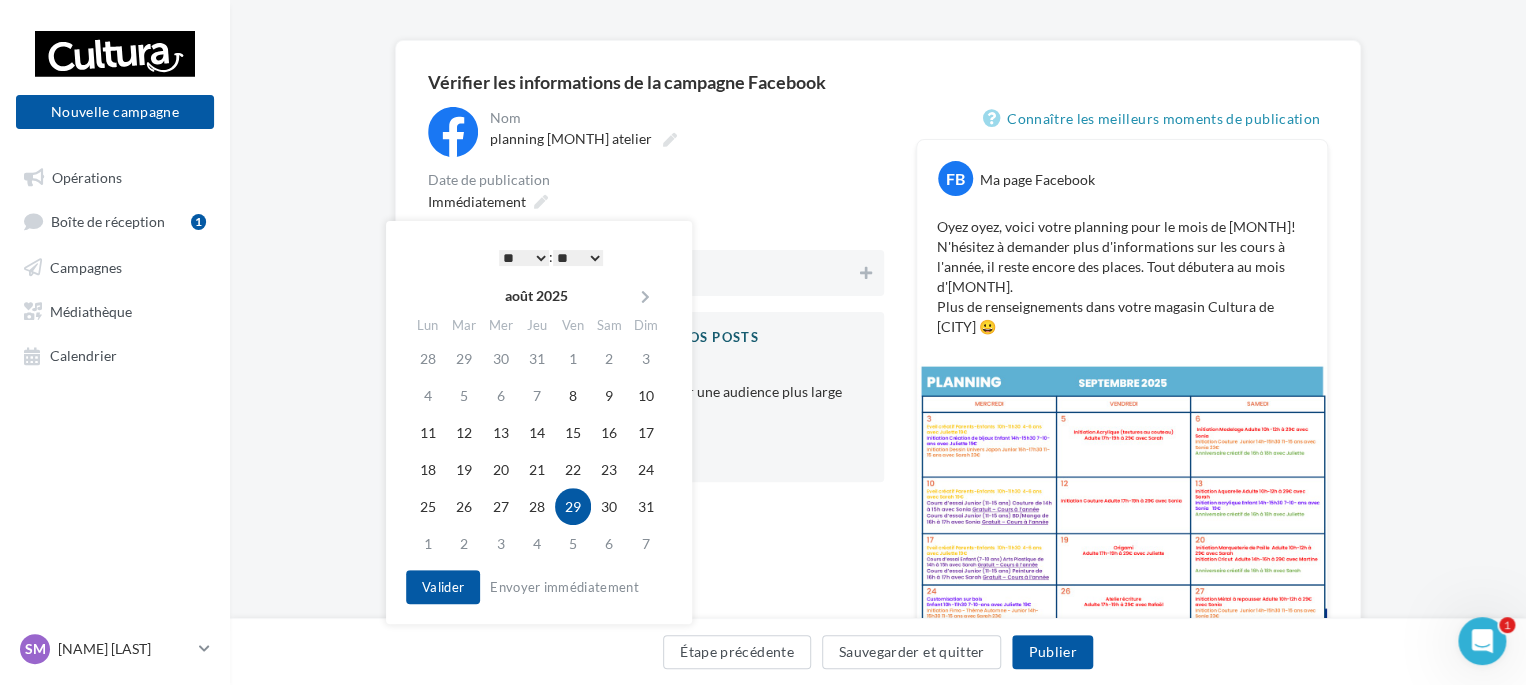 click on "* * * * * * * * * * ** ** ** ** ** ** ** ** ** ** ** ** ** **" at bounding box center [524, 258] 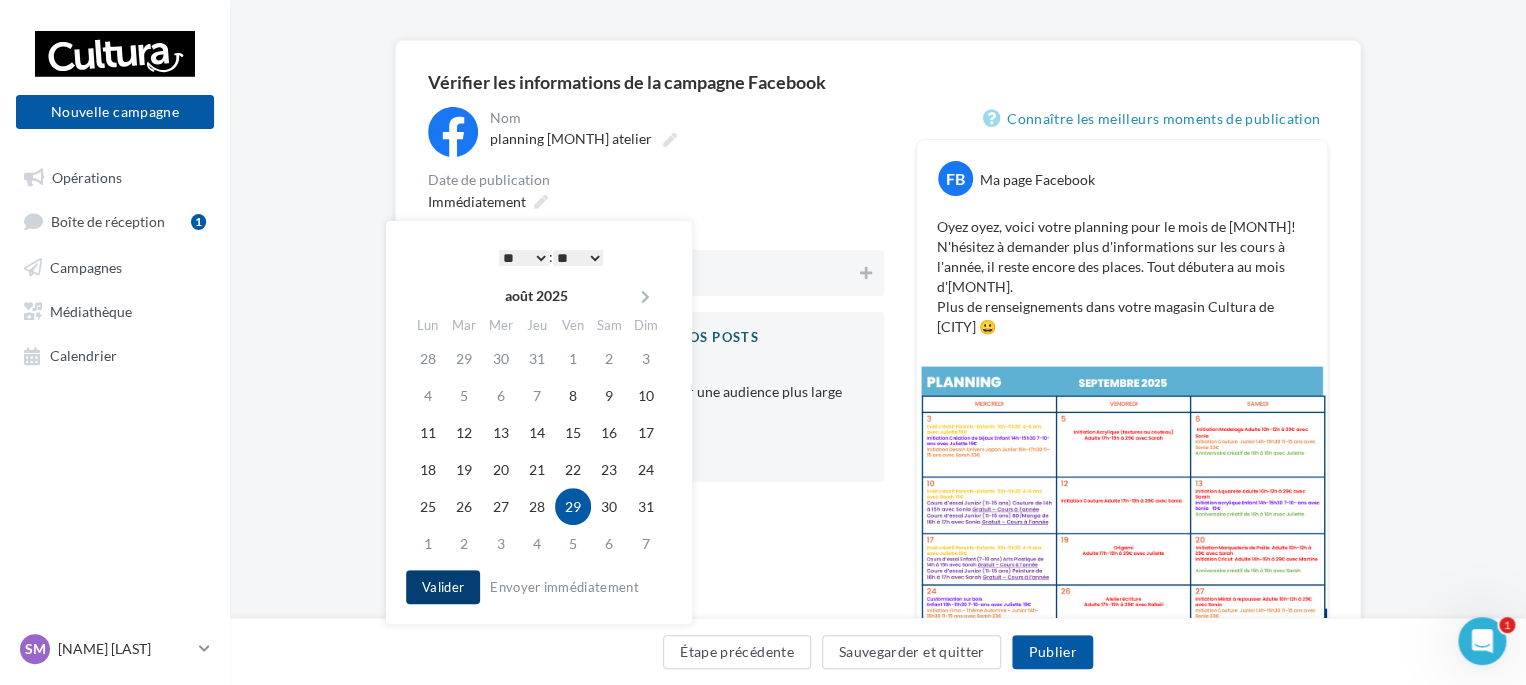 click on "Valider" at bounding box center (443, 587) 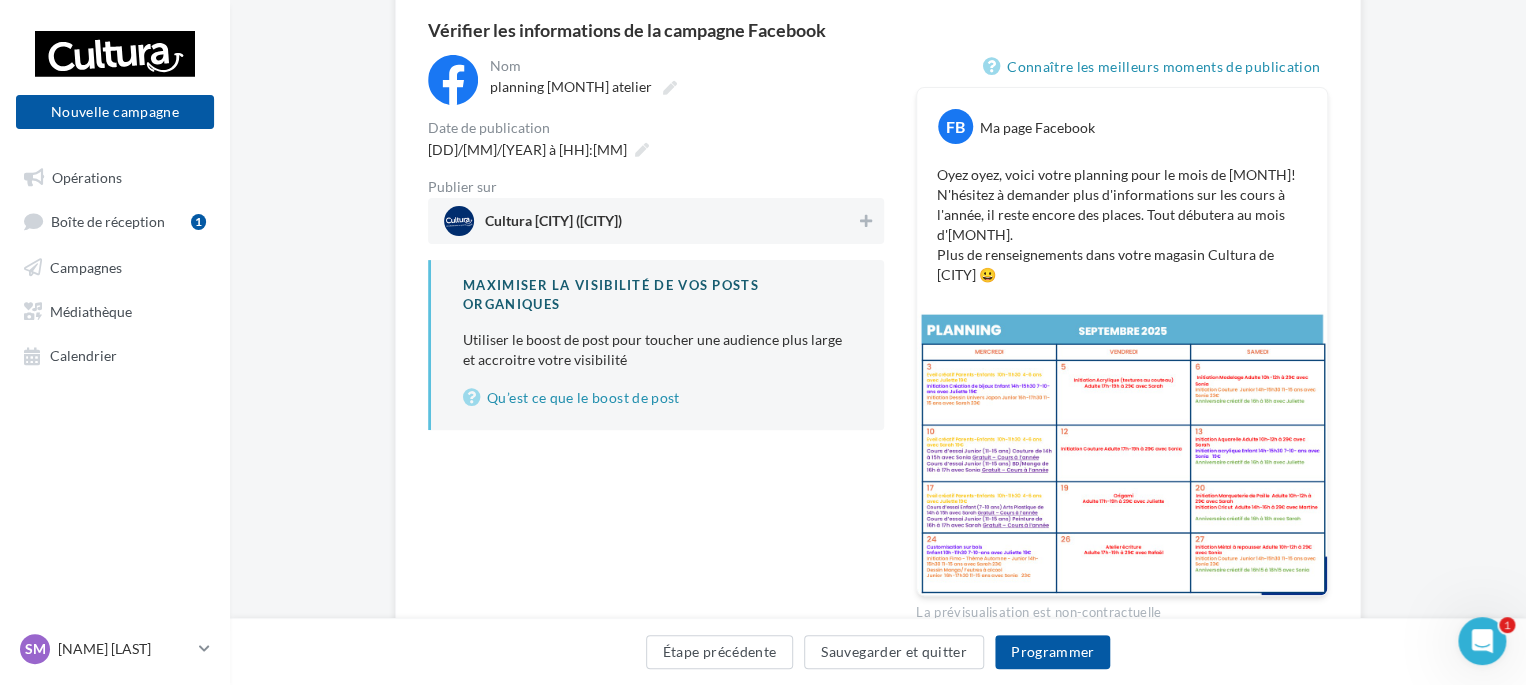 scroll, scrollTop: 267, scrollLeft: 0, axis: vertical 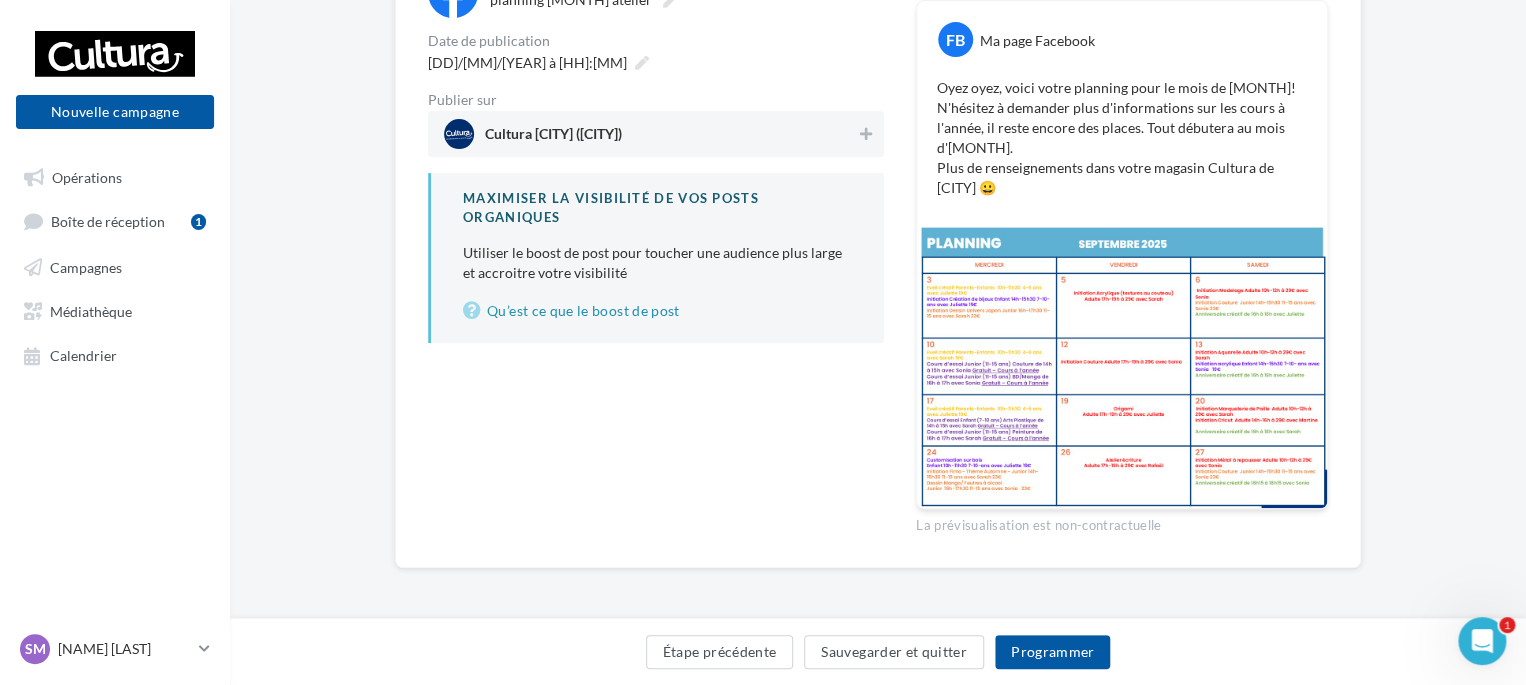 click on "Cultura Saint-Malo (Saint Malo)" at bounding box center (650, 134) 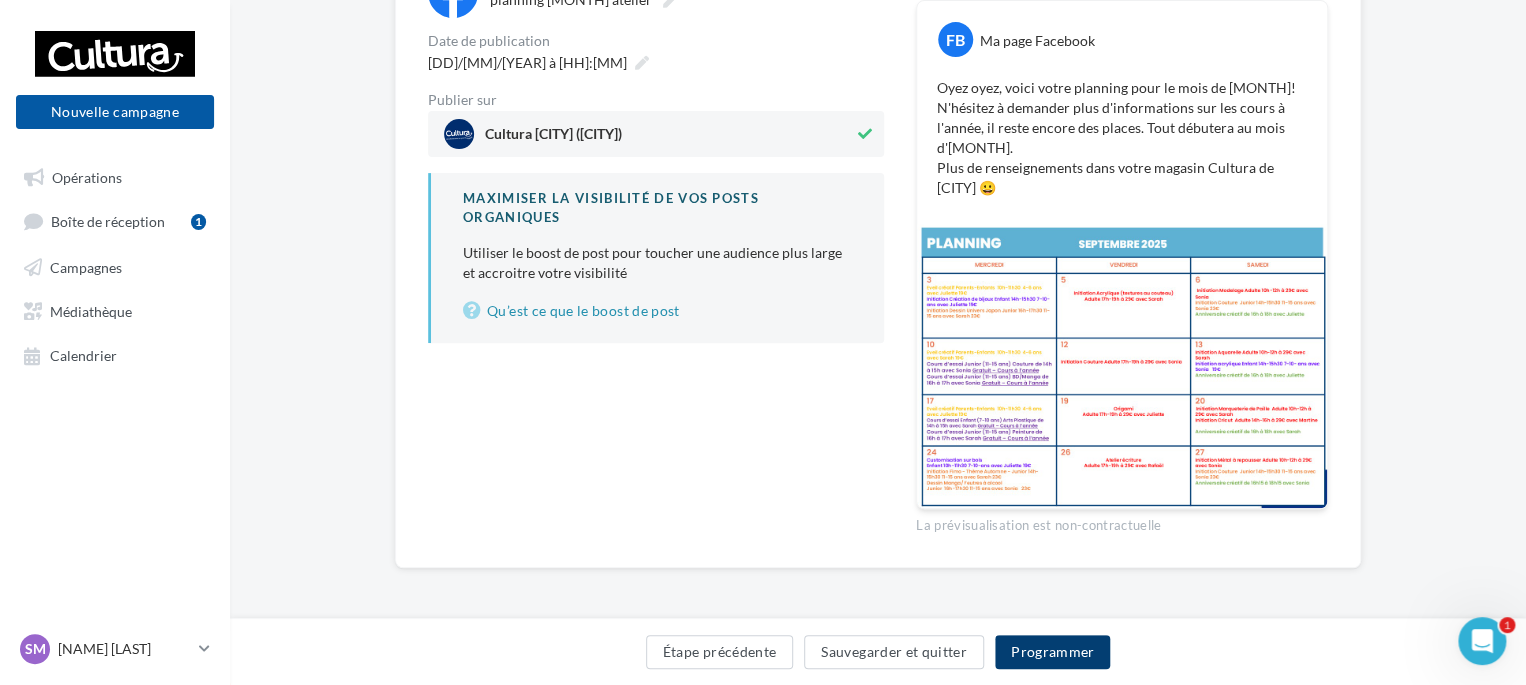 click on "Programmer" at bounding box center (1053, 652) 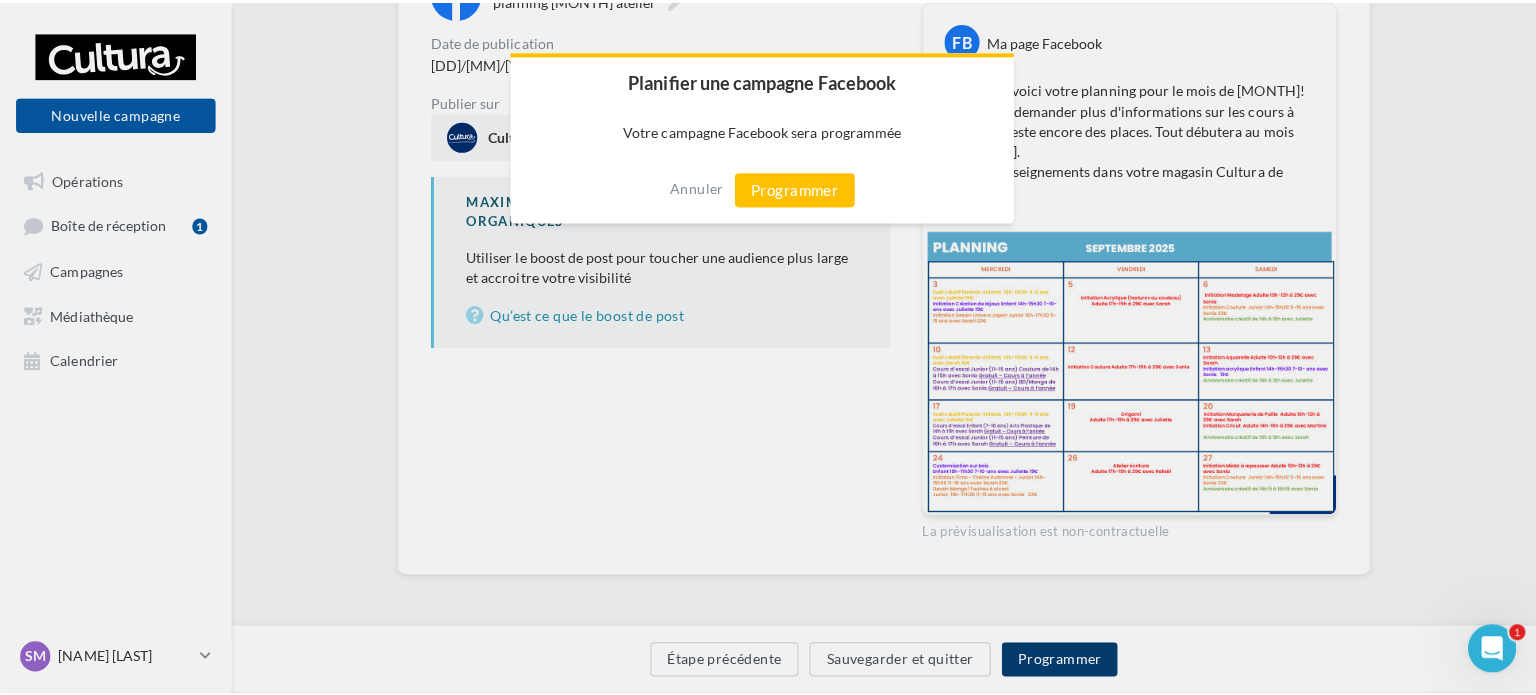 scroll, scrollTop: 256, scrollLeft: 0, axis: vertical 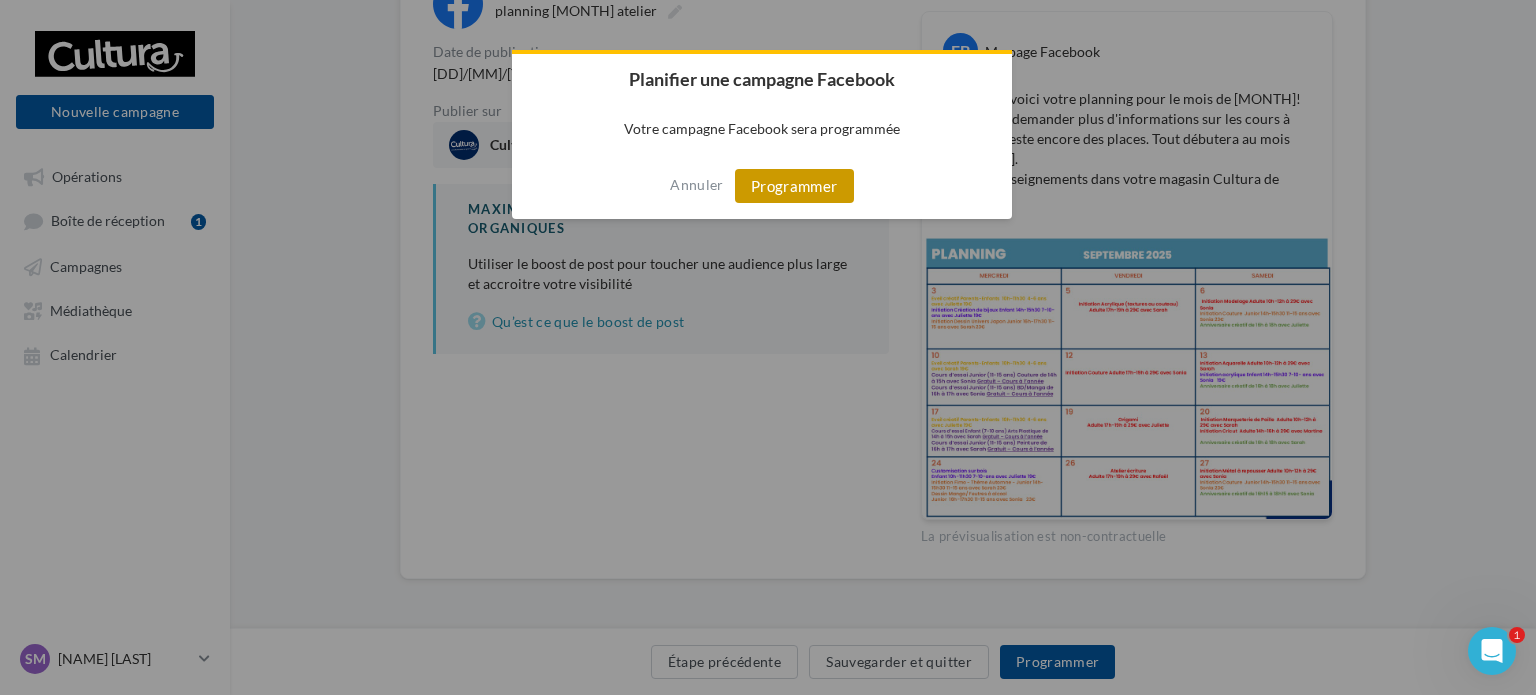 click on "Programmer" at bounding box center (794, 186) 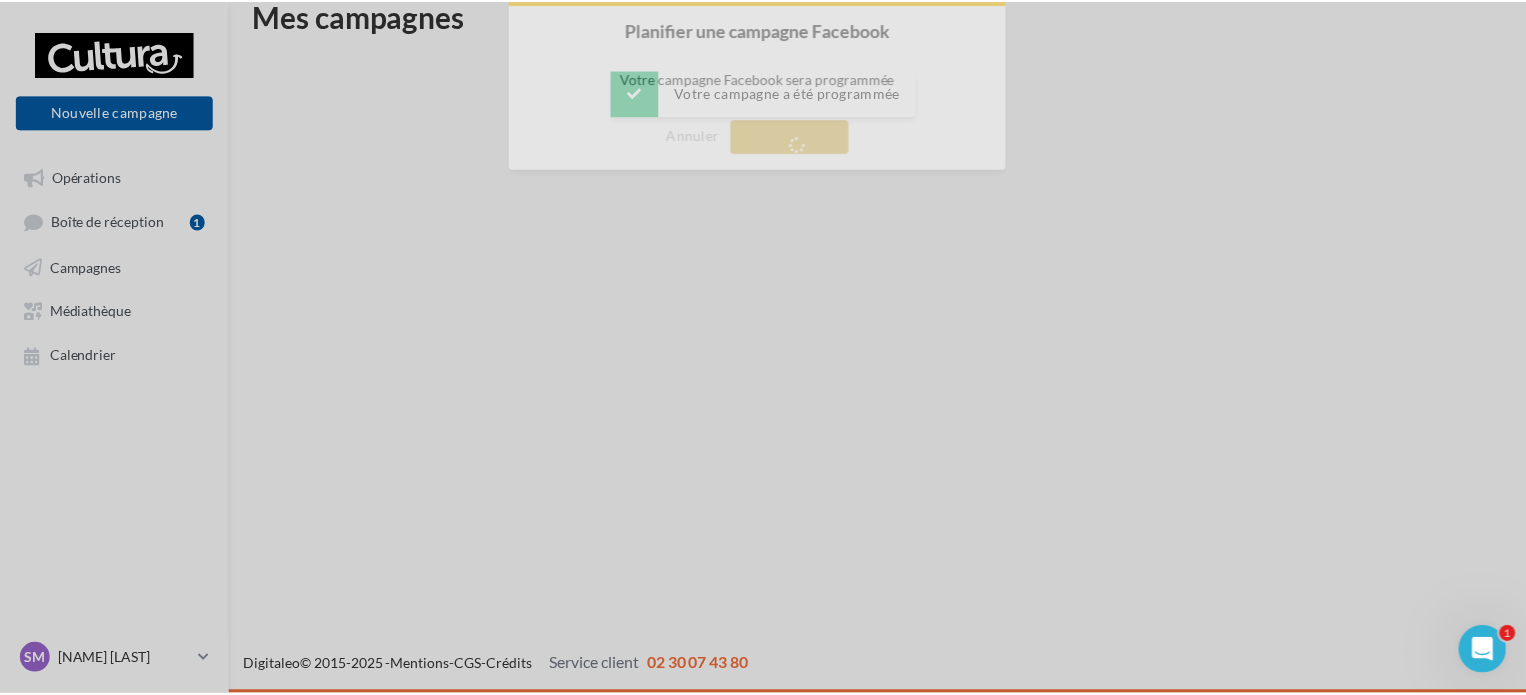 scroll, scrollTop: 32, scrollLeft: 0, axis: vertical 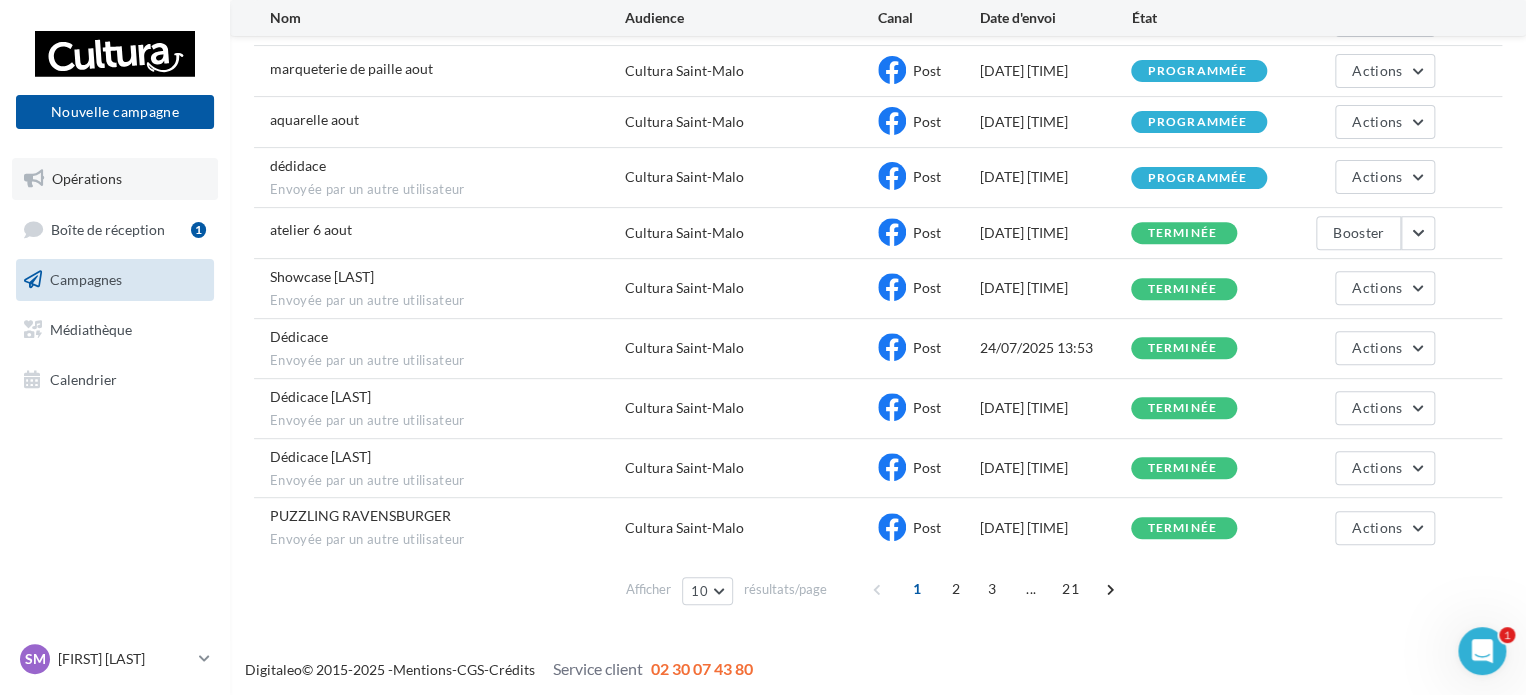 click on "Opérations" at bounding box center (115, 179) 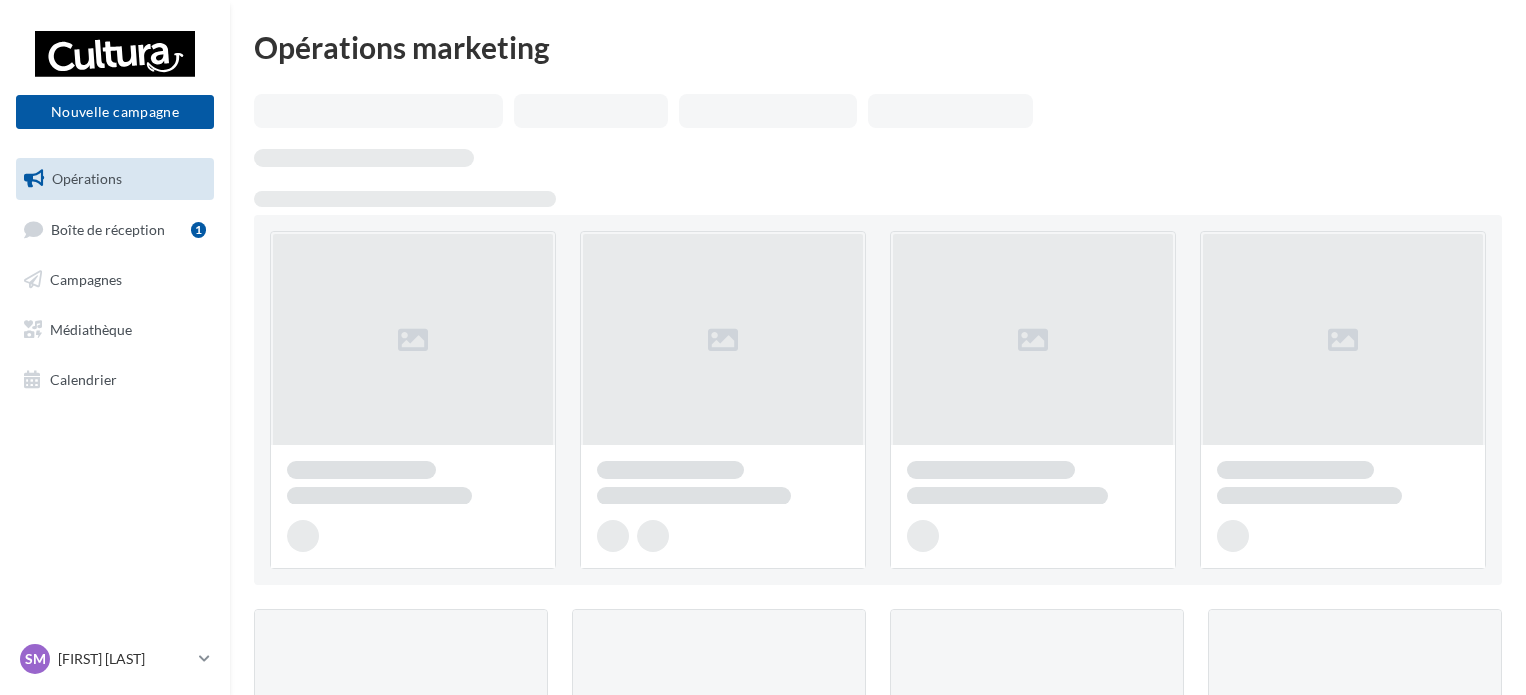 scroll, scrollTop: 0, scrollLeft: 0, axis: both 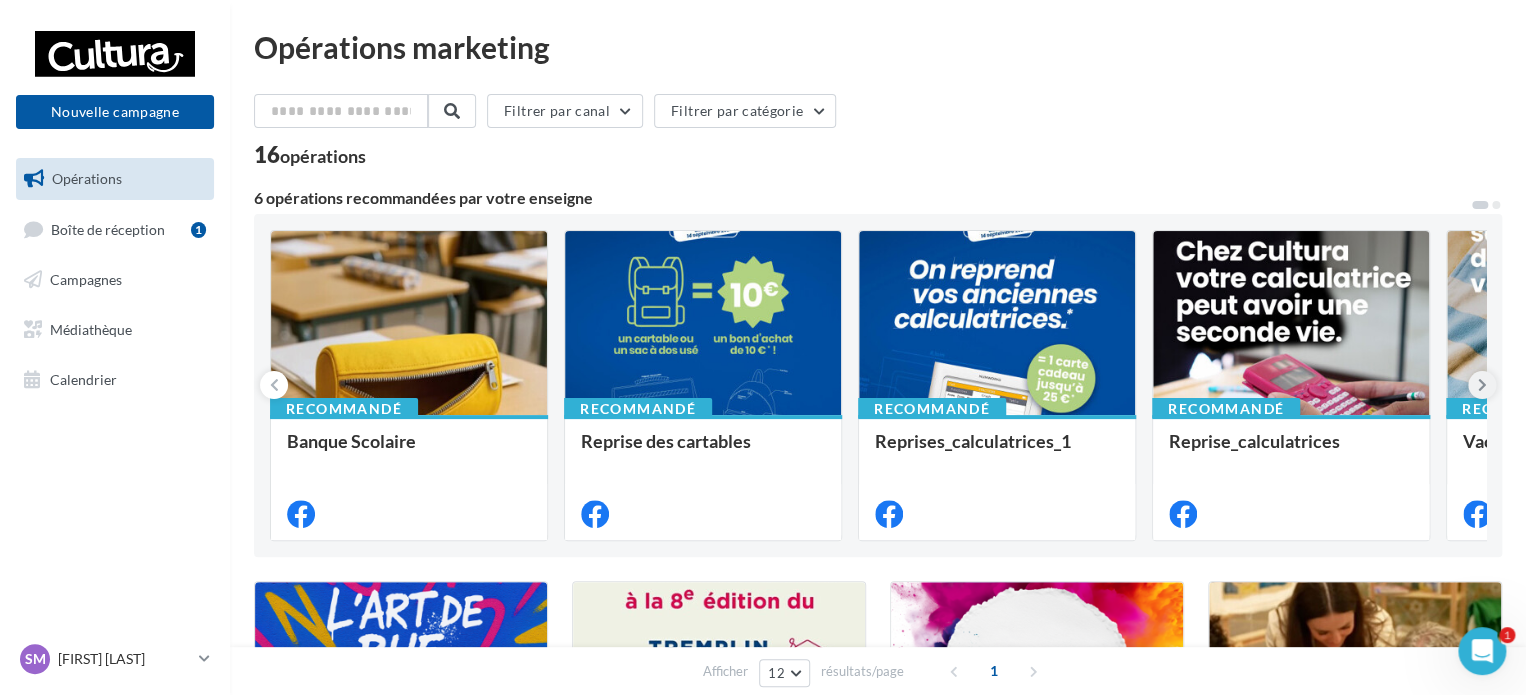 click at bounding box center (1482, 385) 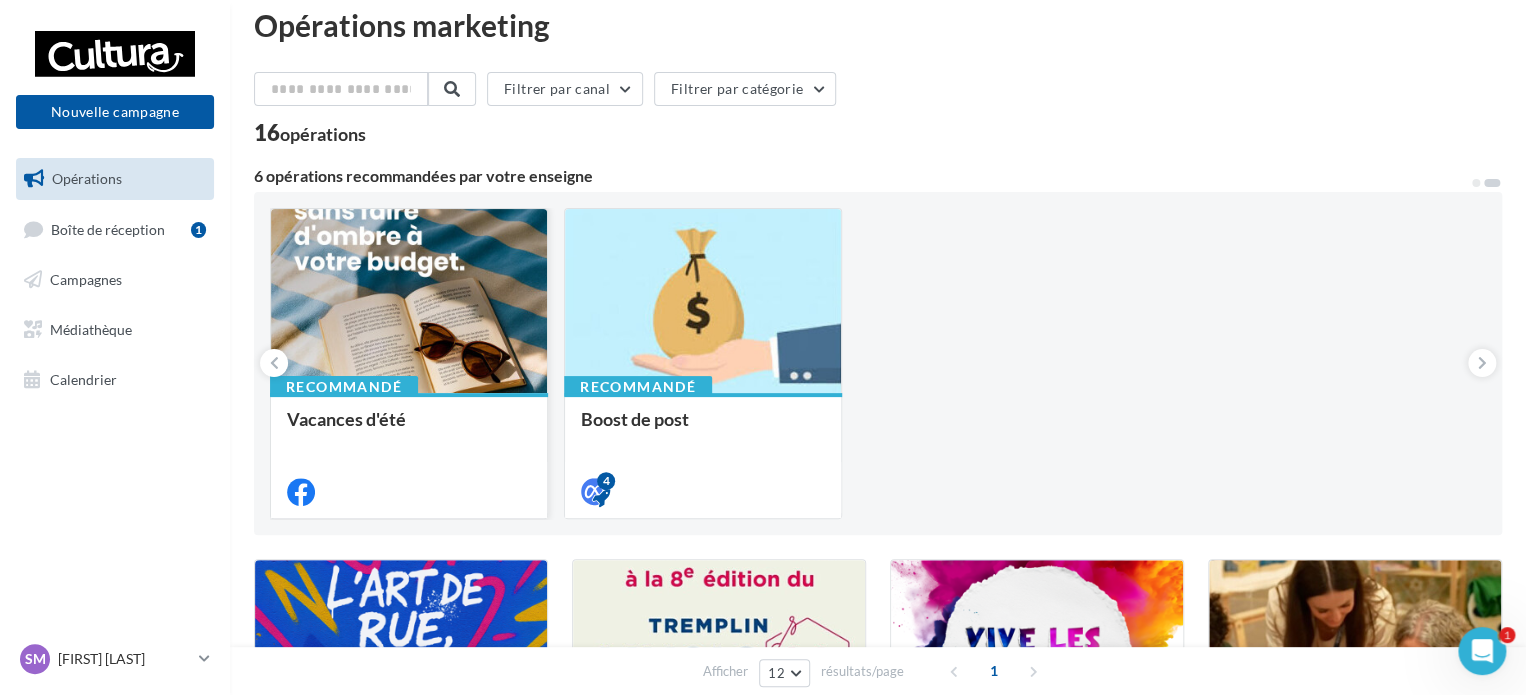scroll, scrollTop: 0, scrollLeft: 0, axis: both 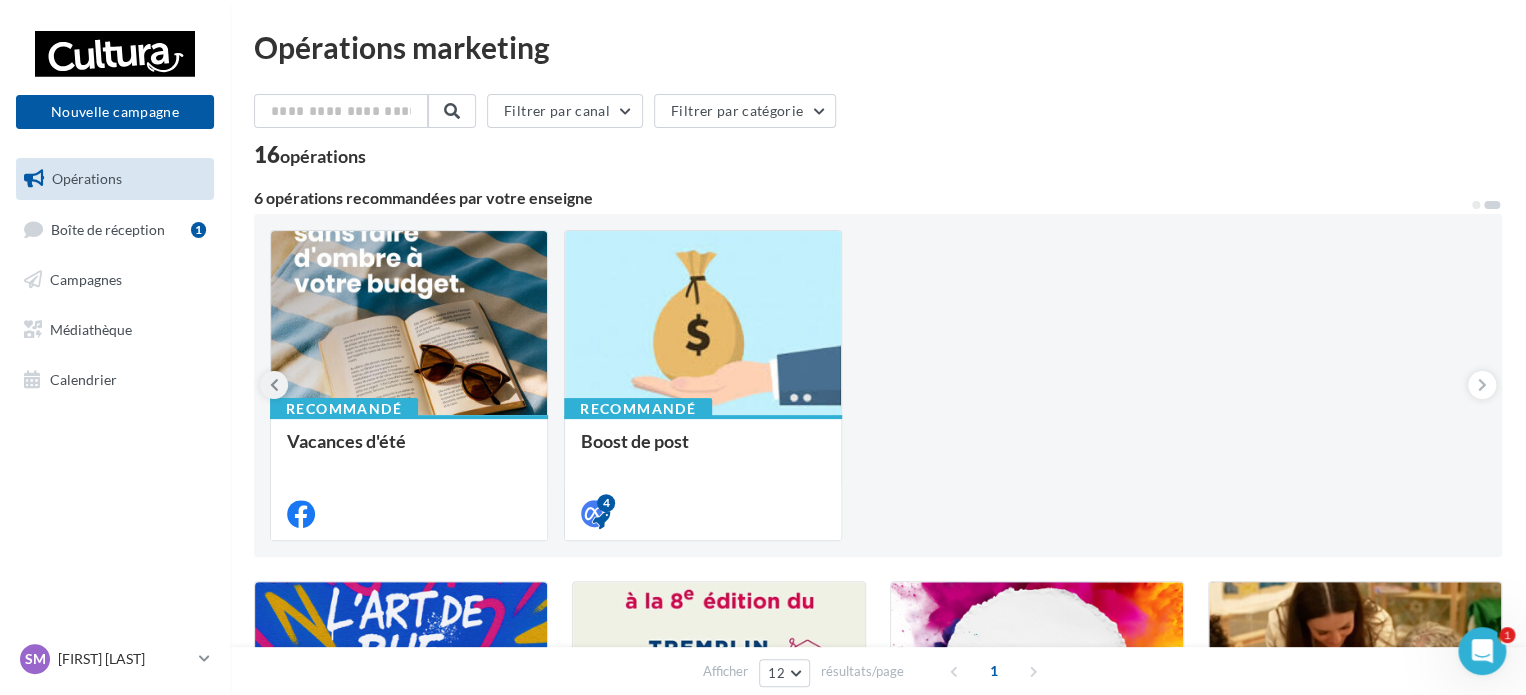 click at bounding box center (274, 385) 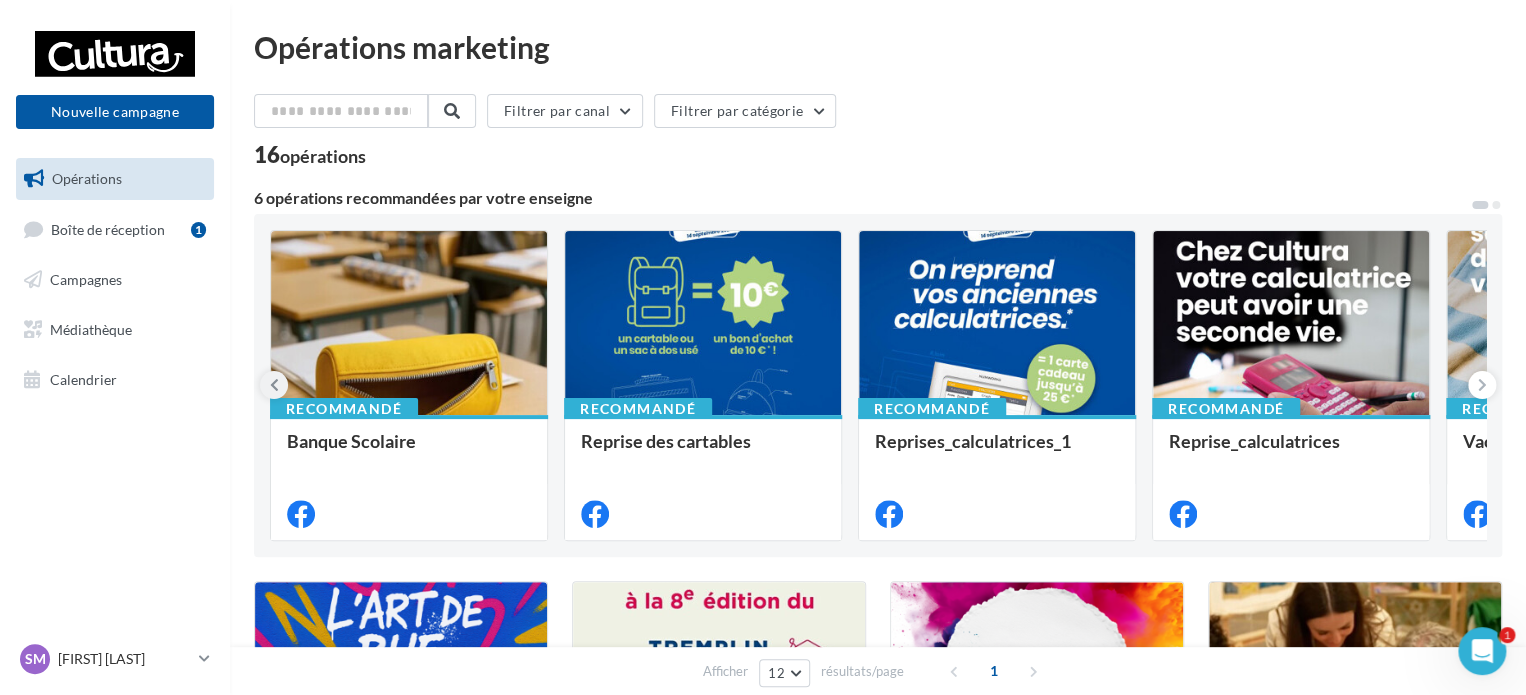 click at bounding box center (274, 385) 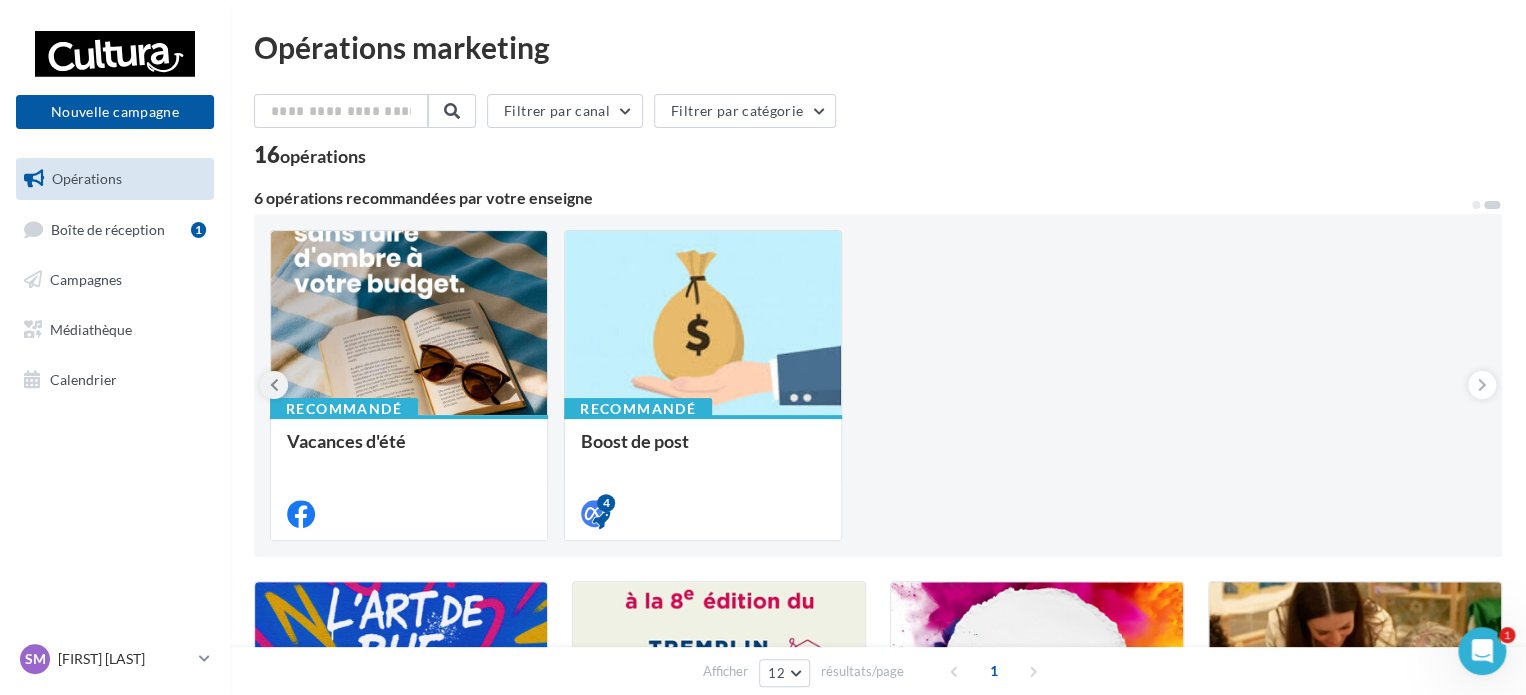 click at bounding box center (274, 385) 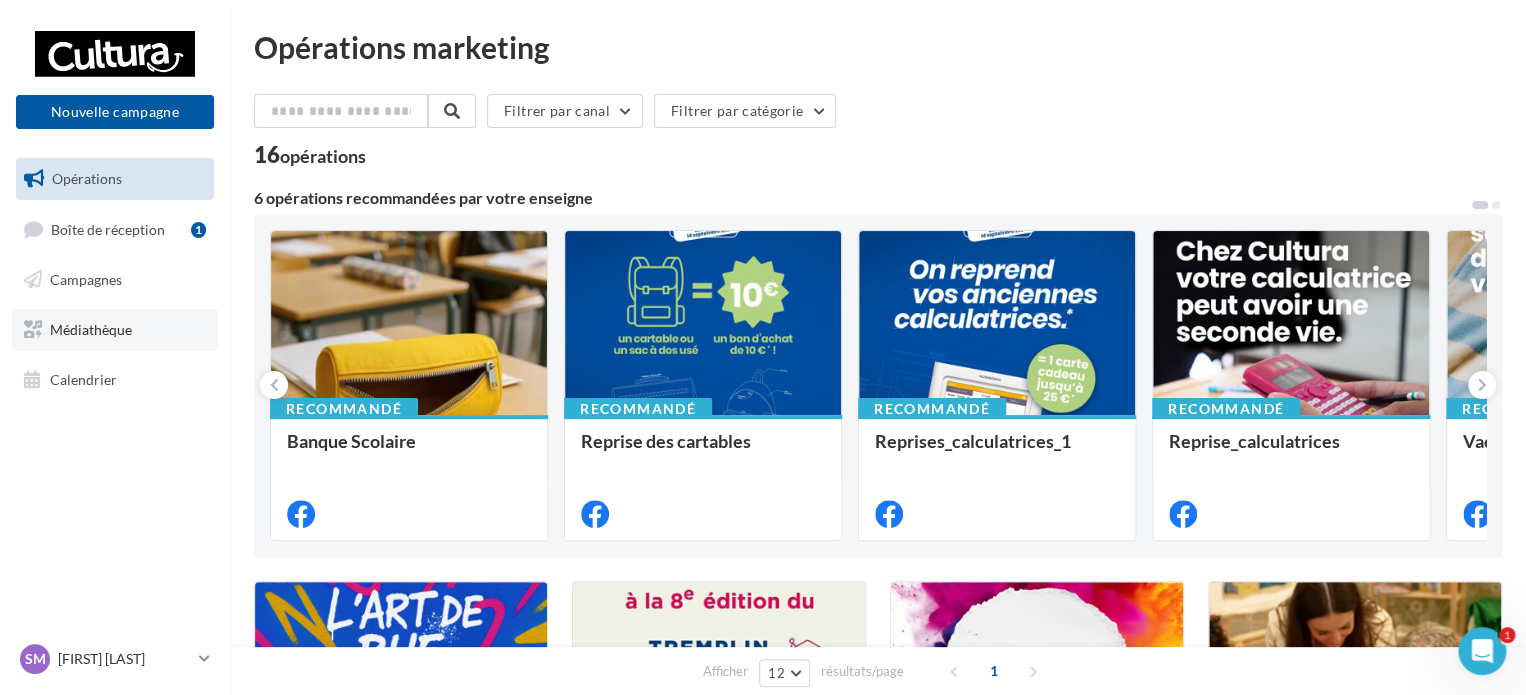 click on "Médiathèque" at bounding box center [91, 329] 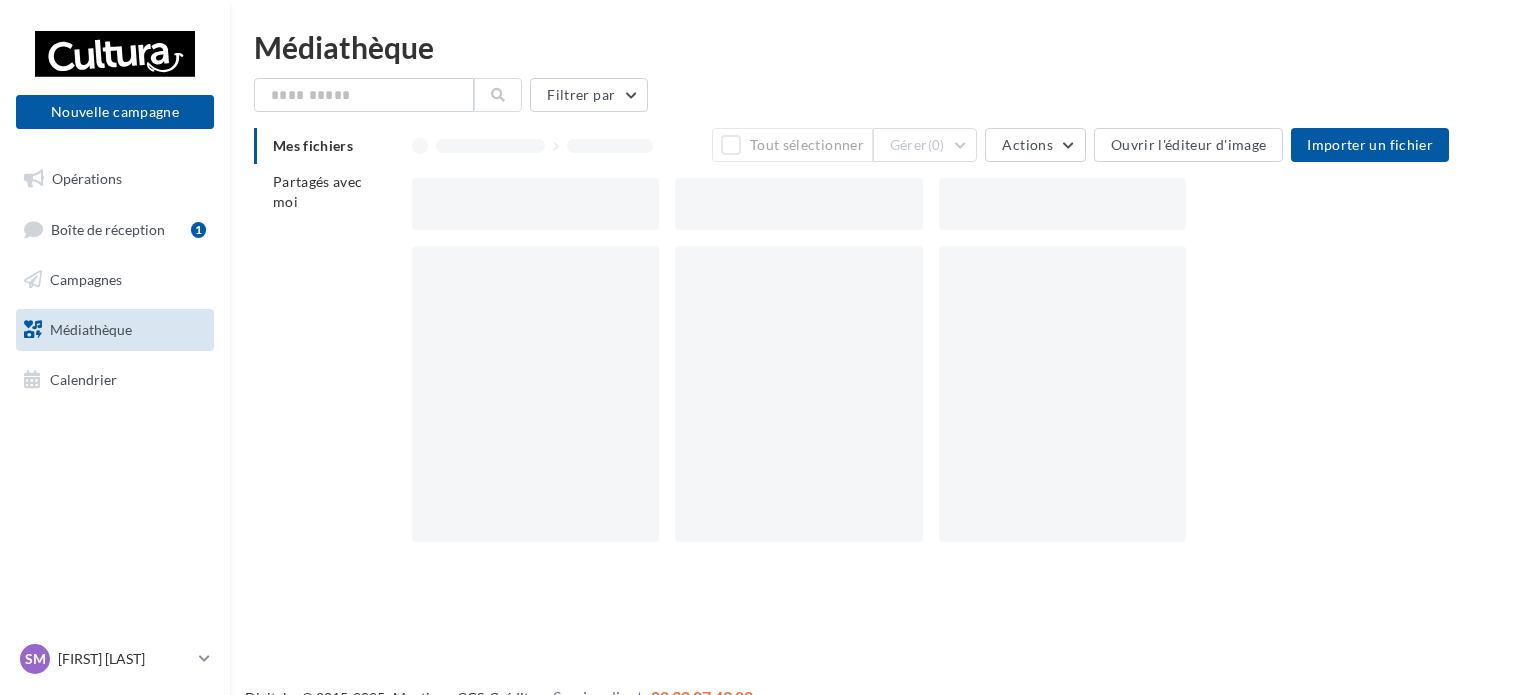 scroll, scrollTop: 0, scrollLeft: 0, axis: both 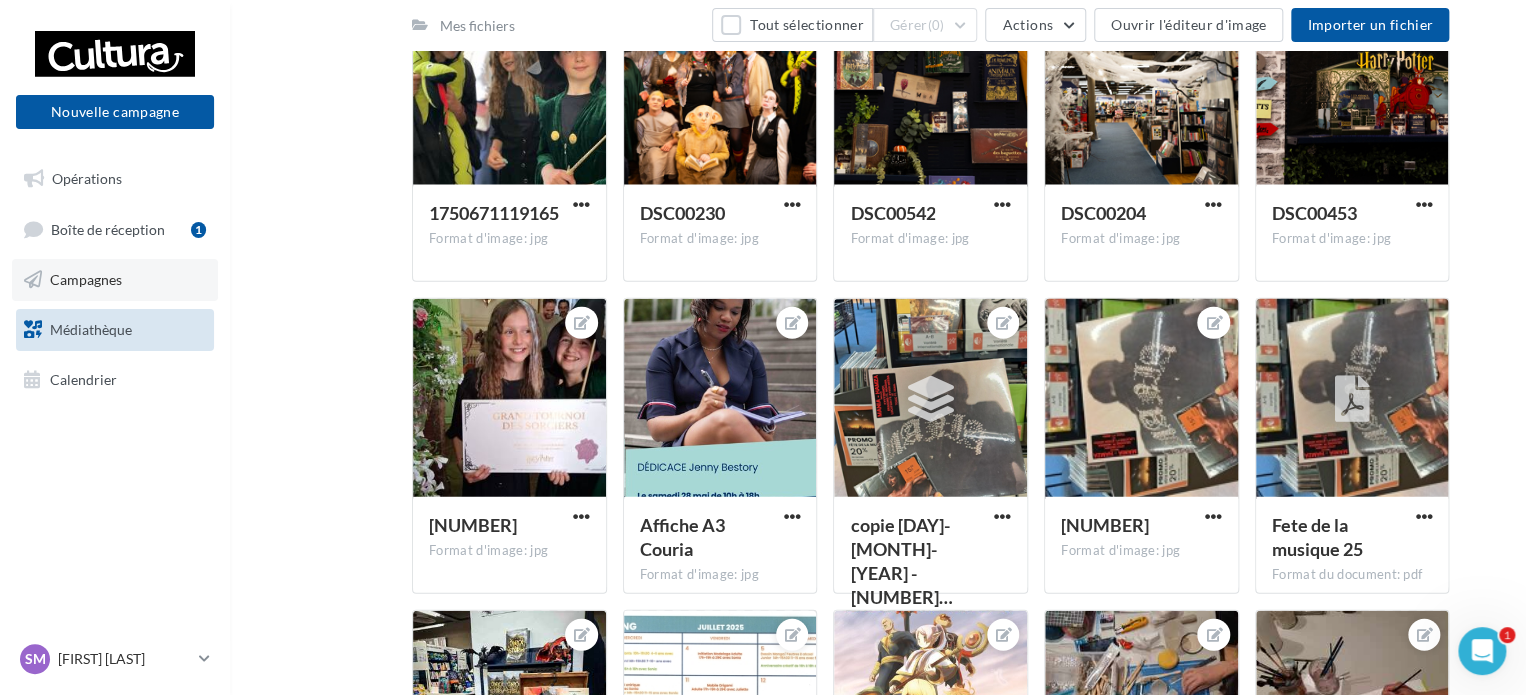 click on "Campagnes" at bounding box center [86, 279] 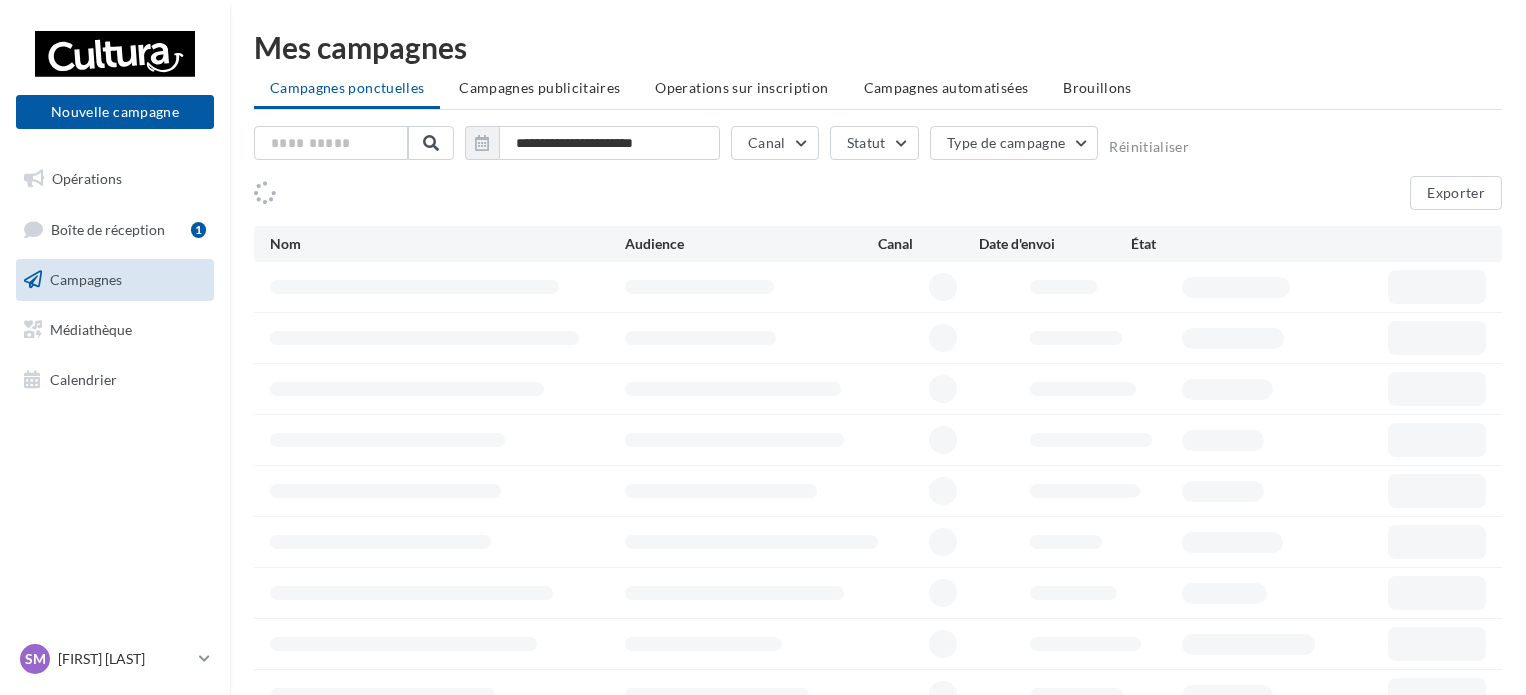 scroll, scrollTop: 0, scrollLeft: 0, axis: both 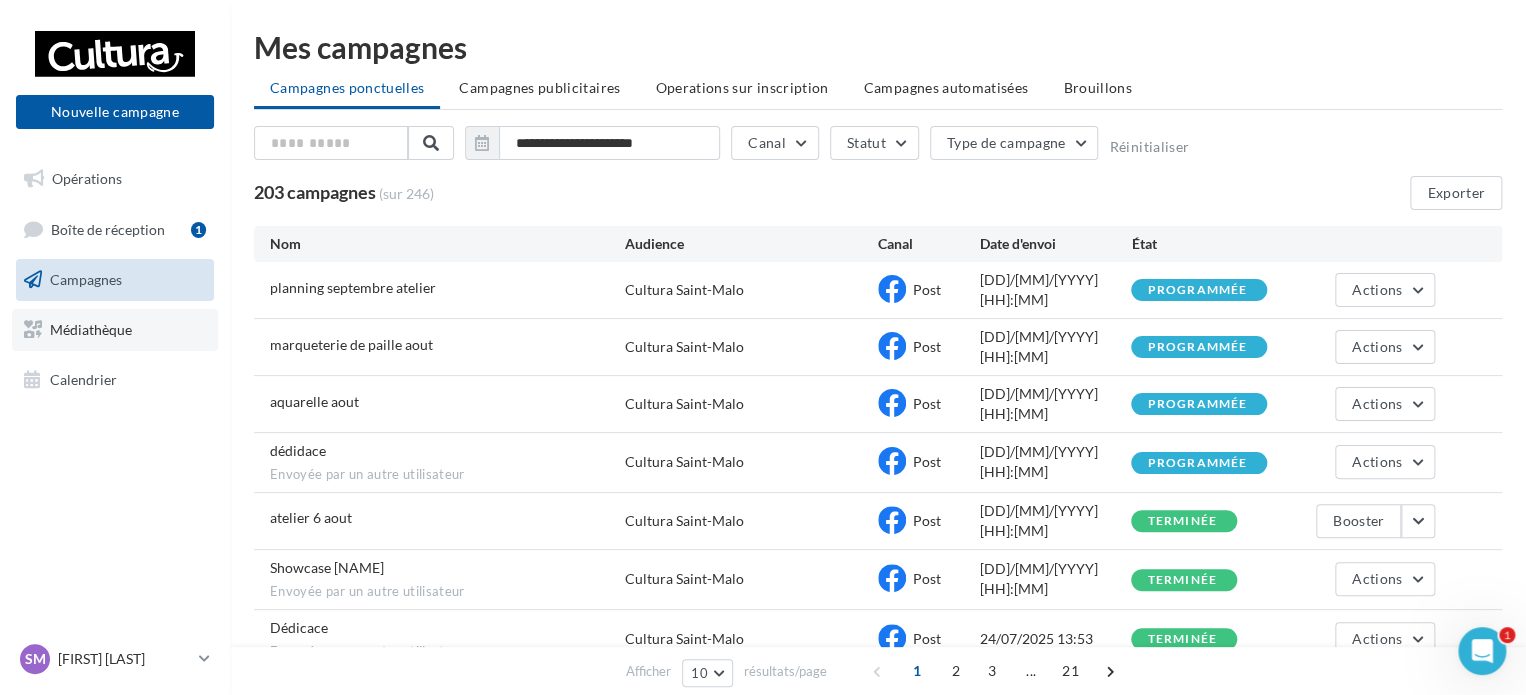 click on "Médiathèque" at bounding box center [115, 330] 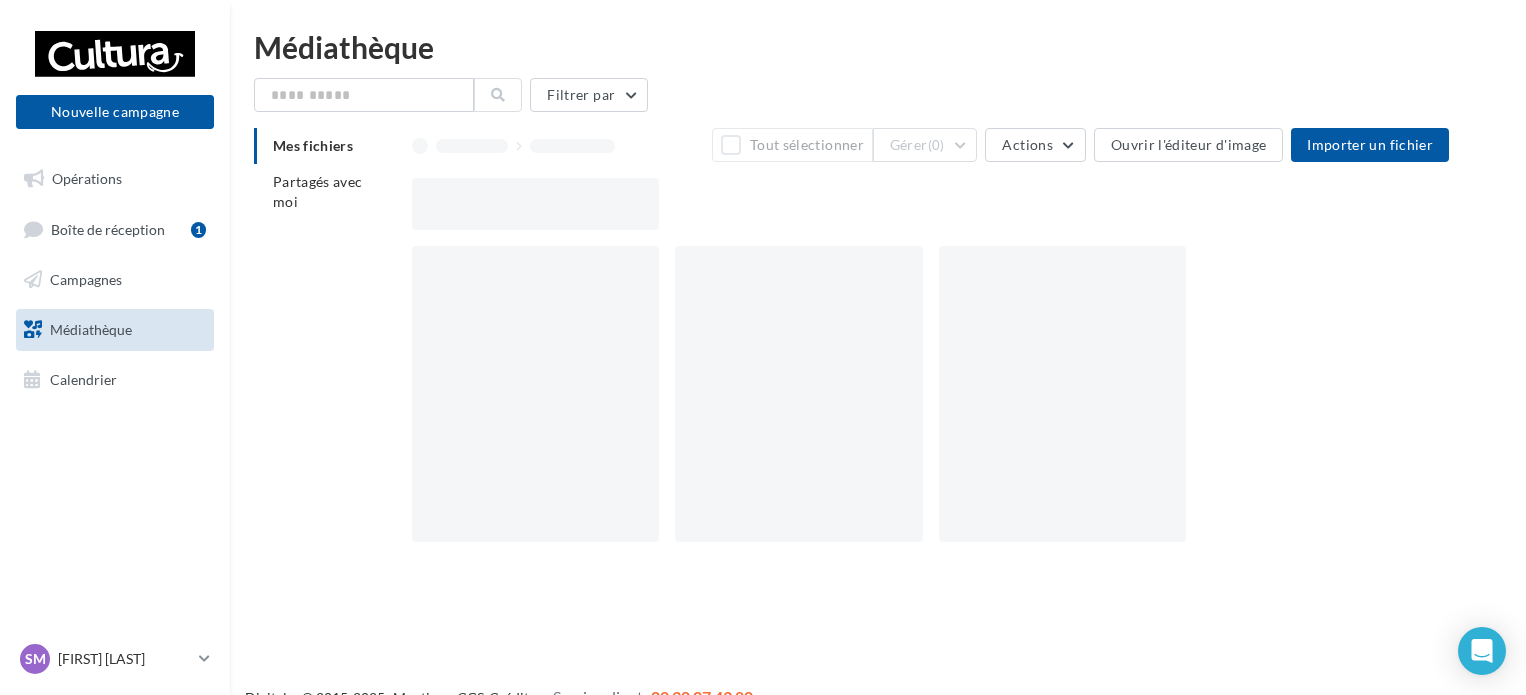 scroll, scrollTop: 0, scrollLeft: 0, axis: both 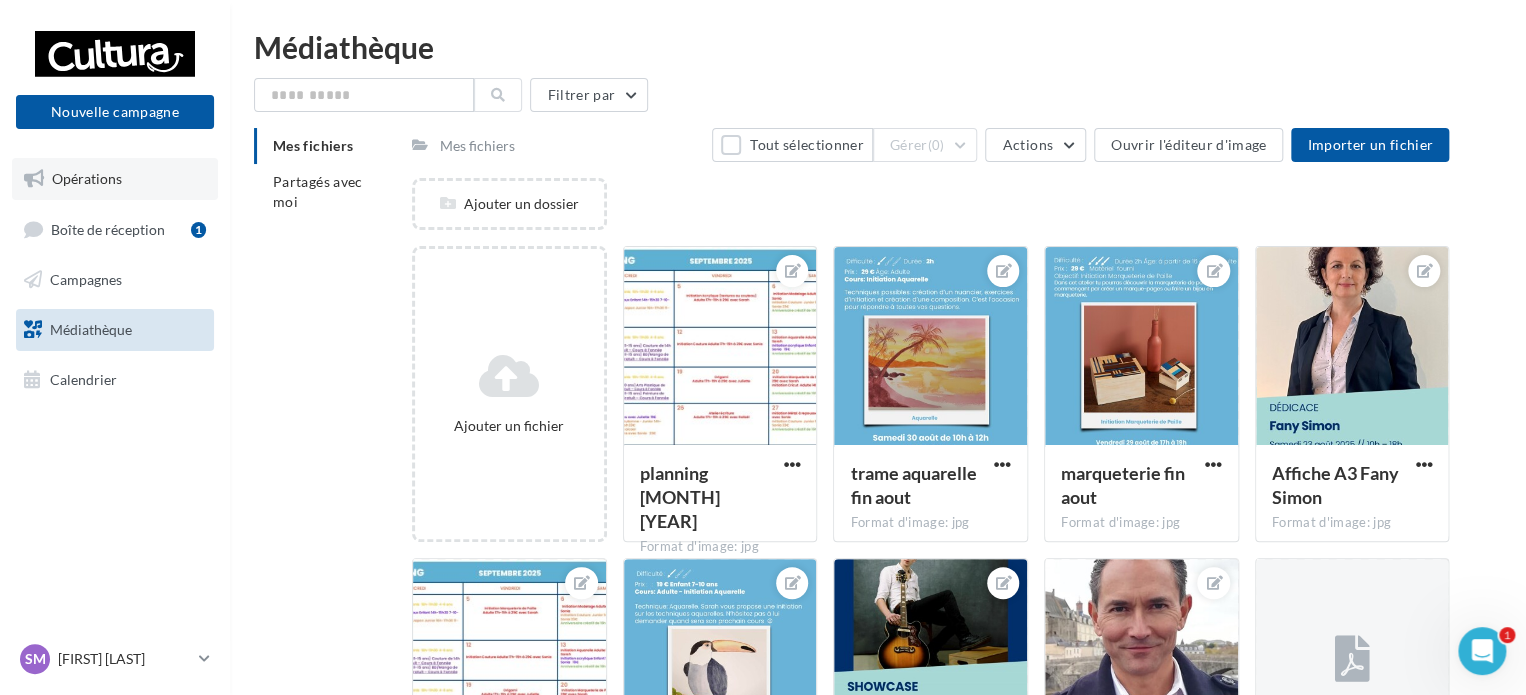 click on "Opérations" at bounding box center (115, 179) 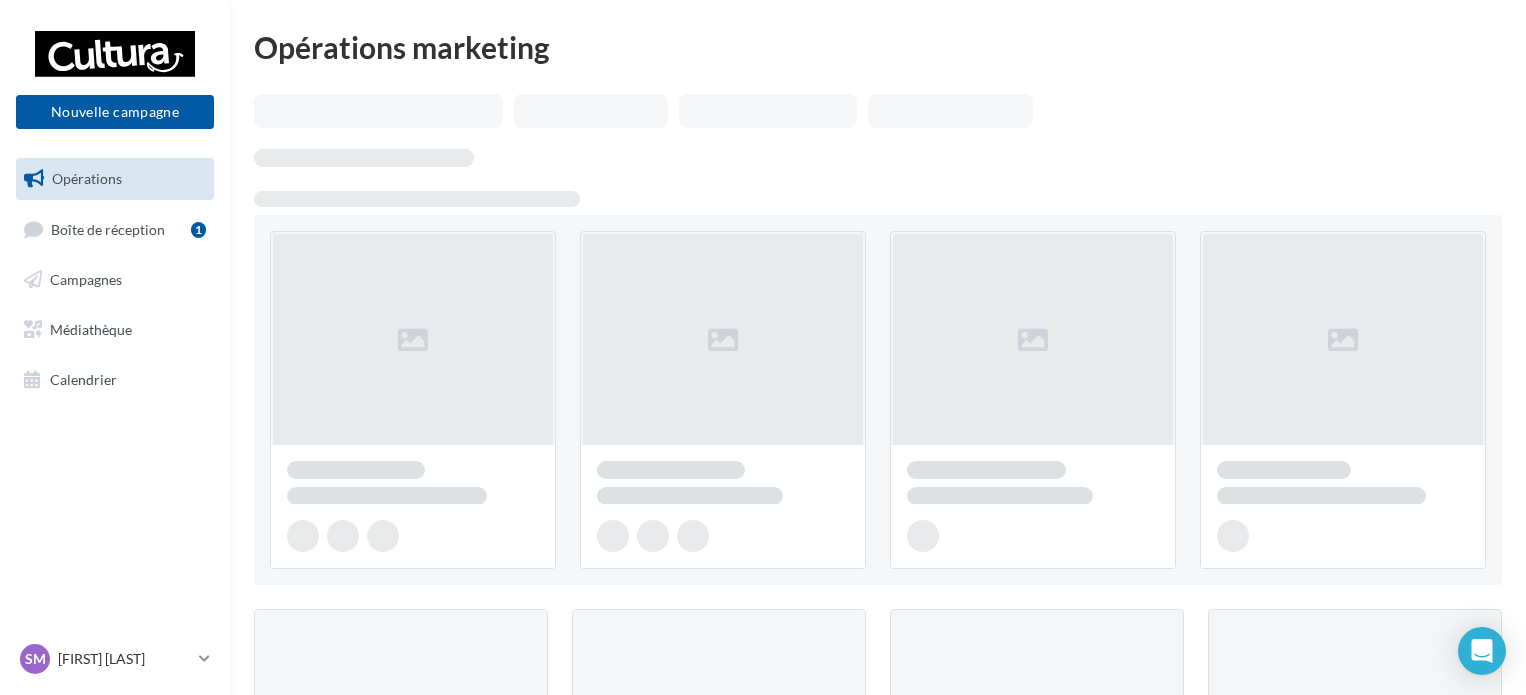 scroll, scrollTop: 0, scrollLeft: 0, axis: both 